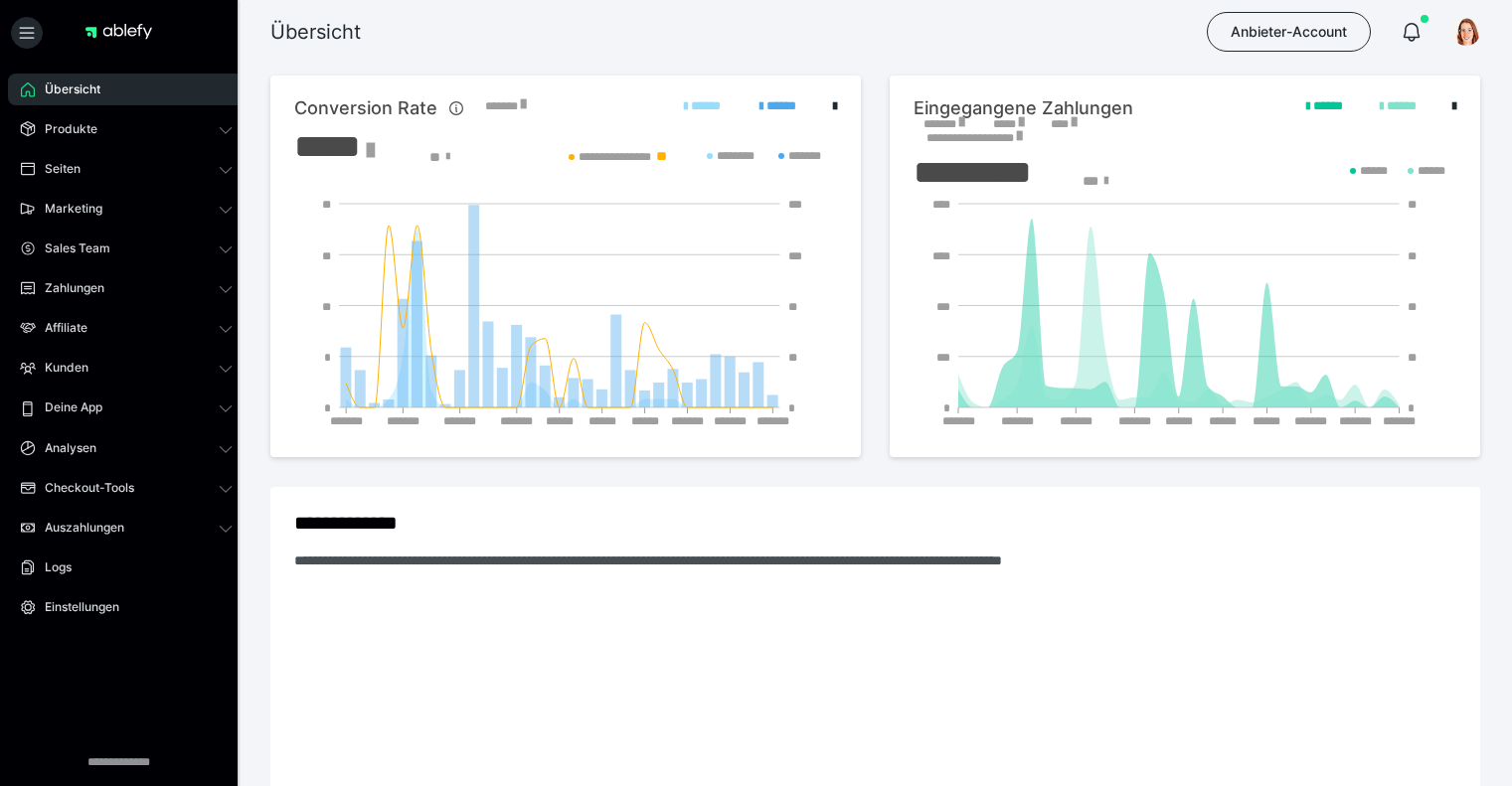 scroll, scrollTop: 0, scrollLeft: 0, axis: both 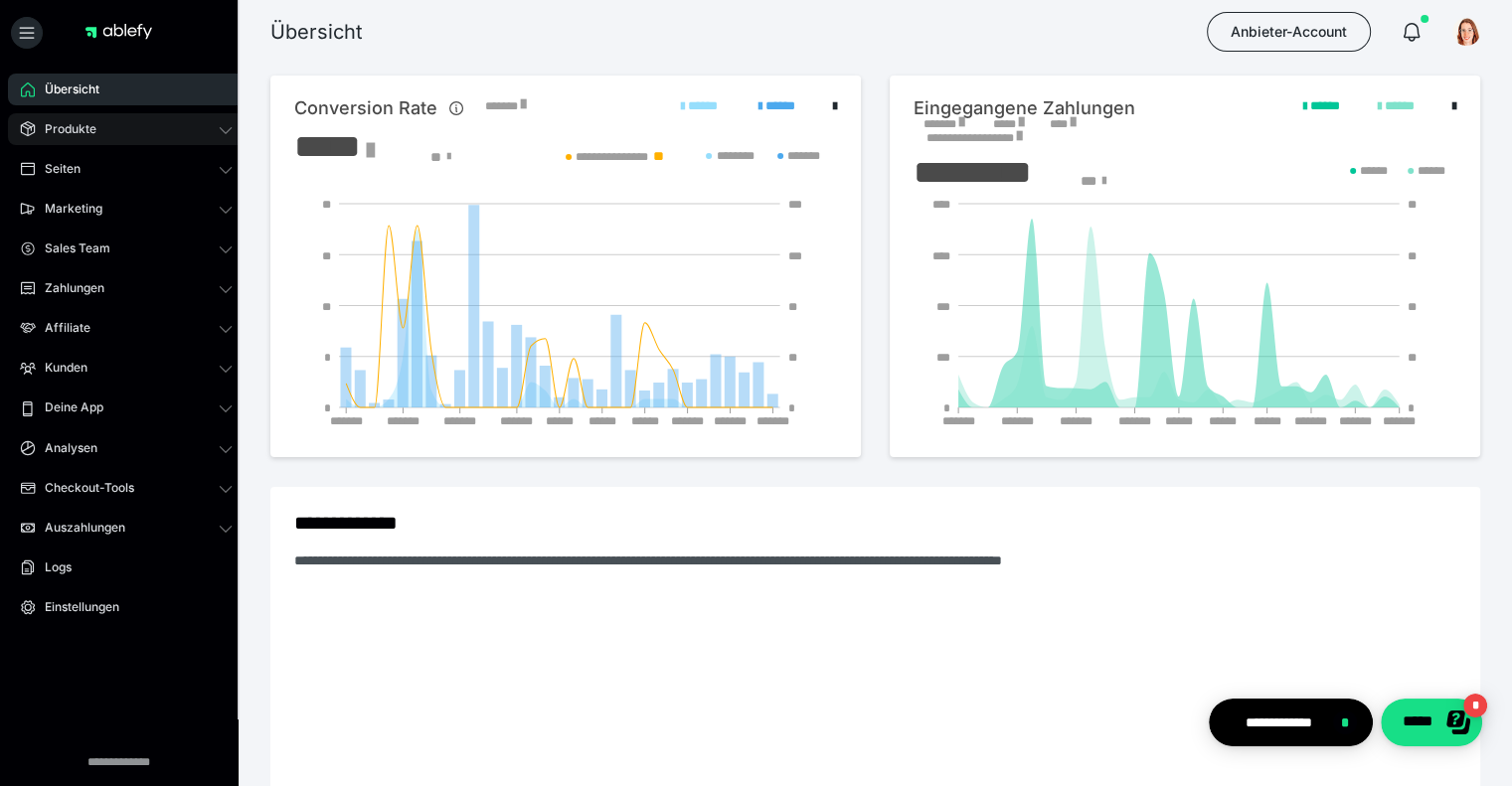 click on "Produkte" at bounding box center (64, 129) 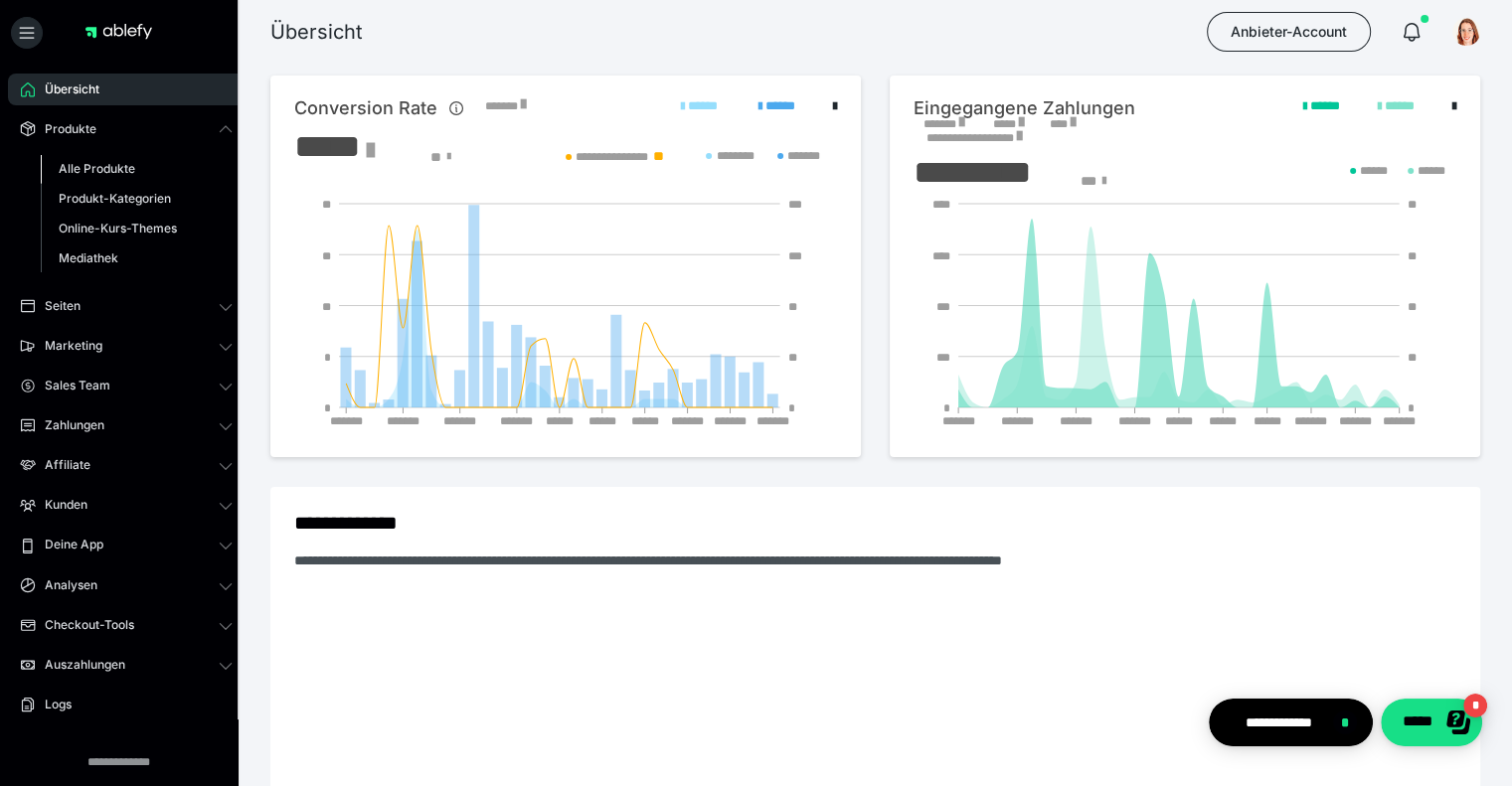 click on "Alle Produkte" at bounding box center (96, 168) 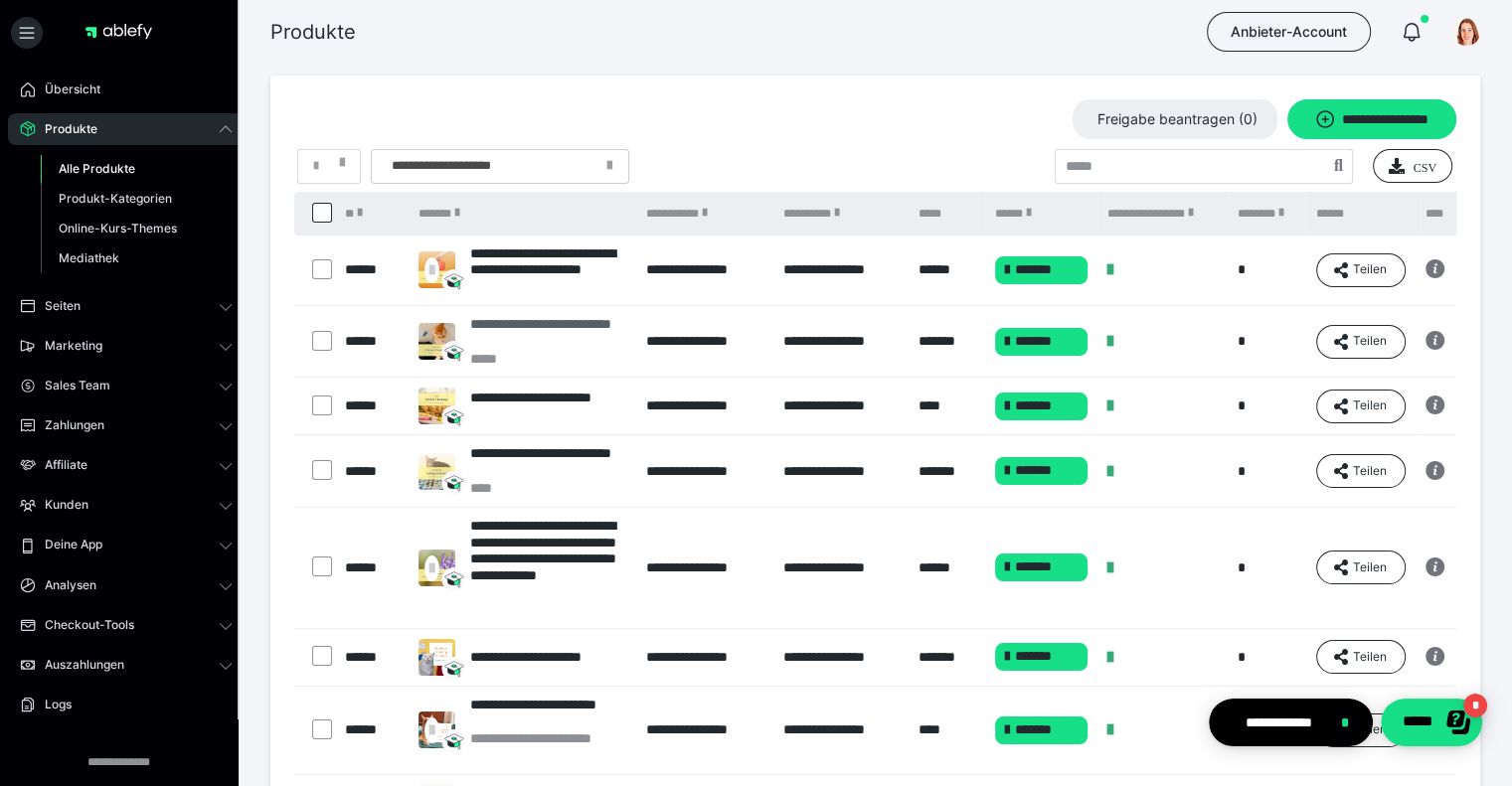 click on "*****" at bounding box center (548, 359) 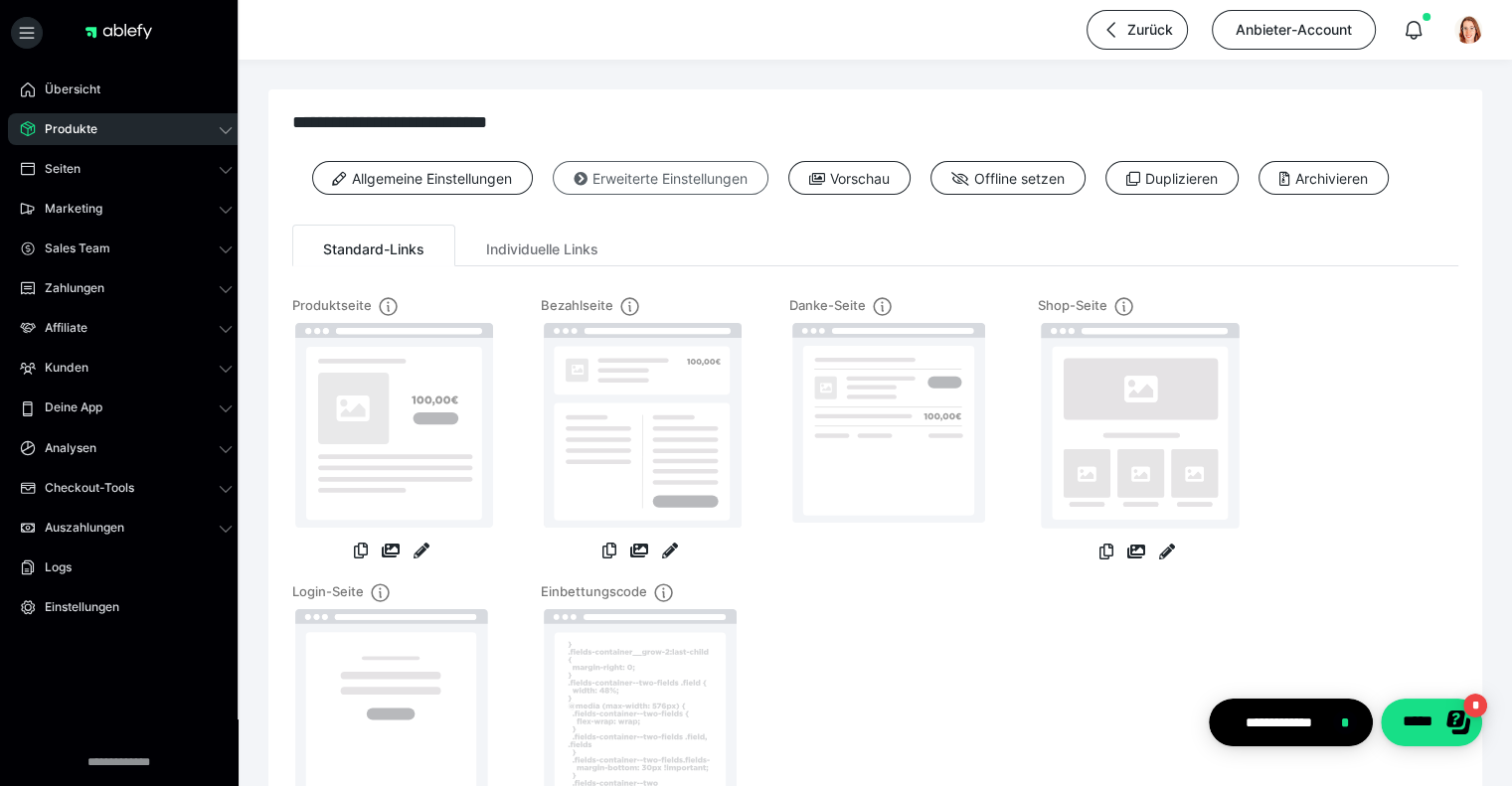 click on "Erweiterte Einstellungen" at bounding box center (660, 178) 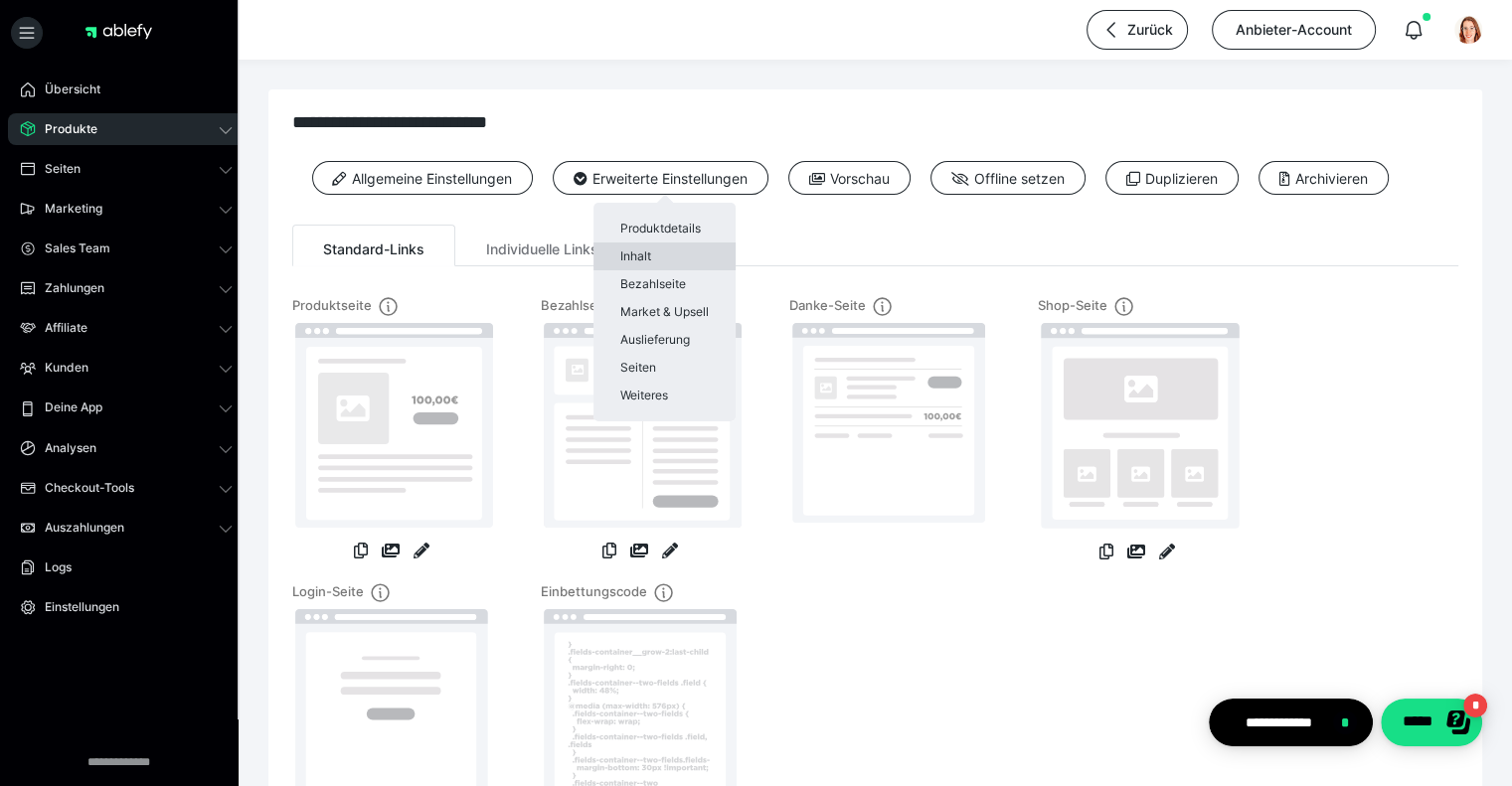 click on "Inhalt" at bounding box center (664, 256) 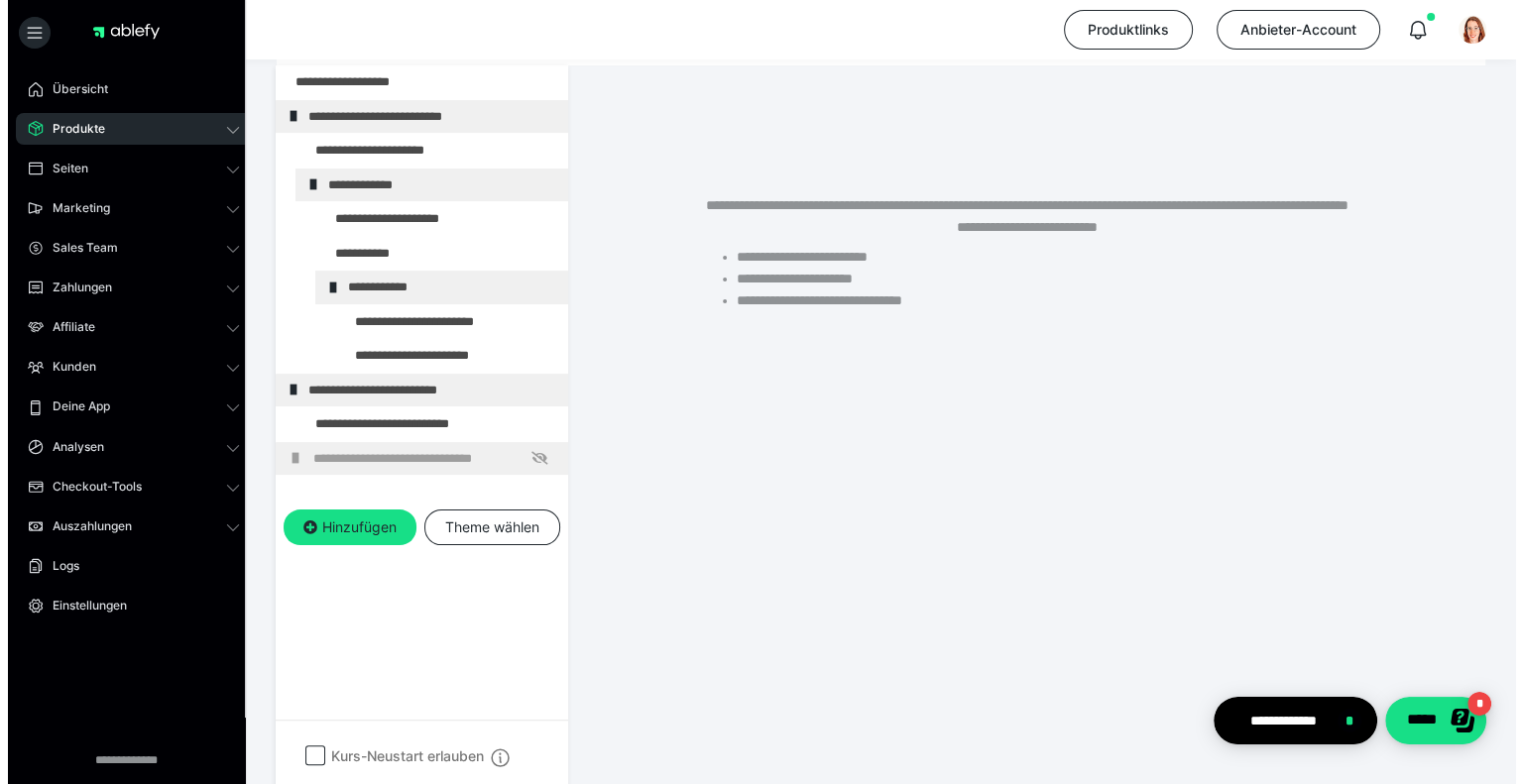 scroll, scrollTop: 370, scrollLeft: 0, axis: vertical 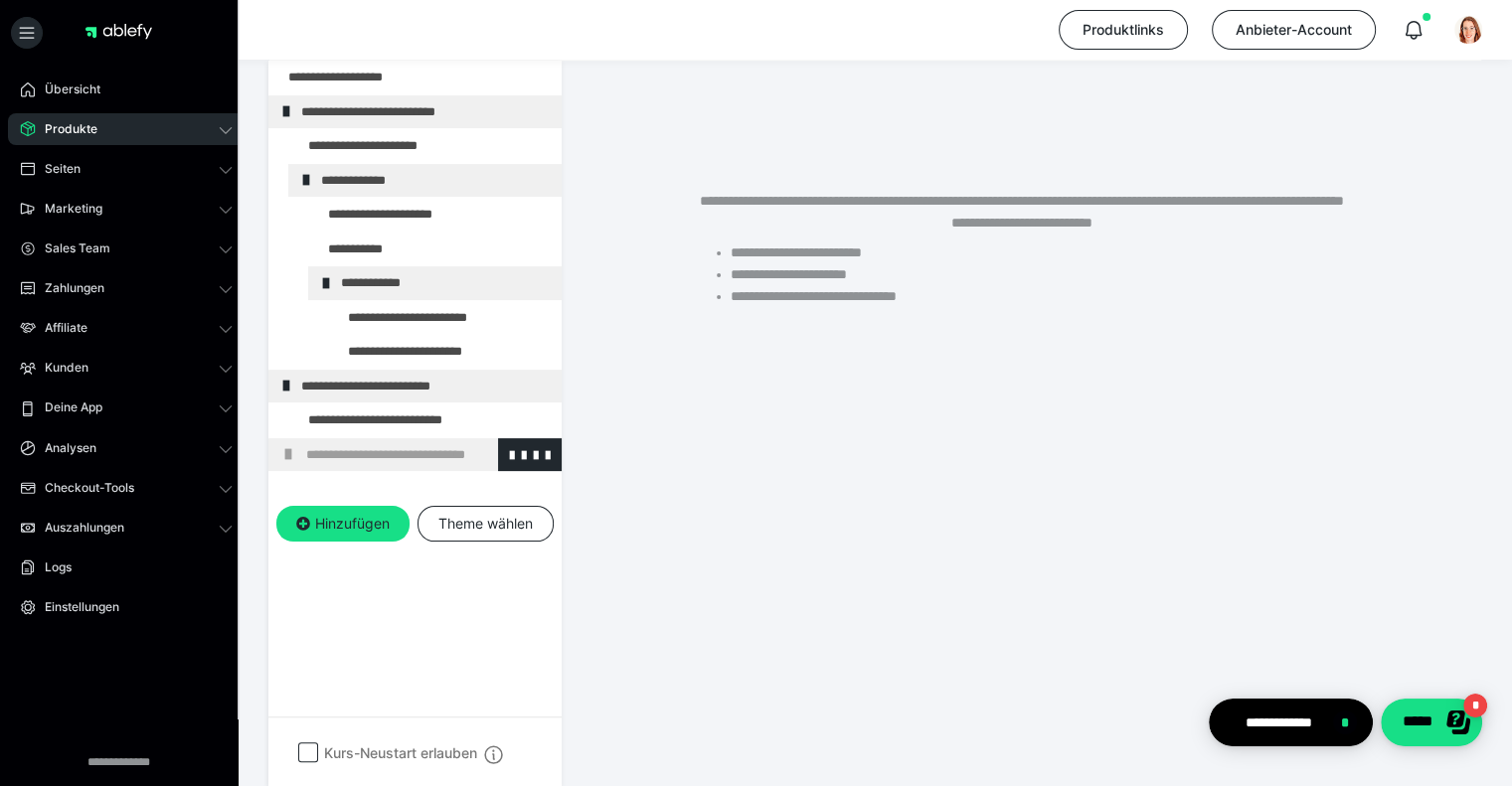 click at bounding box center [288, 454] 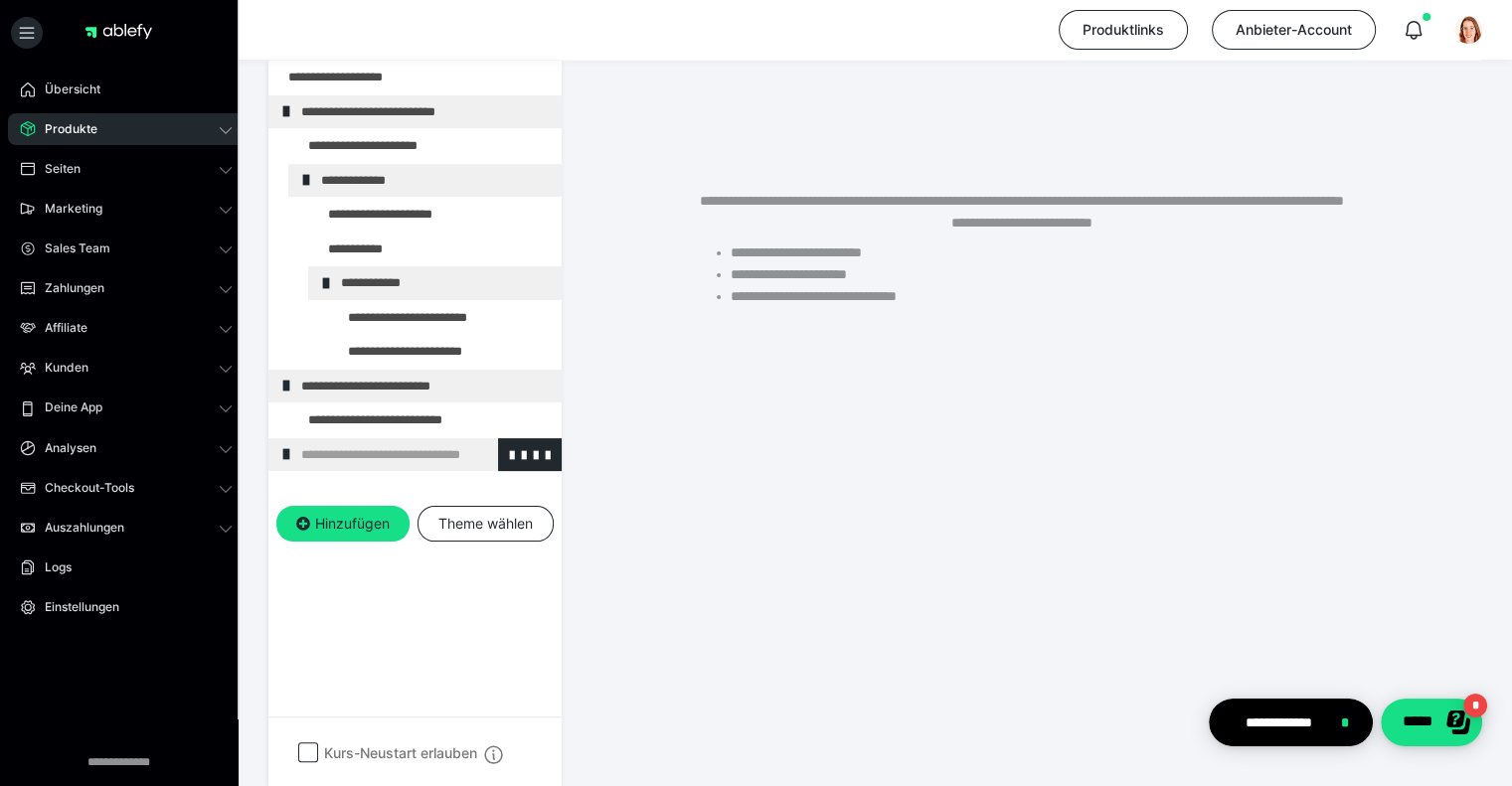 click at bounding box center [286, 454] 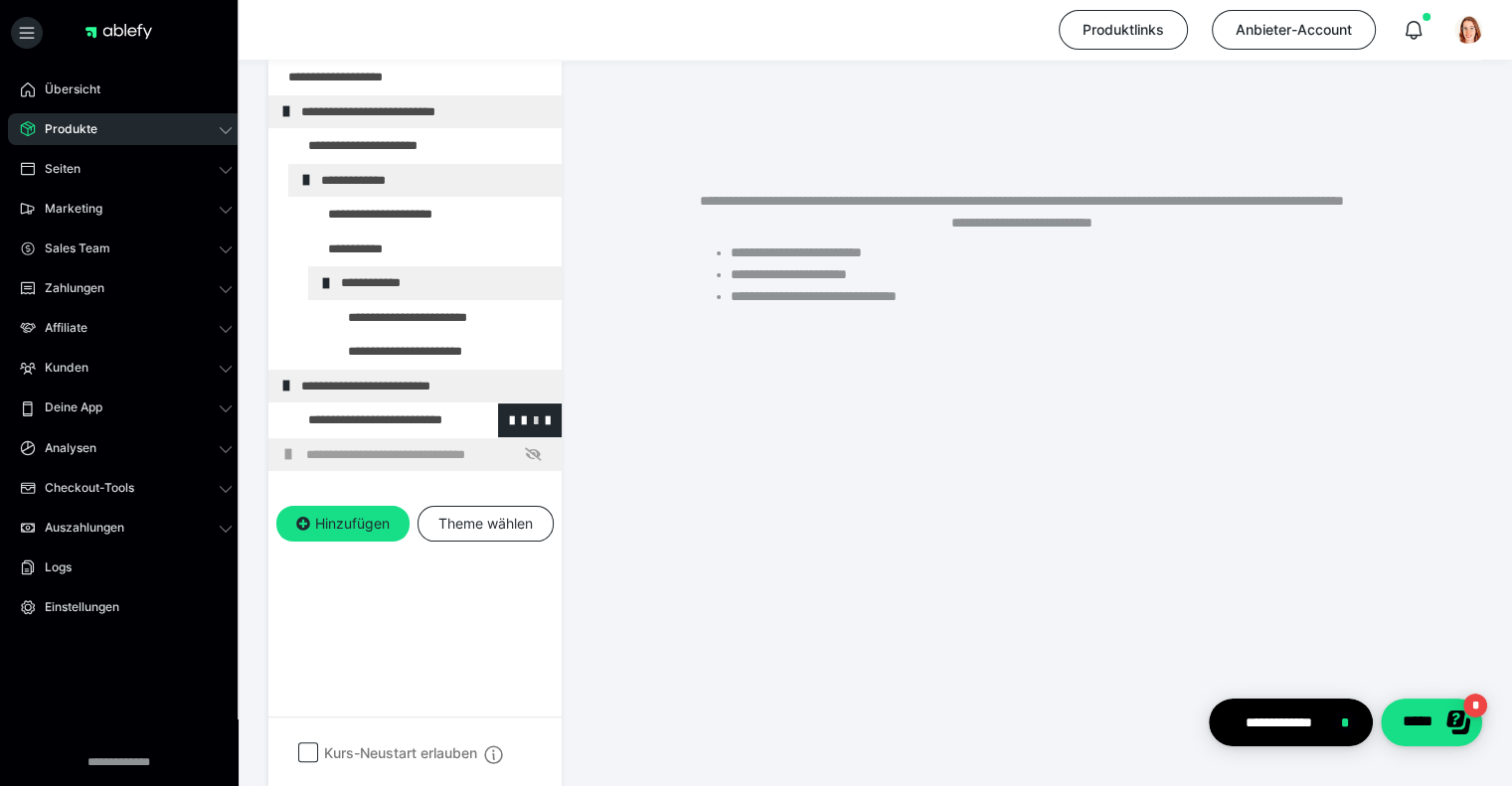 click at bounding box center (536, 419) 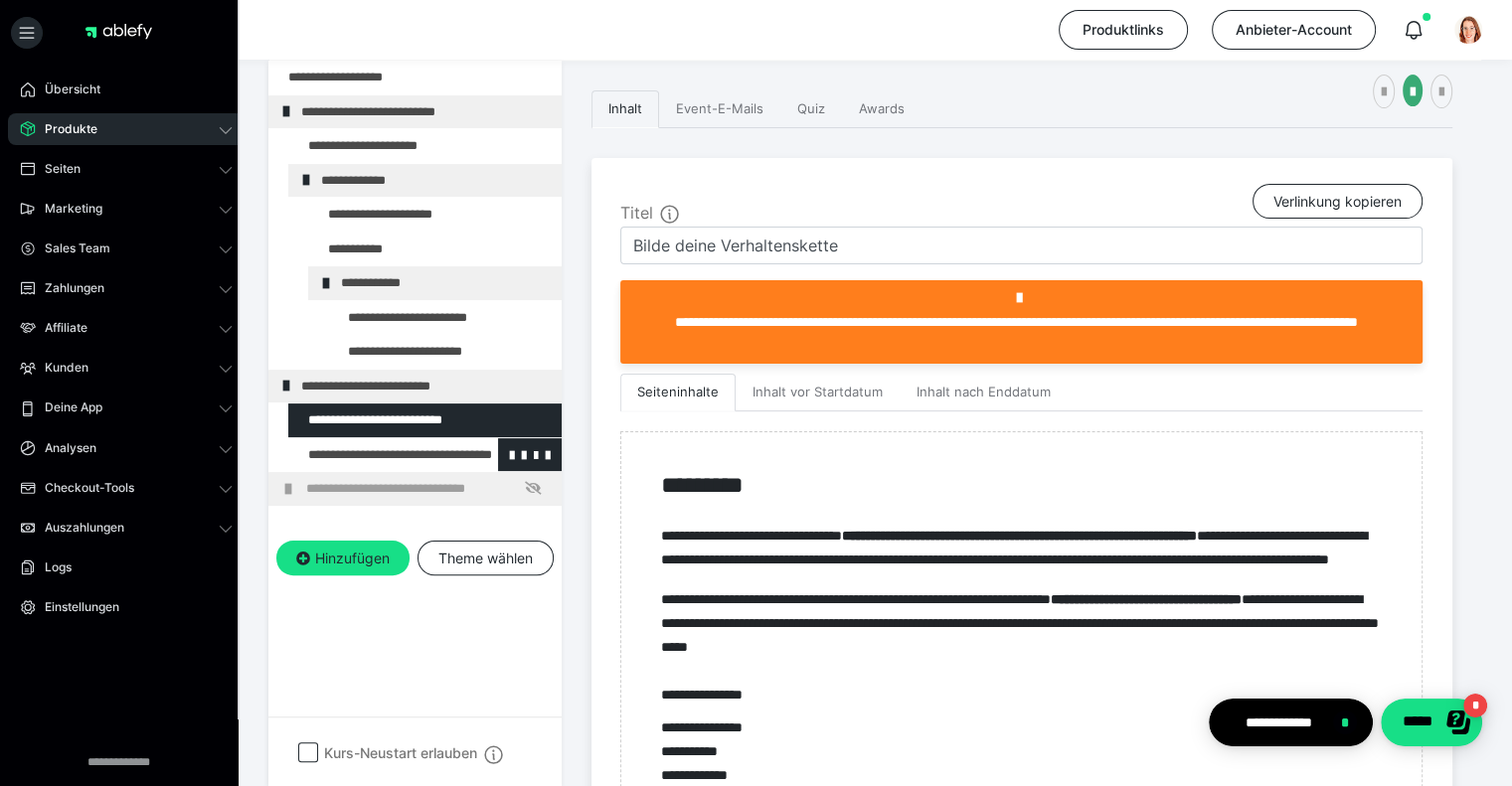 click at bounding box center (373, 455) 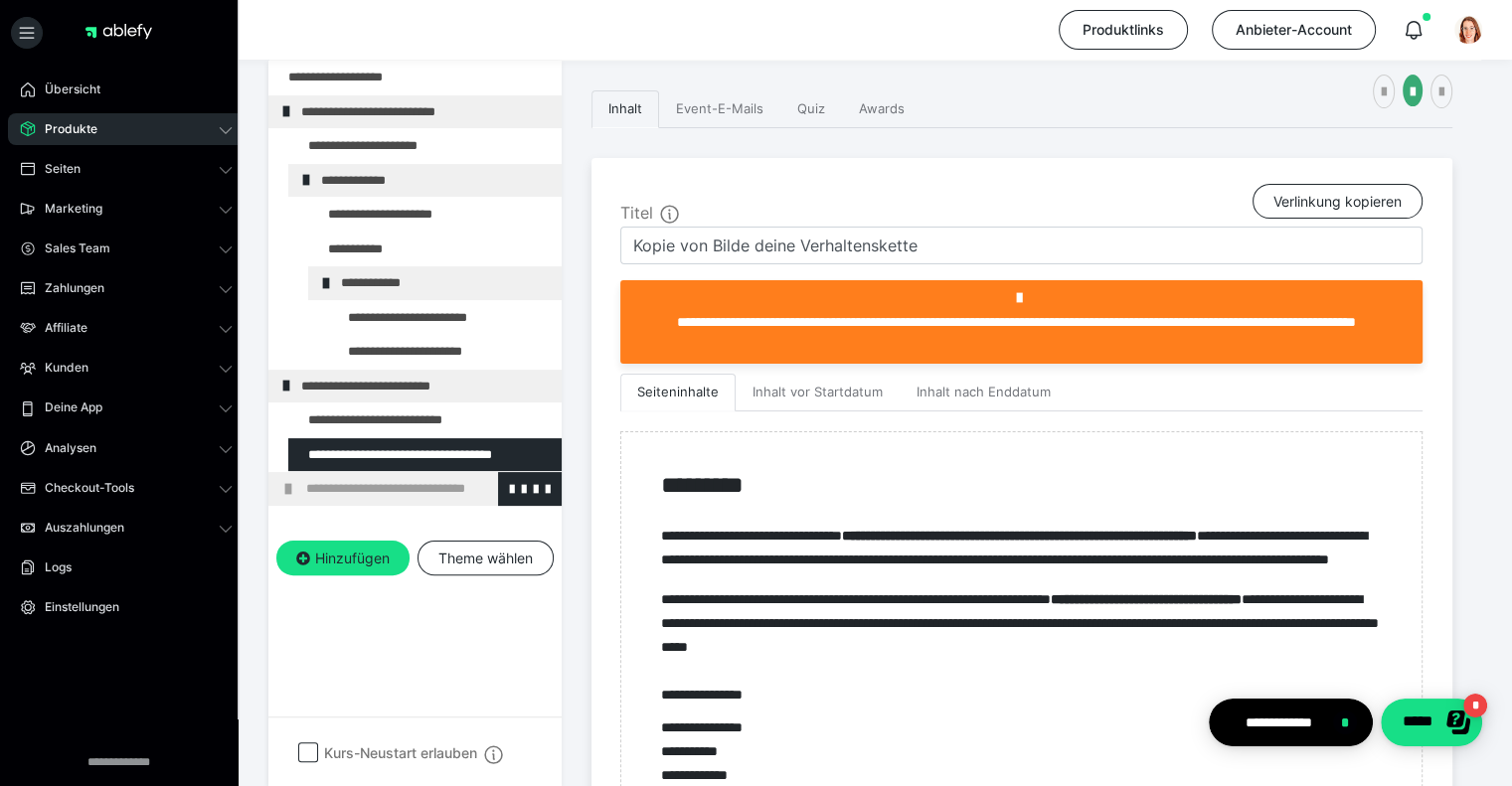 click at bounding box center [288, 489] 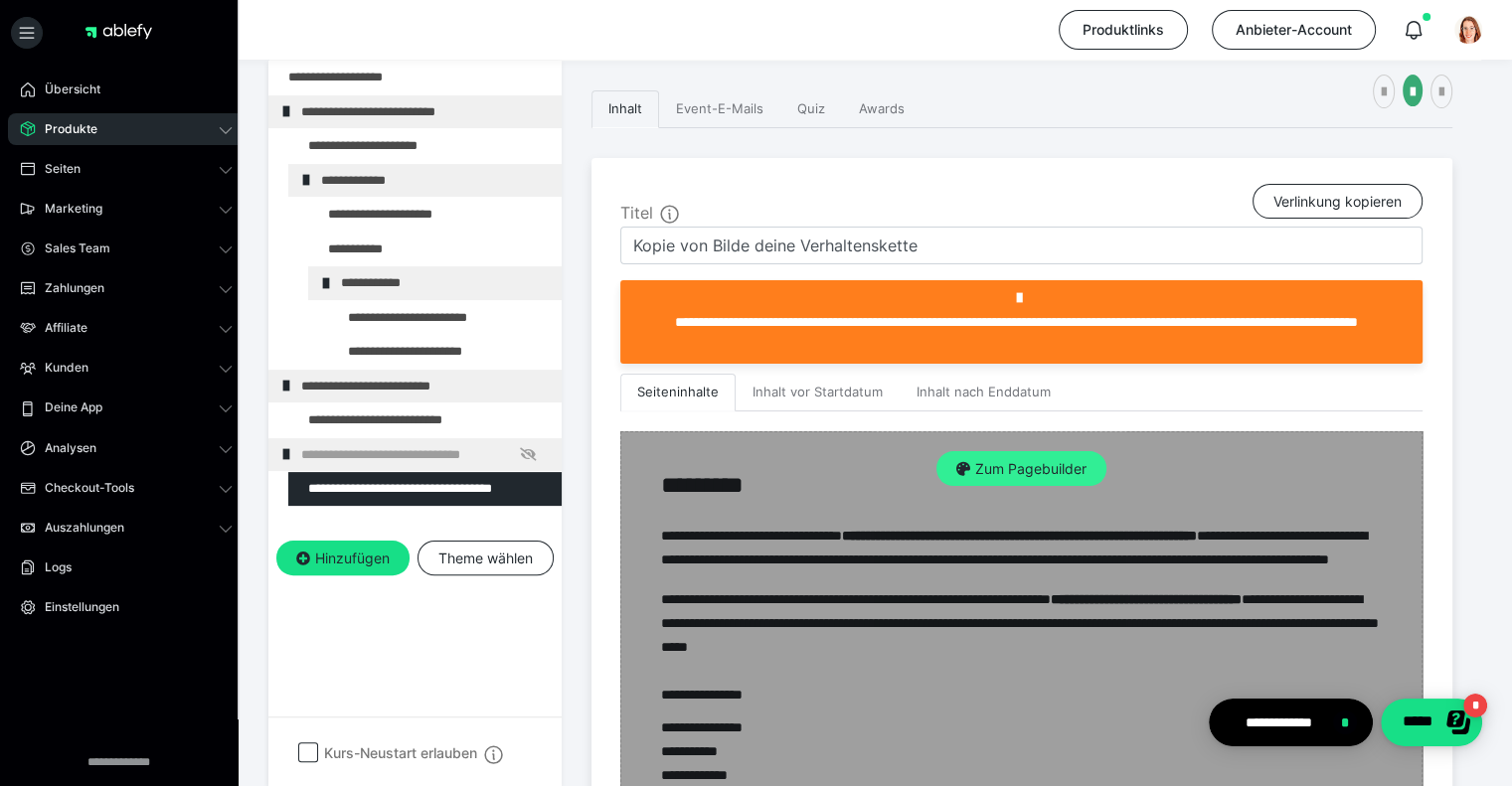 click on "Zum Pagebuilder" at bounding box center (1021, 469) 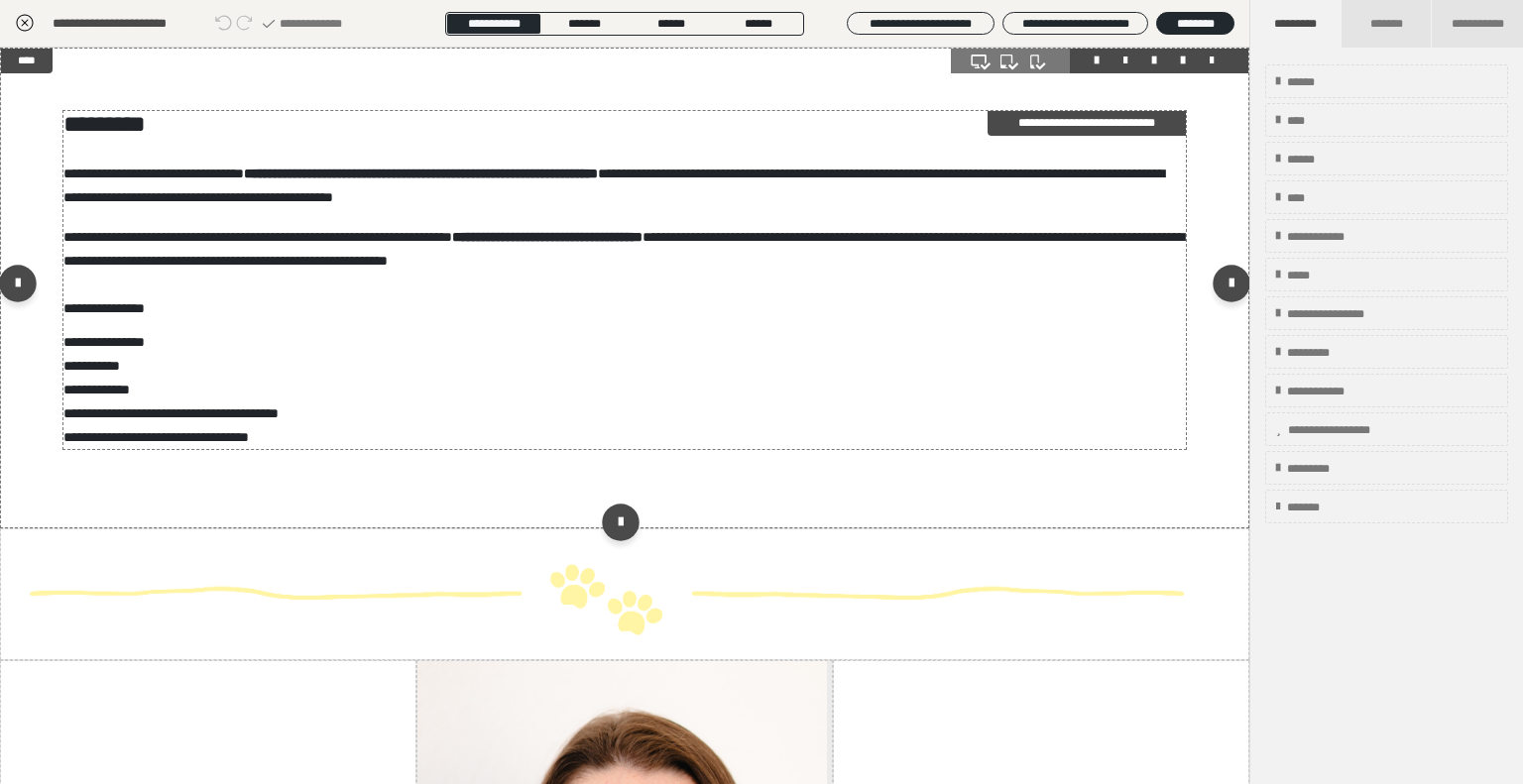 click on "*********" at bounding box center (104, 124) 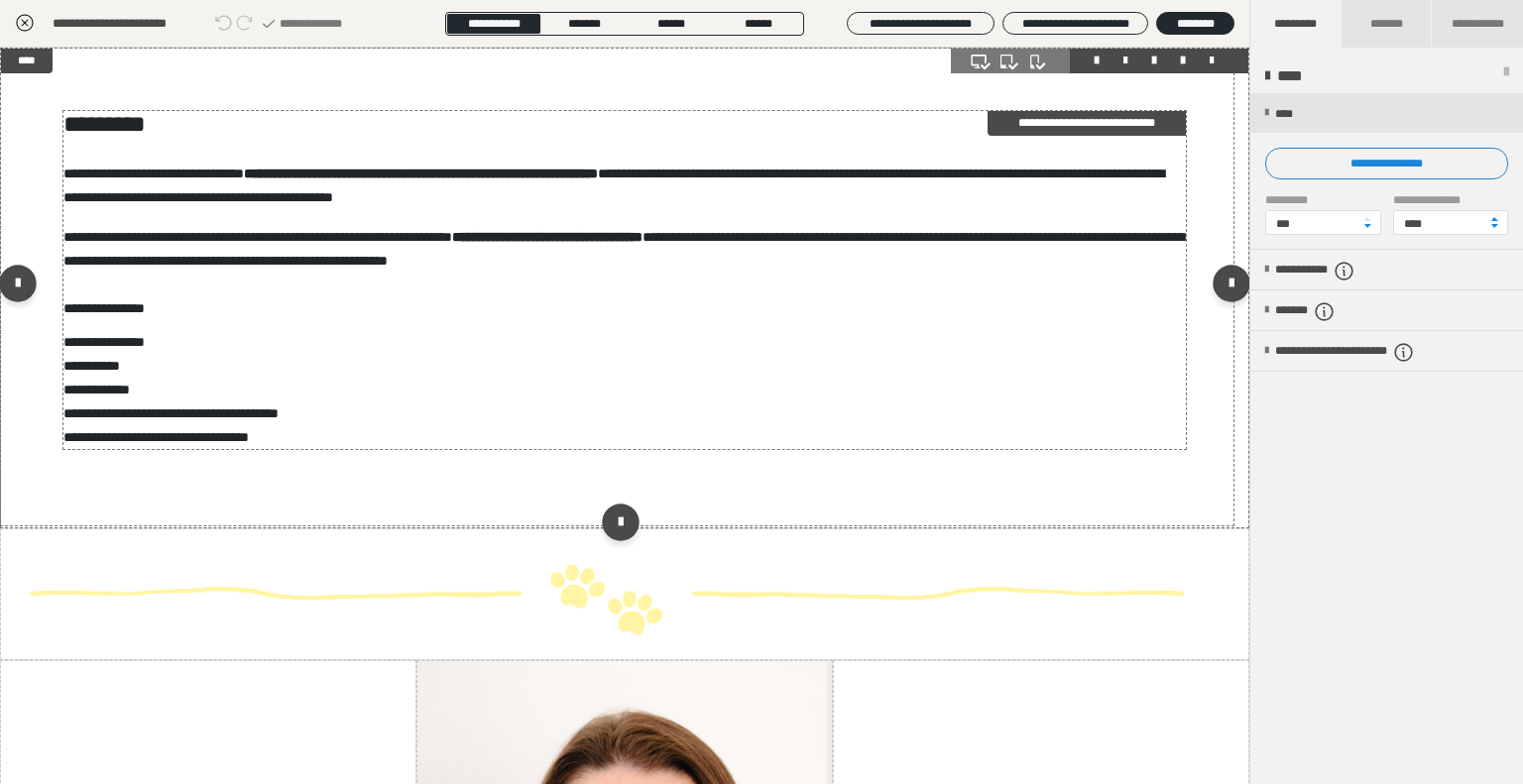 click on "Text bearbeiten ********* Speichern" at bounding box center [762, 392] 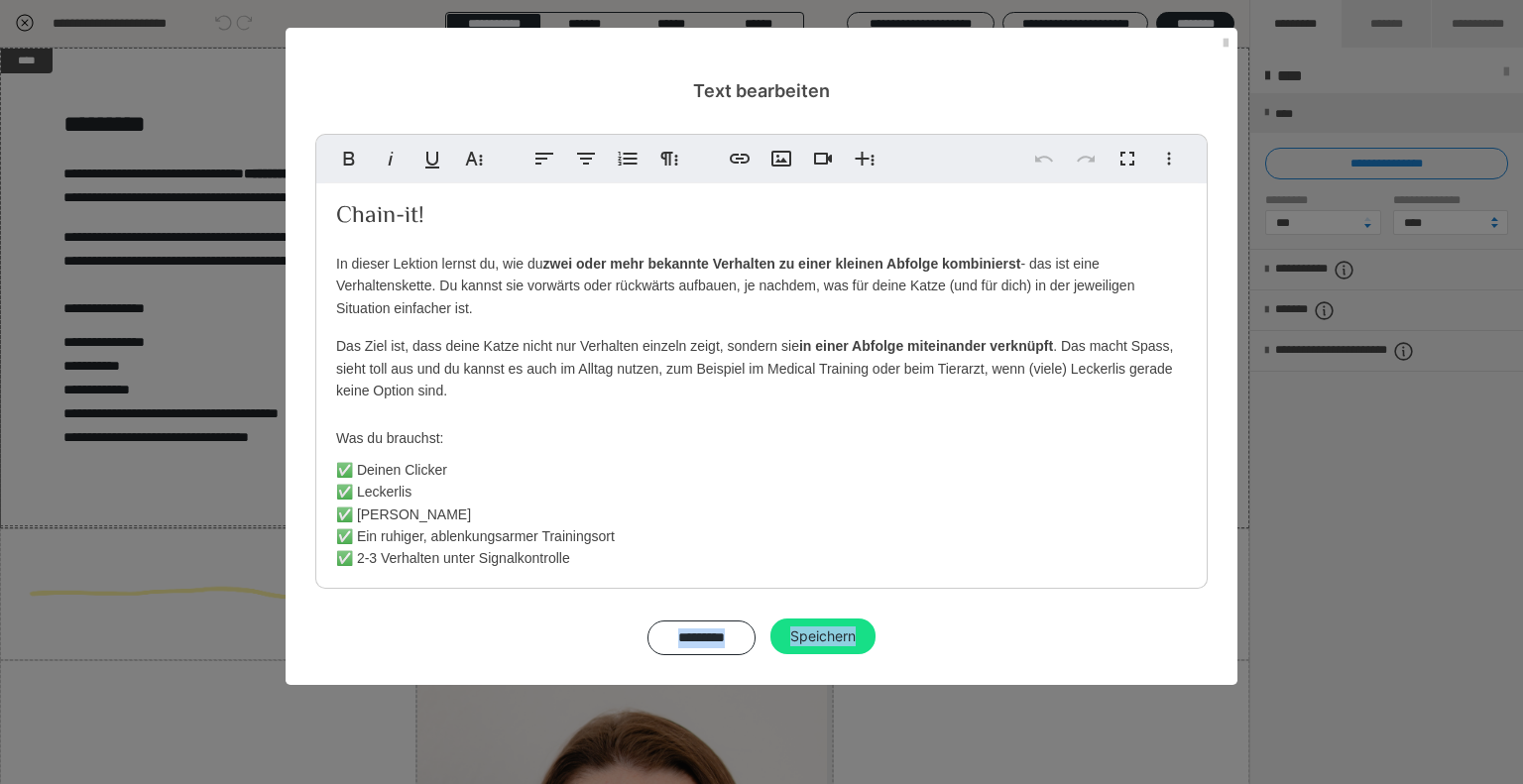 click on "Chain-it!" at bounding box center (380, 216) 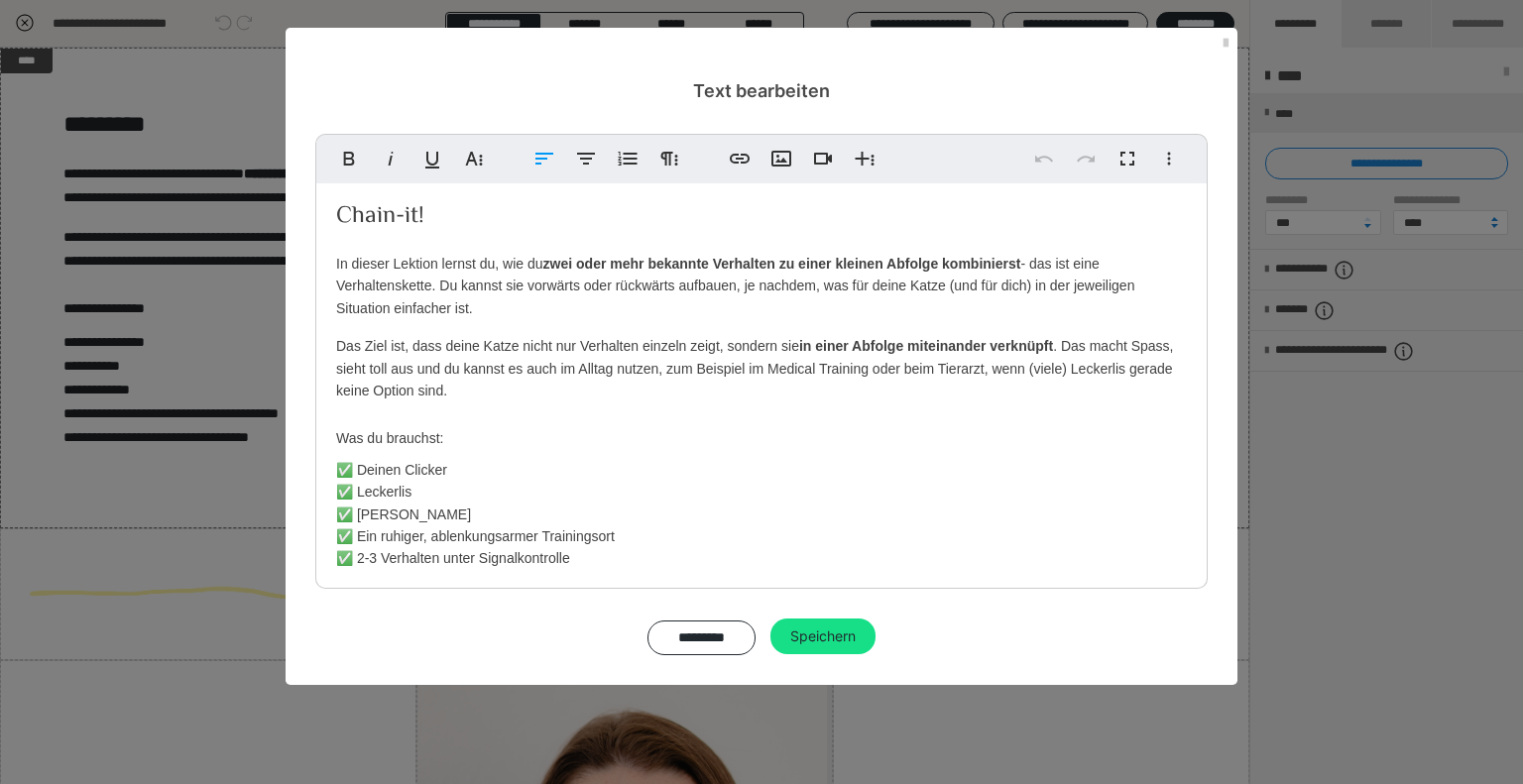 type 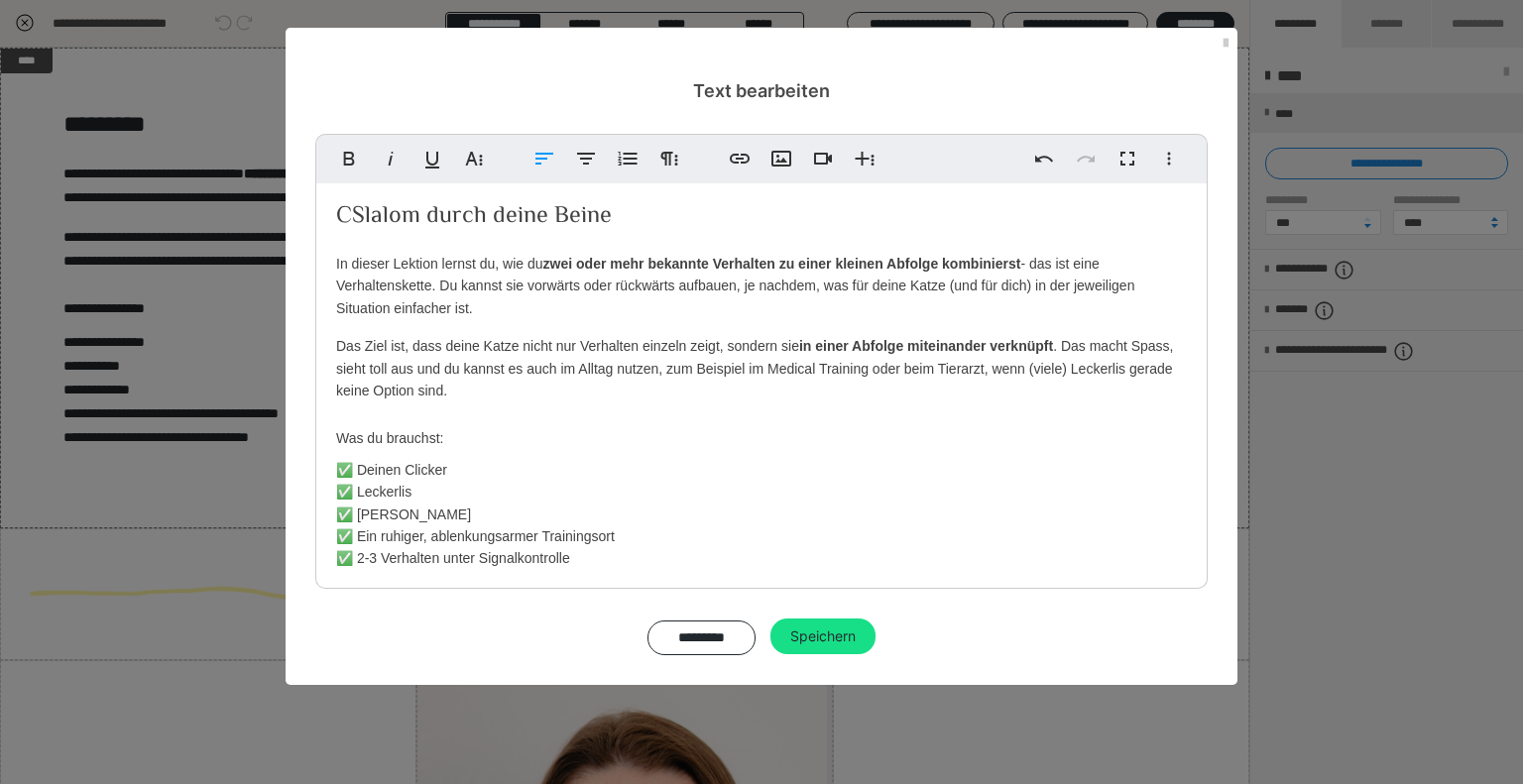click on "CSlalom durch deine Beine" at bounding box center [474, 216] 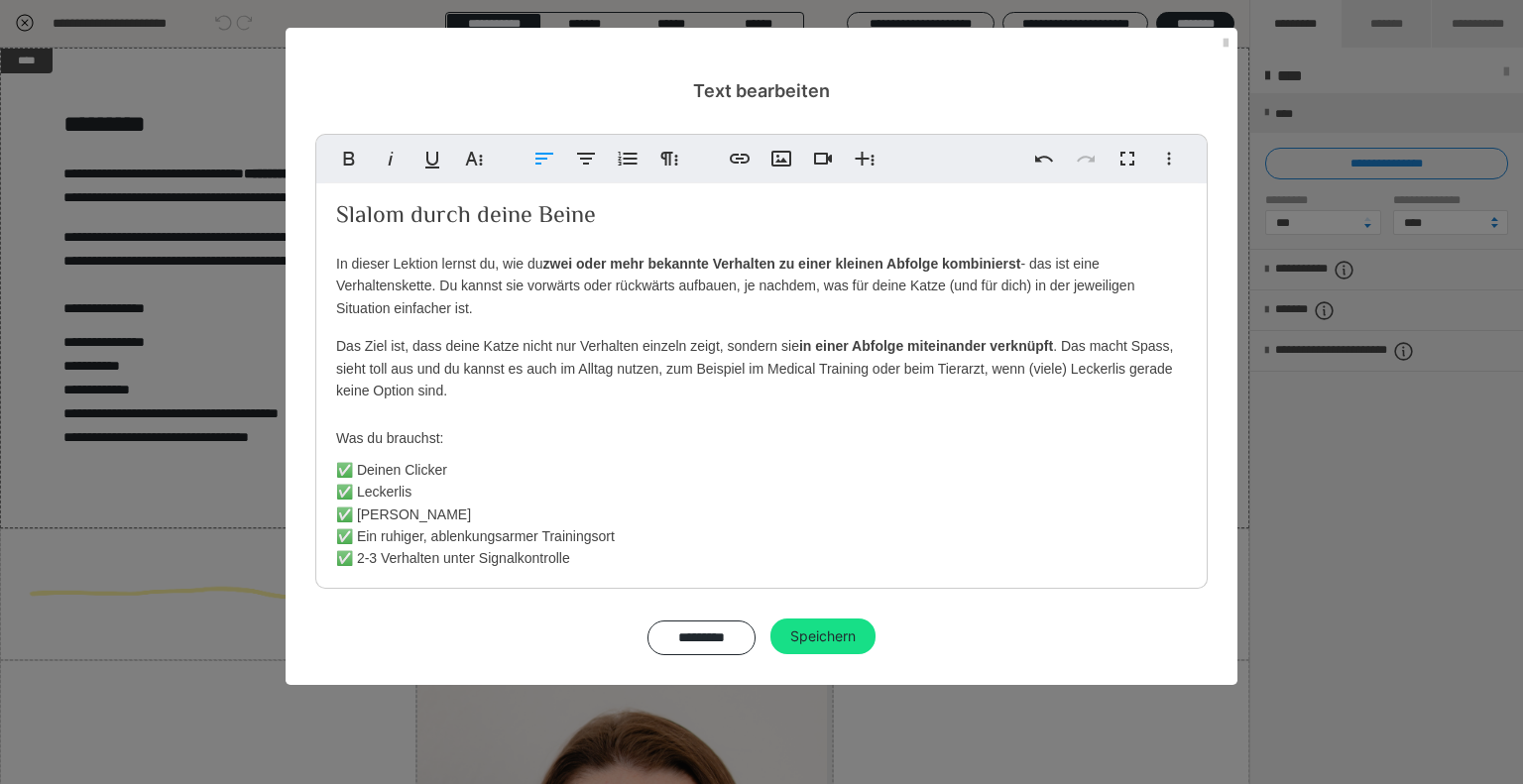 click on "In dieser Lektion lernst du, wie du  zwei oder mehr bekannte Verhalten zu einer kleinen Abfolge kombinierst  - das ist eine Verhaltenskette. Du kannst sie vorwärts oder rückwärts aufbauen, je nachdem, was für deine Katze (und für dich) in der jeweiligen Situation einfacher ist." at bounding box center (762, 285) 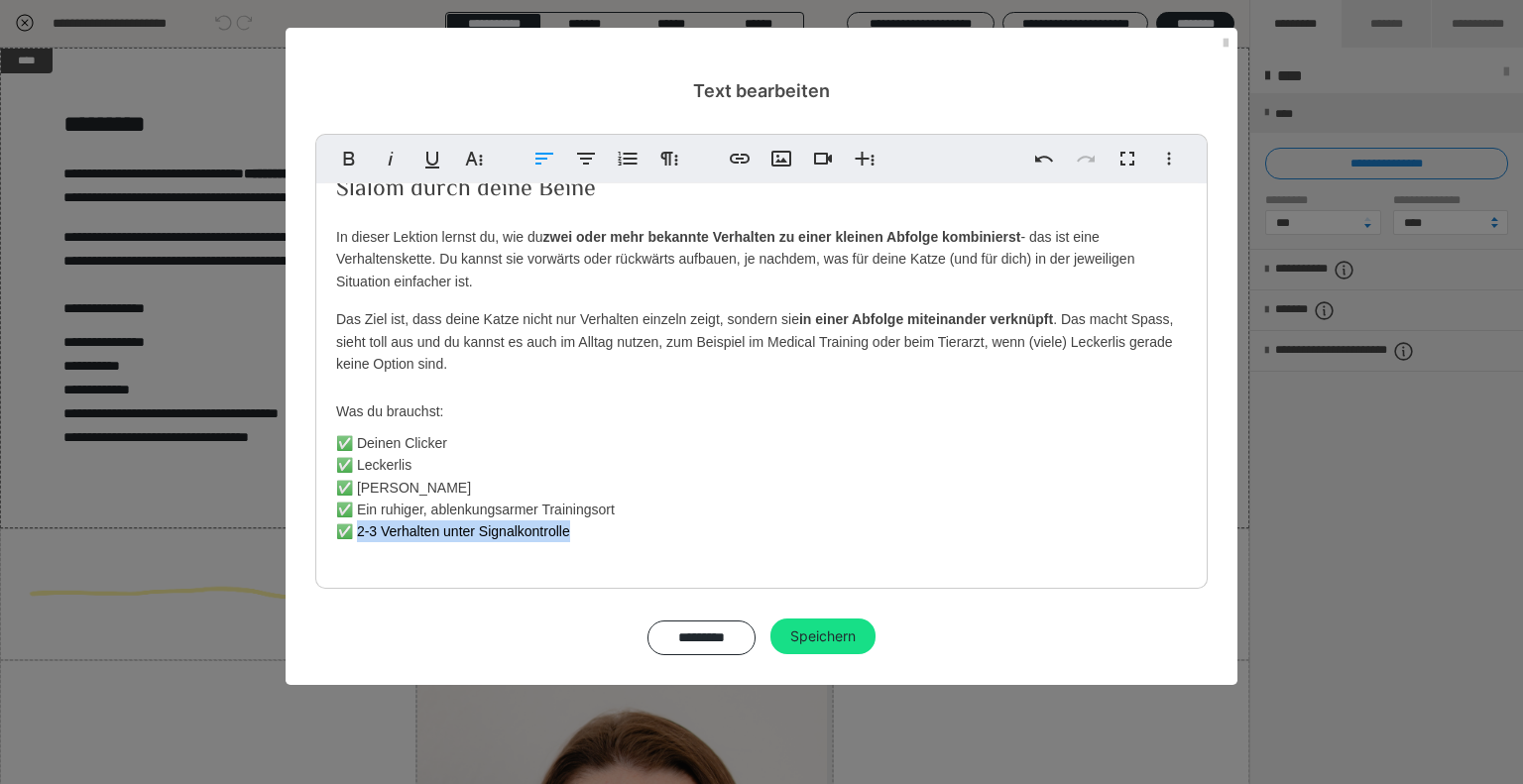 drag, startPoint x: 590, startPoint y: 529, endPoint x: 368, endPoint y: 541, distance: 222.3241 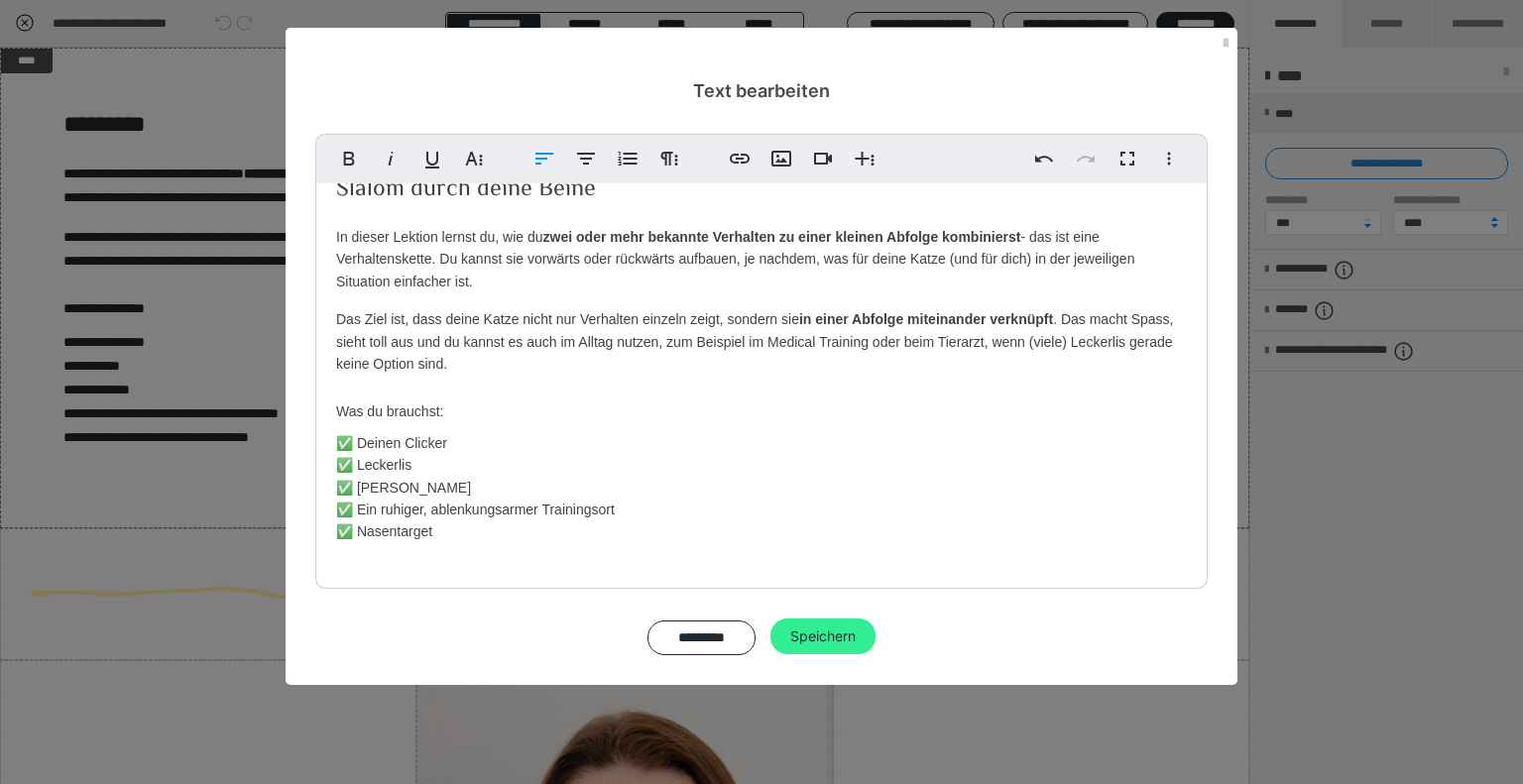 click on "Speichern" at bounding box center [823, 636] 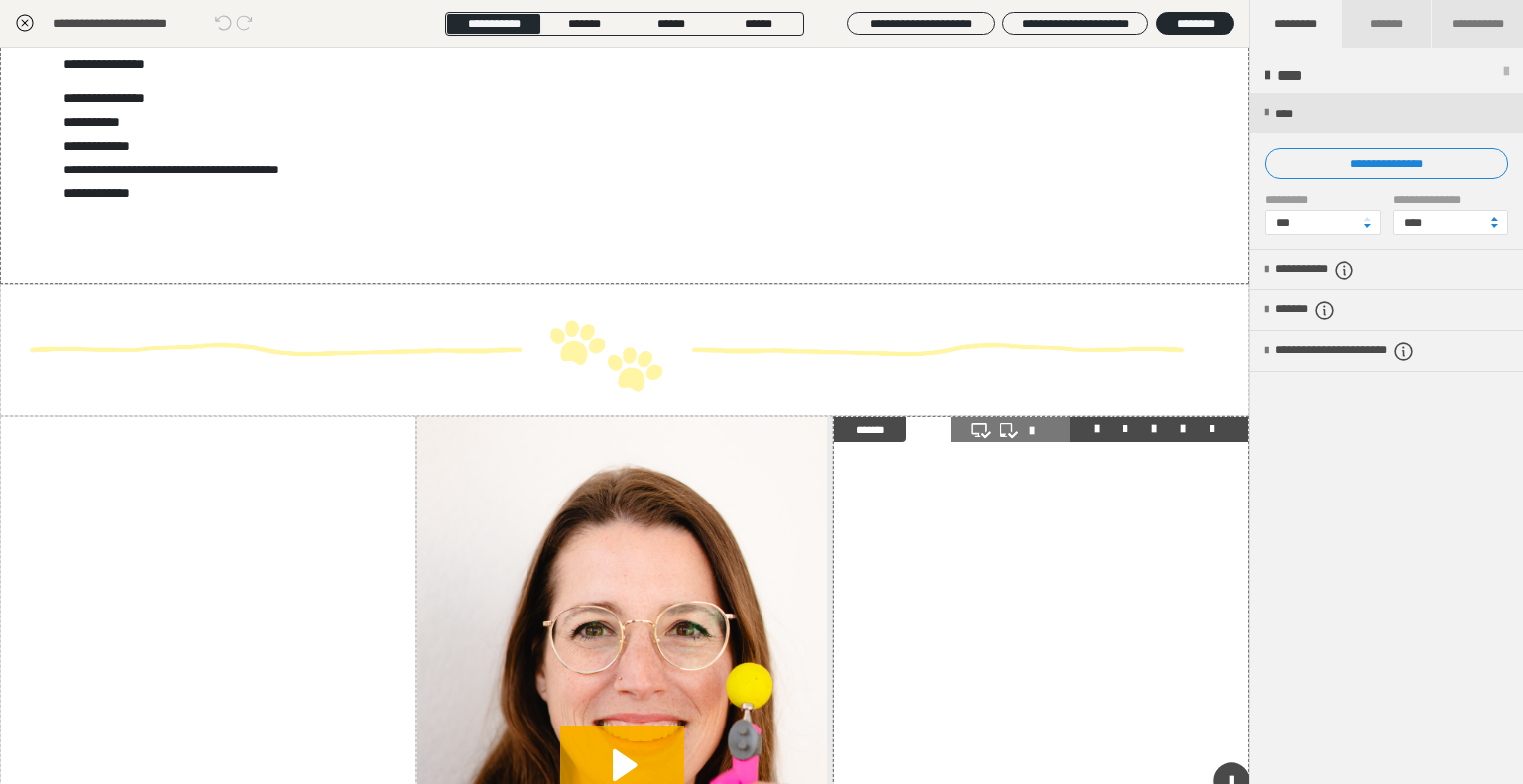 scroll, scrollTop: 0, scrollLeft: 0, axis: both 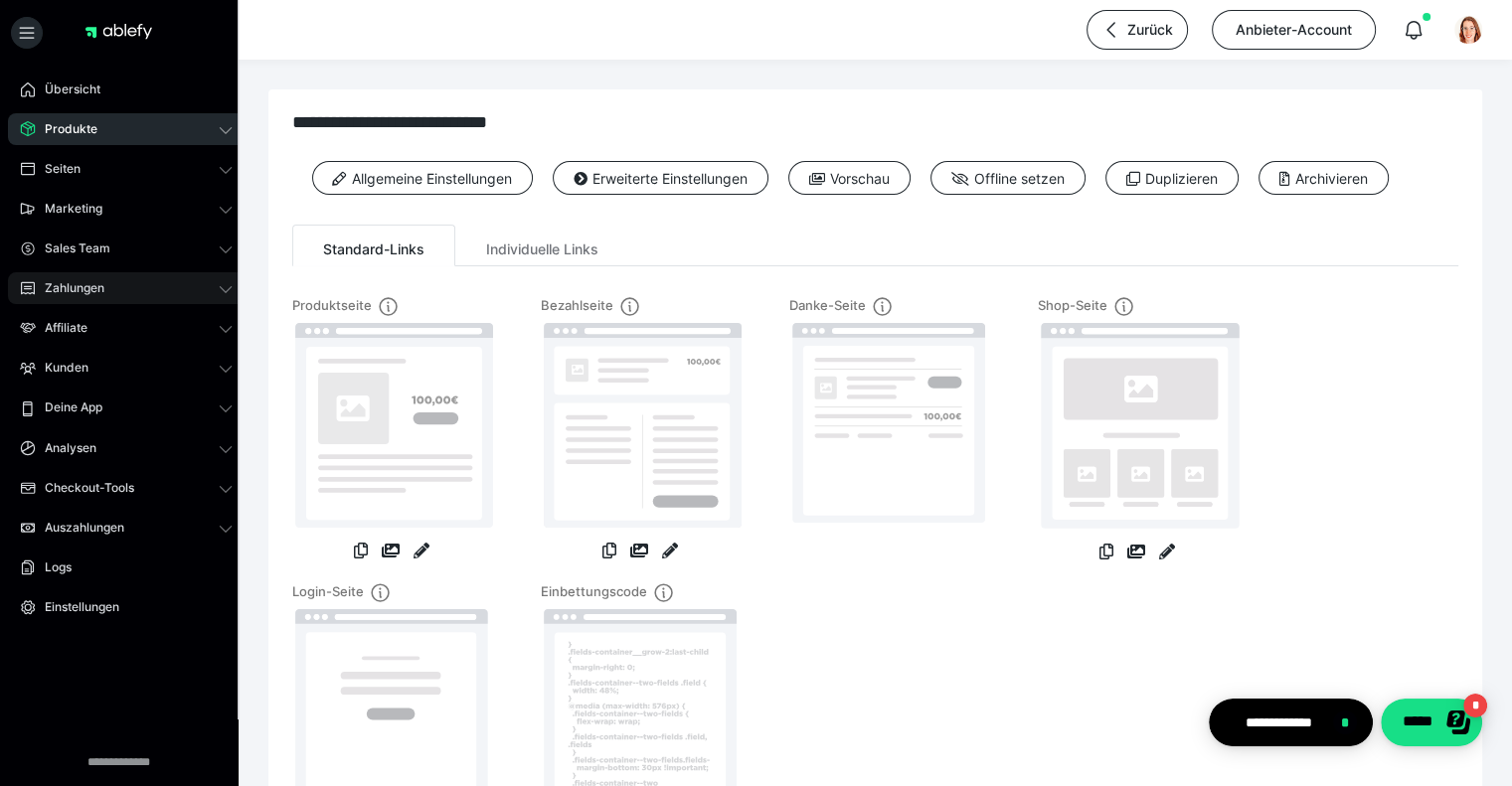 click on "Zahlungen" at bounding box center [68, 288] 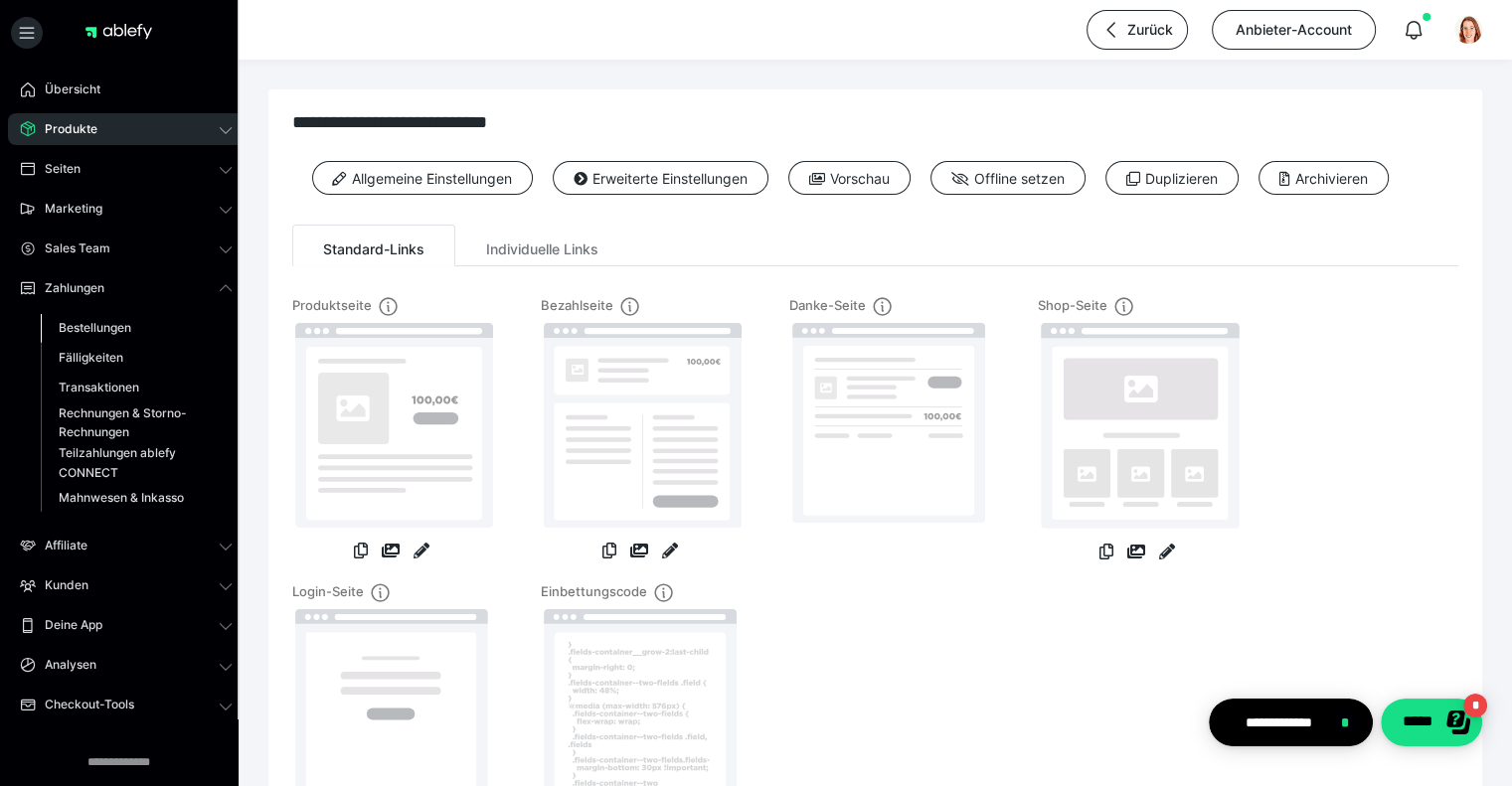 click on "Bestellungen" at bounding box center (94, 327) 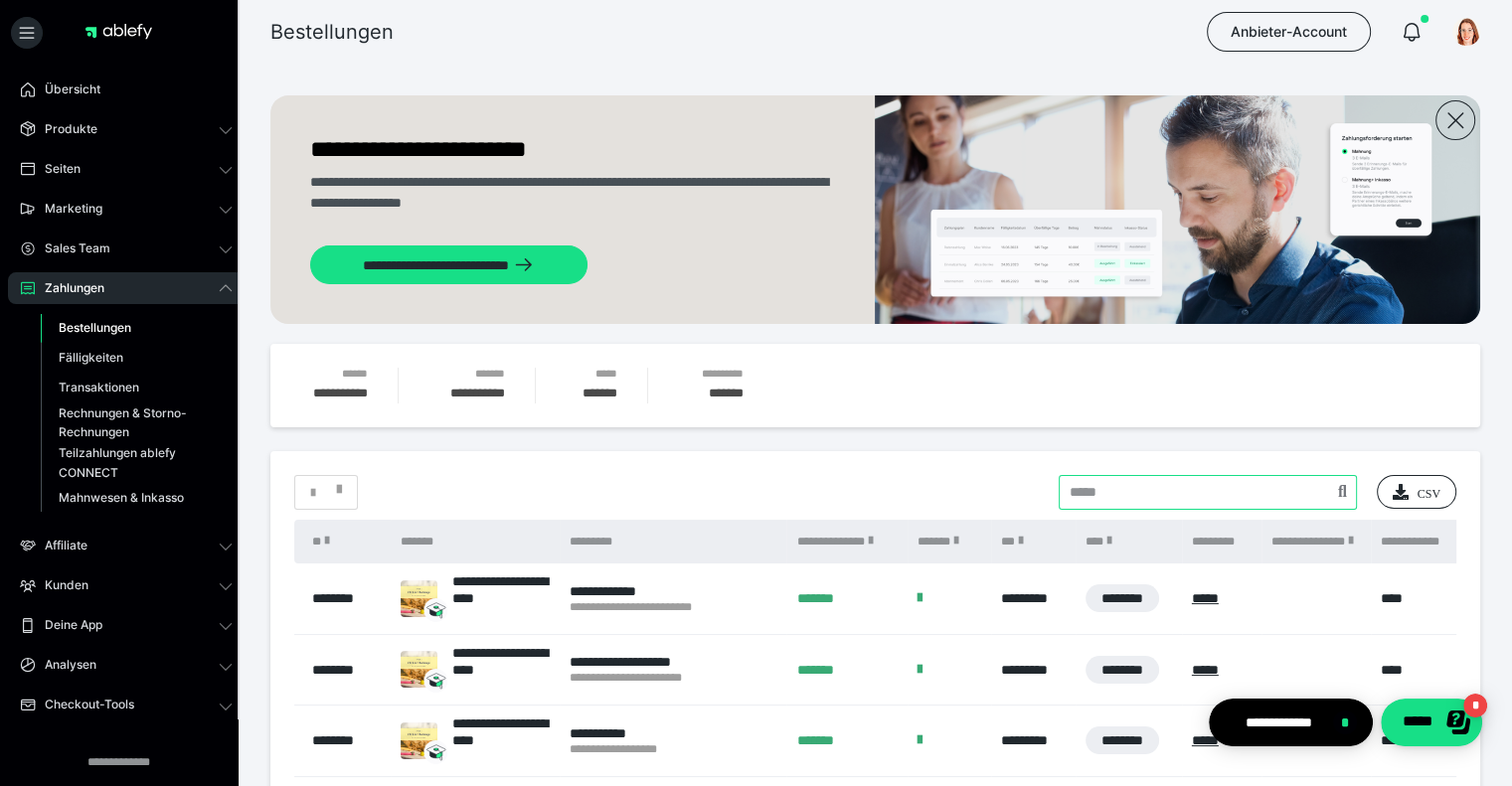click at bounding box center [1208, 492] 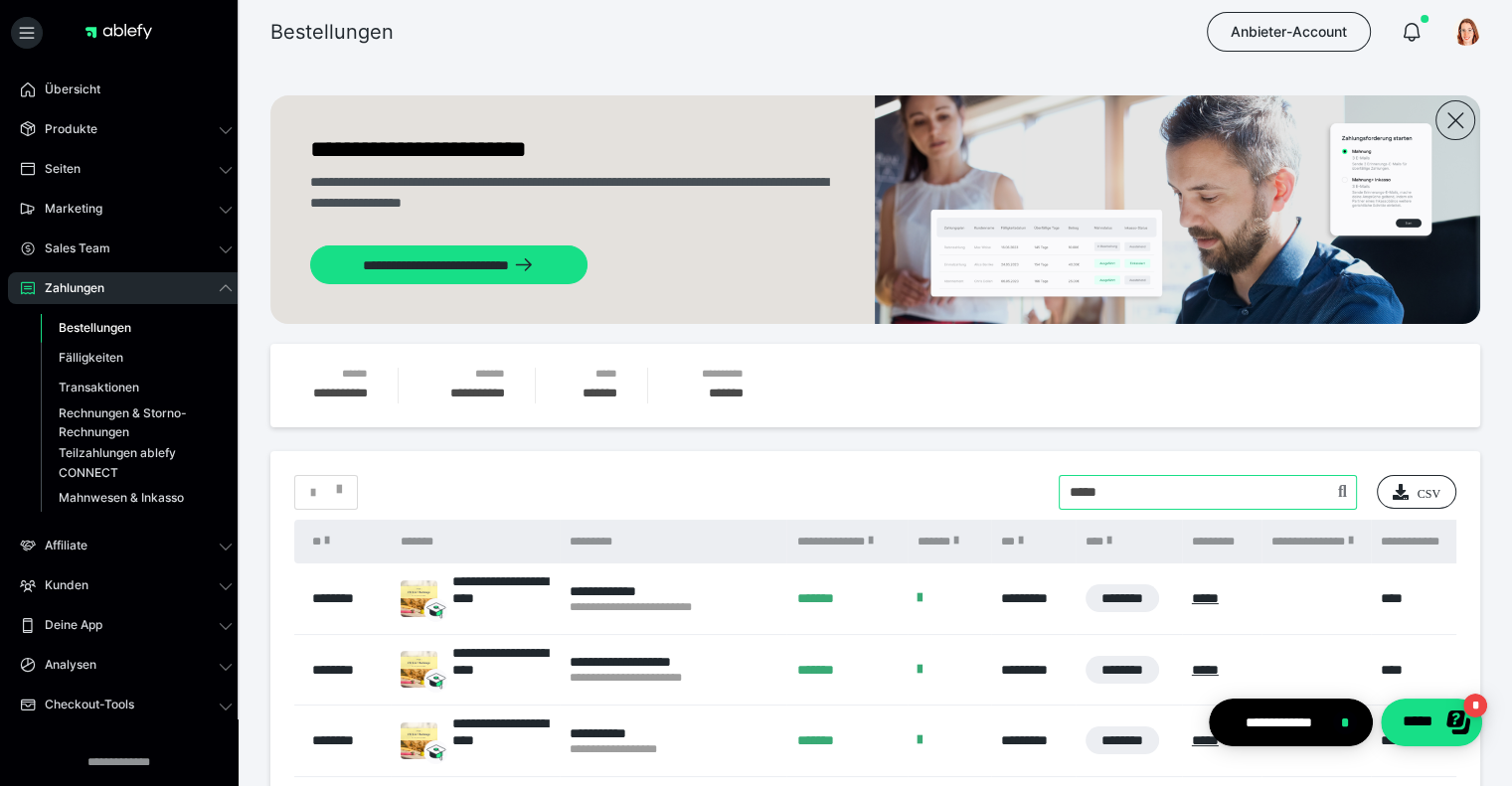 type on "*****" 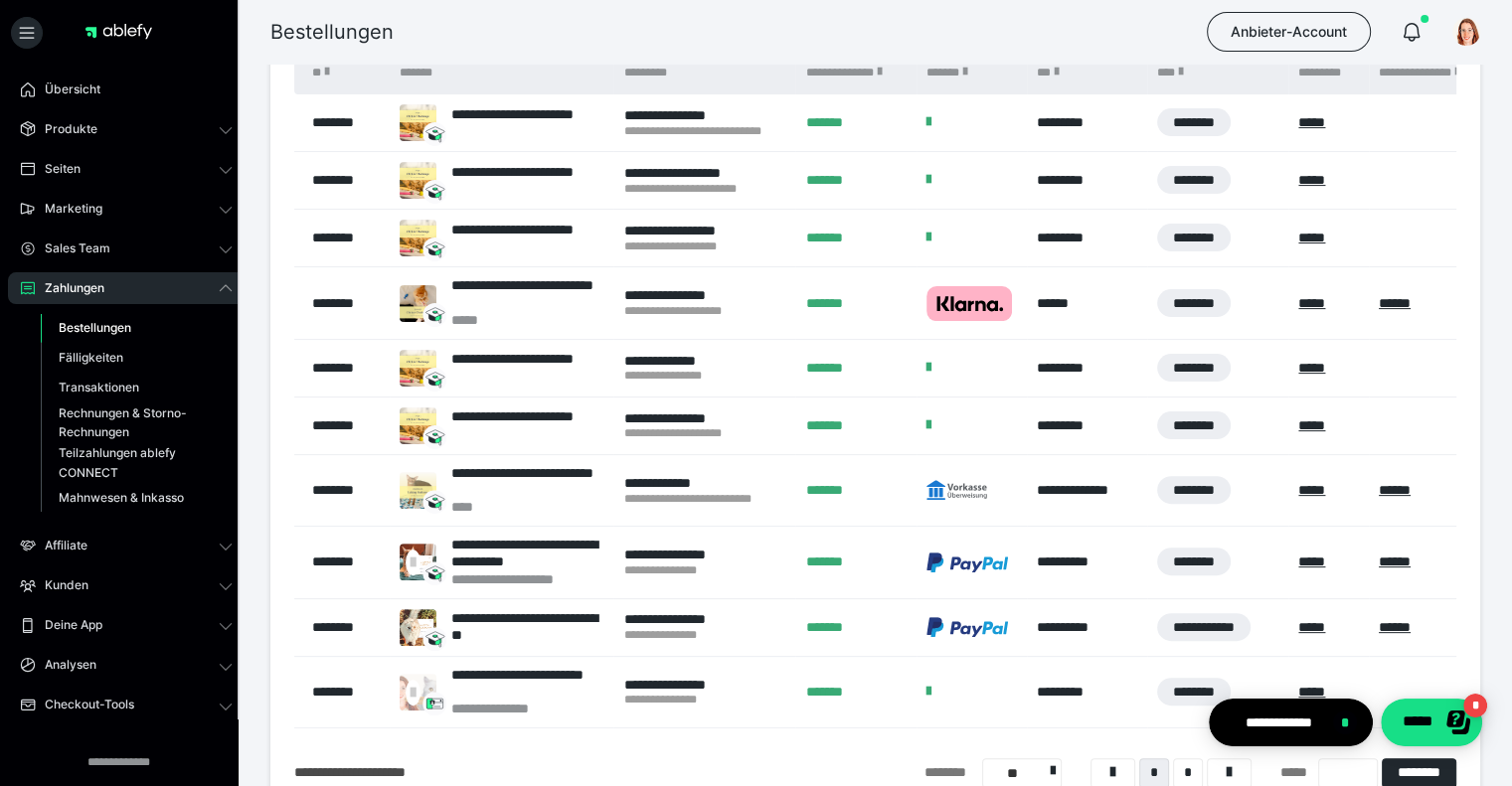 scroll, scrollTop: 497, scrollLeft: 0, axis: vertical 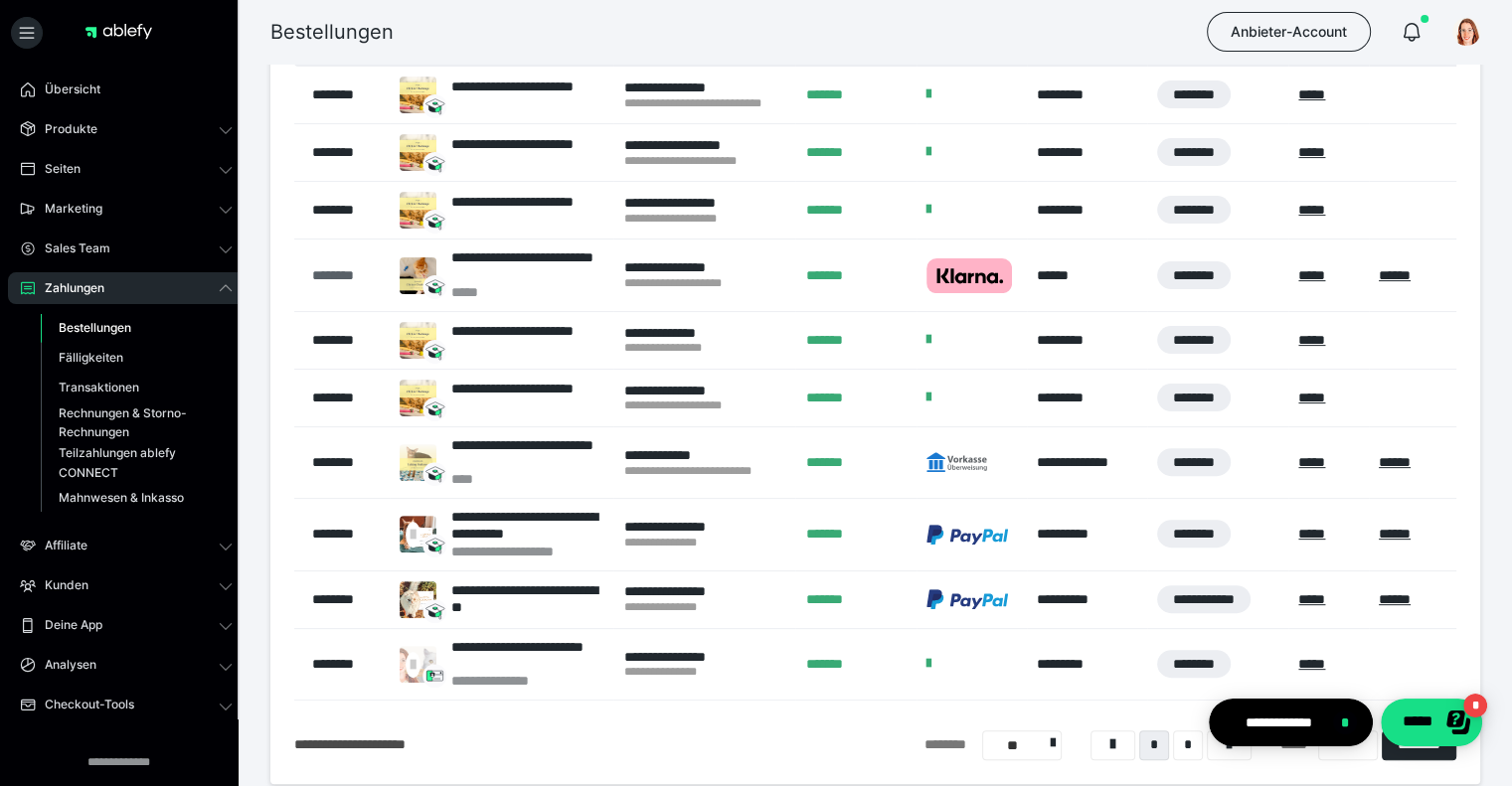 click on "********" at bounding box center (346, 275) 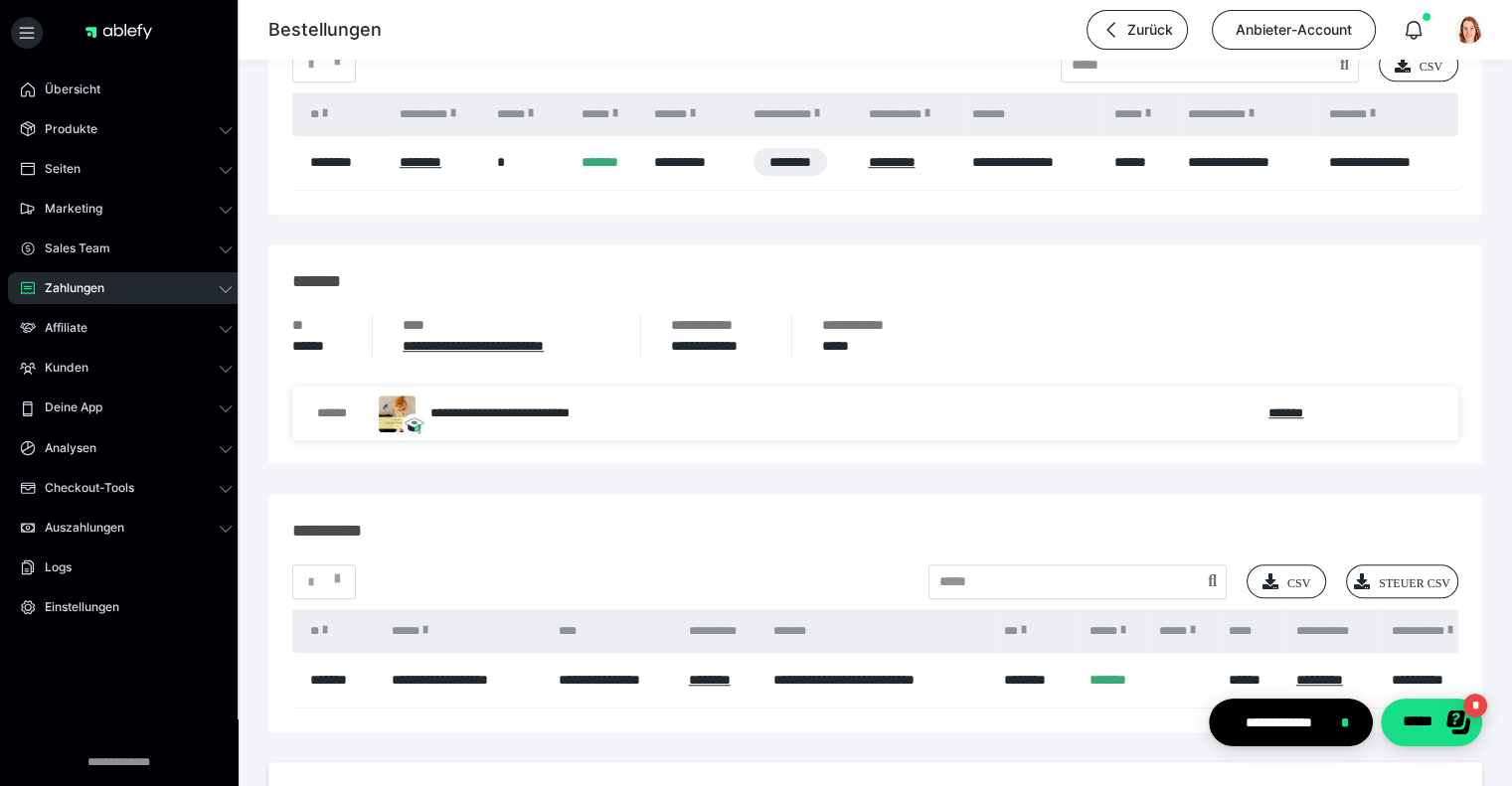 scroll, scrollTop: 1391, scrollLeft: 0, axis: vertical 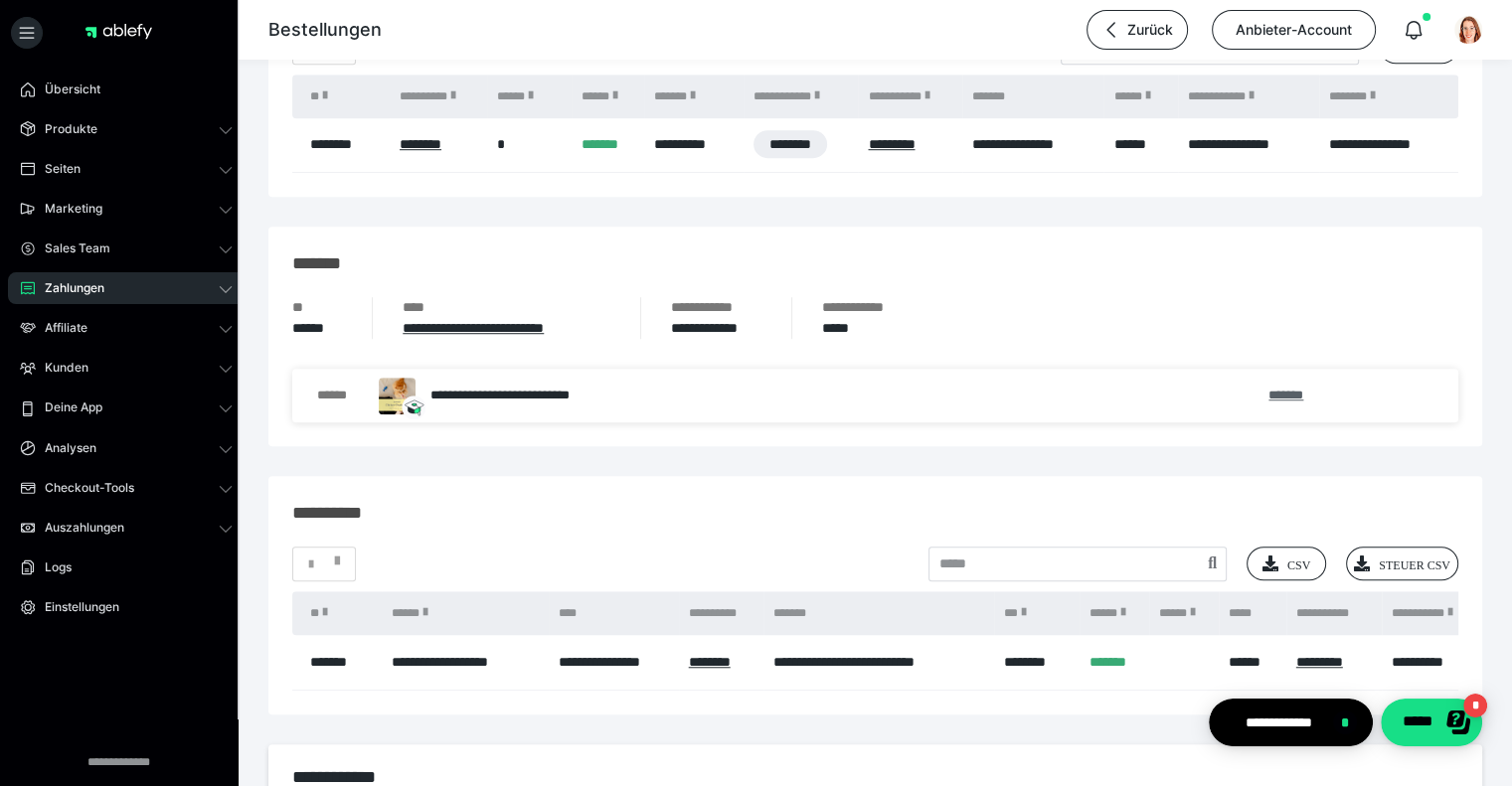 click on "*******" at bounding box center (1285, 394) 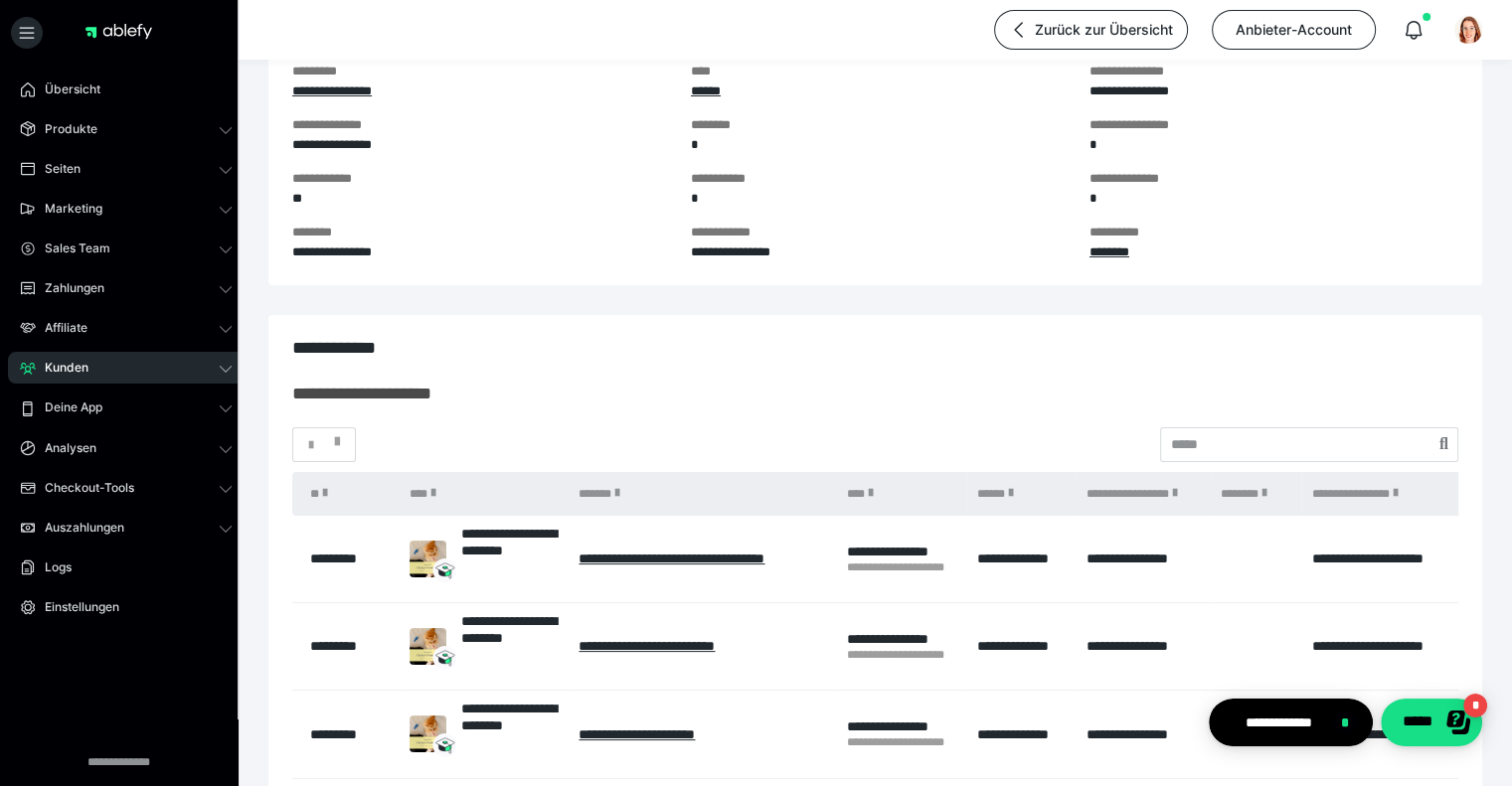 scroll, scrollTop: 199, scrollLeft: 0, axis: vertical 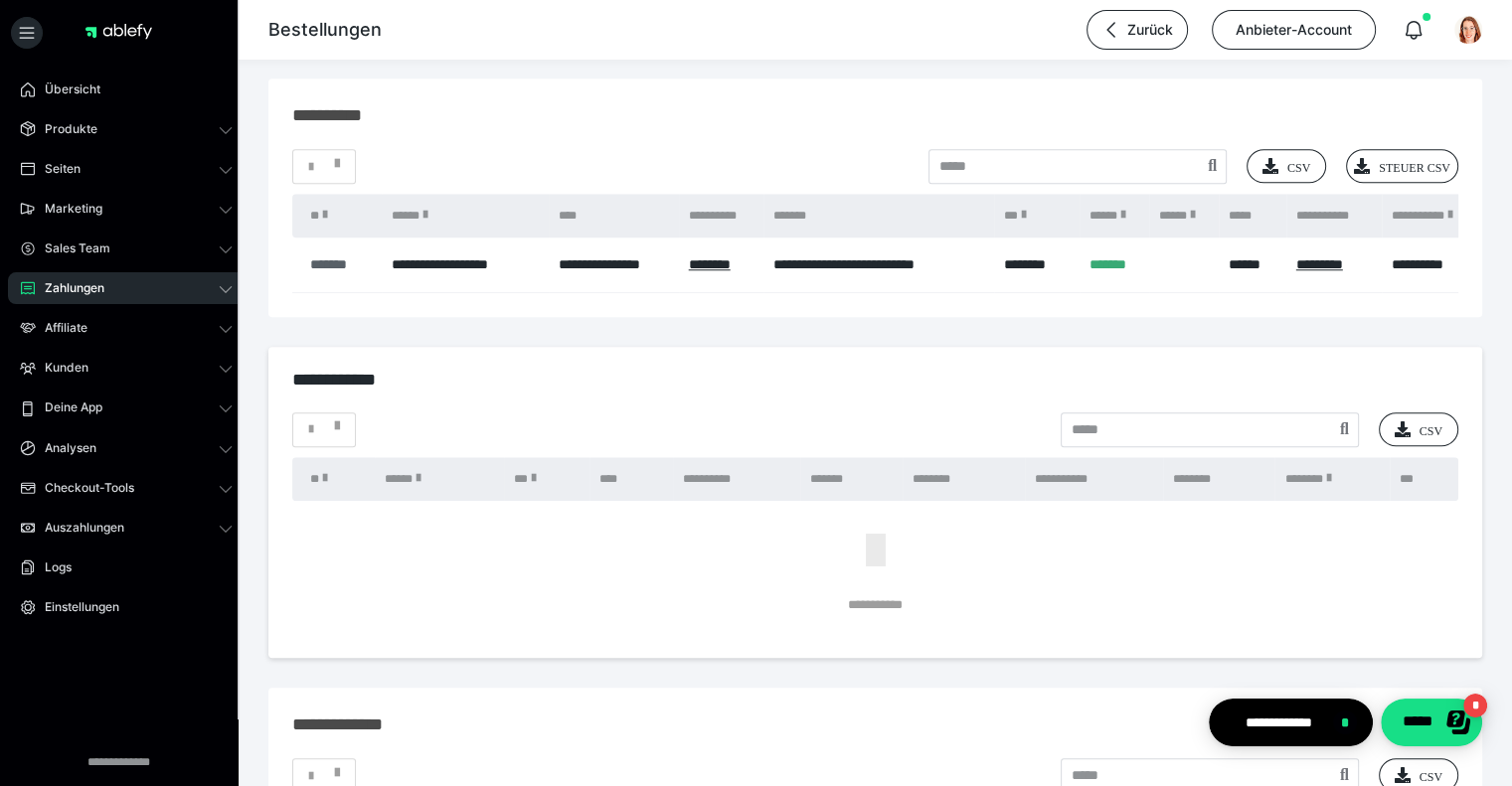 click on "*******" at bounding box center [341, 264] 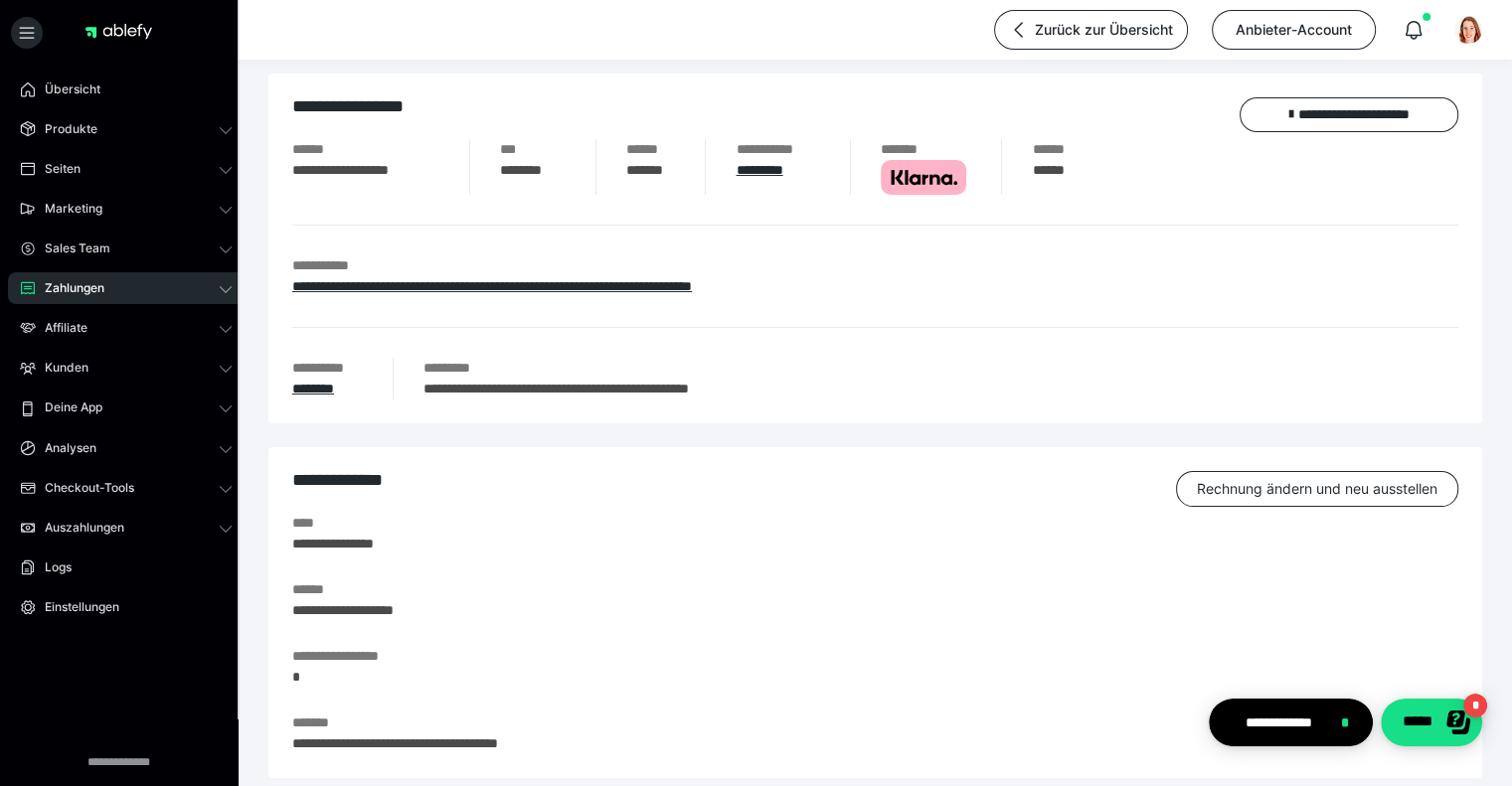scroll, scrollTop: 0, scrollLeft: 0, axis: both 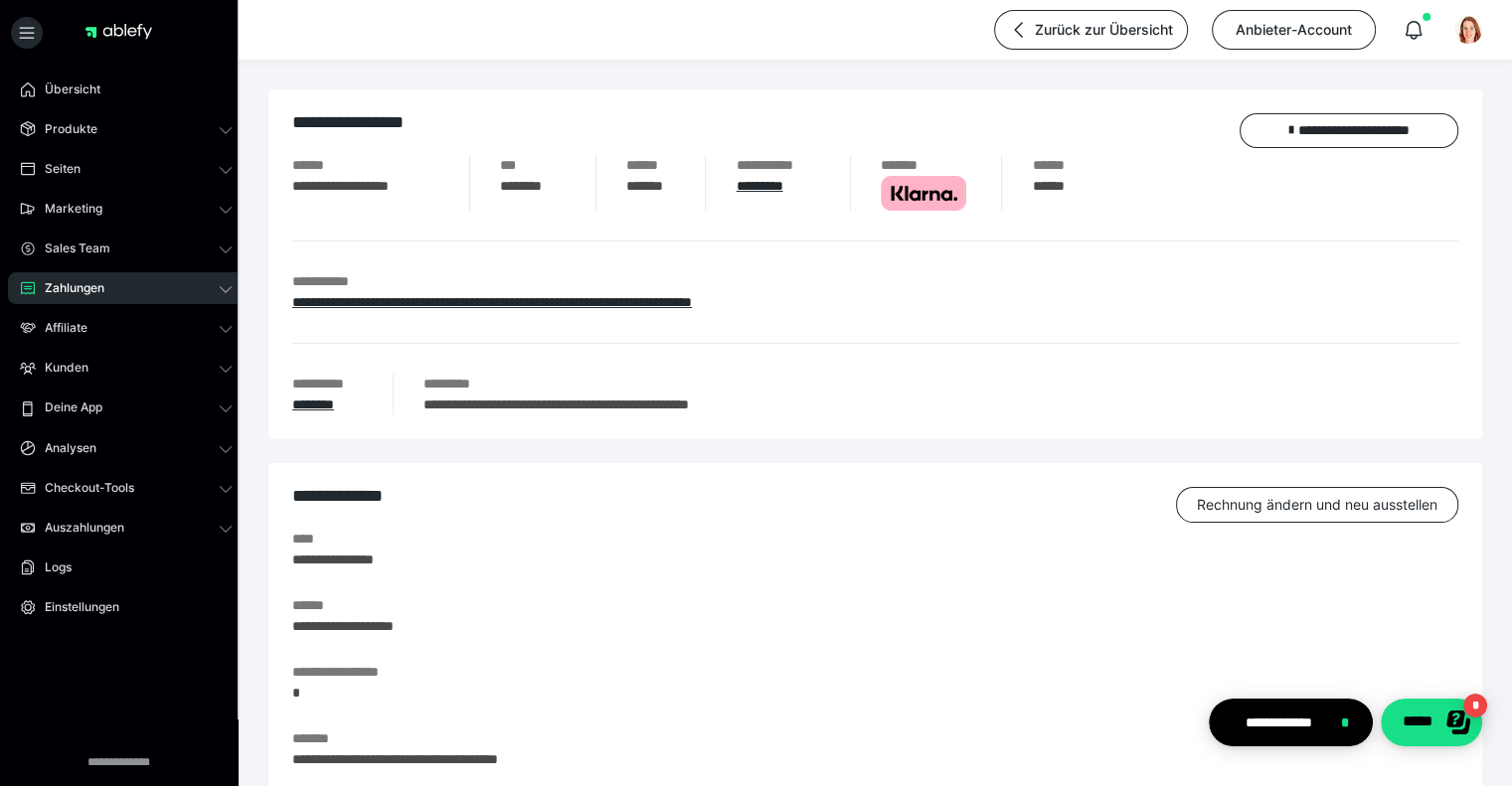 click on "**********" at bounding box center [630, 404] 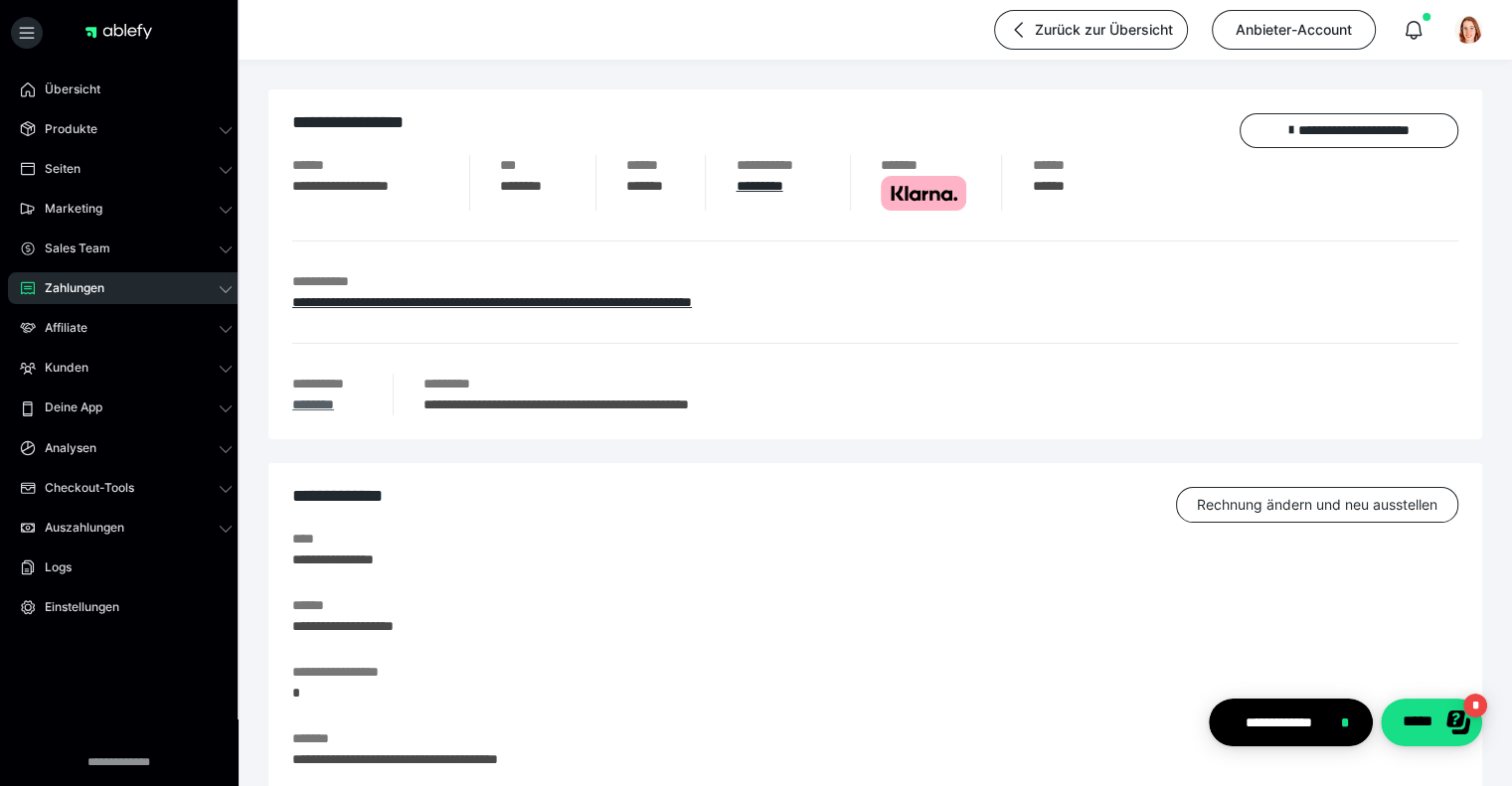 click on "********" at bounding box center [313, 404] 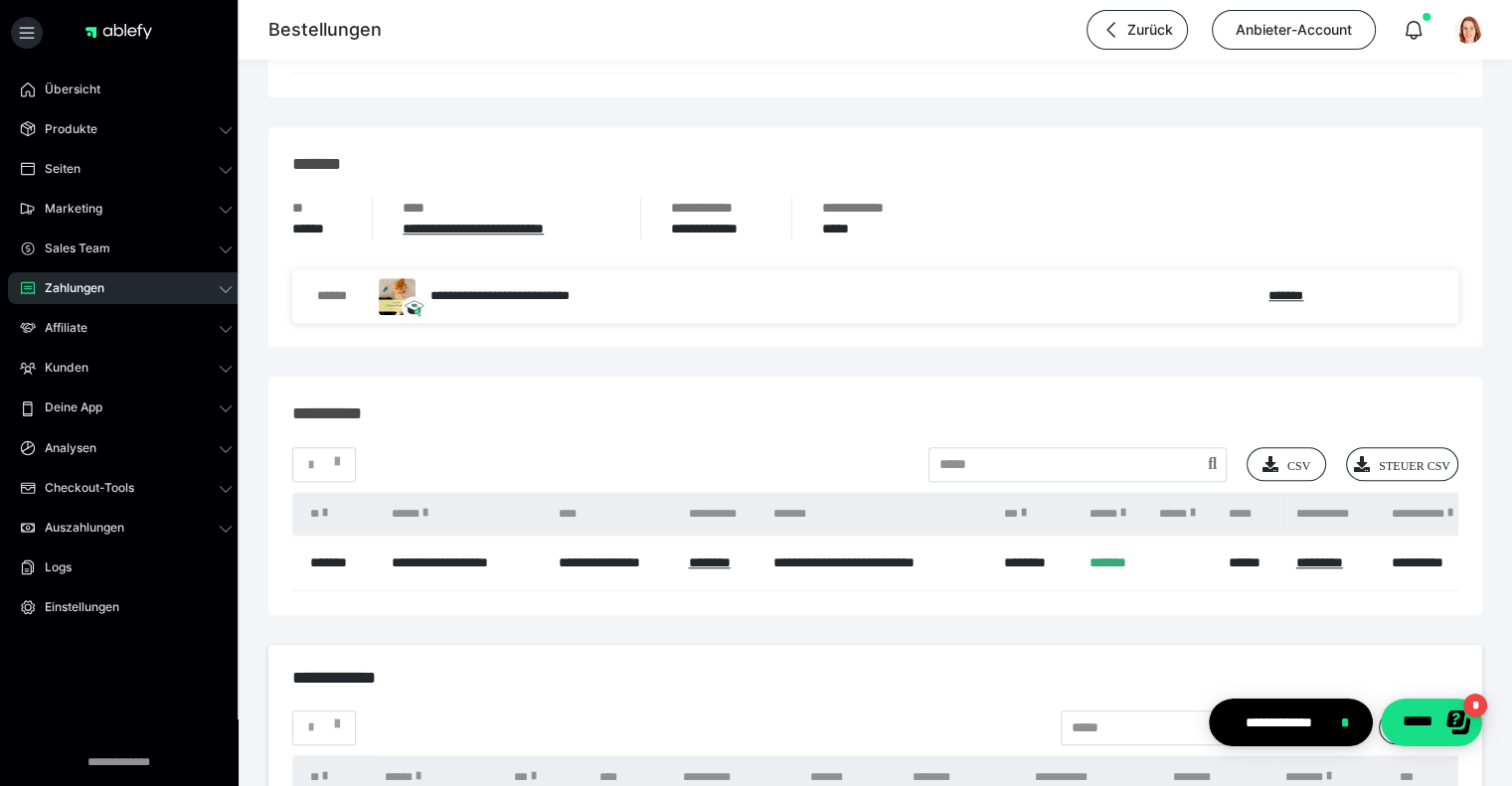 scroll, scrollTop: 1590, scrollLeft: 0, axis: vertical 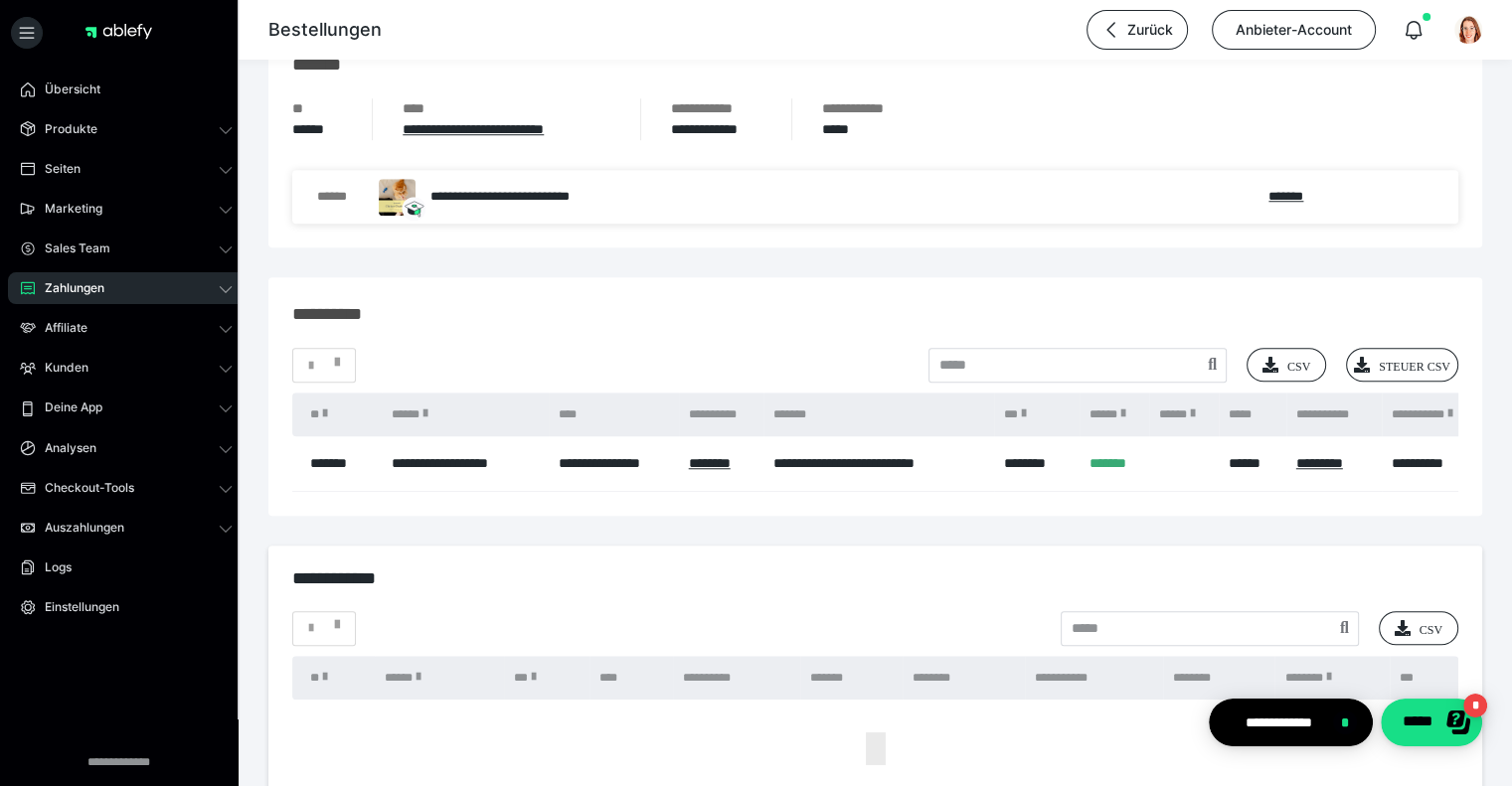 click on "*******" at bounding box center (341, 463) 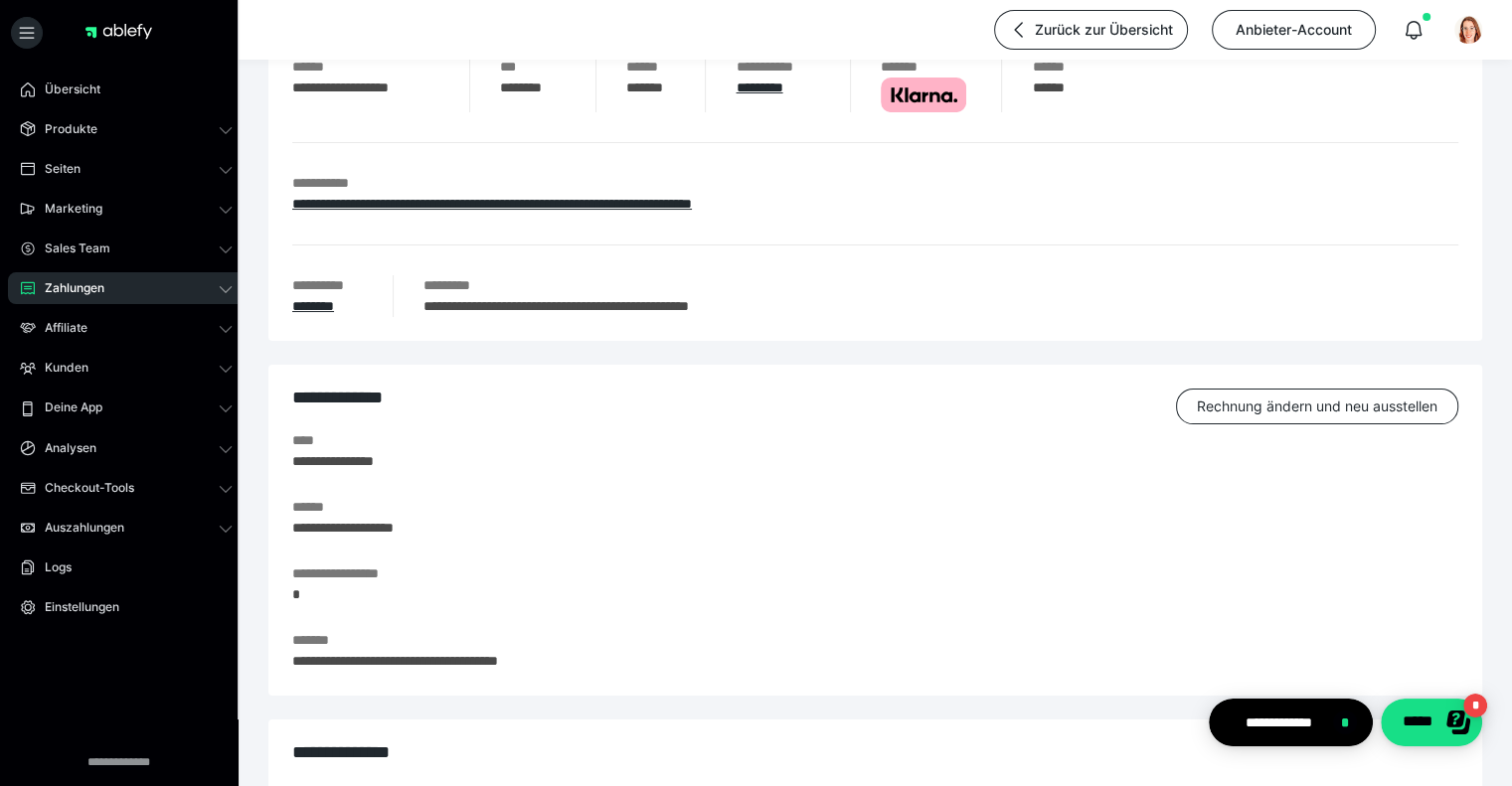 scroll, scrollTop: 285, scrollLeft: 0, axis: vertical 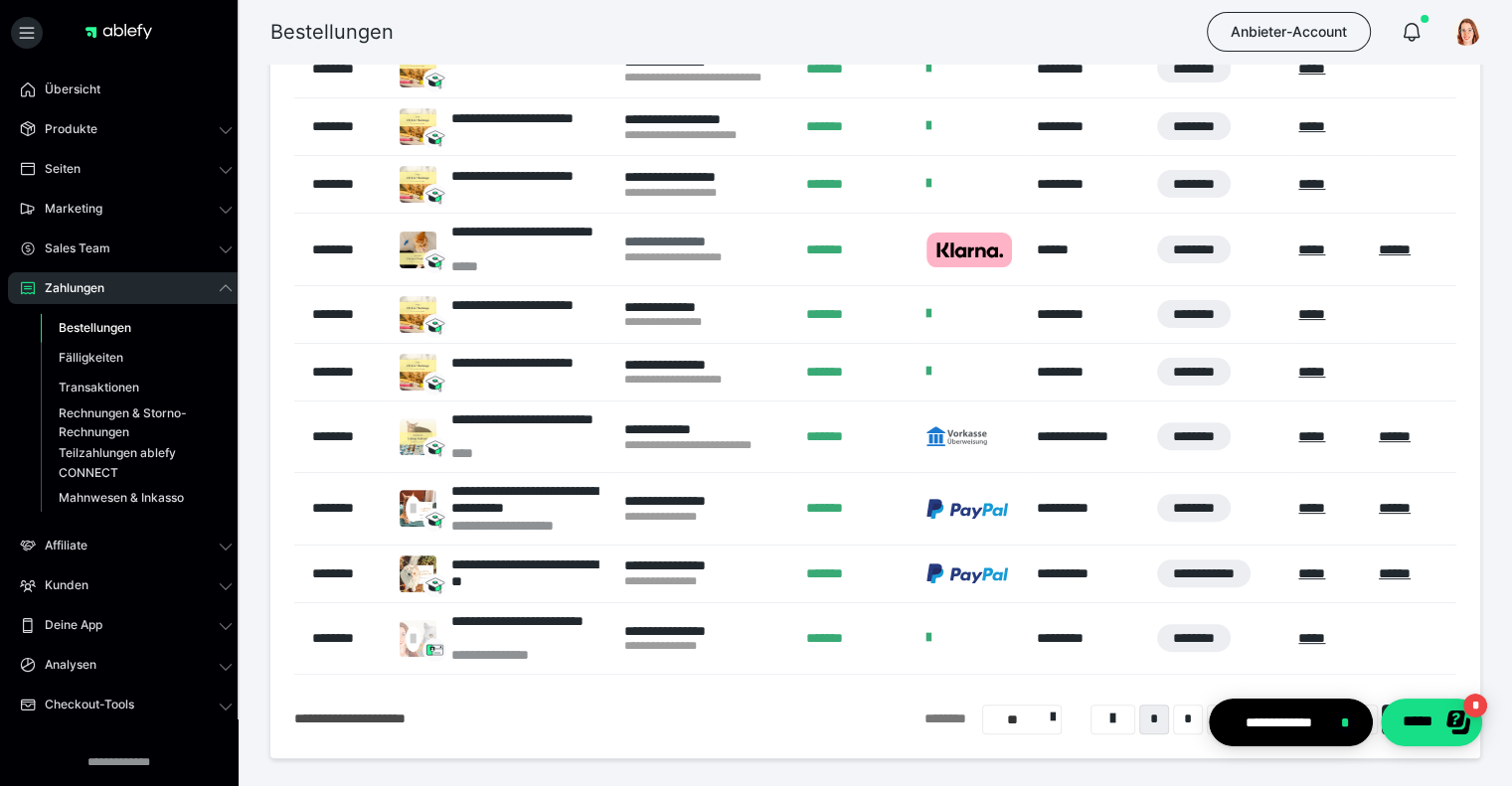 click on "**********" at bounding box center [704, 241] 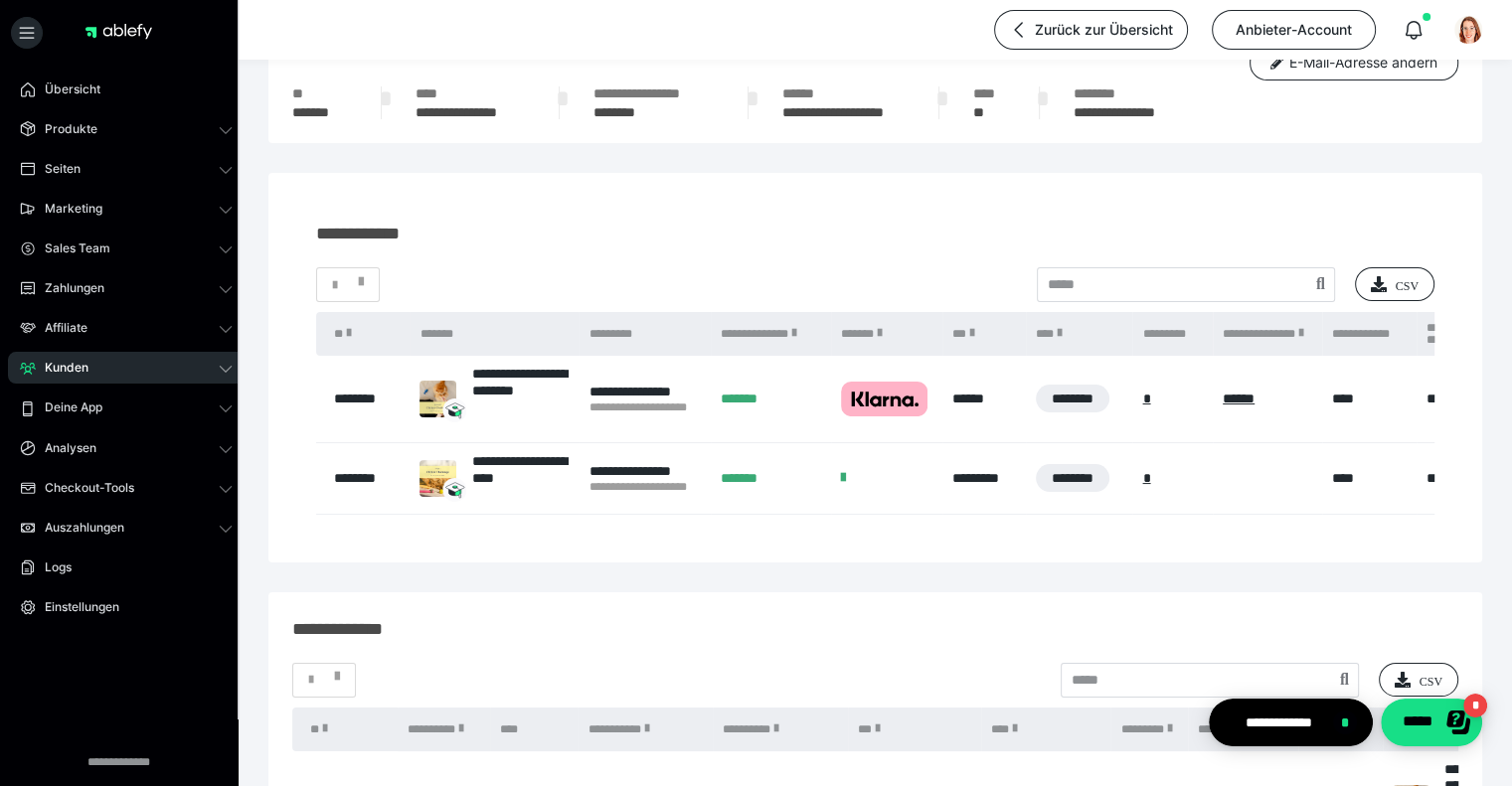 scroll, scrollTop: 369, scrollLeft: 0, axis: vertical 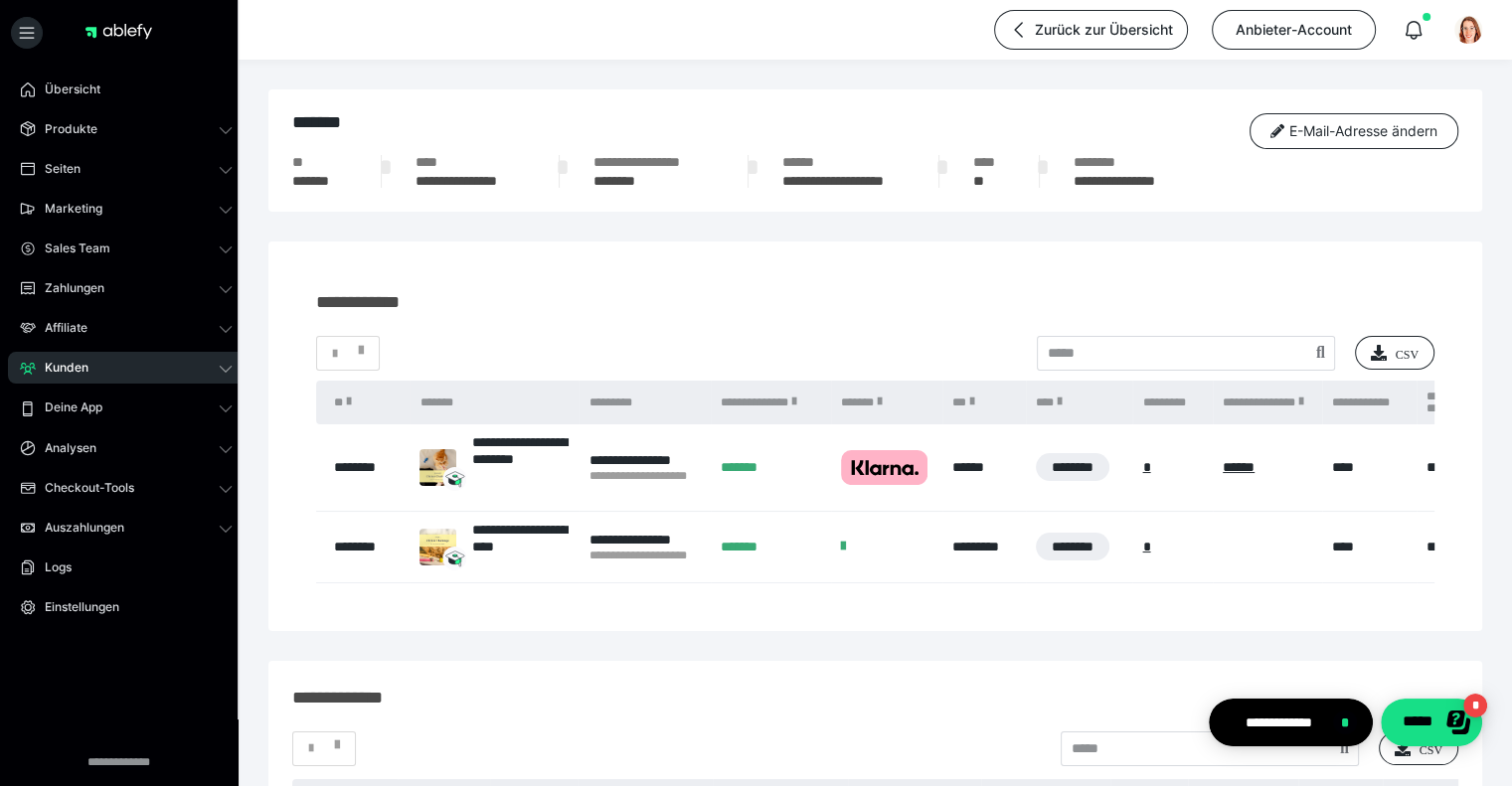 click on "******* E-Mail-Adresse ändern" at bounding box center (875, 134) 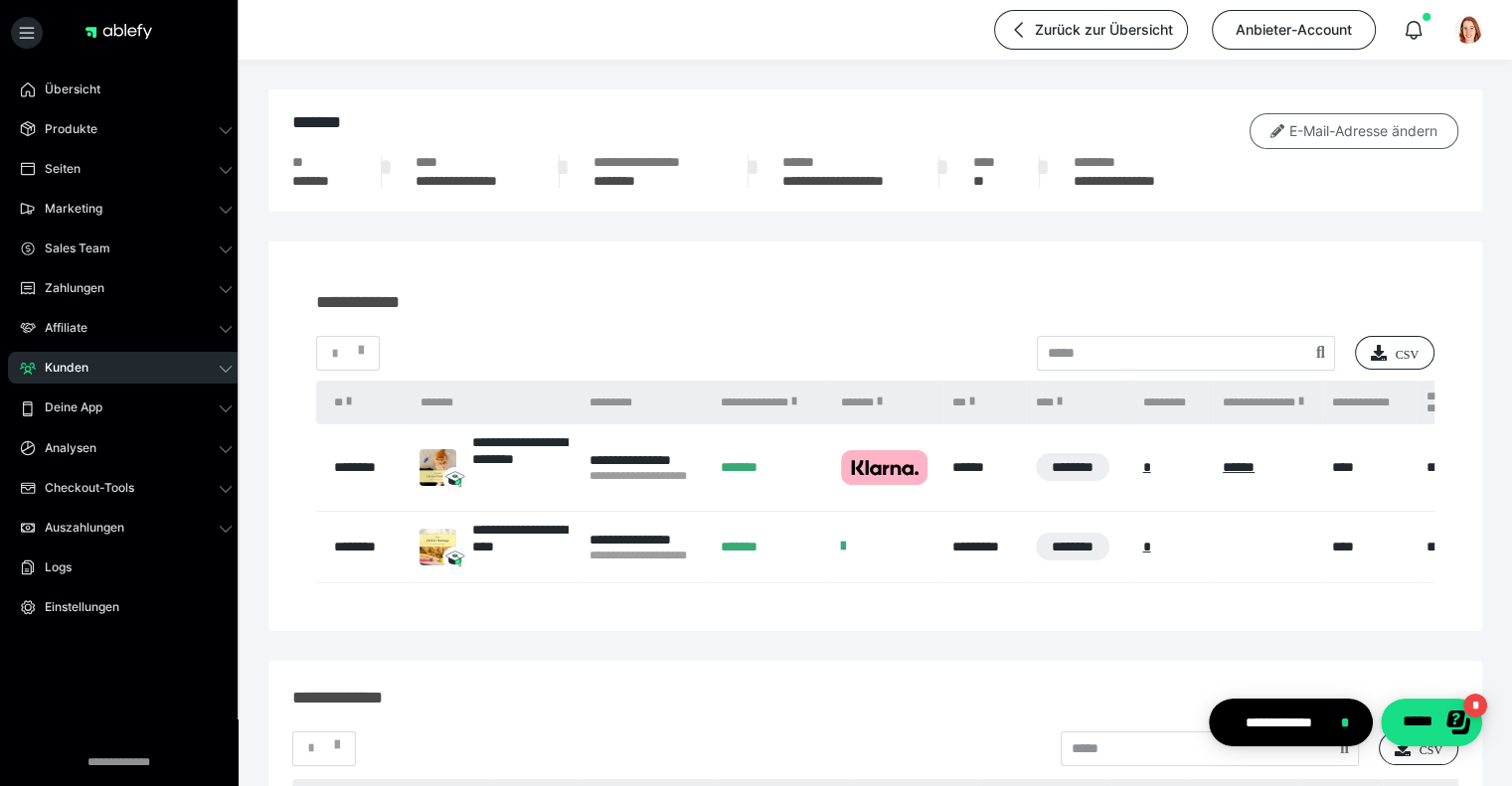 click on "E-Mail-Adresse ändern" at bounding box center (1354, 131) 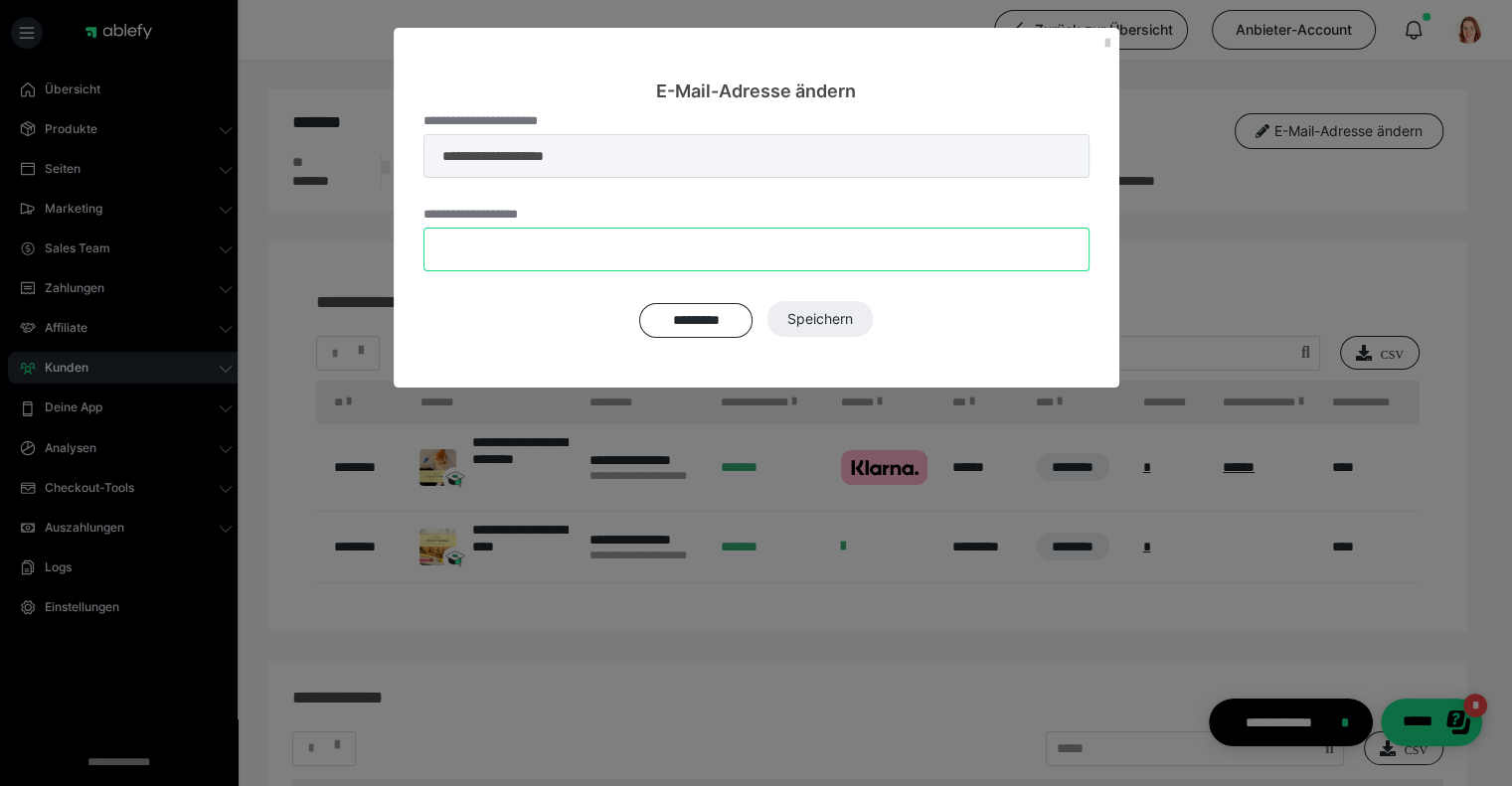 click on "**********" at bounding box center [756, 249] 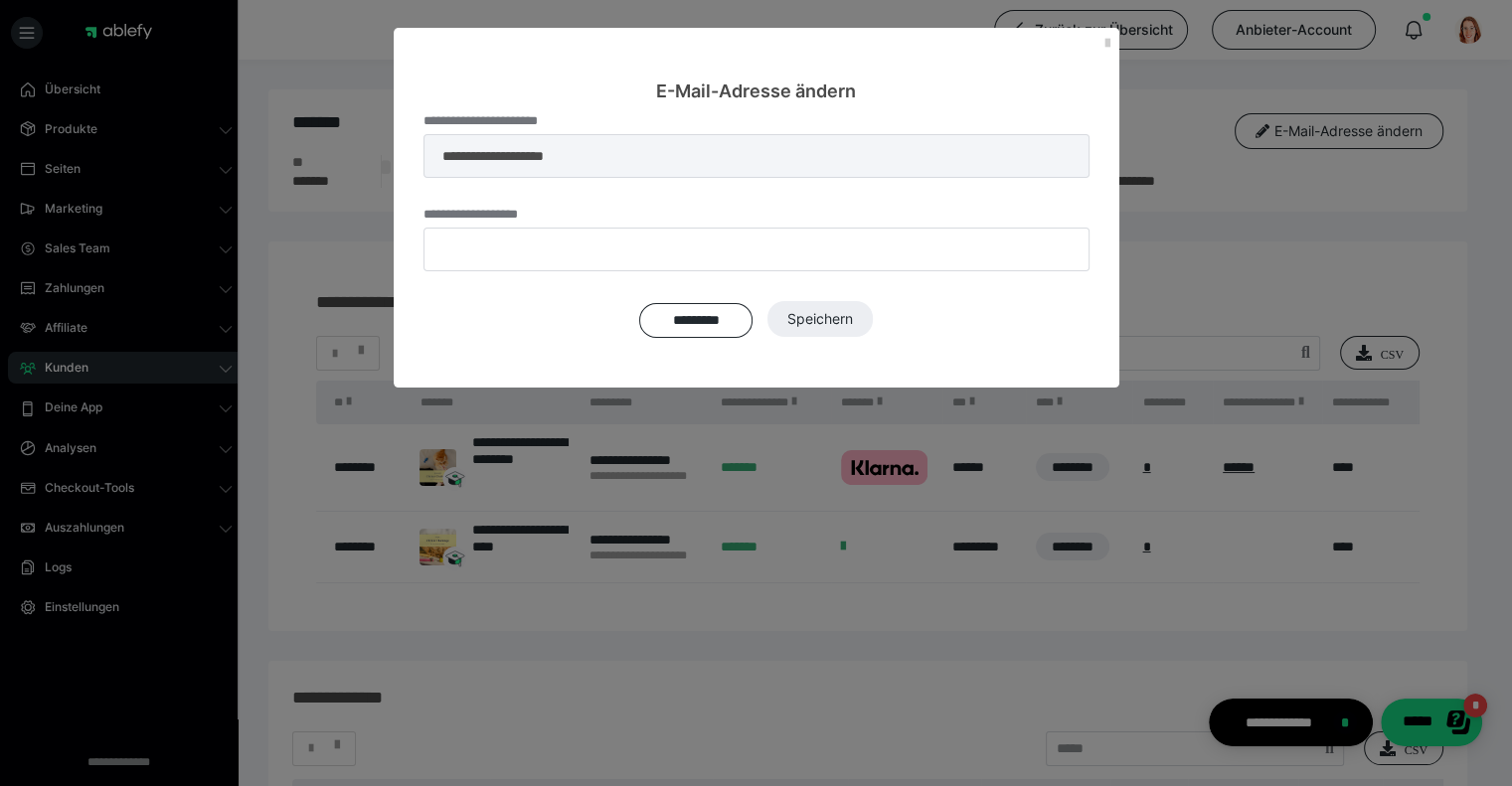 click on "**********" at bounding box center (756, 245) 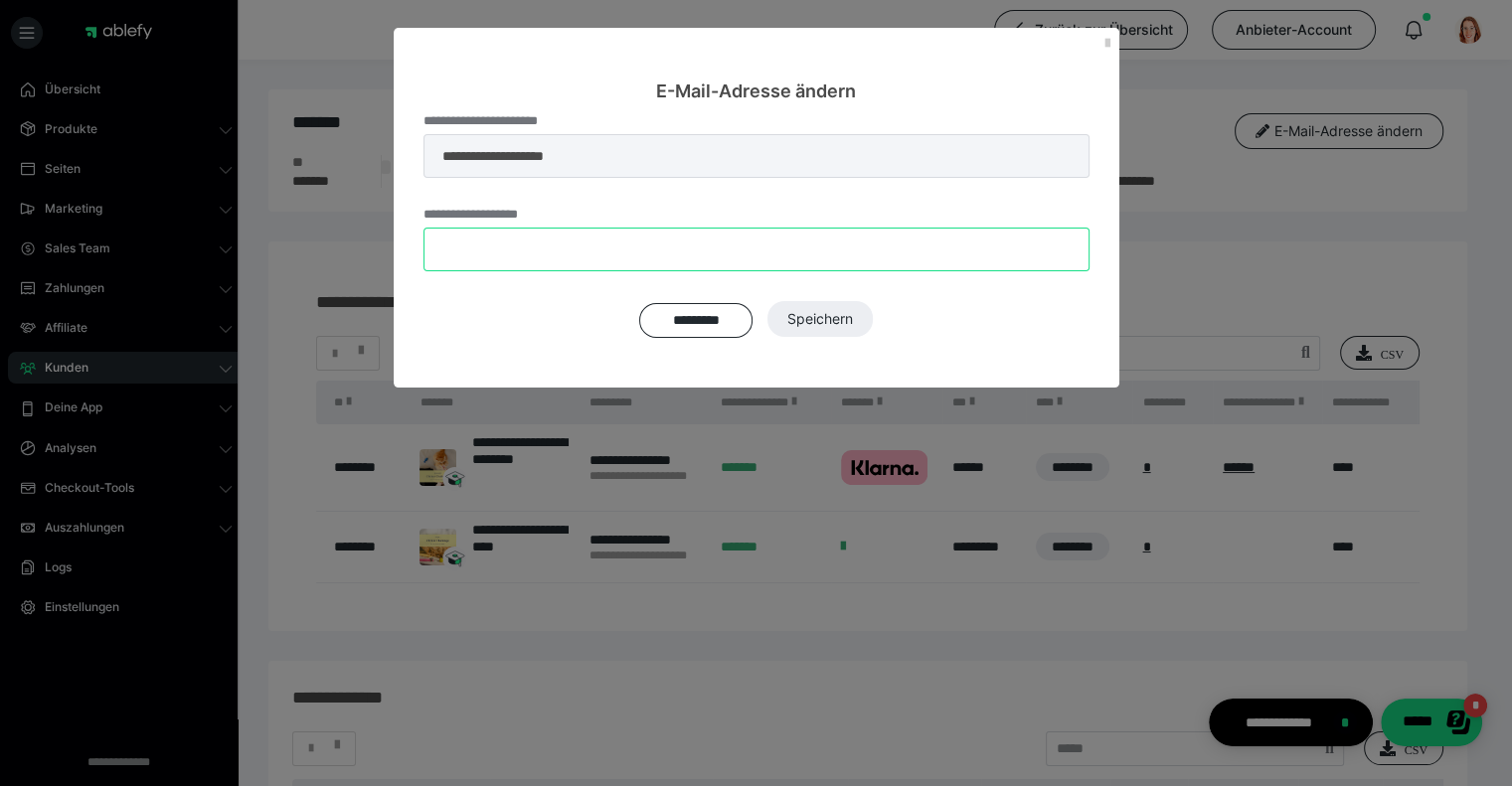 click on "**********" at bounding box center (756, 249) 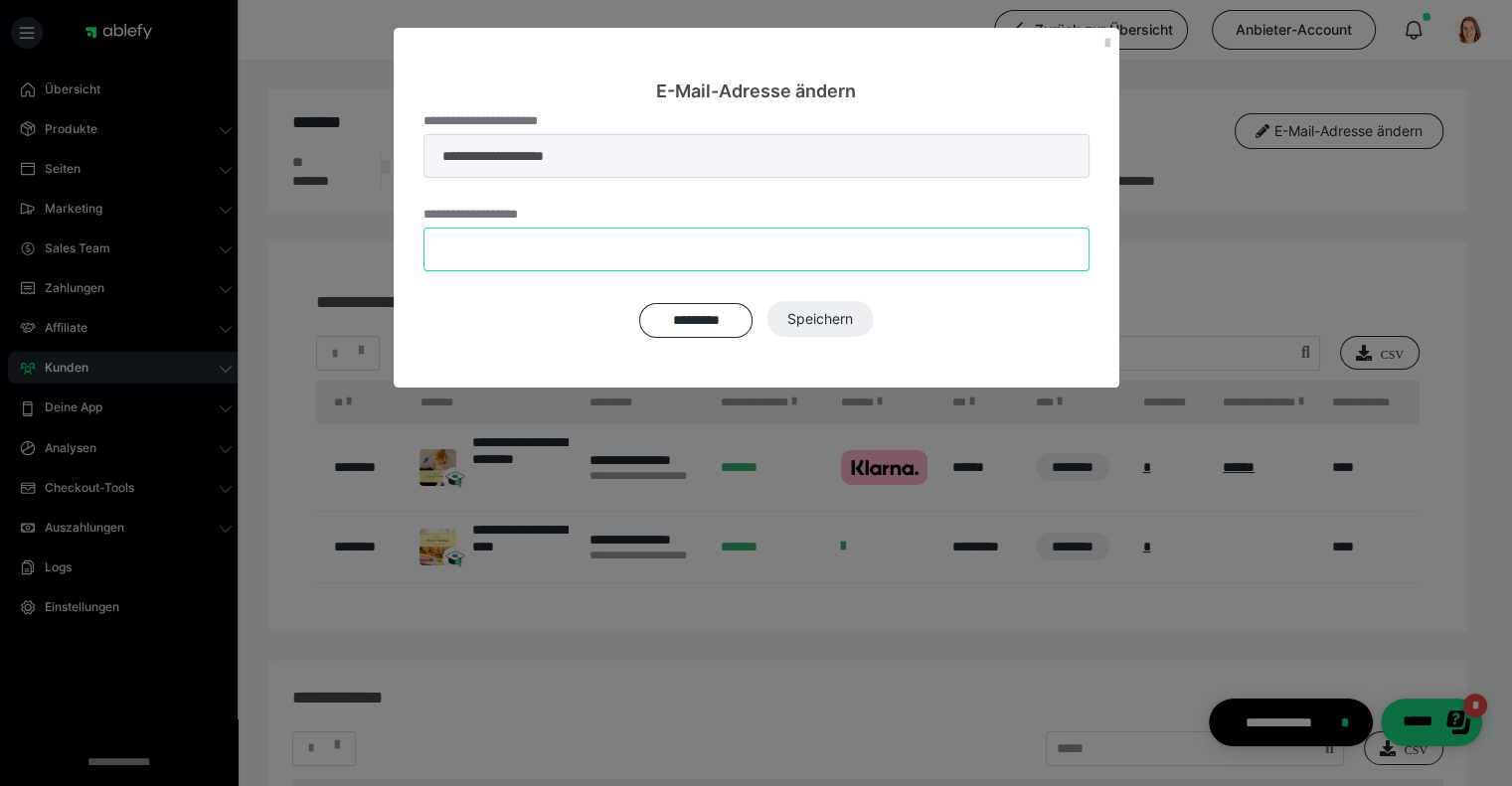 paste on "**********" 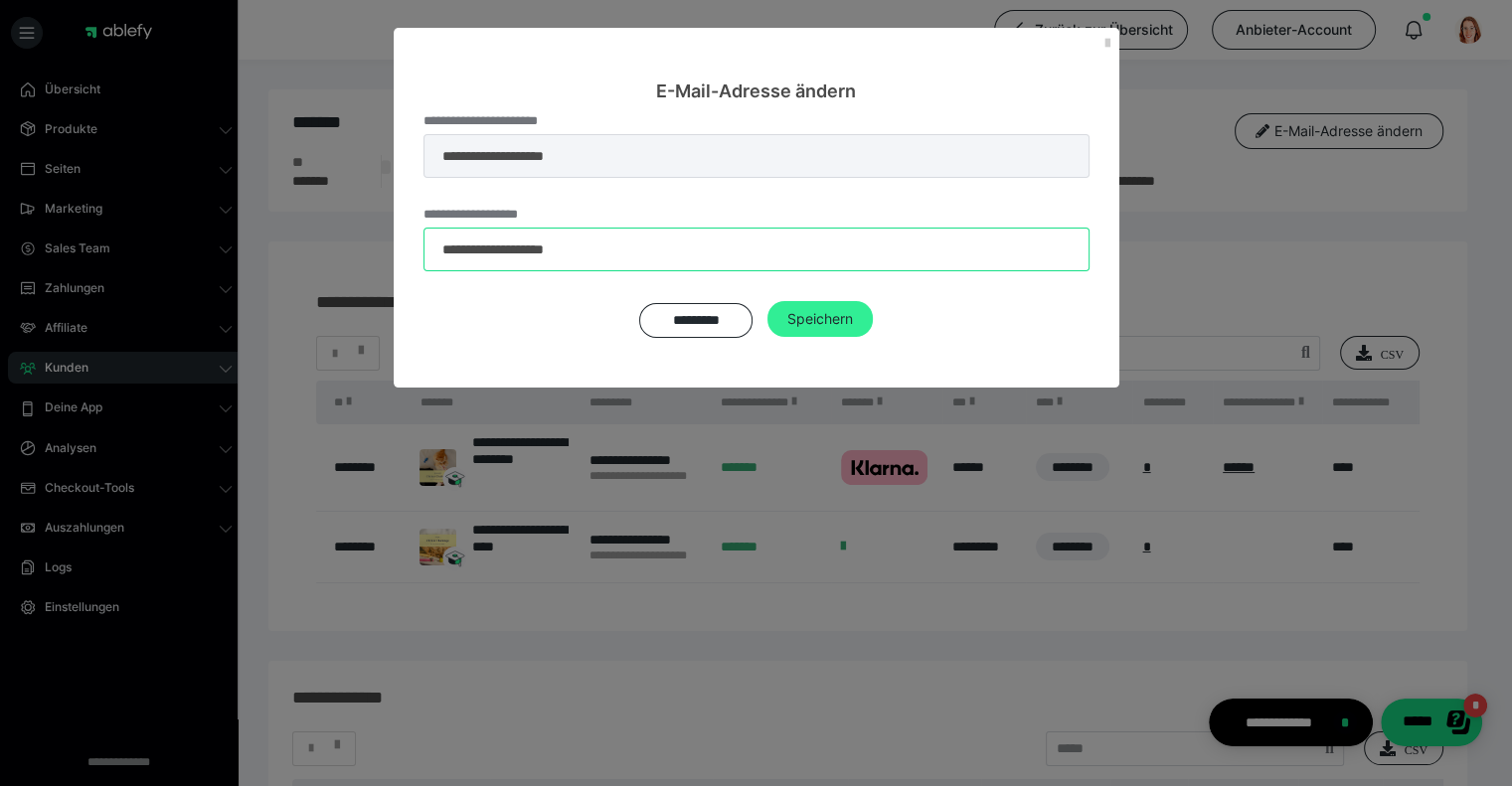 type on "**********" 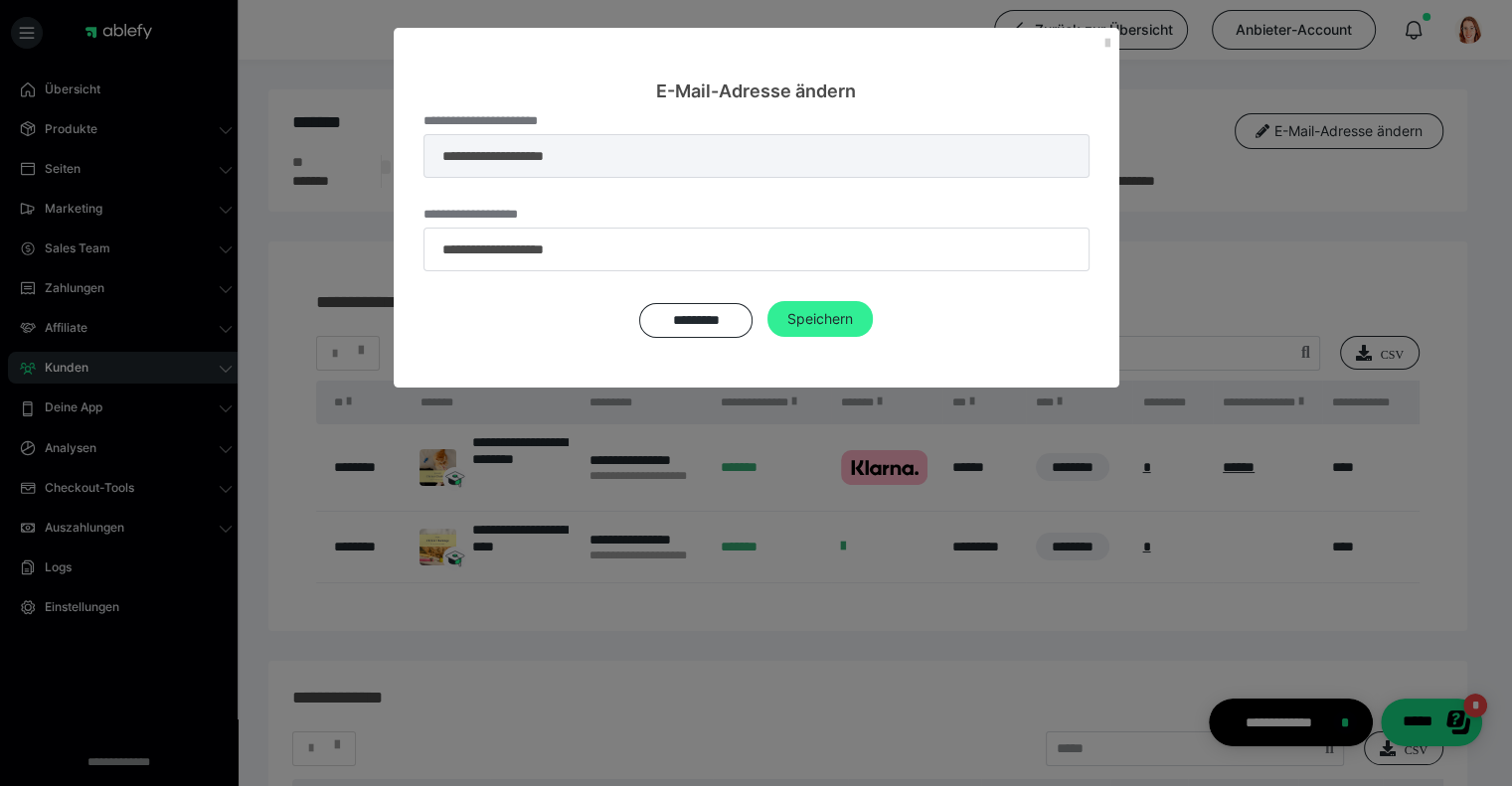 click on "Speichern" at bounding box center (820, 319) 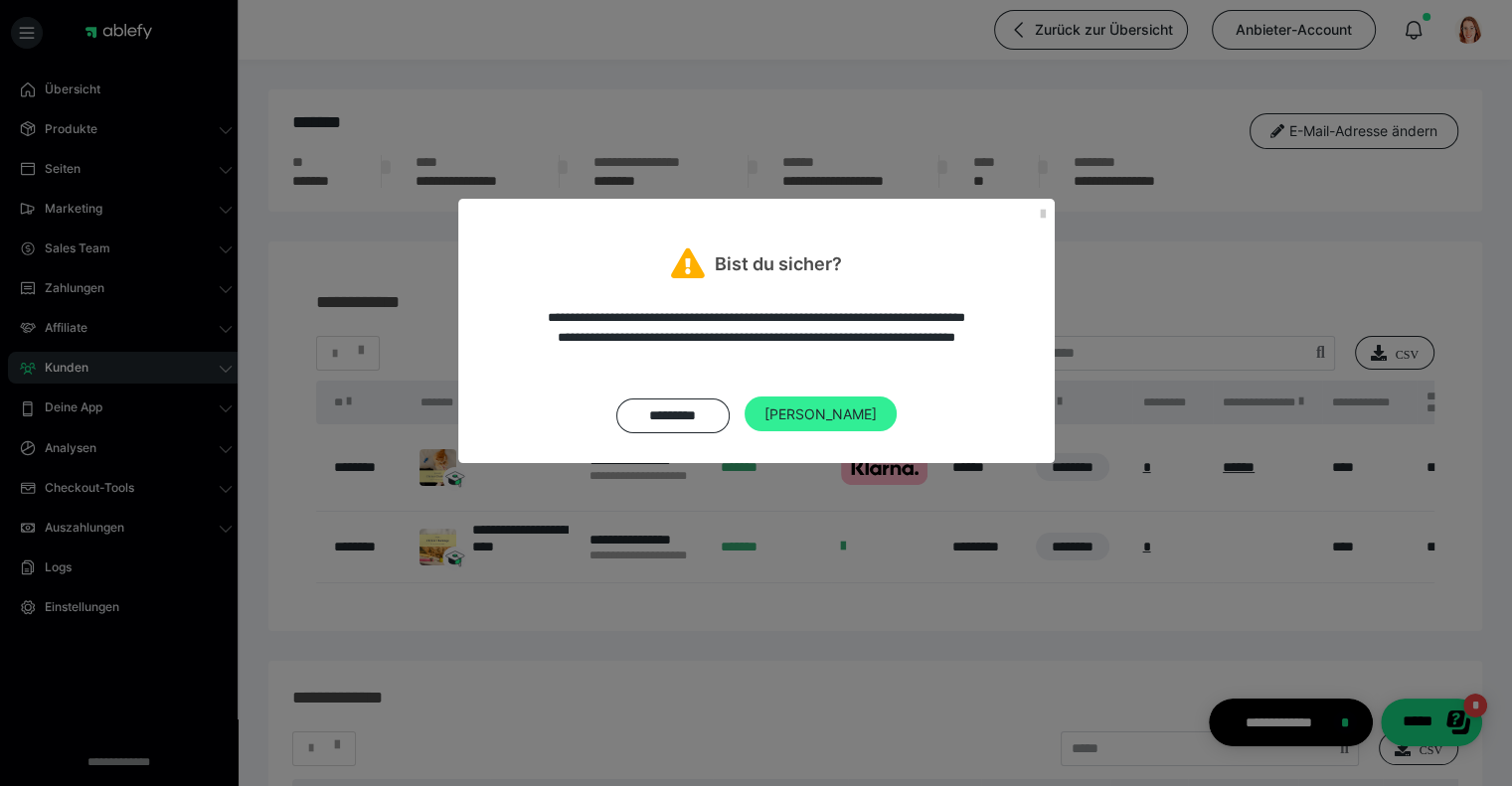 click on "[PERSON_NAME]" at bounding box center (820, 414) 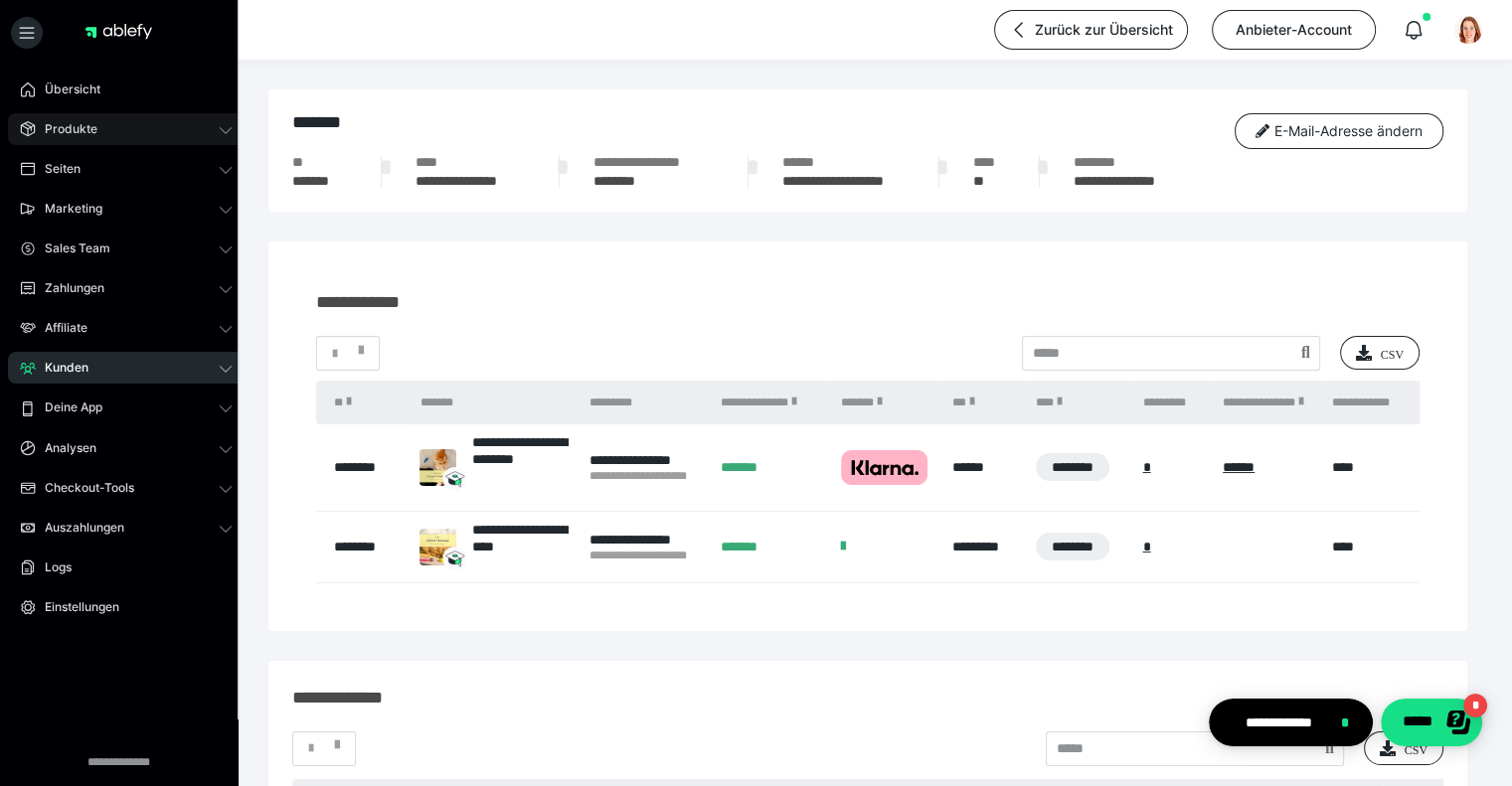 click on "Produkte" at bounding box center (64, 129) 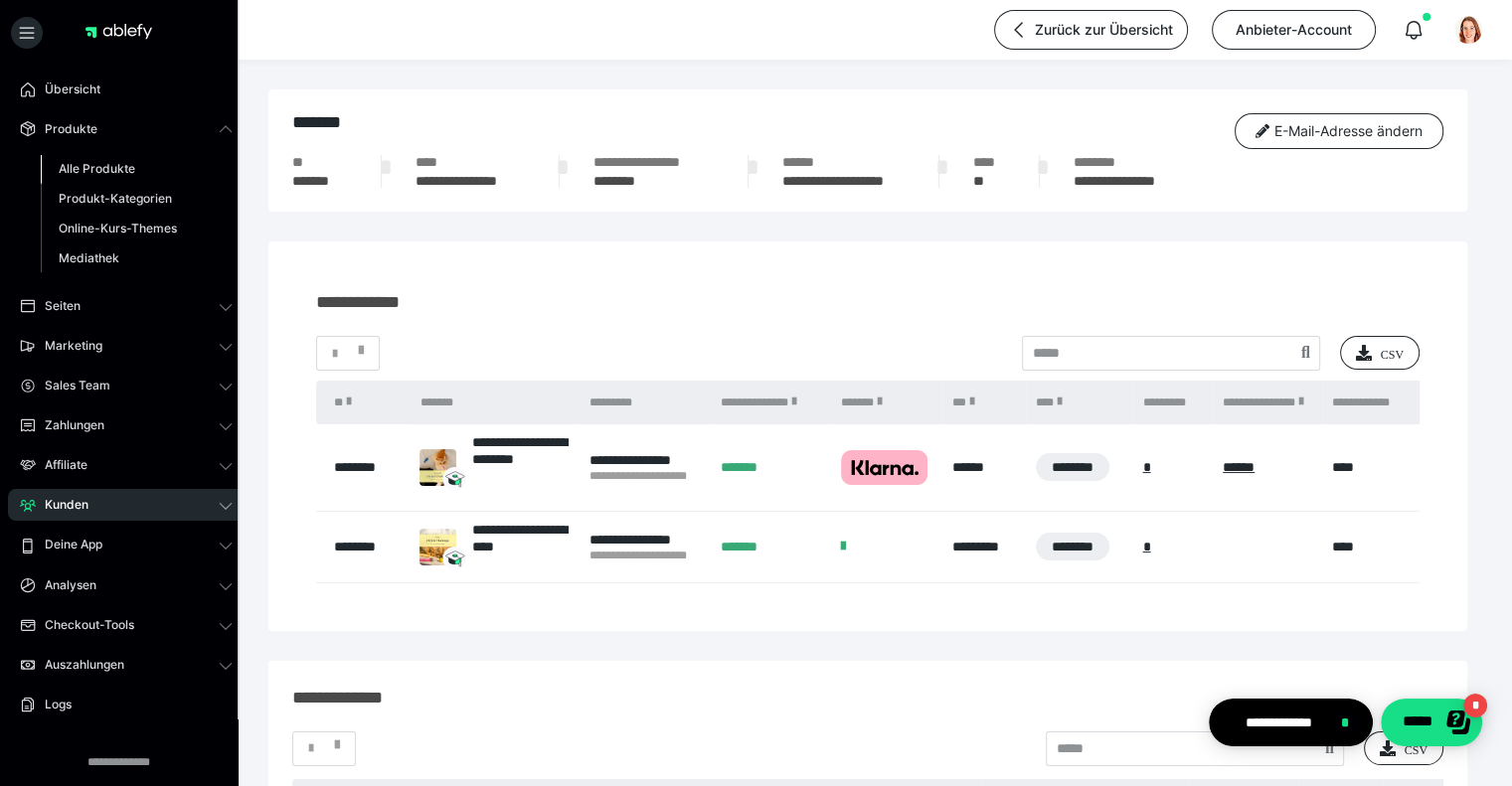 click on "Alle Produkte" at bounding box center (96, 168) 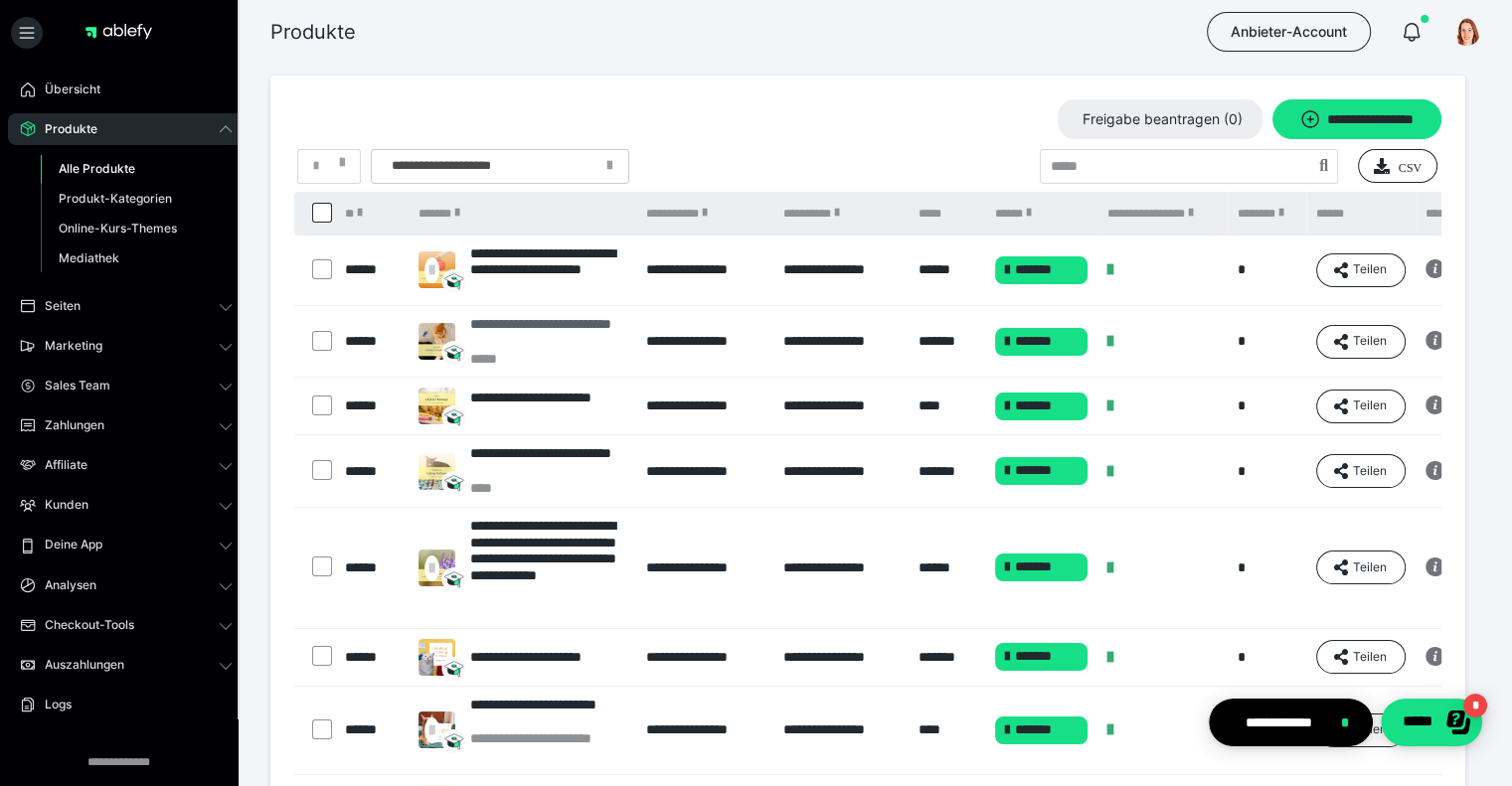 click on "**********" at bounding box center [548, 333] 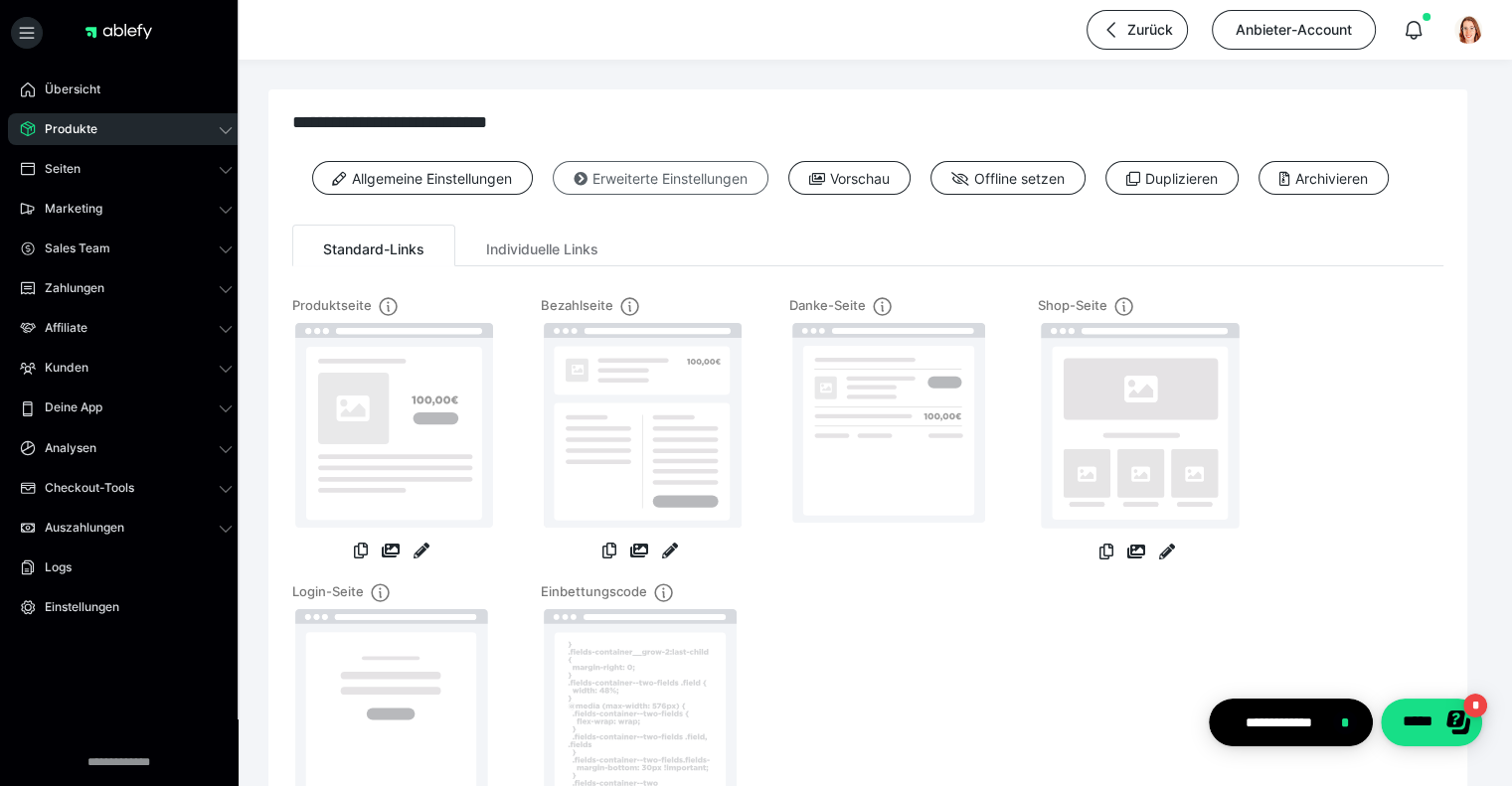 click on "Erweiterte Einstellungen" at bounding box center [660, 178] 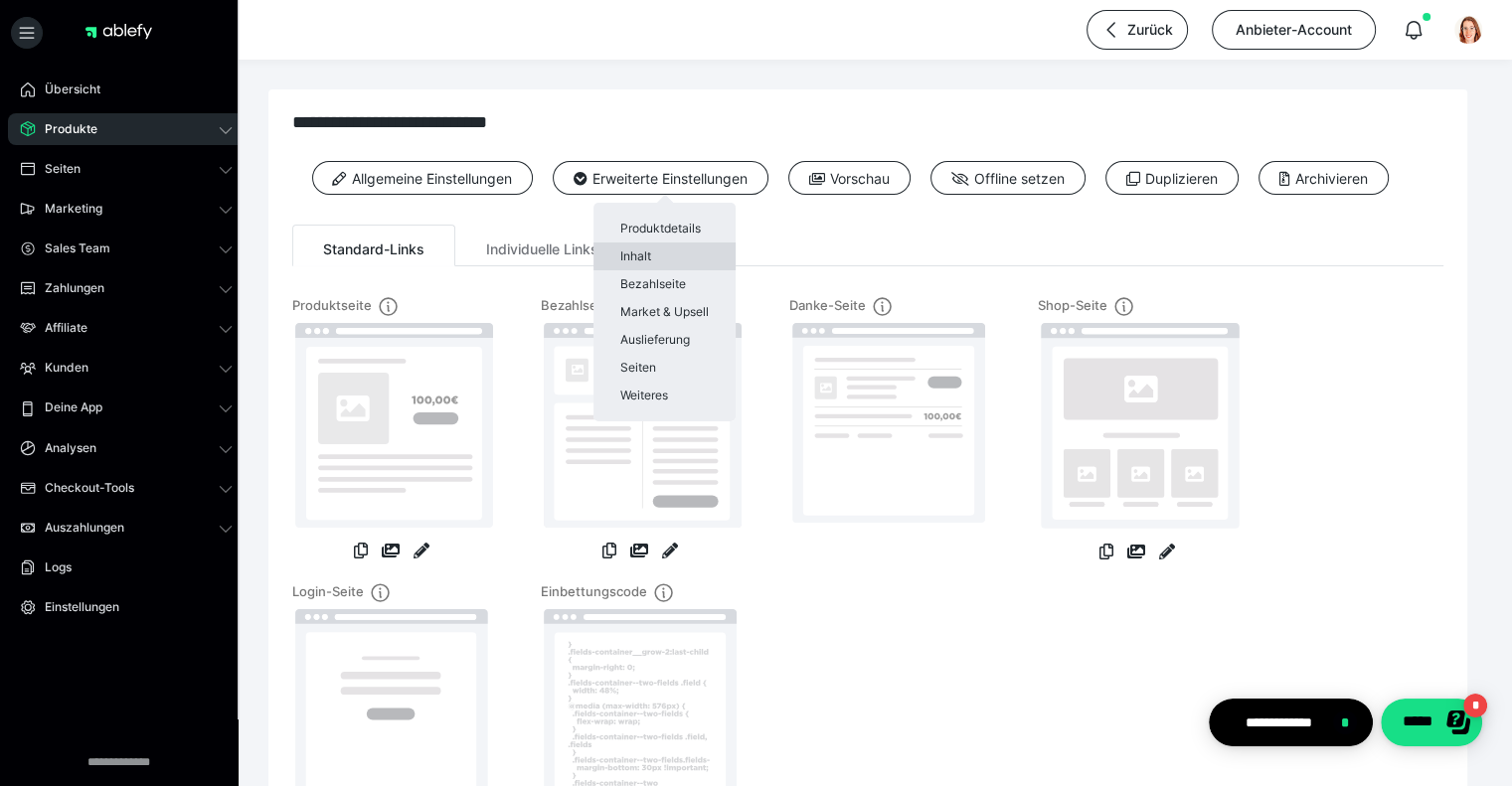 click on "Inhalt" at bounding box center (664, 256) 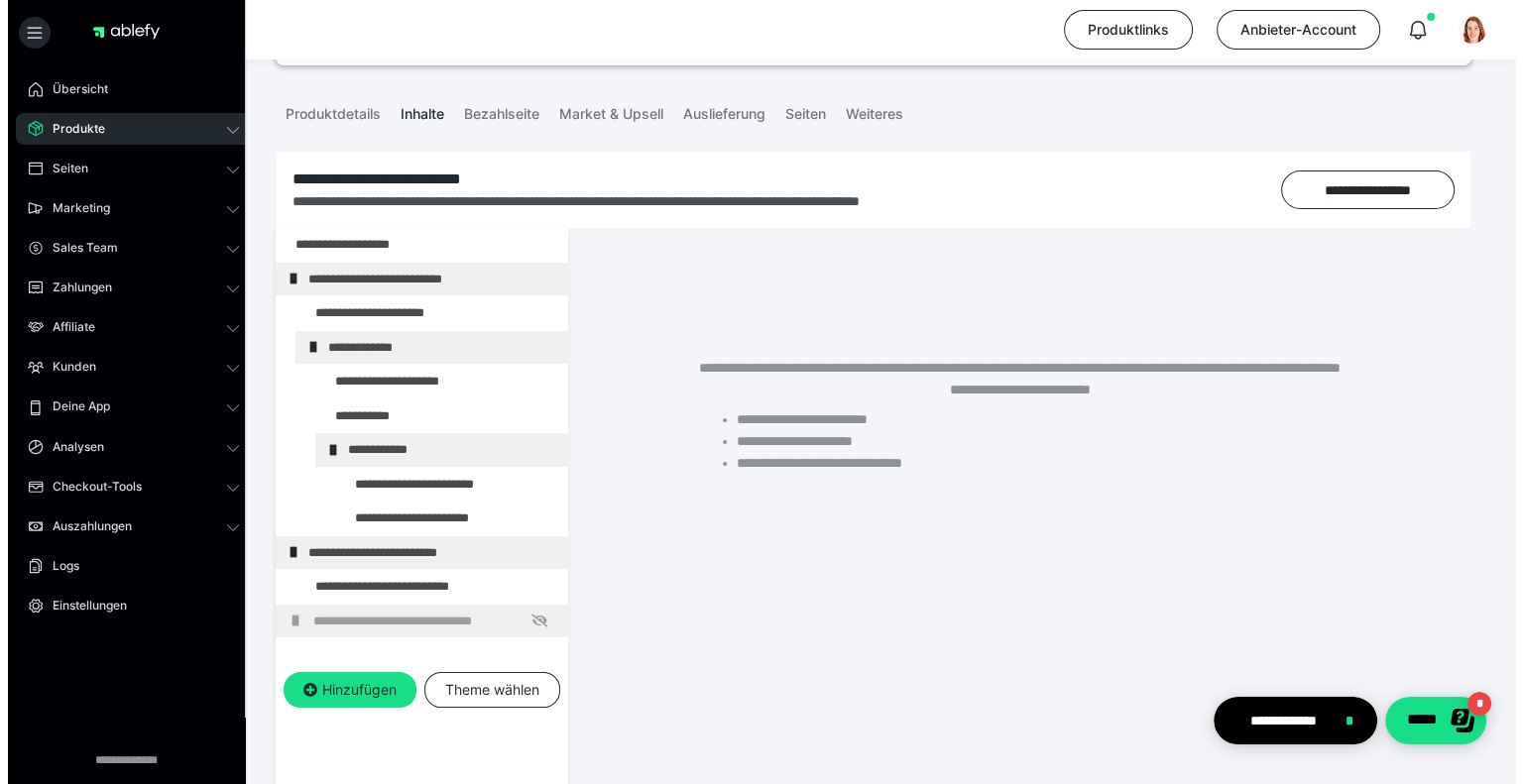 scroll, scrollTop: 370, scrollLeft: 0, axis: vertical 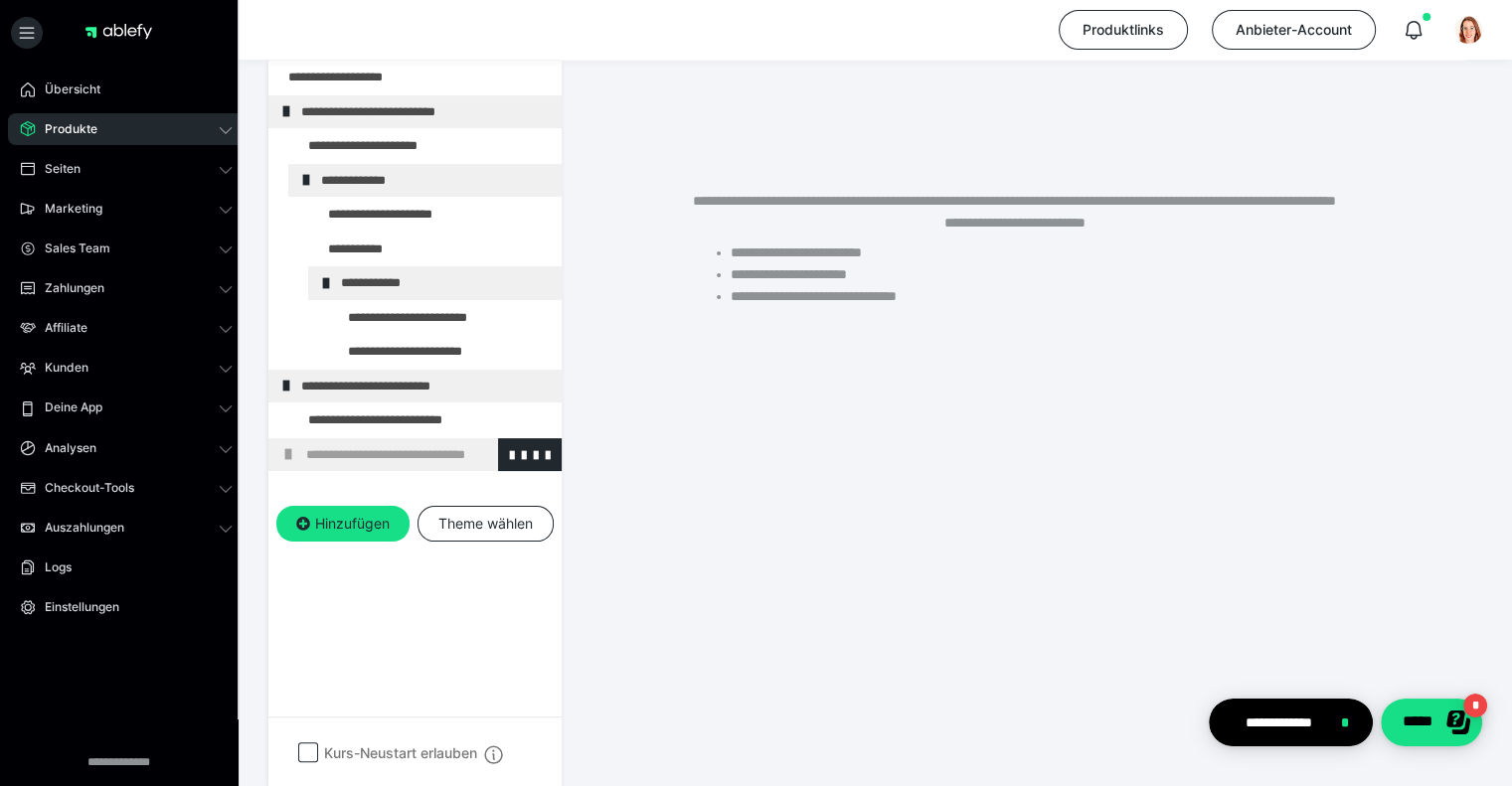 click on "**********" at bounding box center (415, 455) 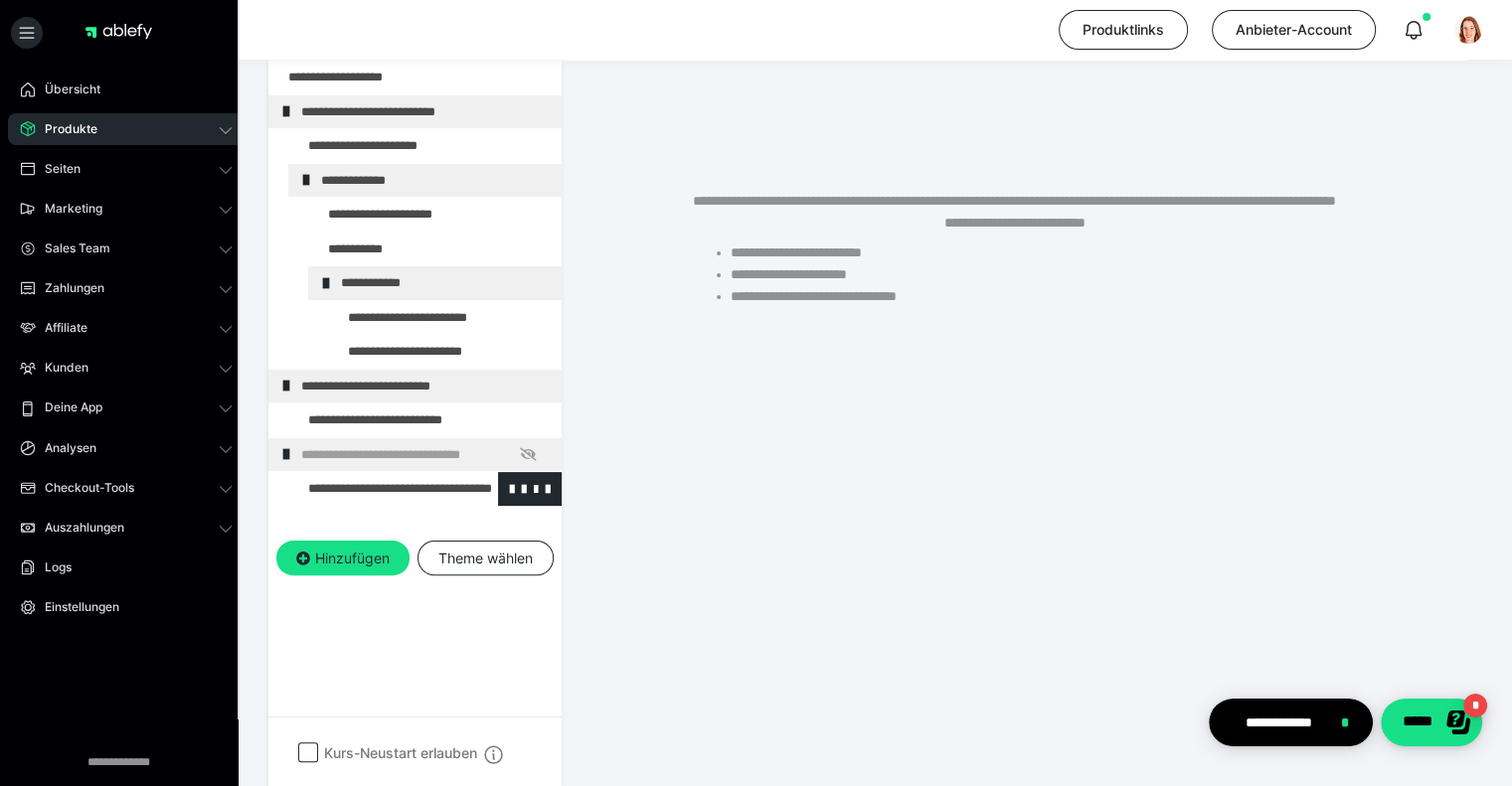 click at bounding box center [373, 489] 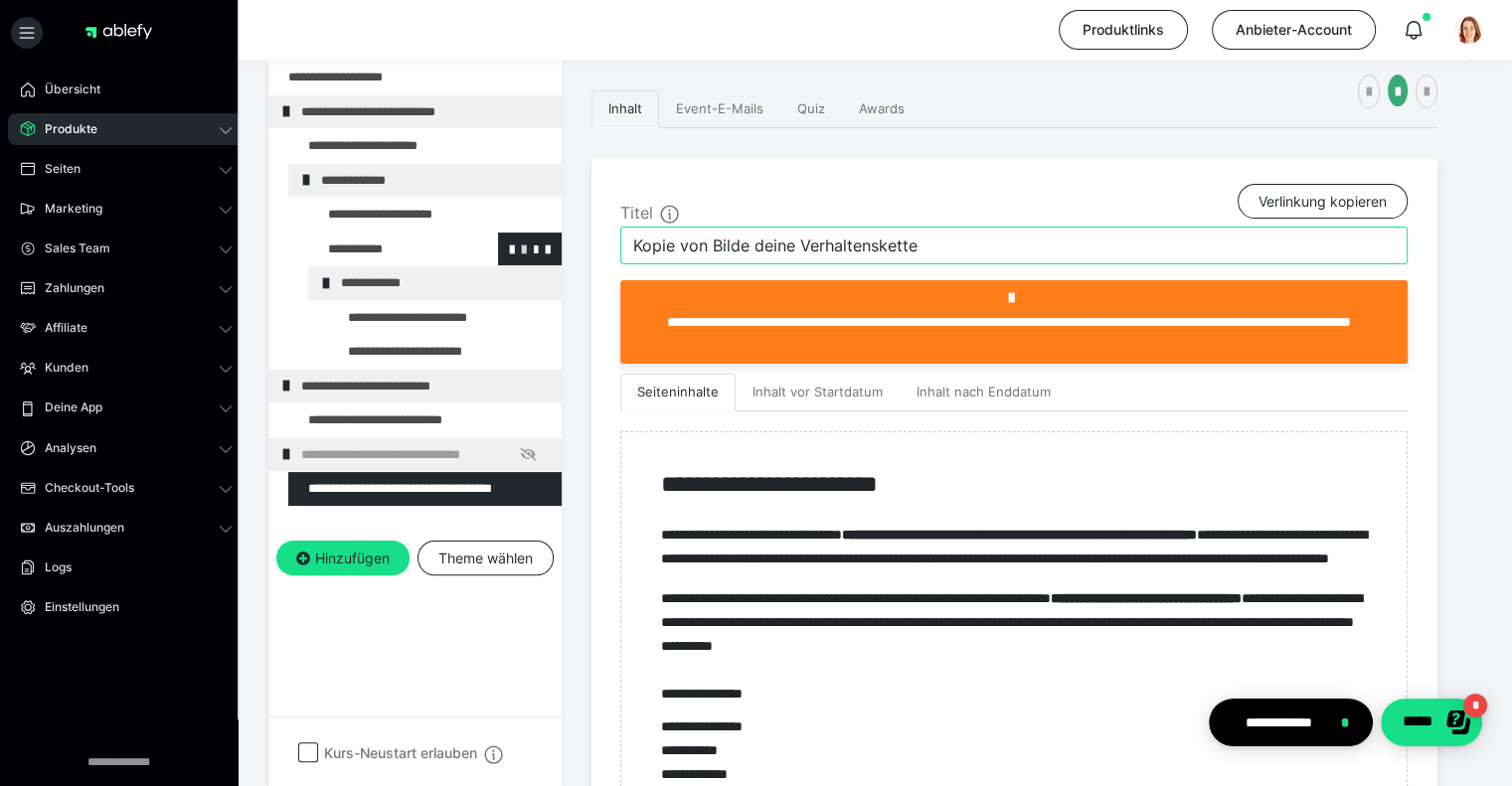drag, startPoint x: 938, startPoint y: 246, endPoint x: 487, endPoint y: 238, distance: 451.07095 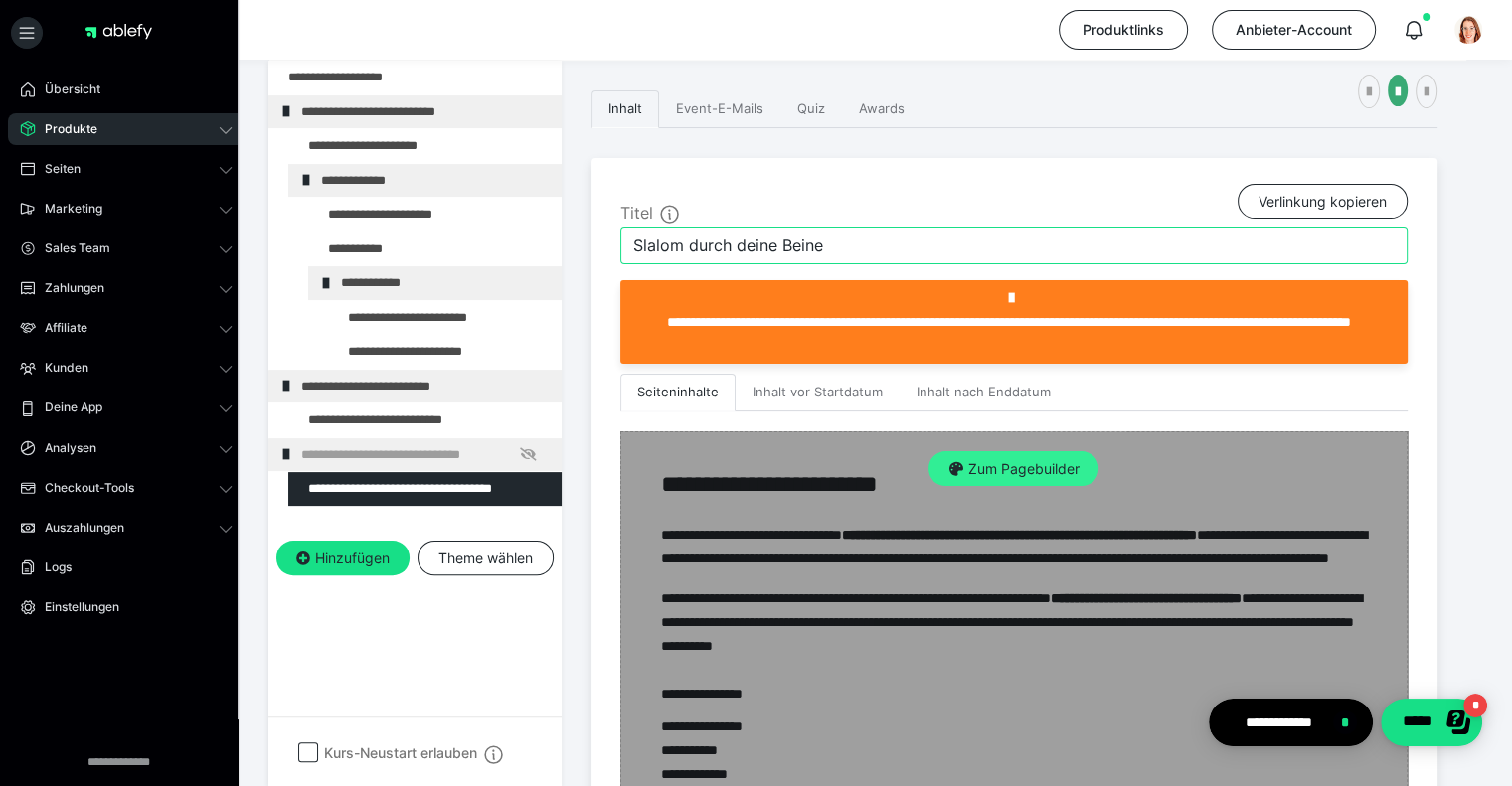 type on "Slalom durch deine Beine" 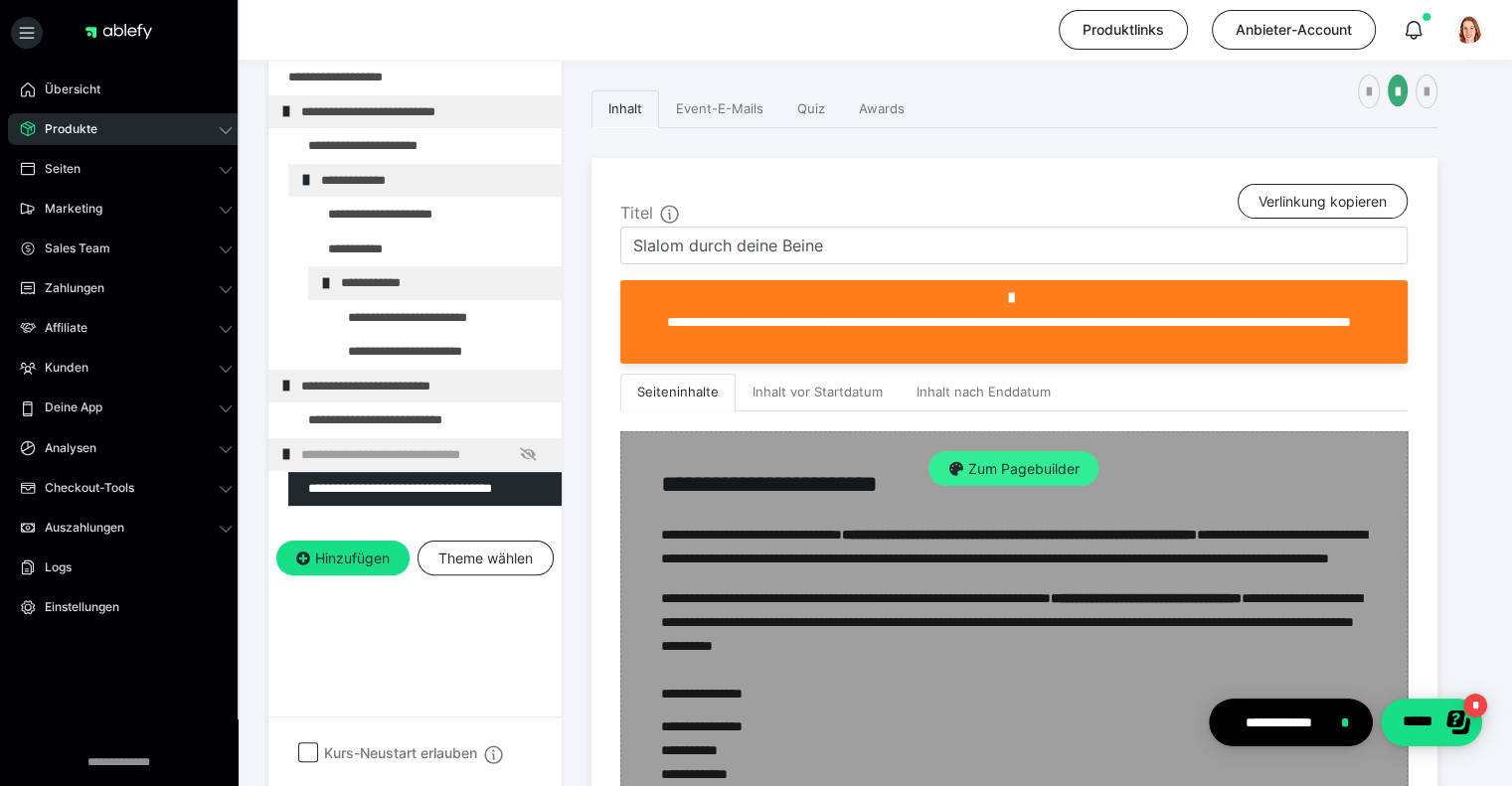 click on "Zum Pagebuilder" at bounding box center [1013, 469] 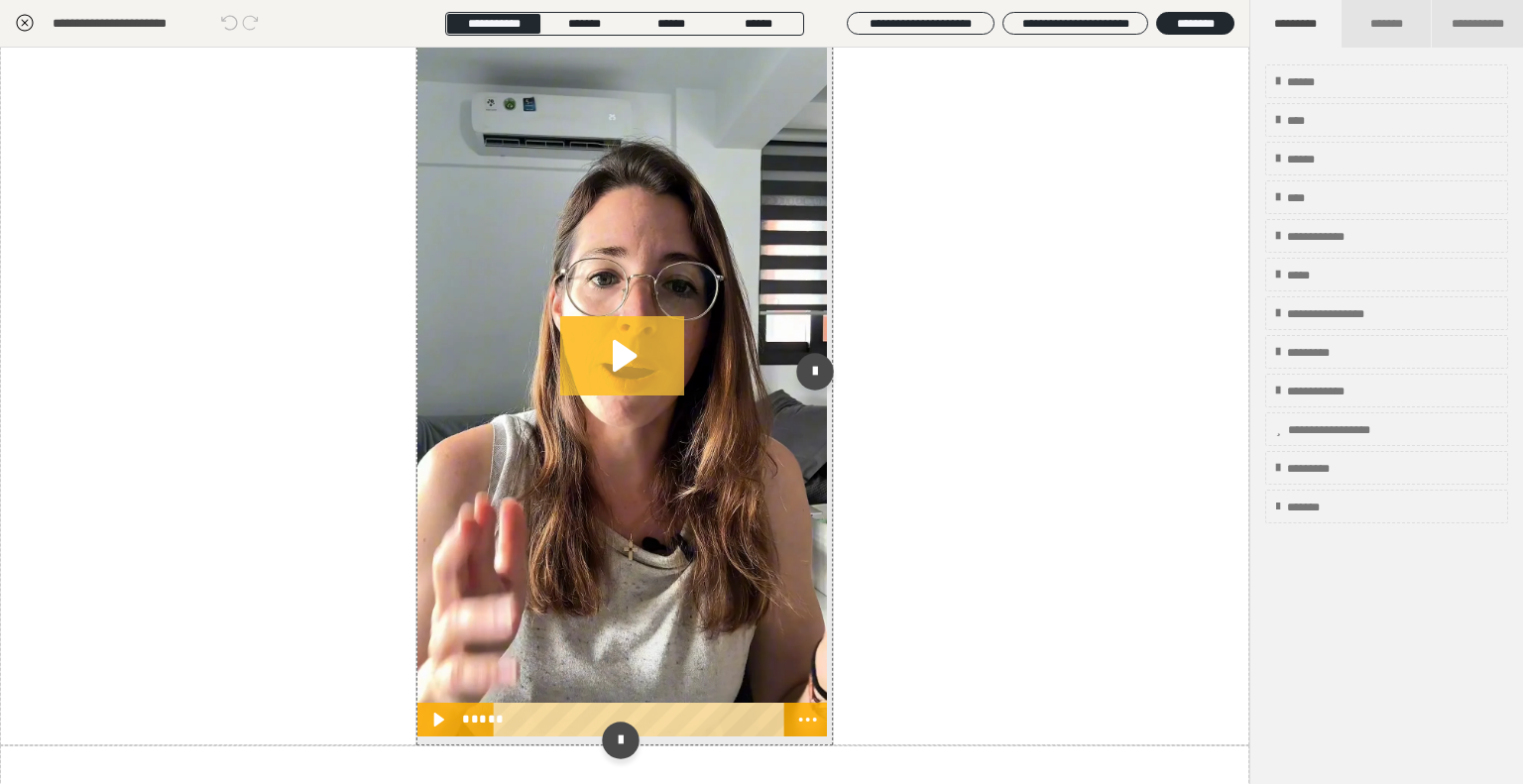 scroll, scrollTop: 595, scrollLeft: 0, axis: vertical 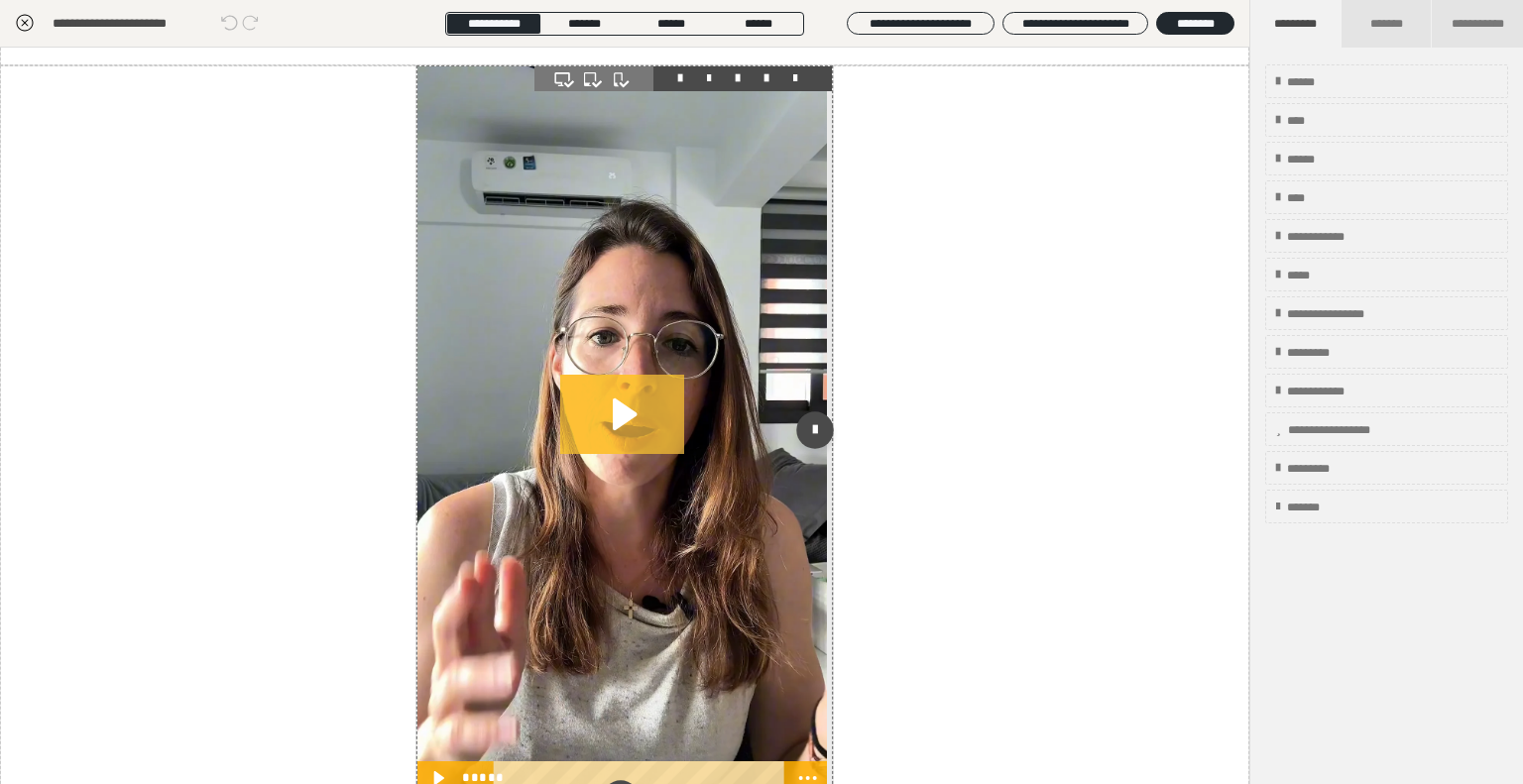 click 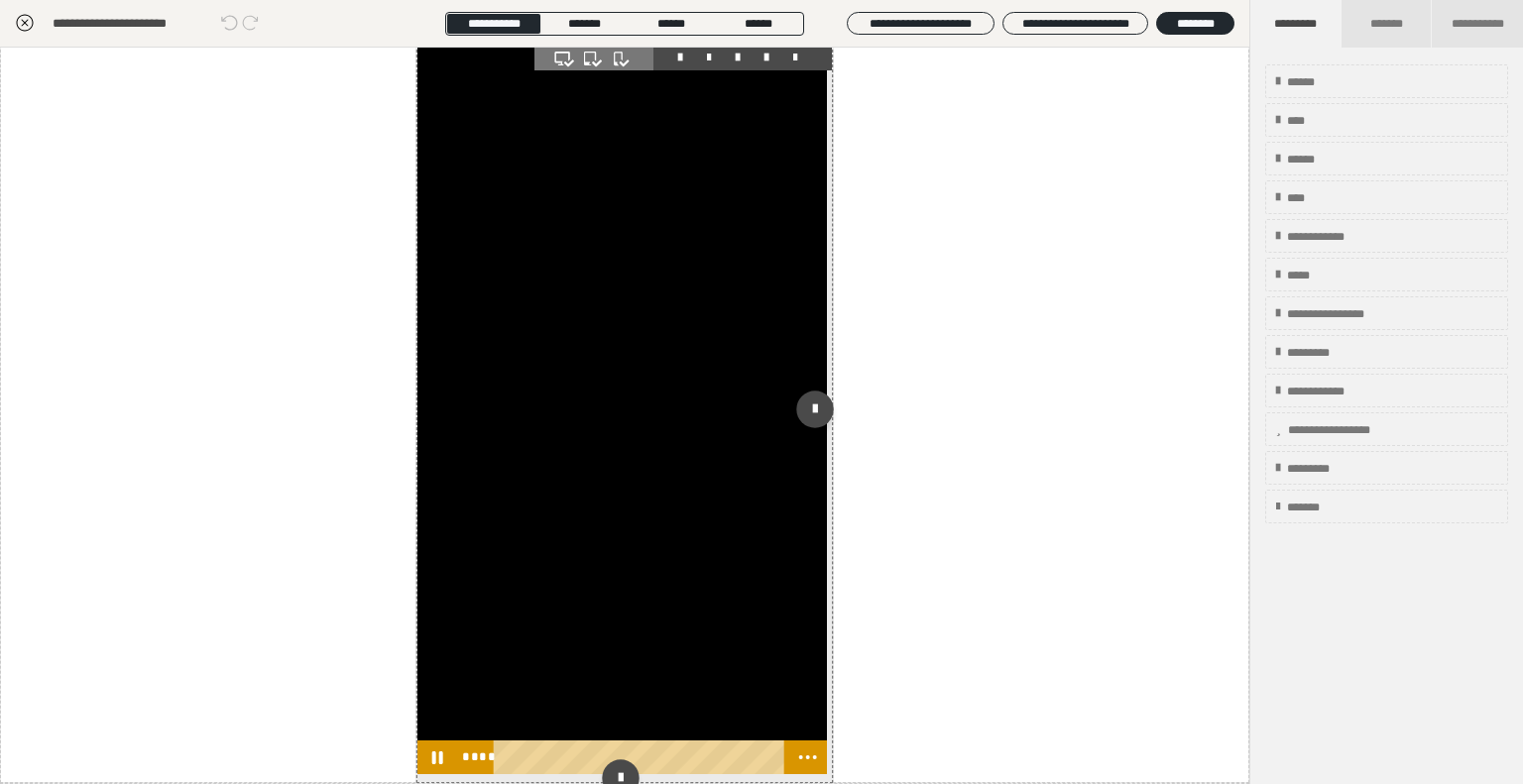 scroll, scrollTop: 496, scrollLeft: 0, axis: vertical 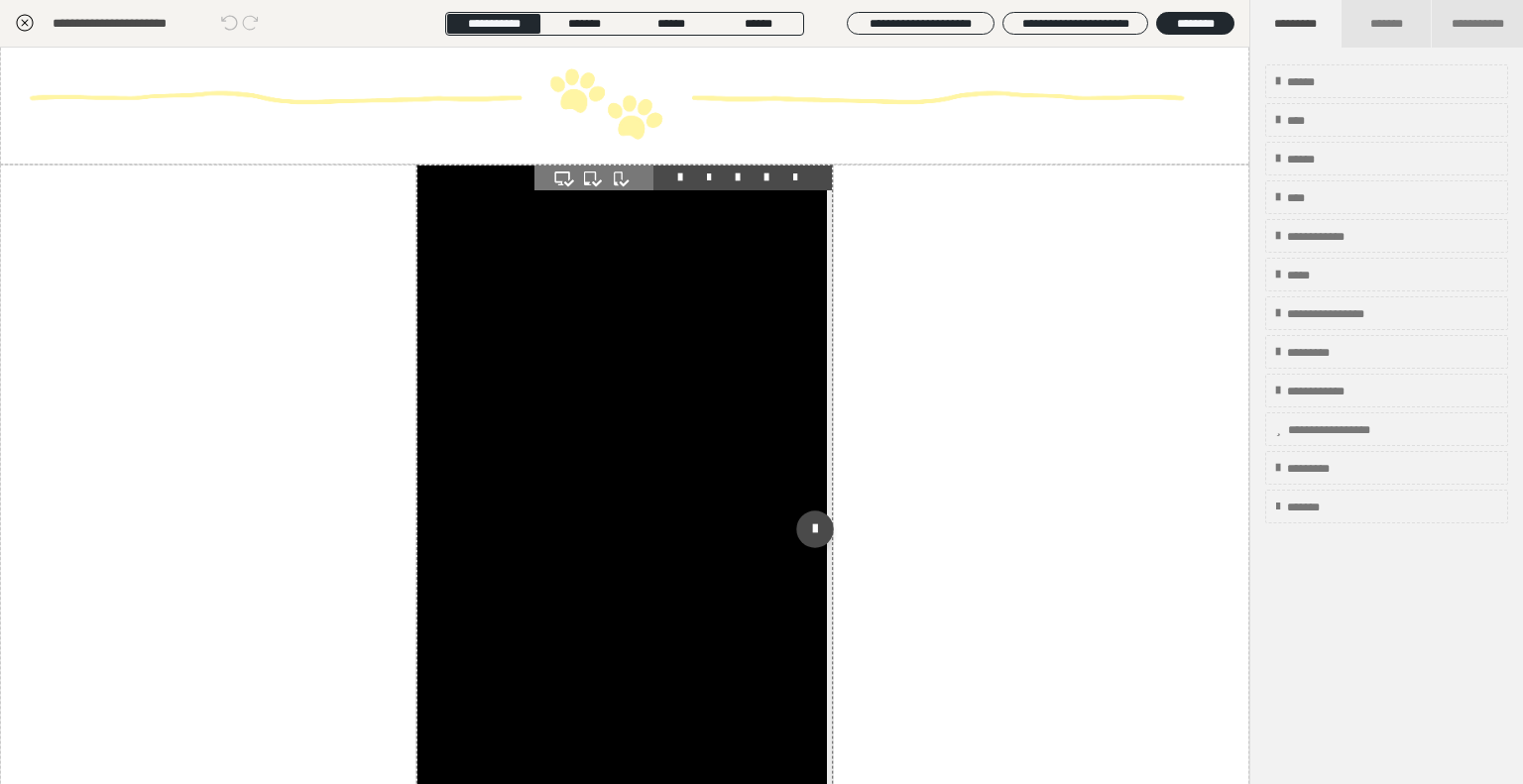 click at bounding box center [622, 529] 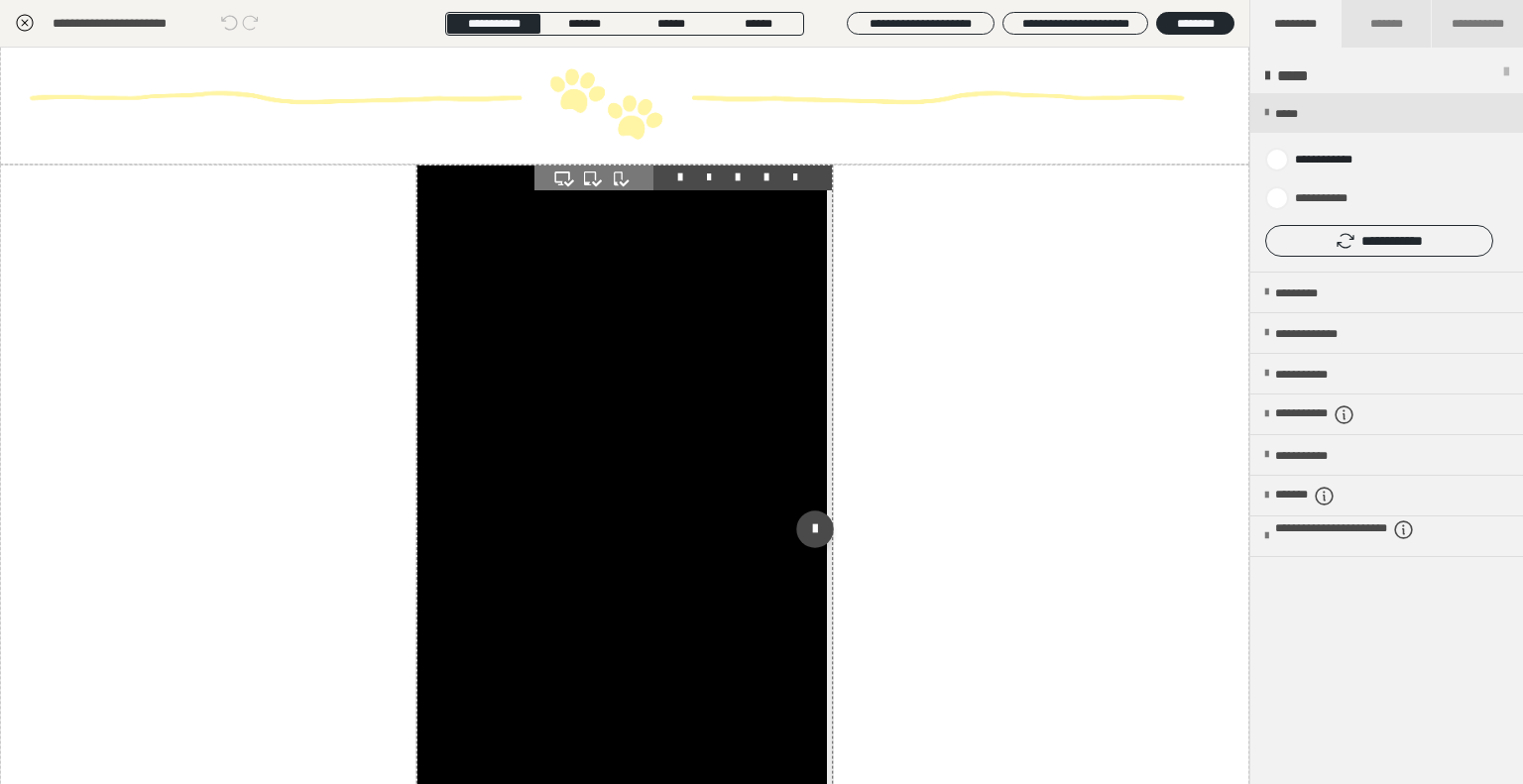 scroll, scrollTop: 0, scrollLeft: 0, axis: both 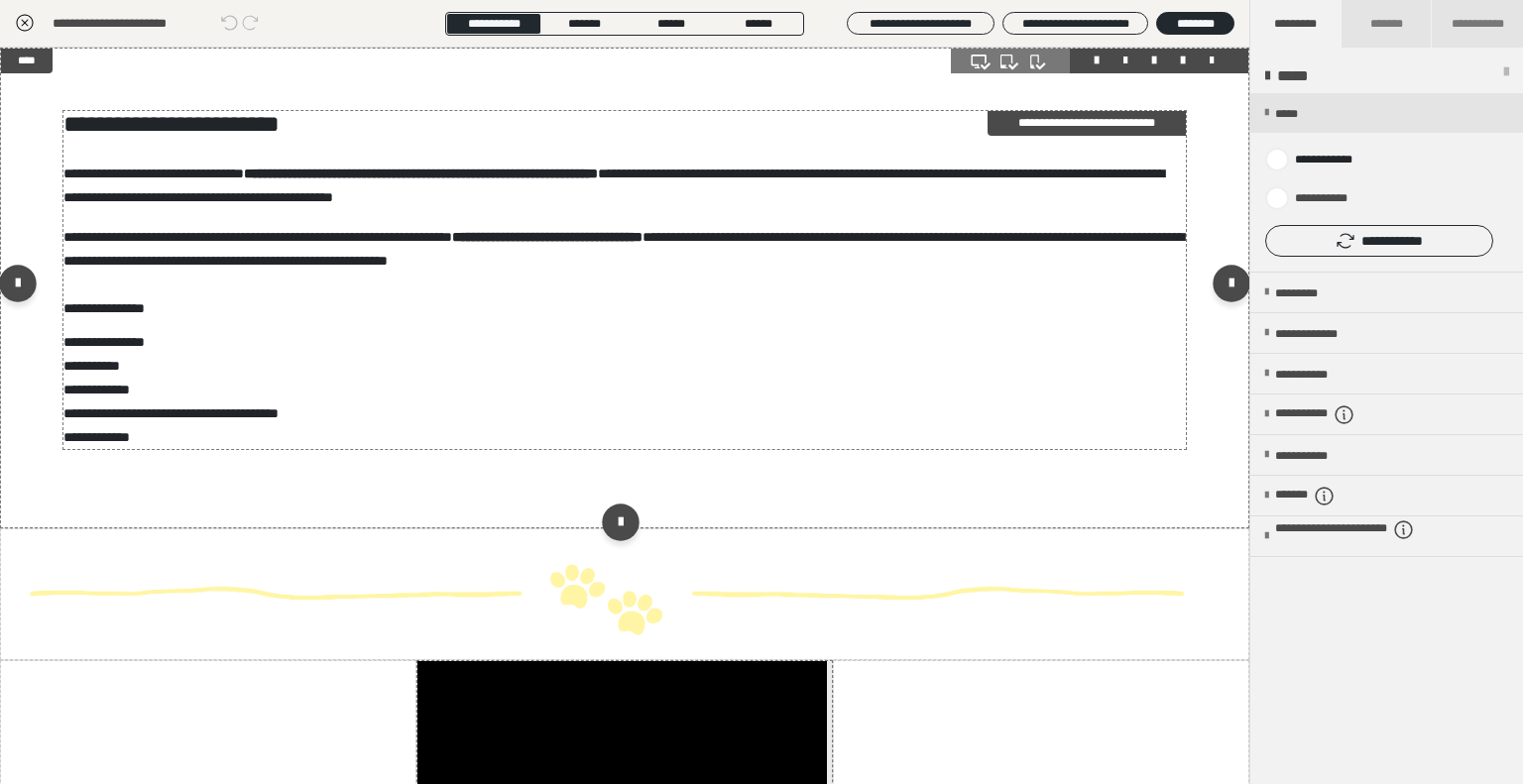 click on "**********" at bounding box center [625, 305] 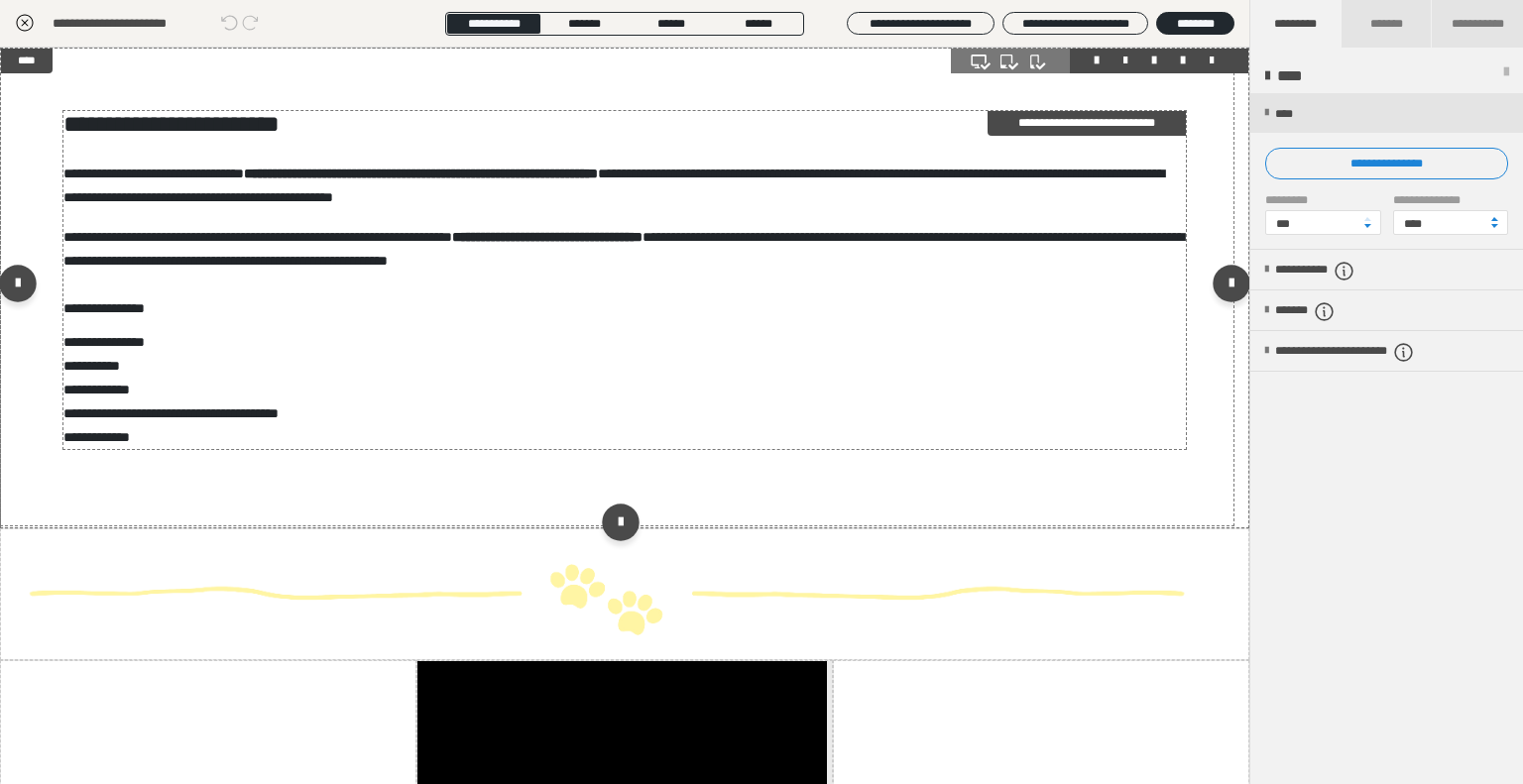click on "**********" at bounding box center [625, 305] 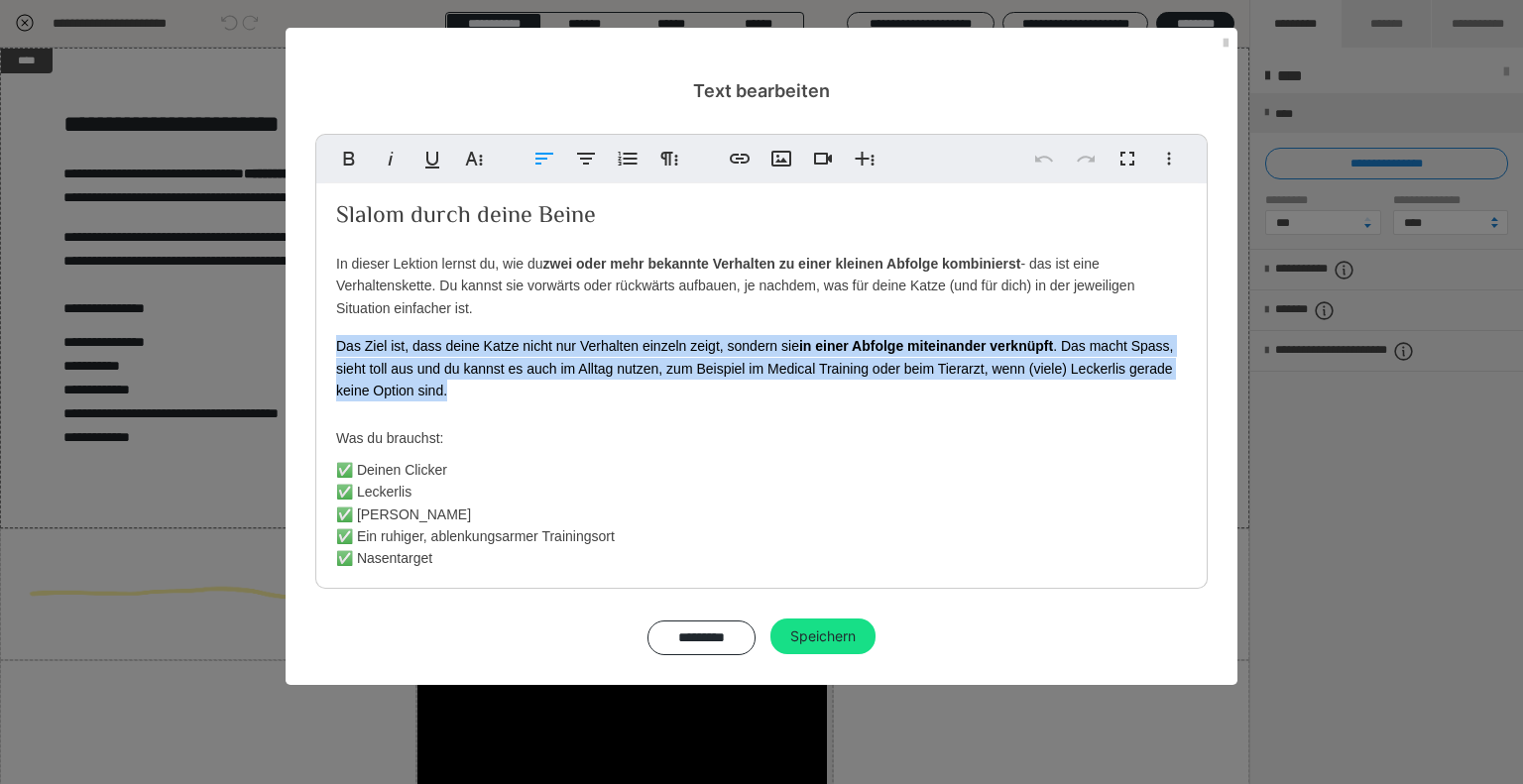 drag, startPoint x: 455, startPoint y: 380, endPoint x: 302, endPoint y: 344, distance: 157.17824 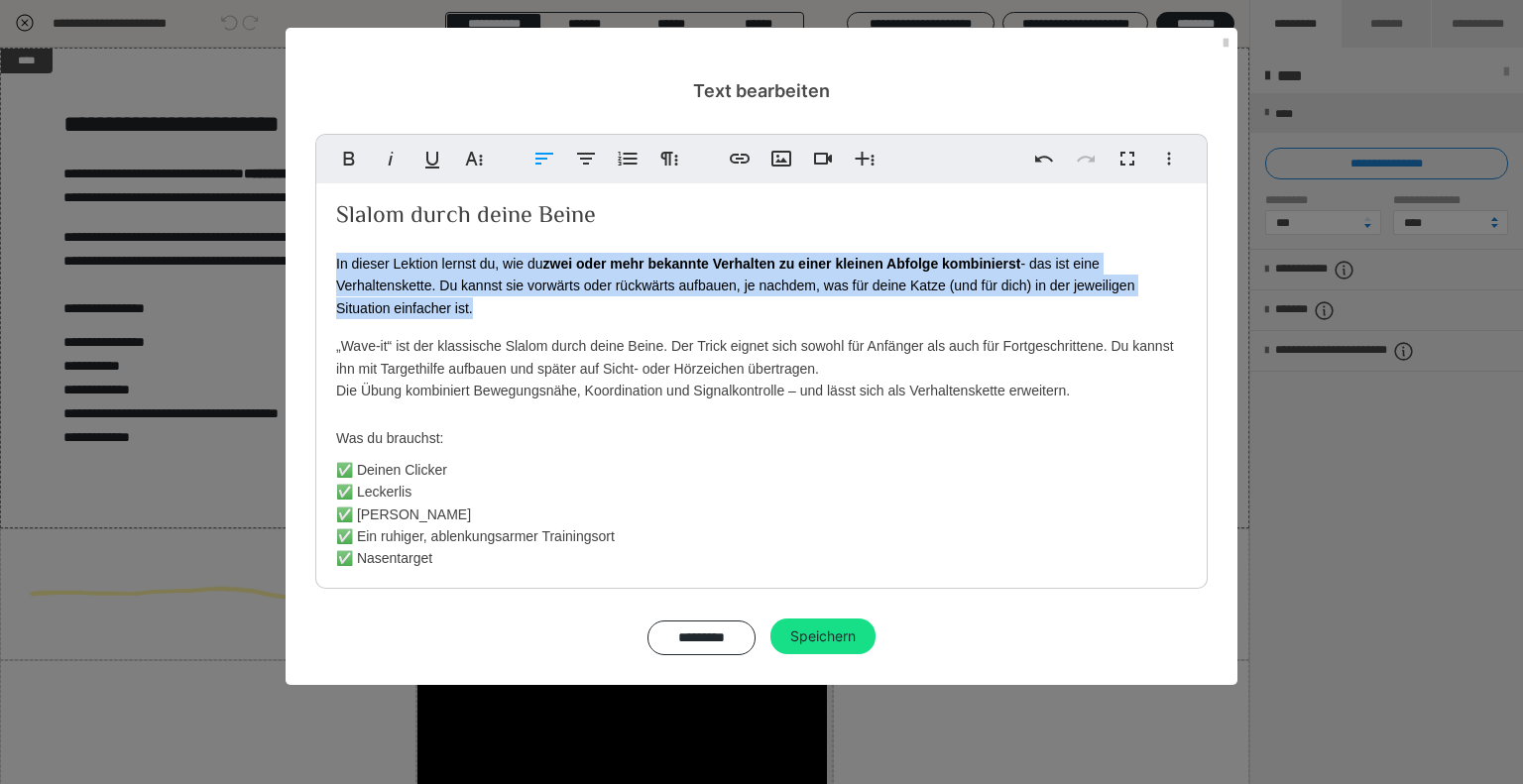 drag, startPoint x: 486, startPoint y: 311, endPoint x: 326, endPoint y: 262, distance: 167.335 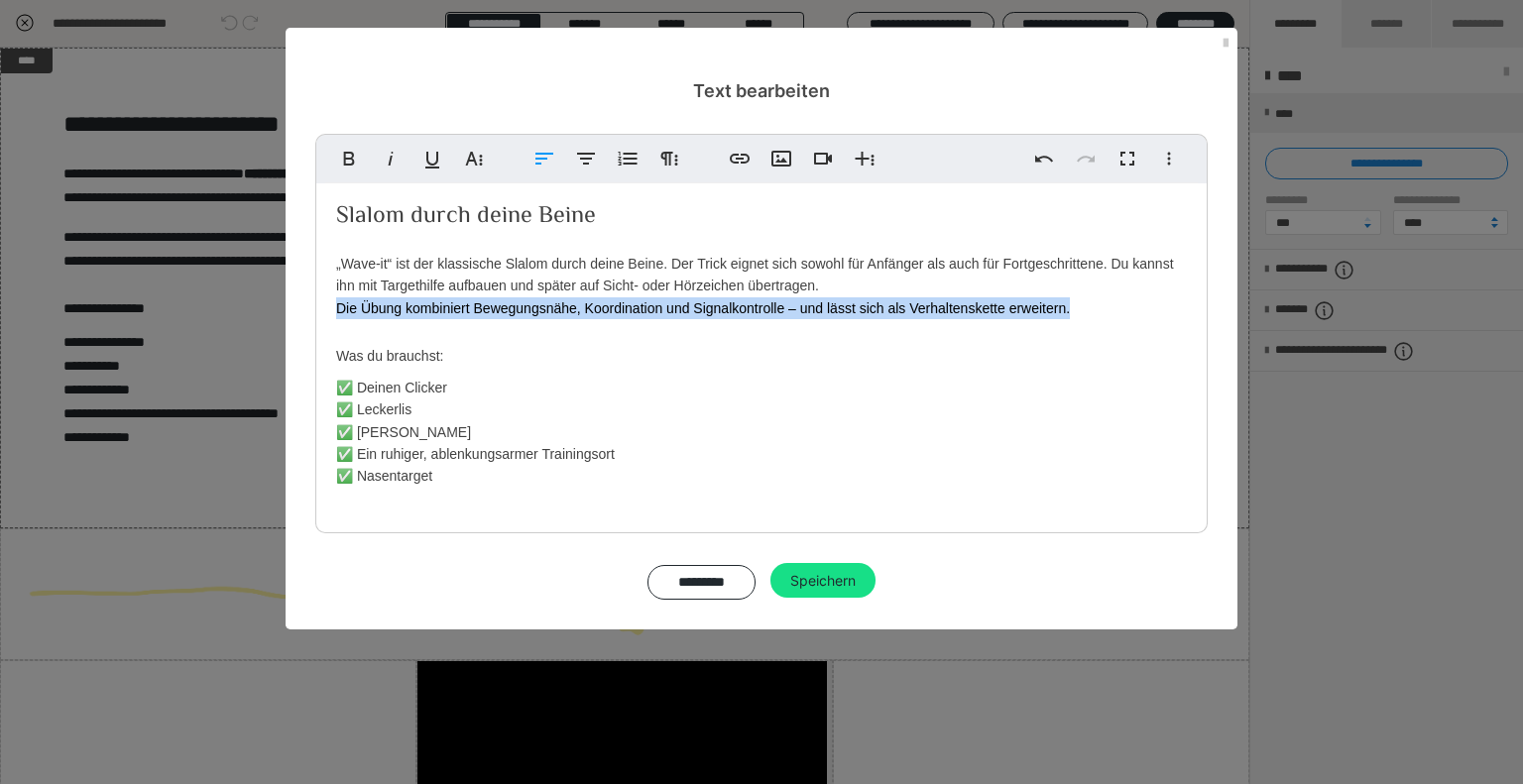 drag, startPoint x: 1082, startPoint y: 307, endPoint x: 325, endPoint y: 307, distance: 757 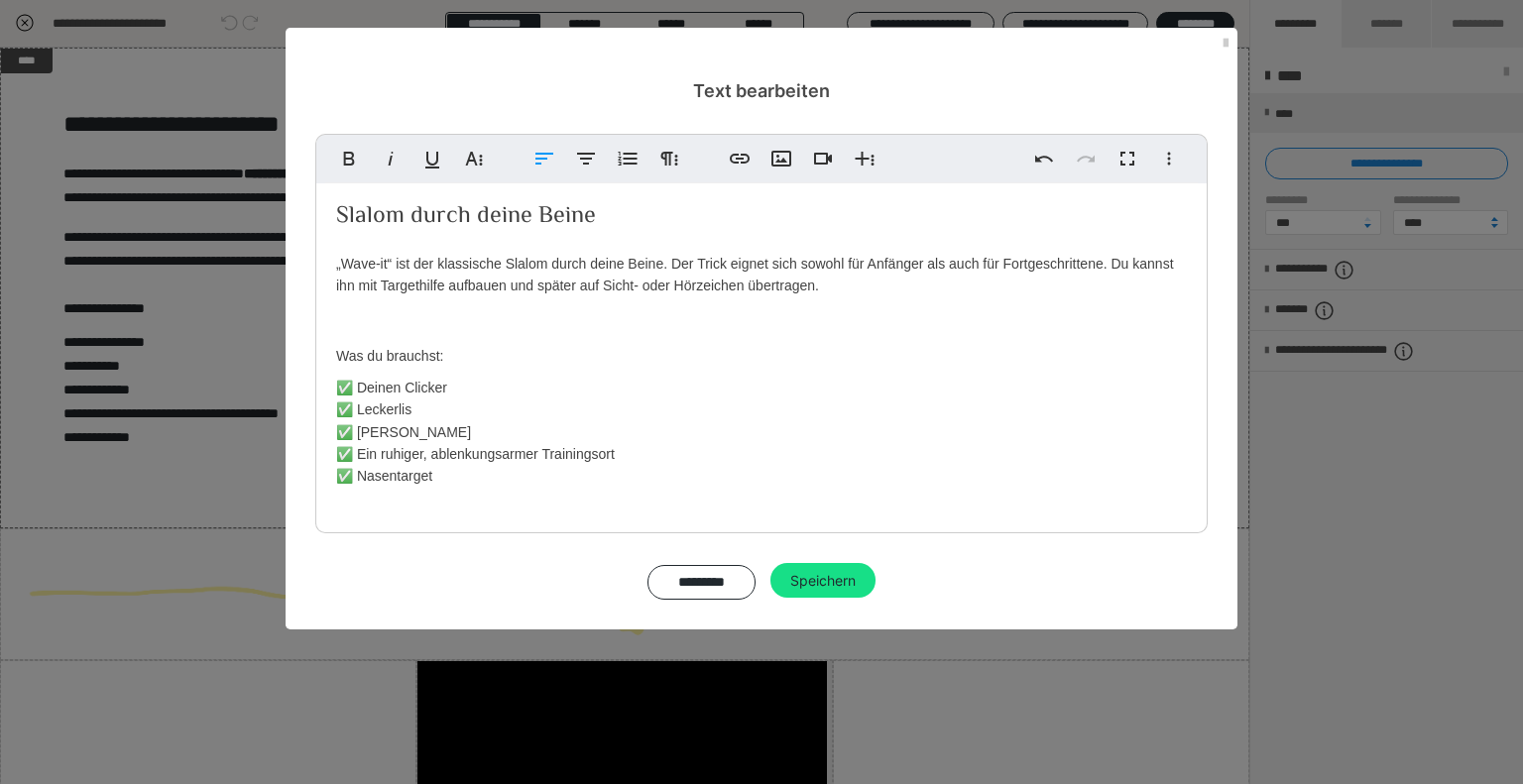 type 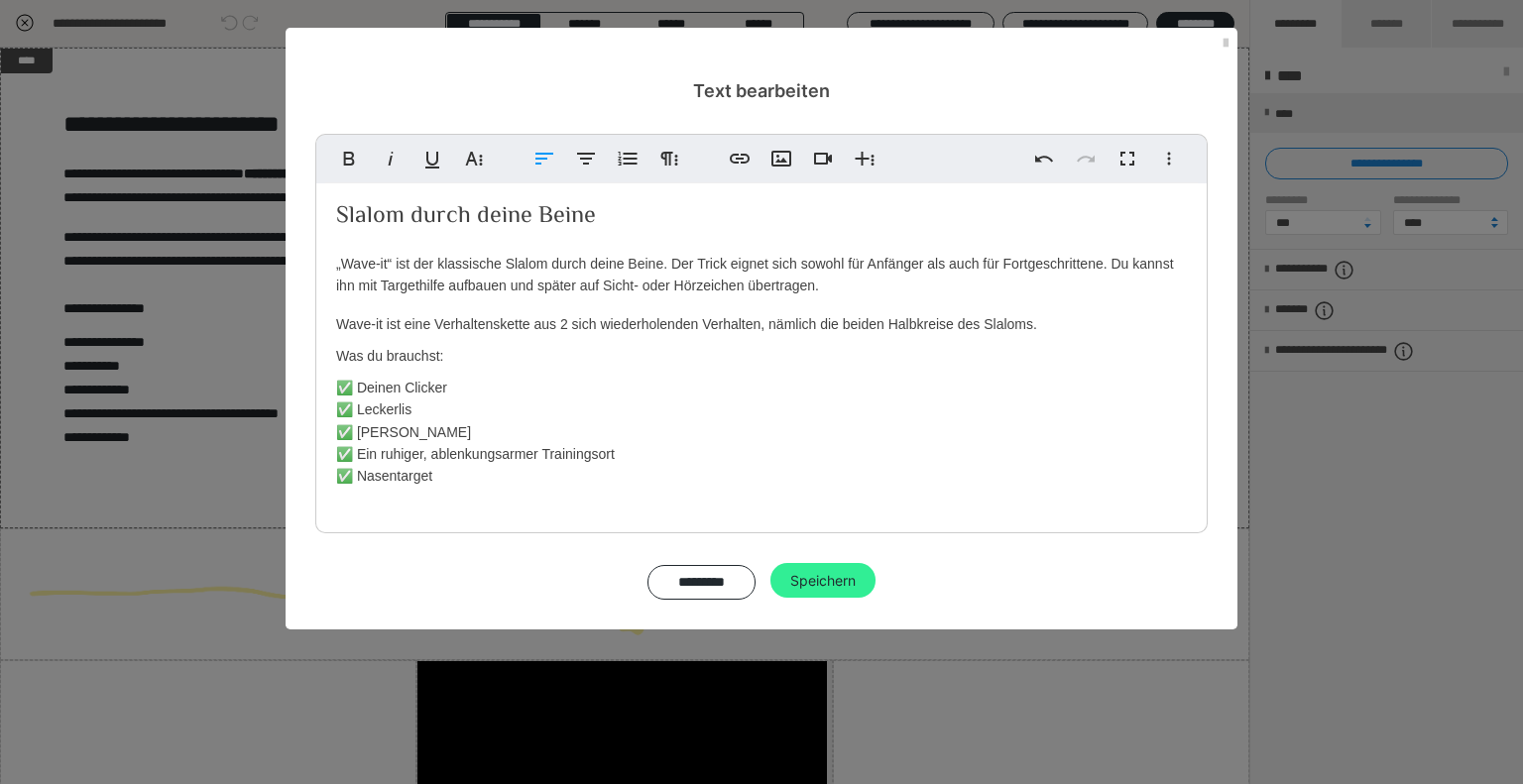 click on "Speichern" at bounding box center [823, 581] 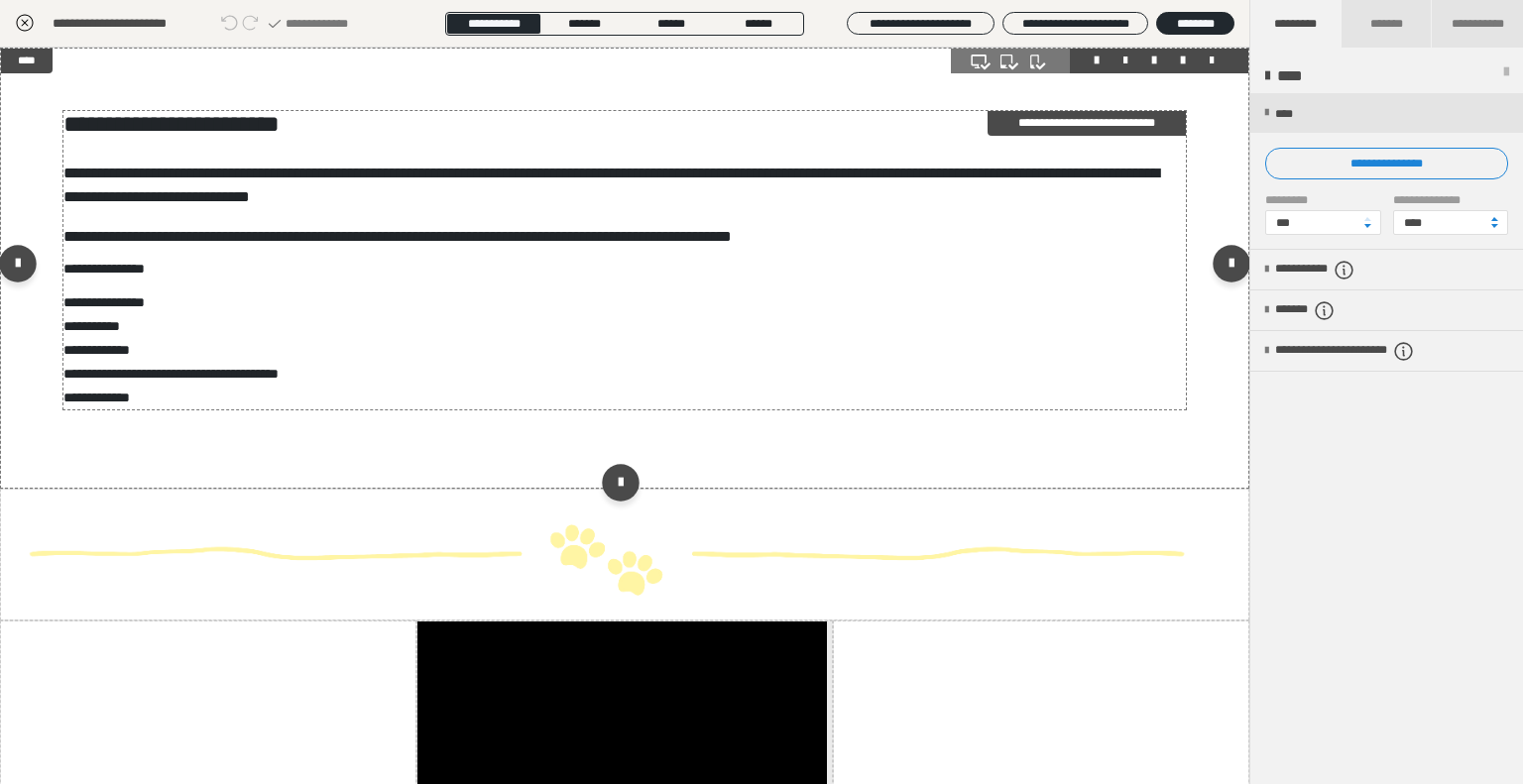 click on "**********" at bounding box center [618, 350] 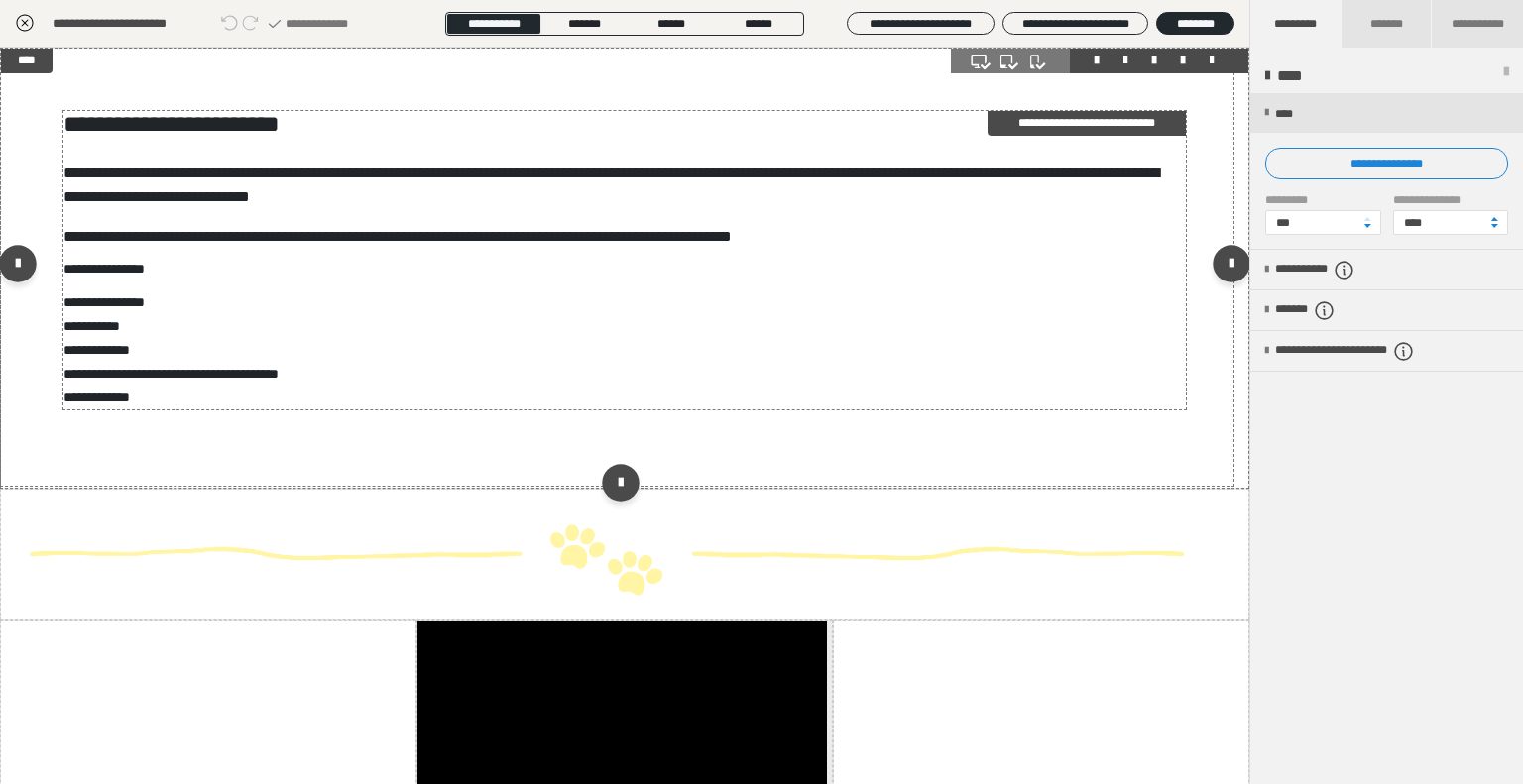 click on "**********" at bounding box center (618, 350) 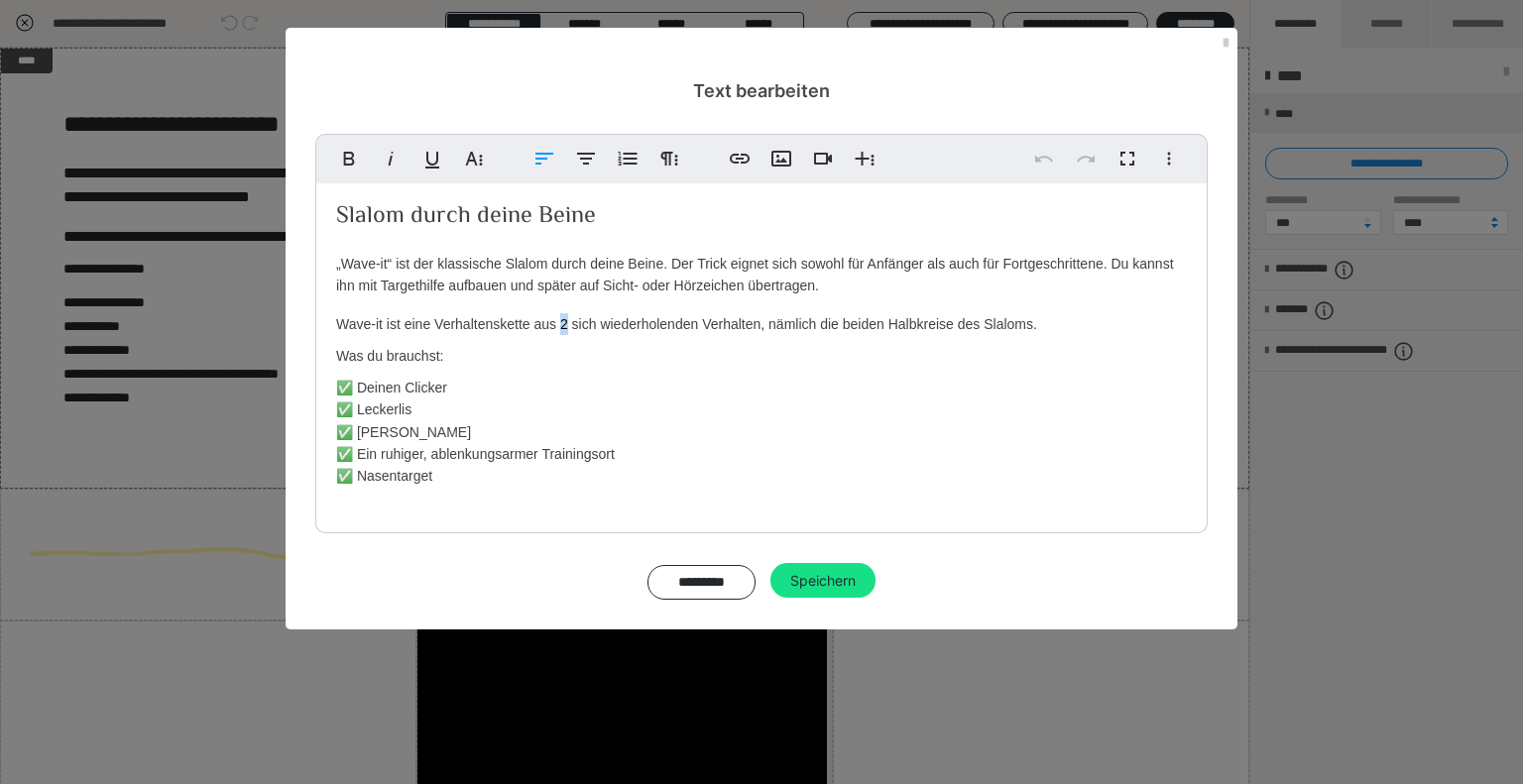 click on "Slalom durch deine Beine „Wave-it“ ist der klassische Slalom durch deine Beine. Der Trick eignet sich sowohl für Anfänger als auch für Fortgeschrittene. Du kannst ihn mit Targethilfe aufbauen und später auf Sicht- oder Hörzeichen übertragen. Wave-it ist eine Verhaltenskette aus 2 sich wiederholenden Verhalten, nämlich die beiden Halbkreise des Slaloms. Was du brauchst: ✅ Deinen Clicker ✅ Leckerlis ✅ Deine Katze  ✅ Ein ruhiger, ablenkungsarmer Trainingsort ✅ Nasentarget" at bounding box center (762, 345) 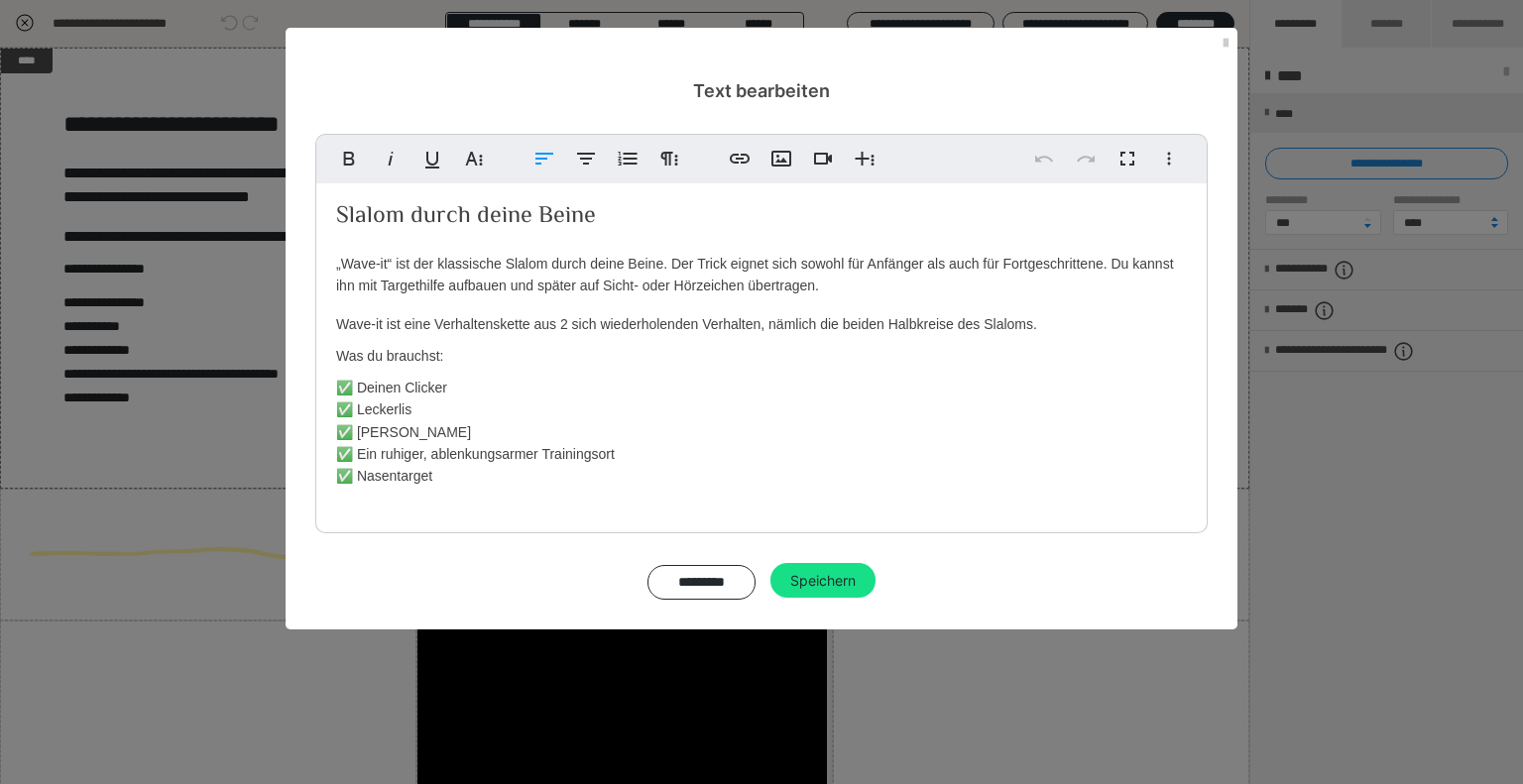 type 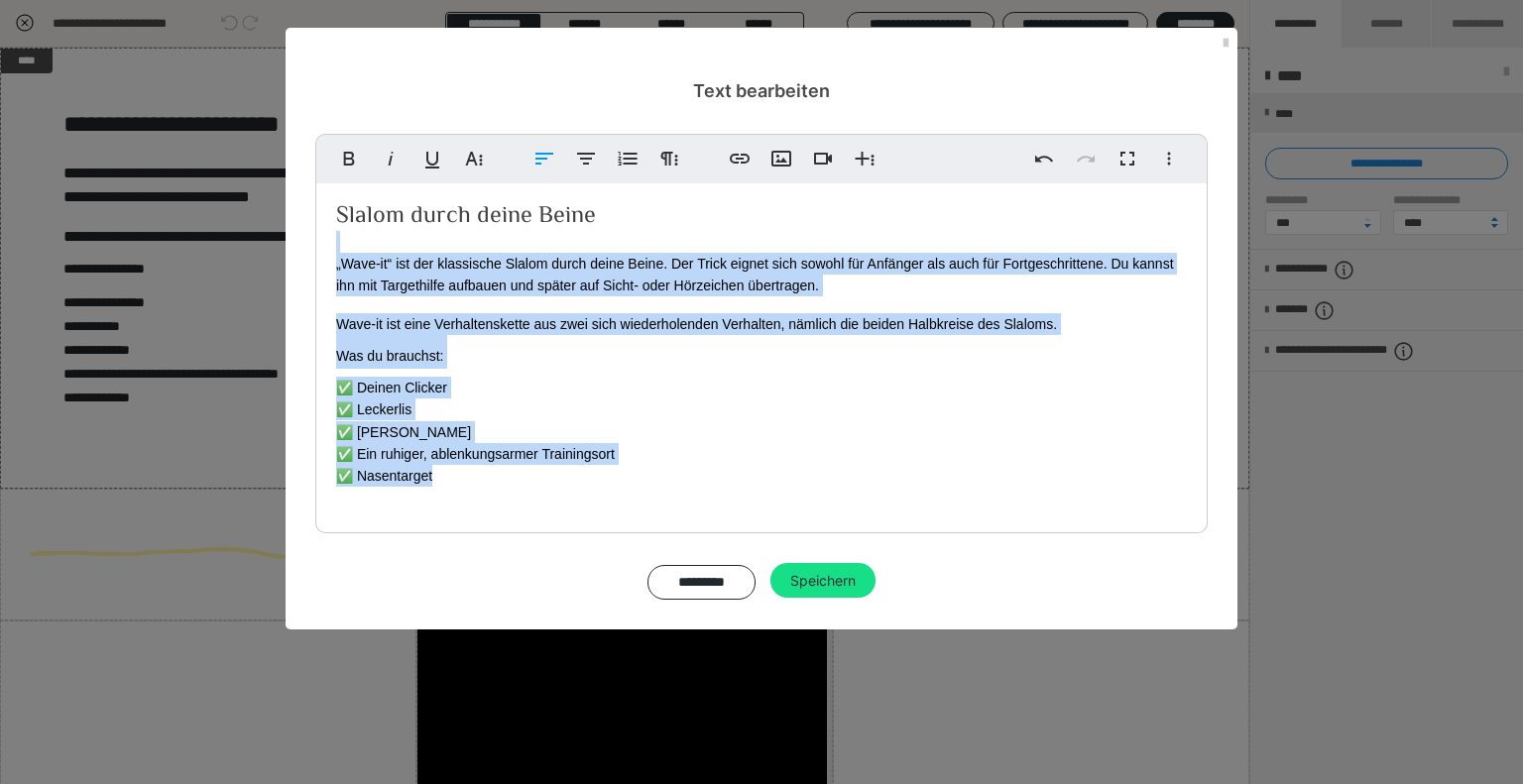 drag, startPoint x: 328, startPoint y: 257, endPoint x: 549, endPoint y: 591, distance: 400.49594 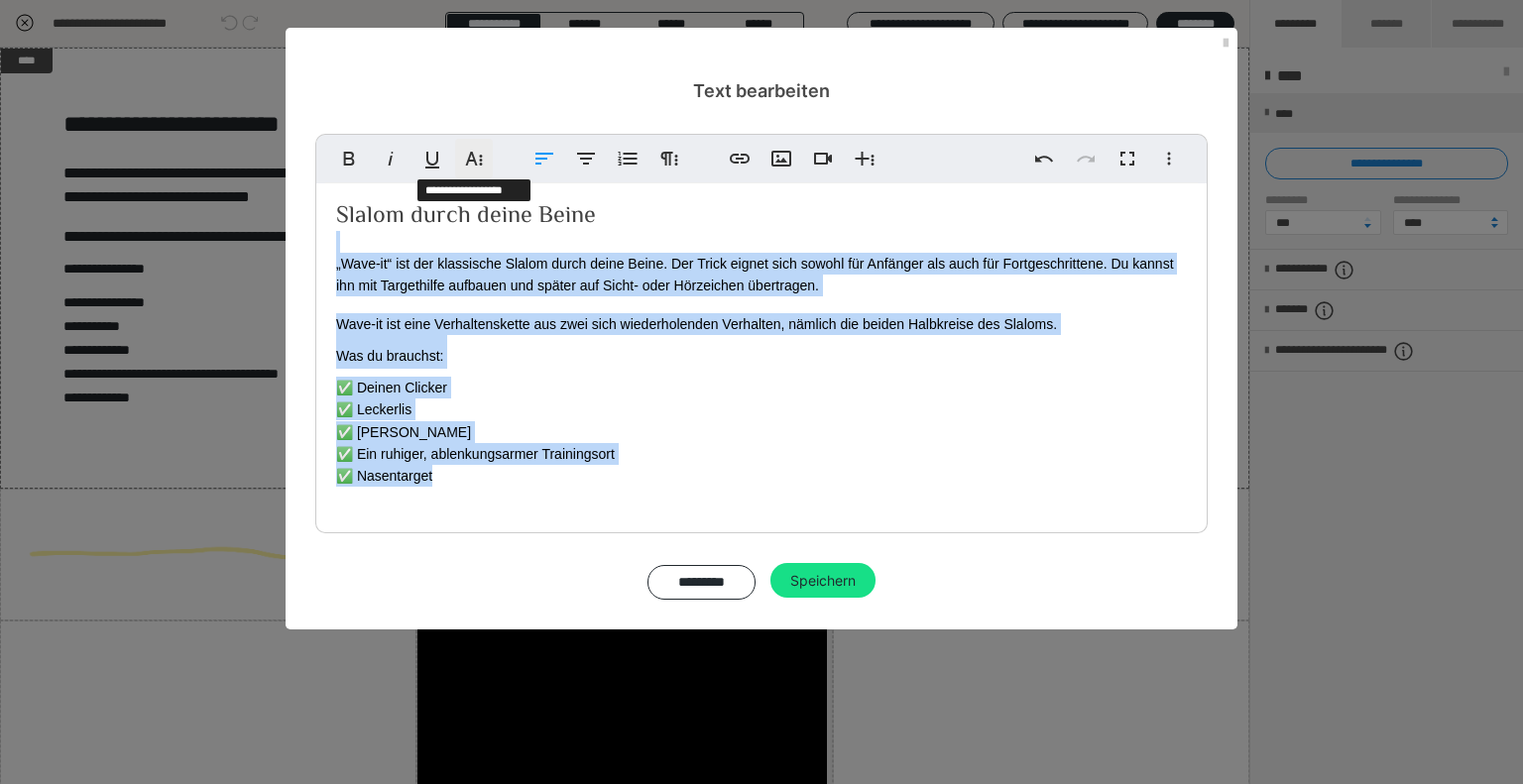 click 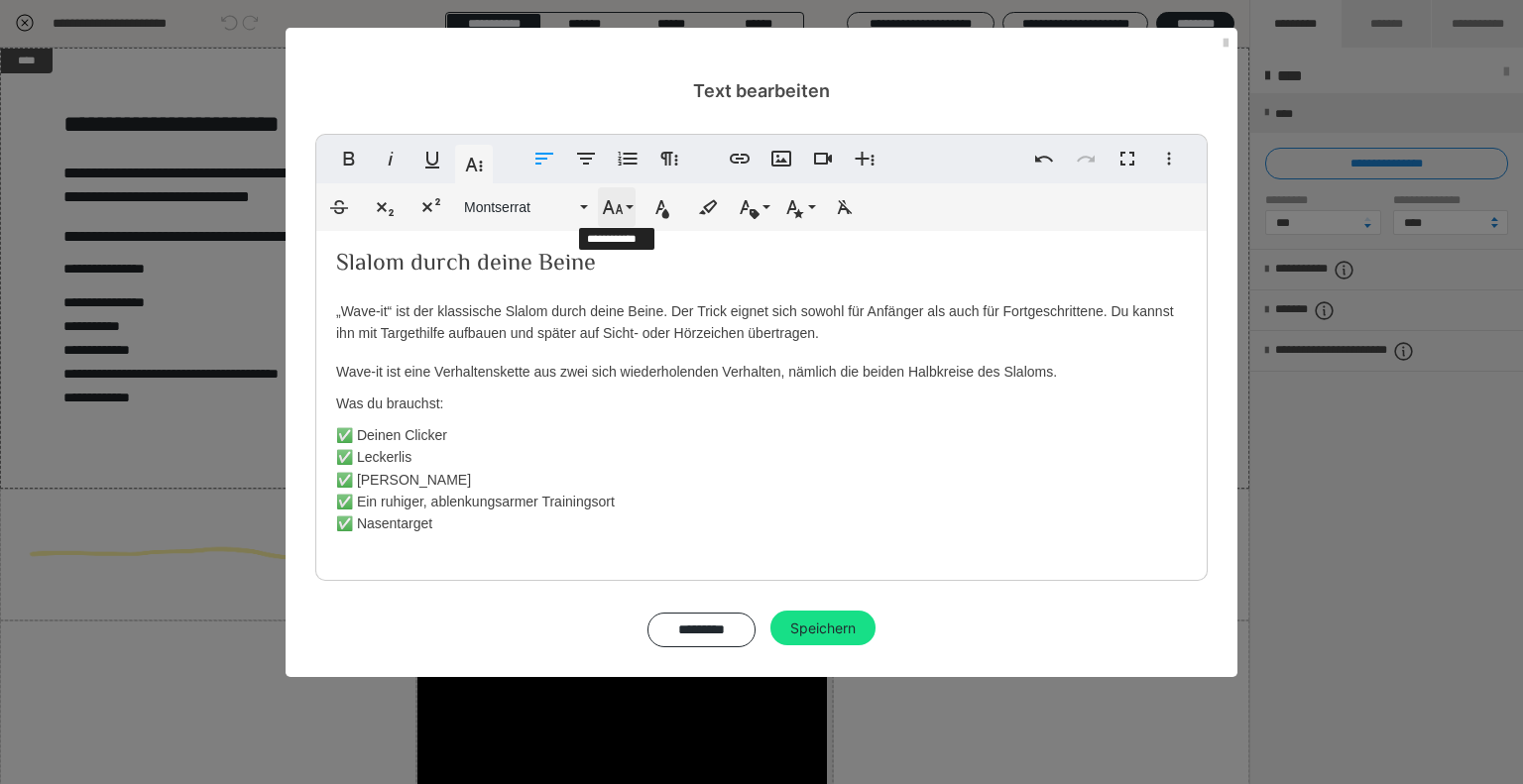 click 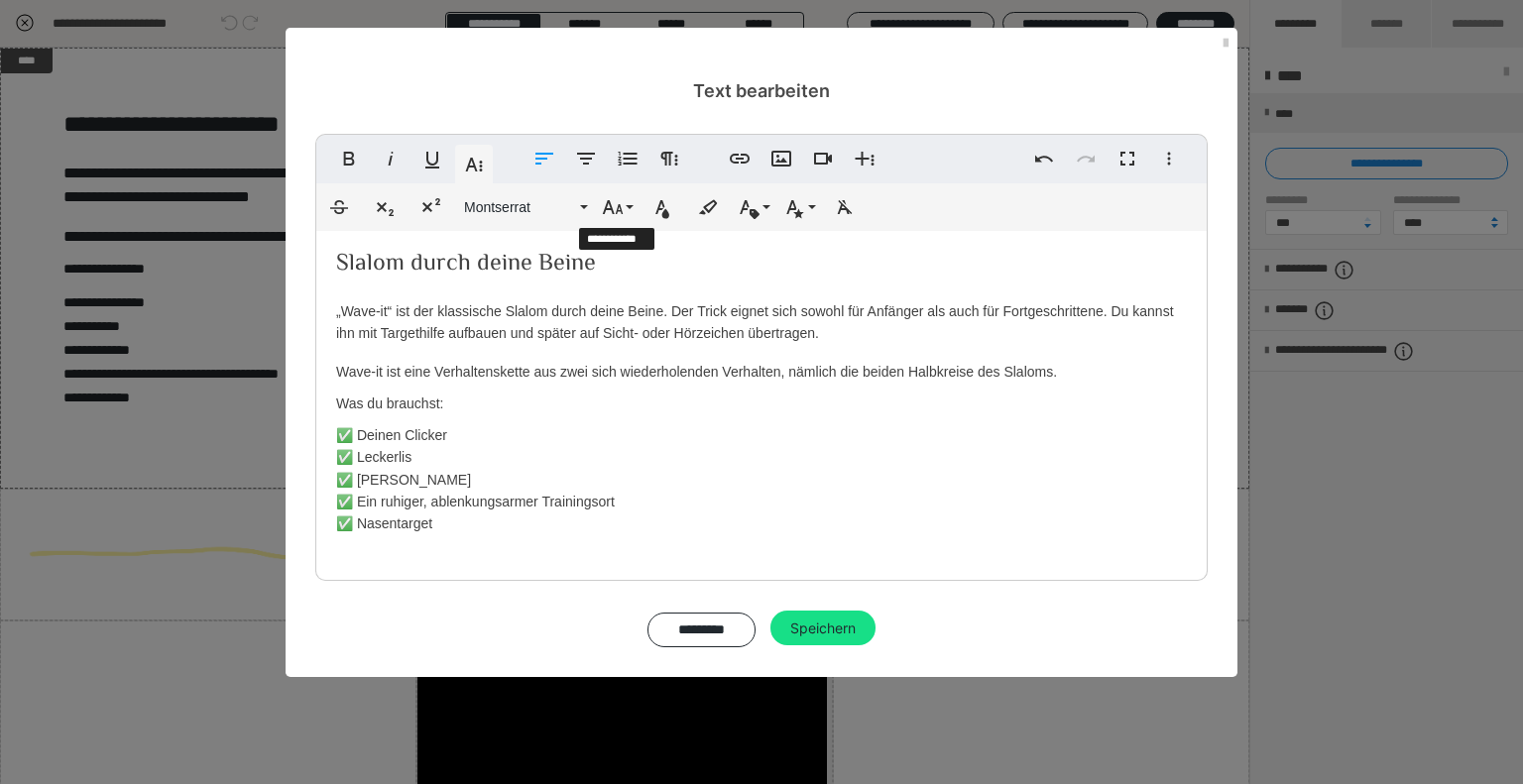 scroll, scrollTop: 408, scrollLeft: 0, axis: vertical 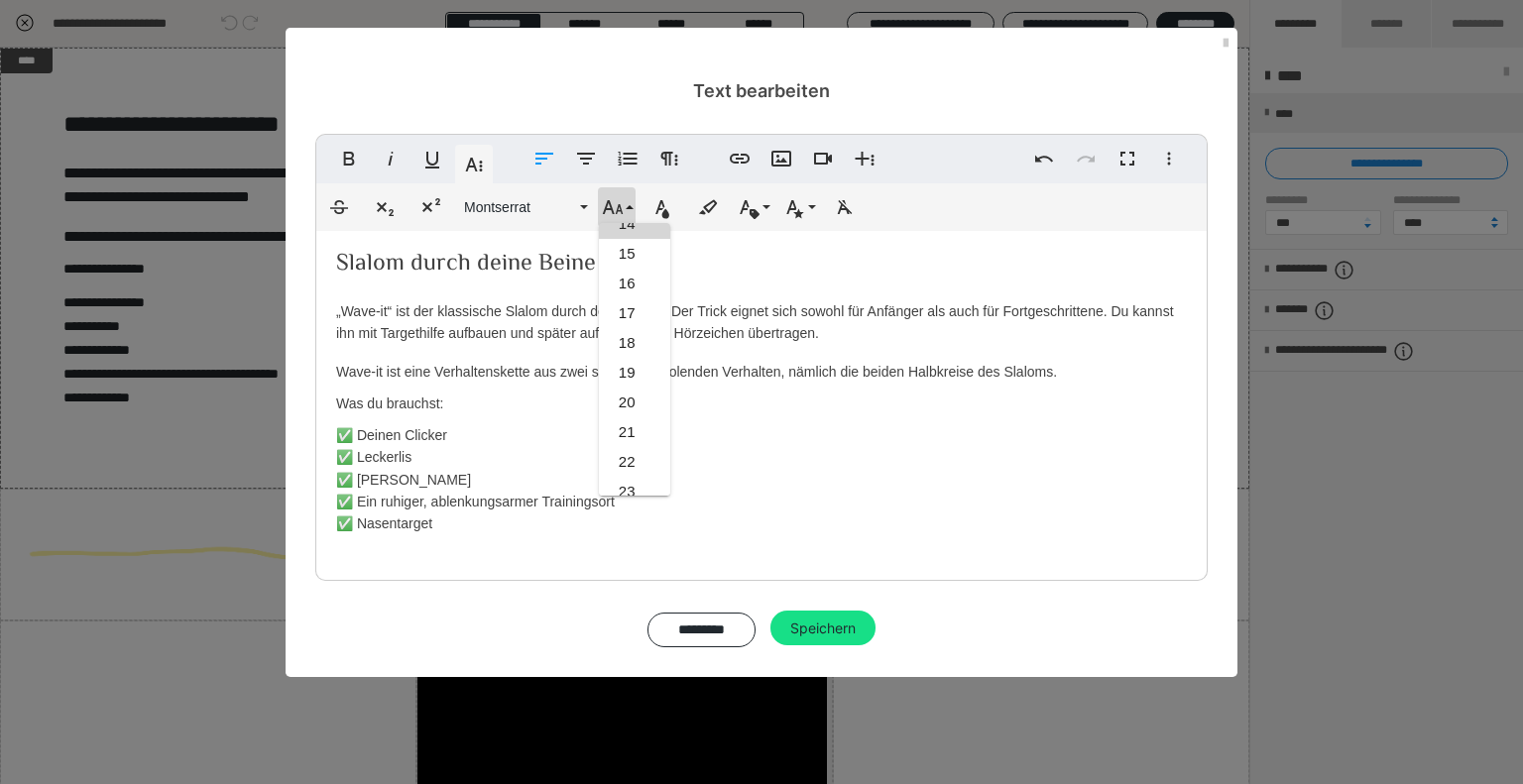 click on "14" at bounding box center (635, 224) 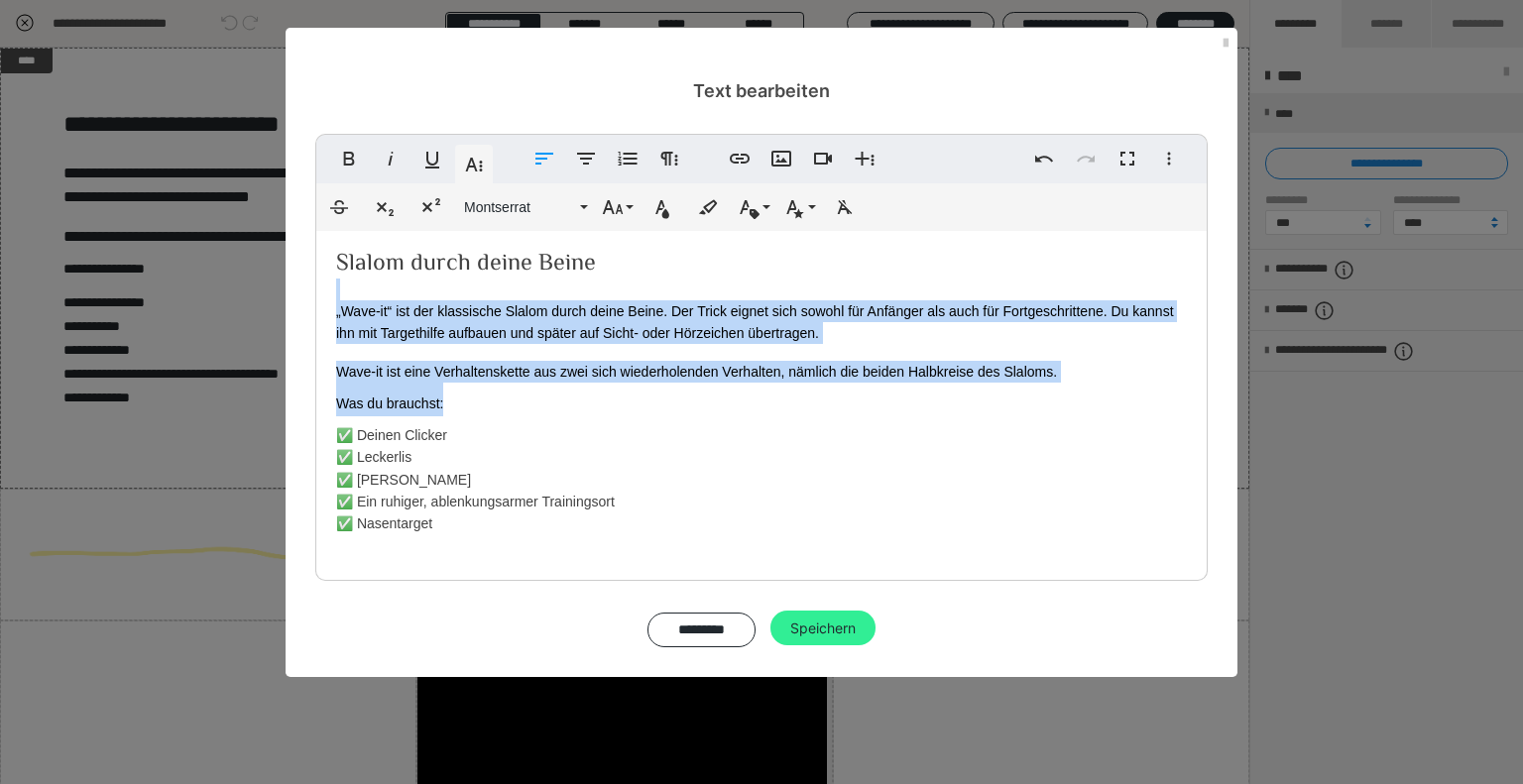 click on "Speichern" at bounding box center (823, 628) 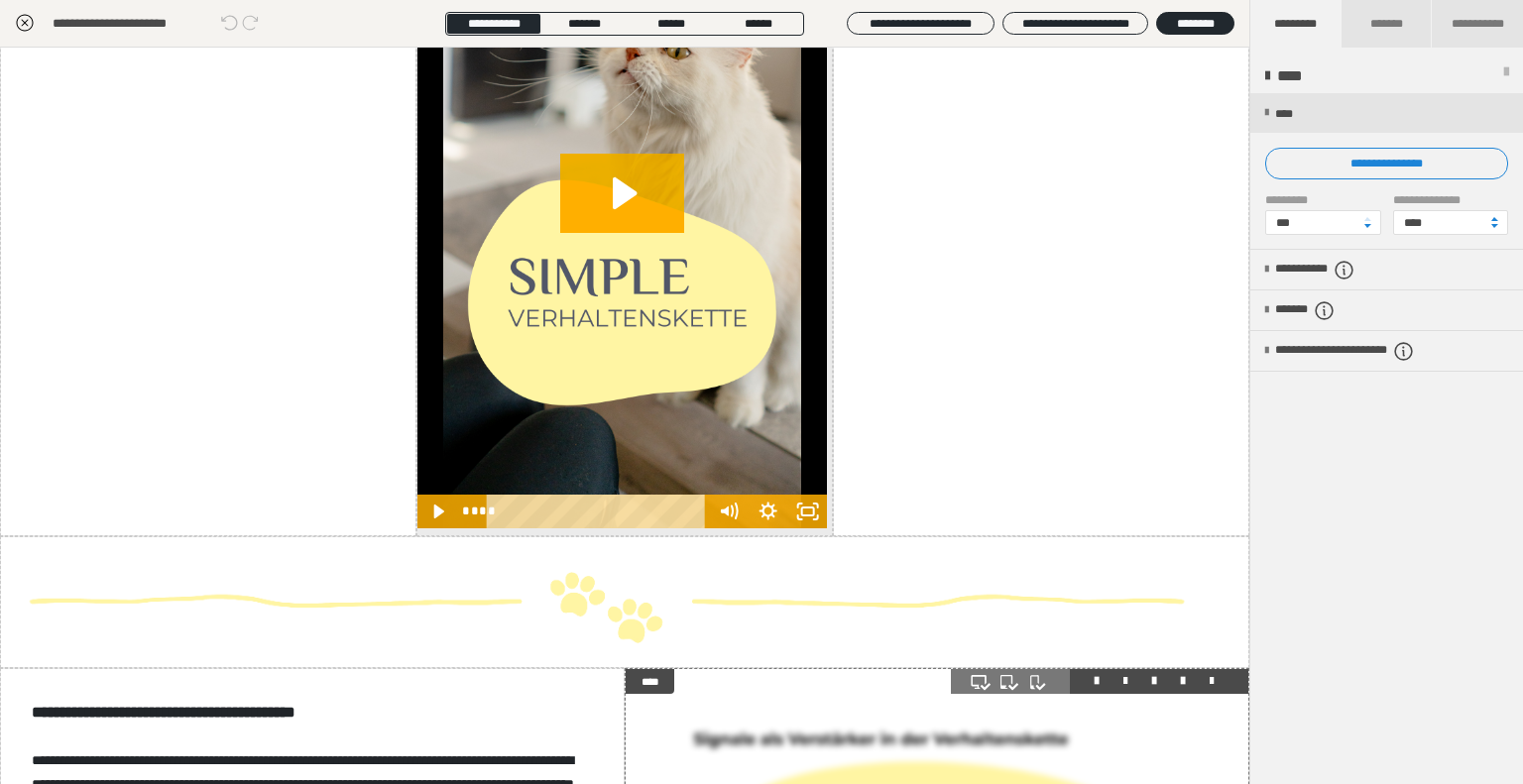scroll, scrollTop: 2775, scrollLeft: 0, axis: vertical 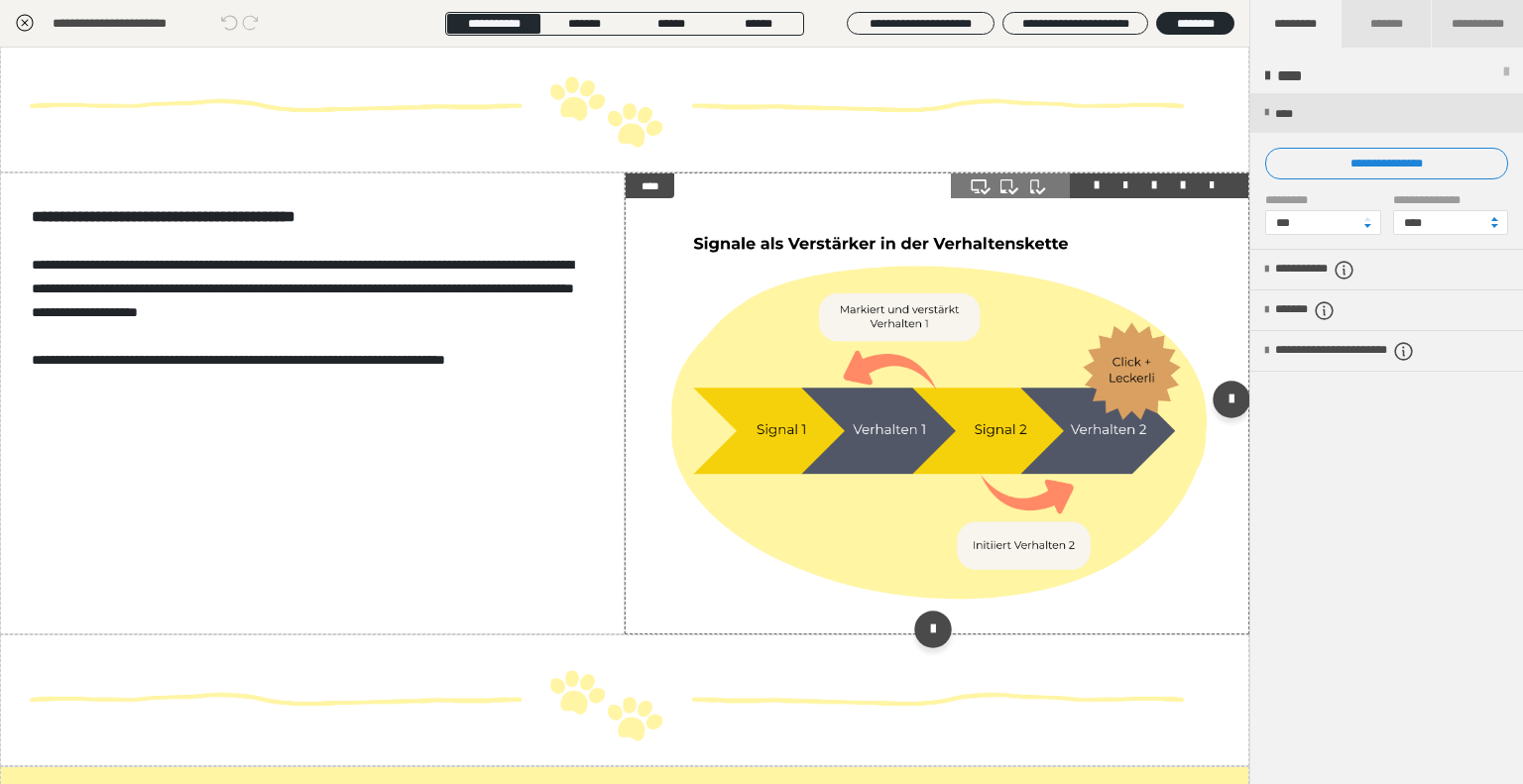 click at bounding box center [936, 403] 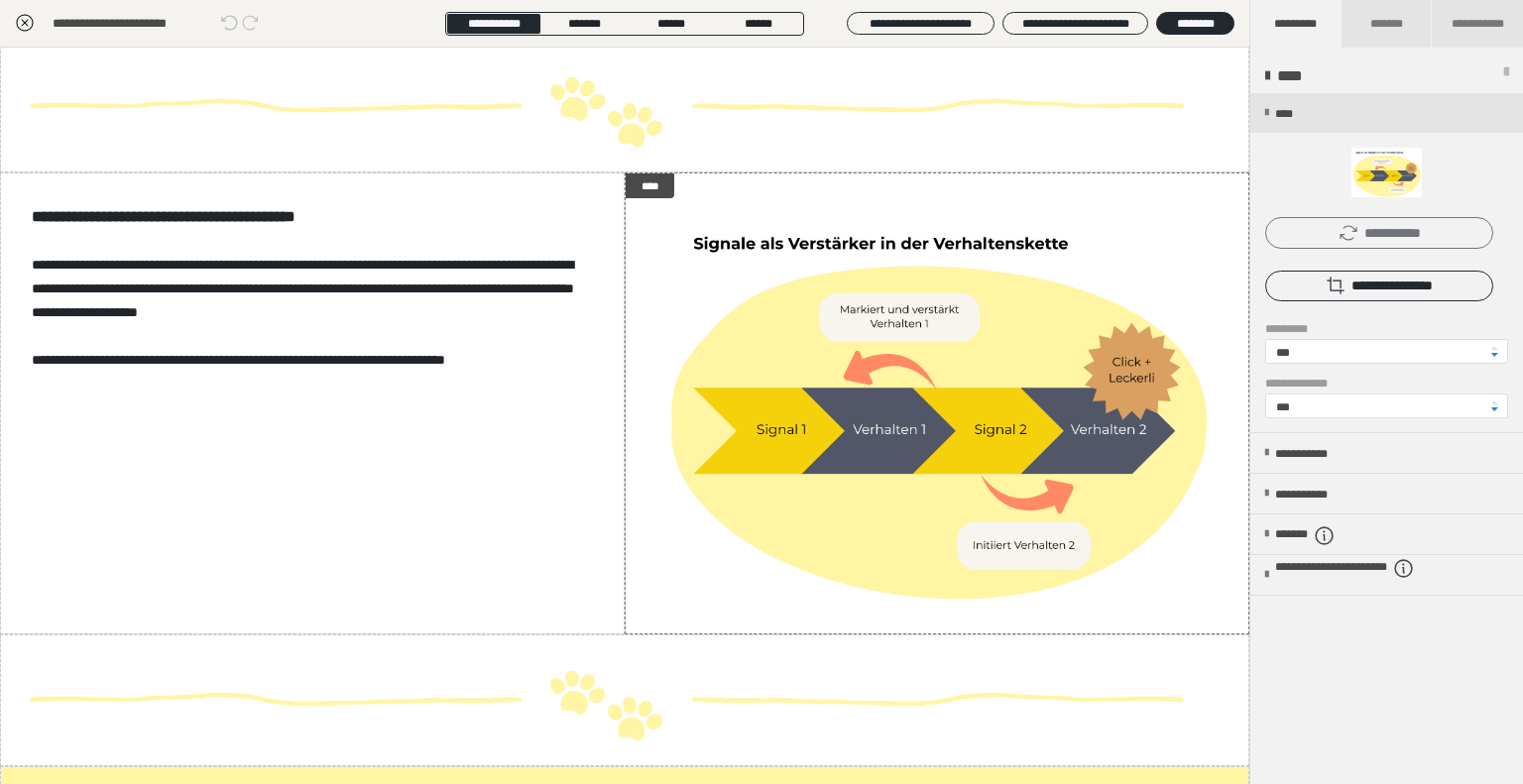 click on "**********" at bounding box center (1379, 233) 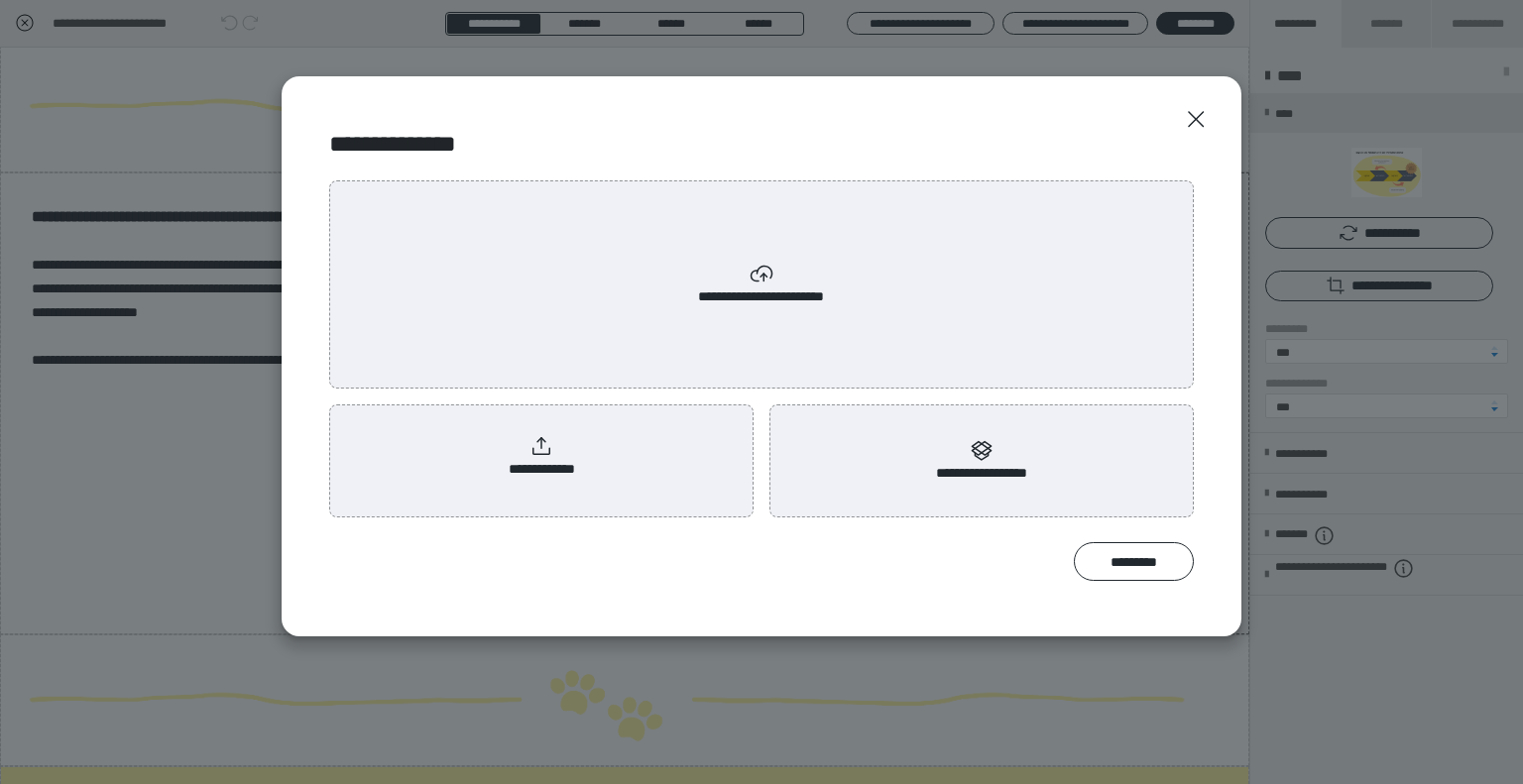 click on "**********" at bounding box center [541, 457] 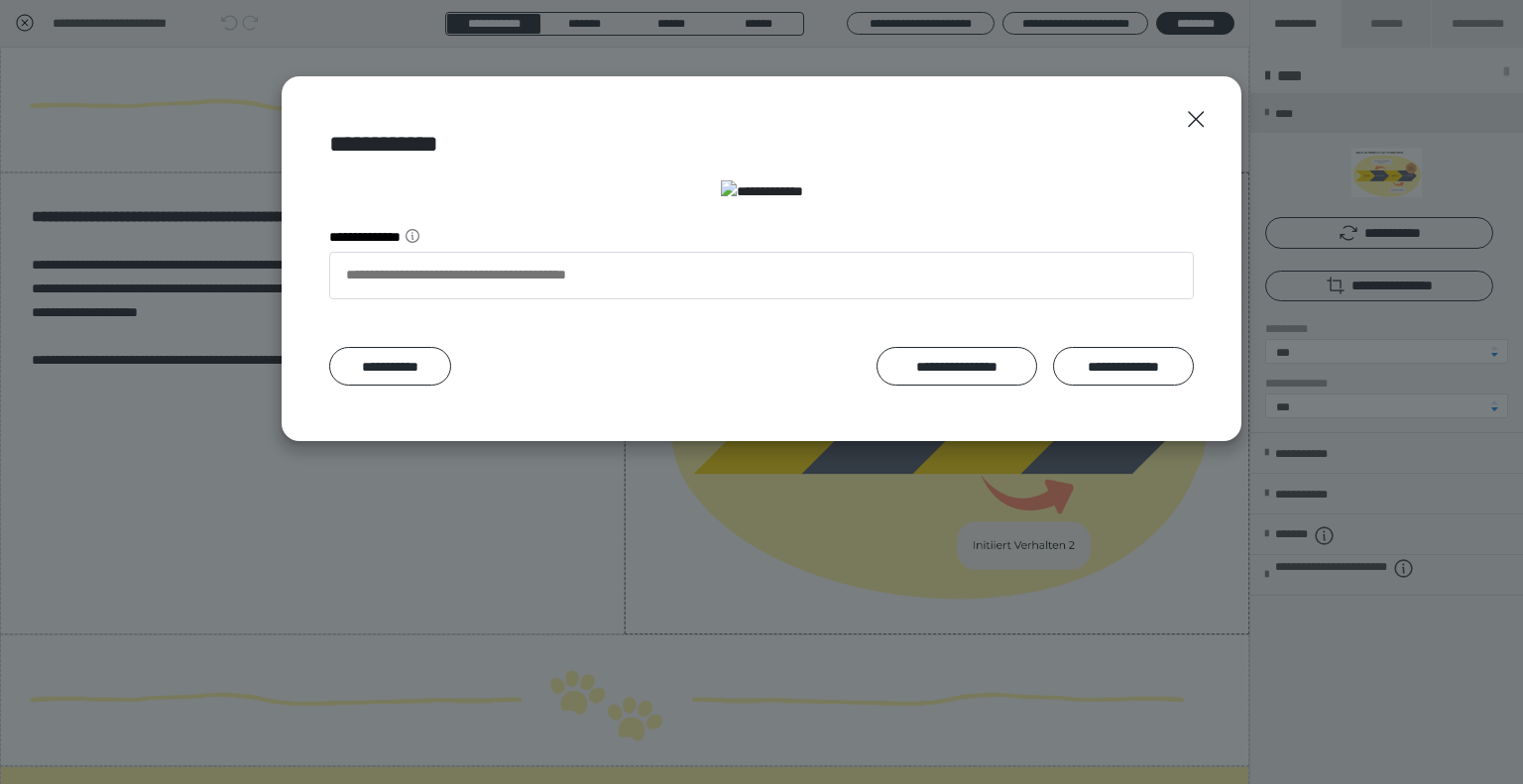 click at bounding box center (762, 191) 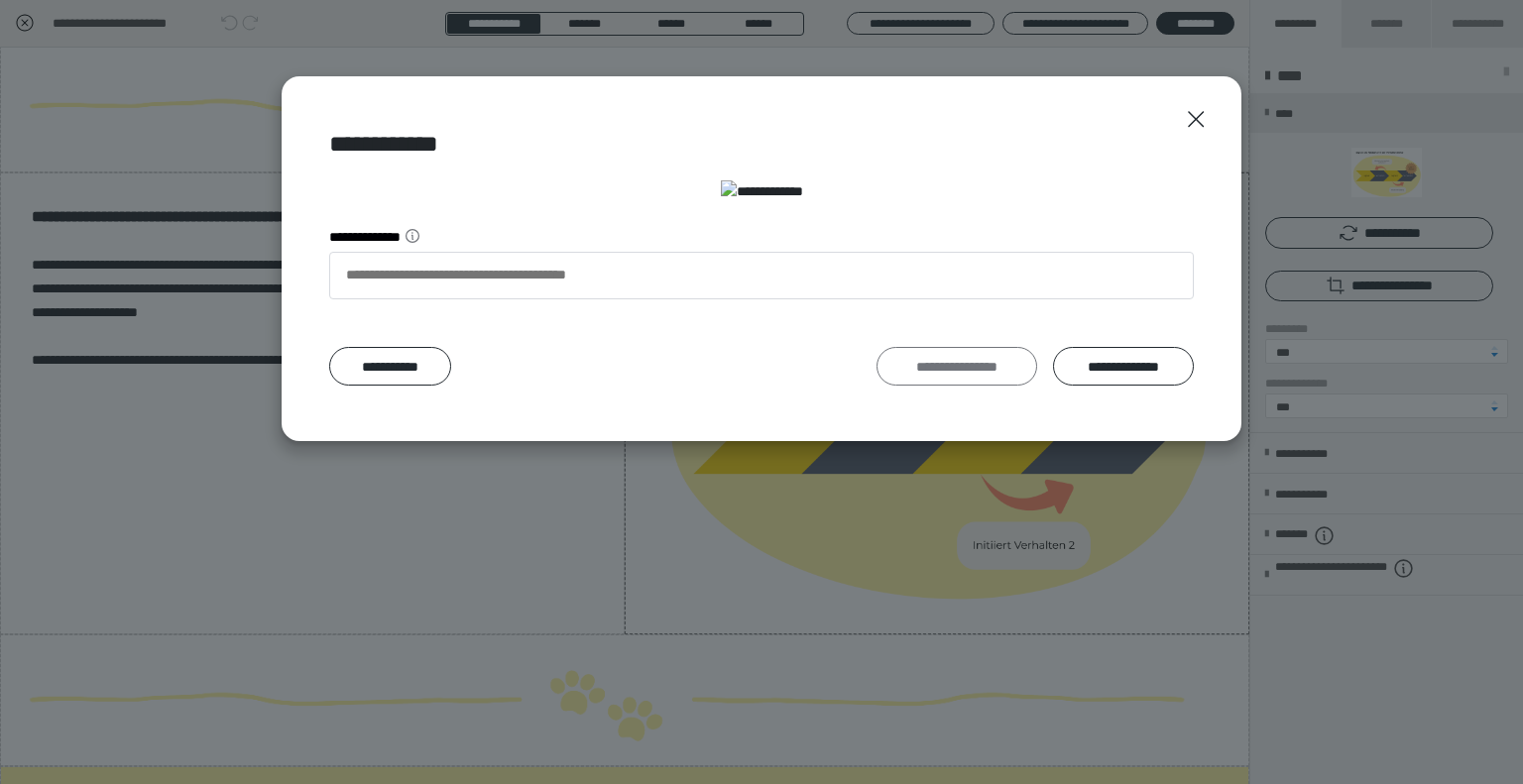 click on "**********" at bounding box center [957, 367] 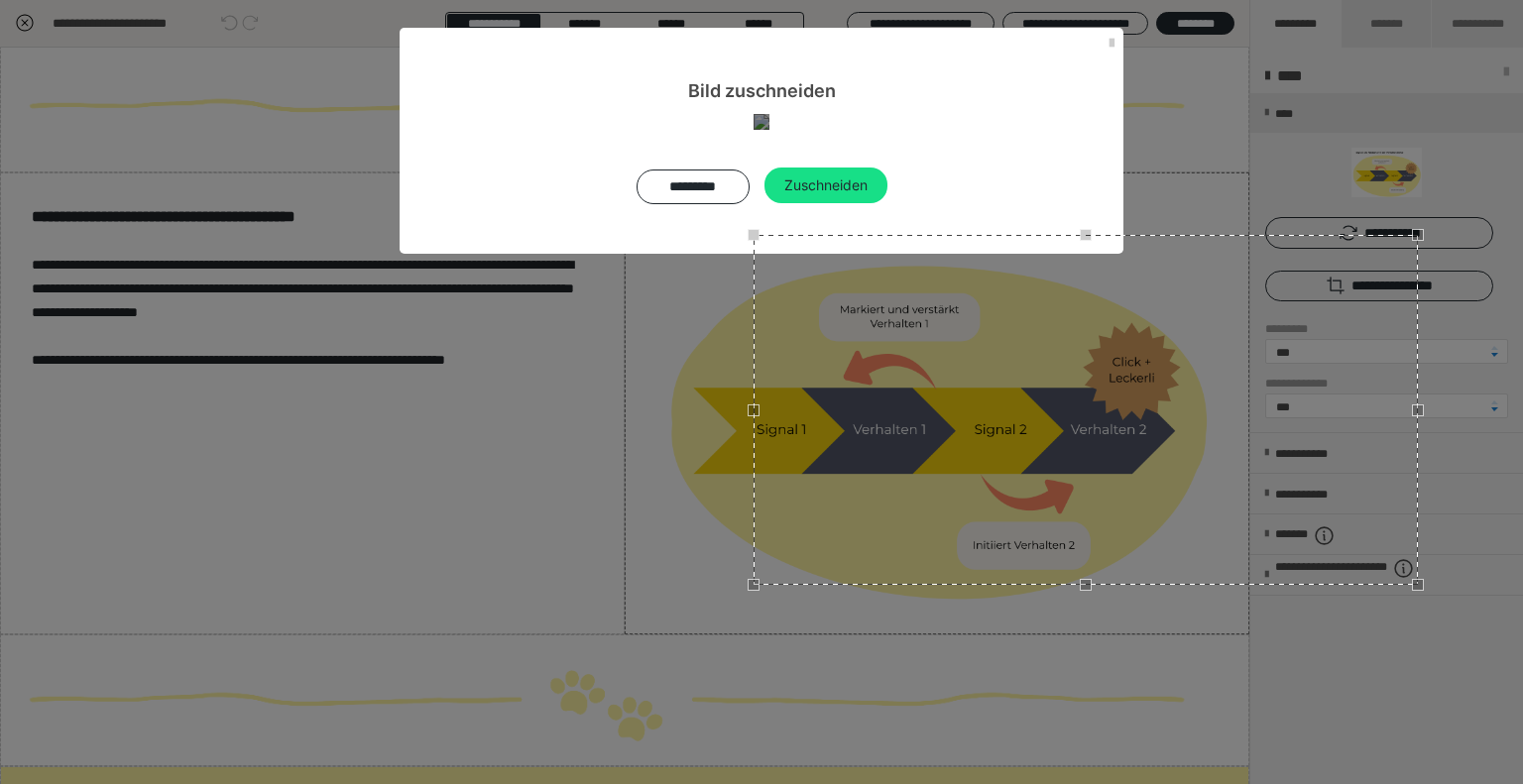 click at bounding box center [1086, 235] 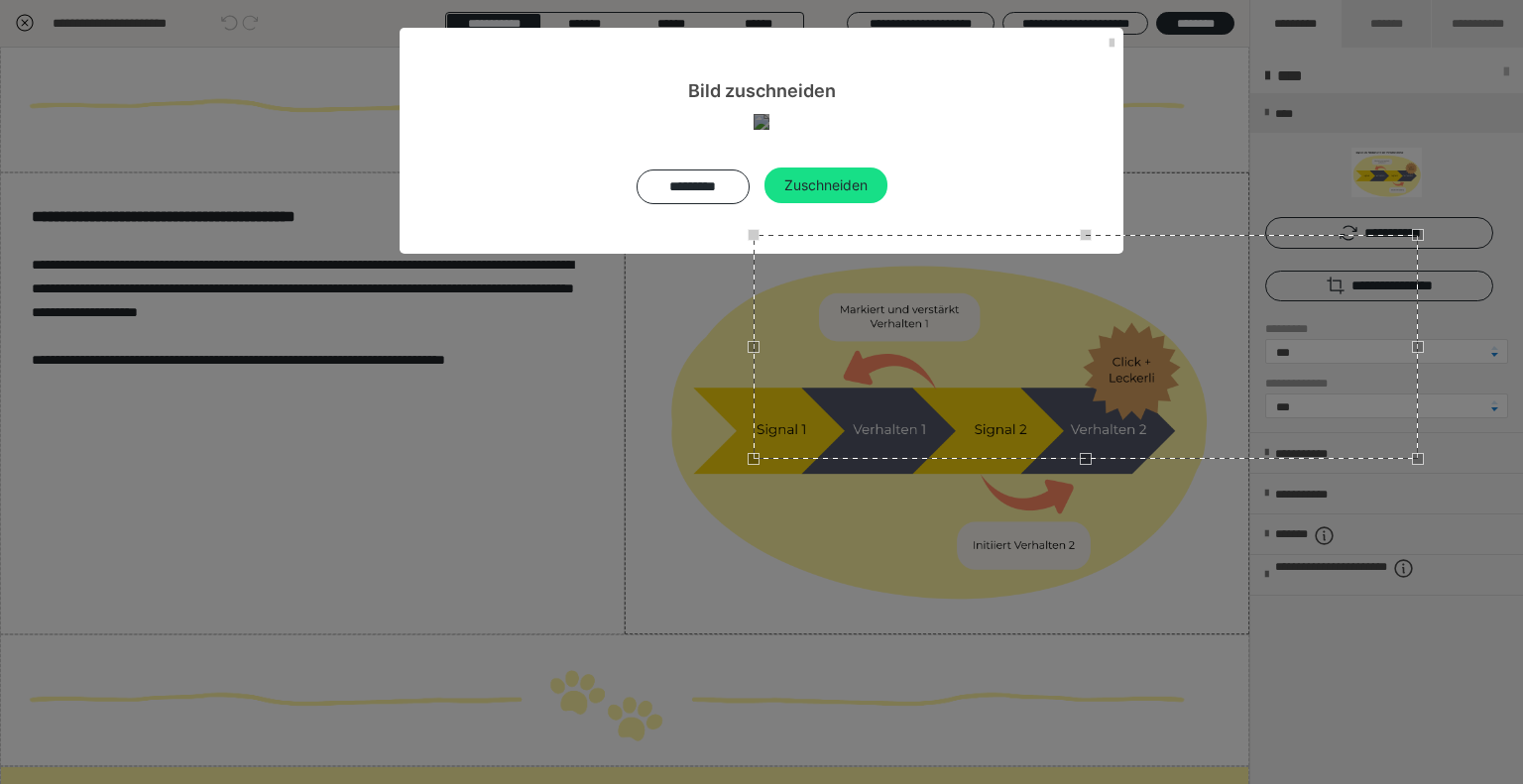 click at bounding box center [1086, 235] 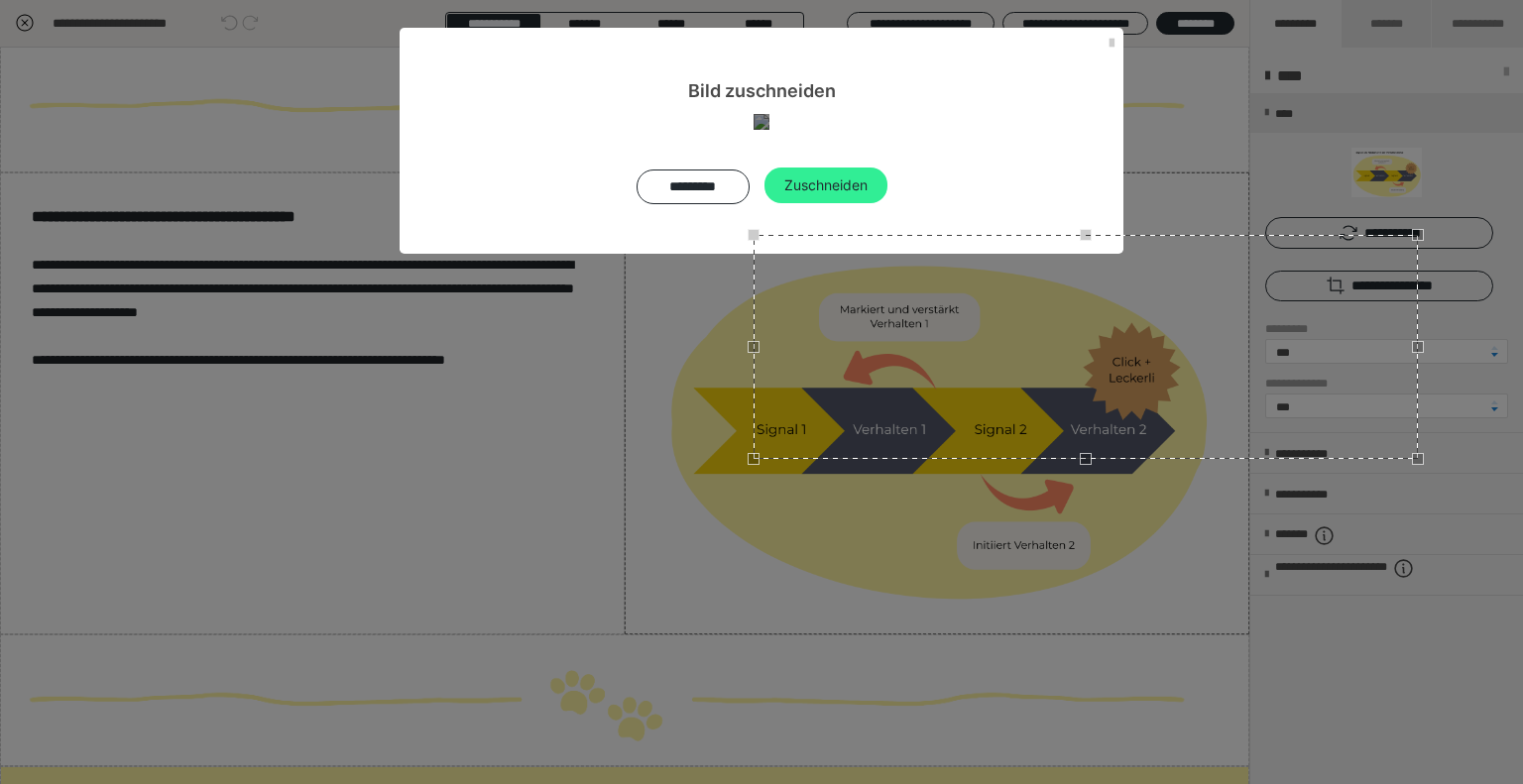 click on "Zuschneiden" at bounding box center (826, 185) 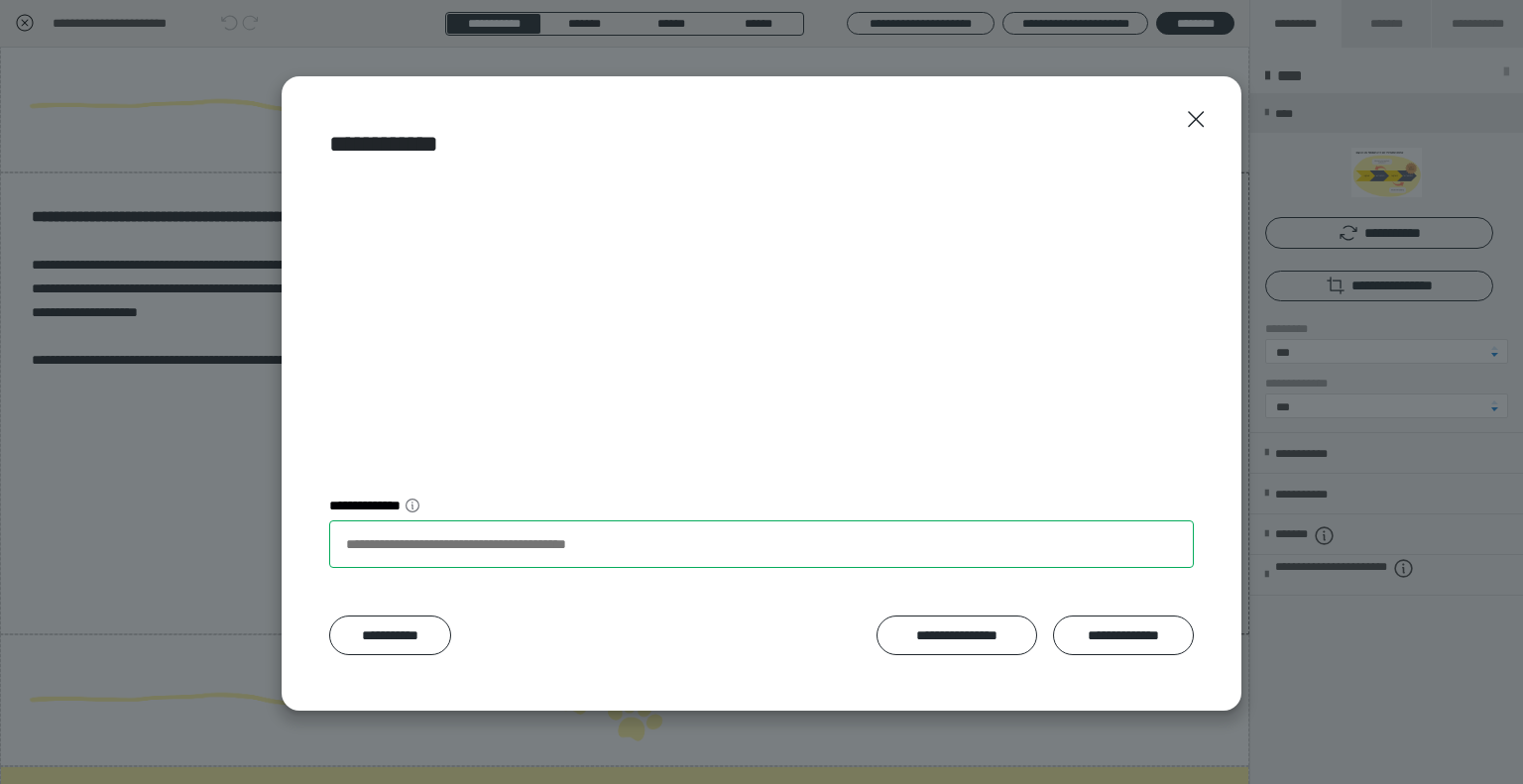 click on "**********" at bounding box center [762, 544] 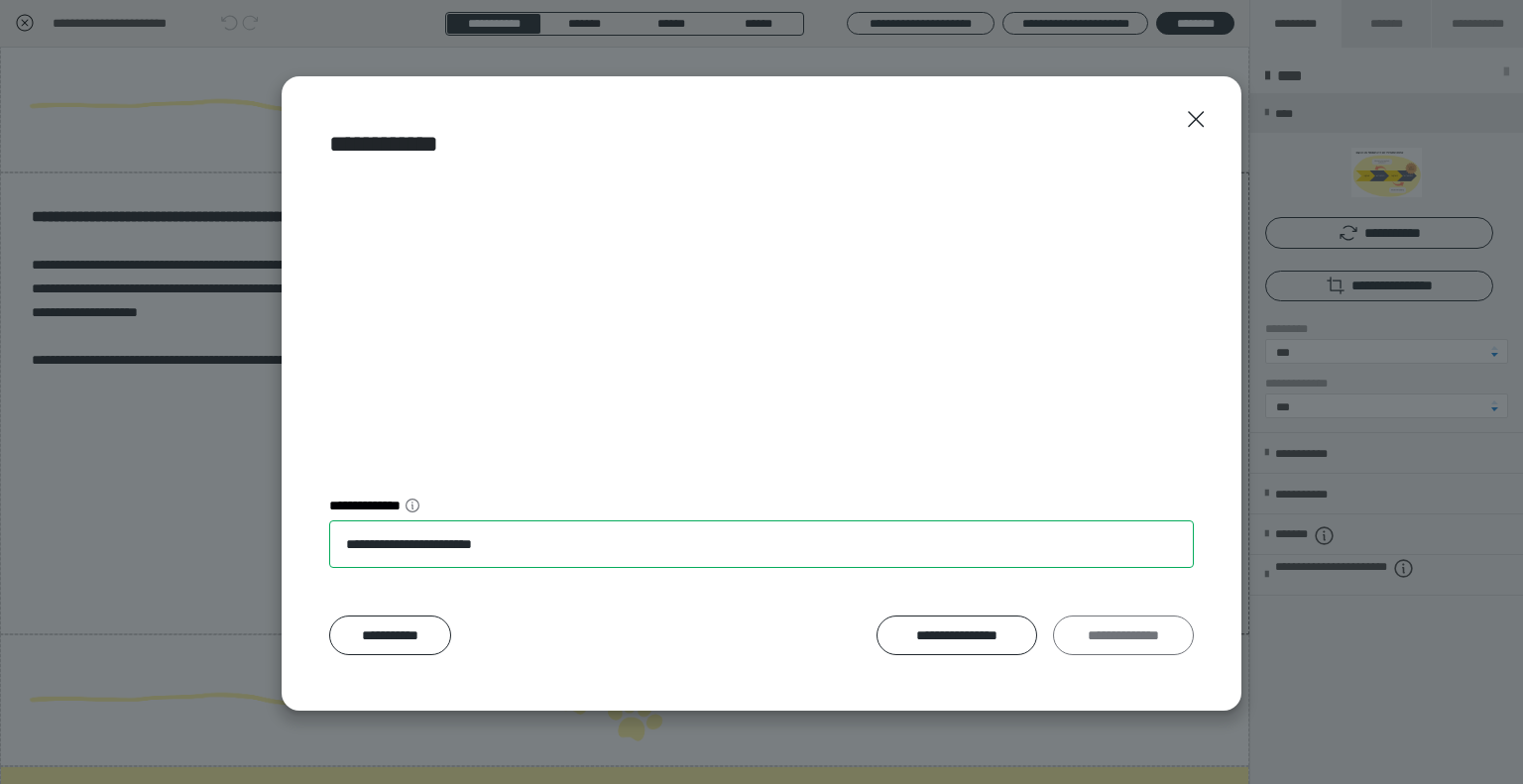 type on "**********" 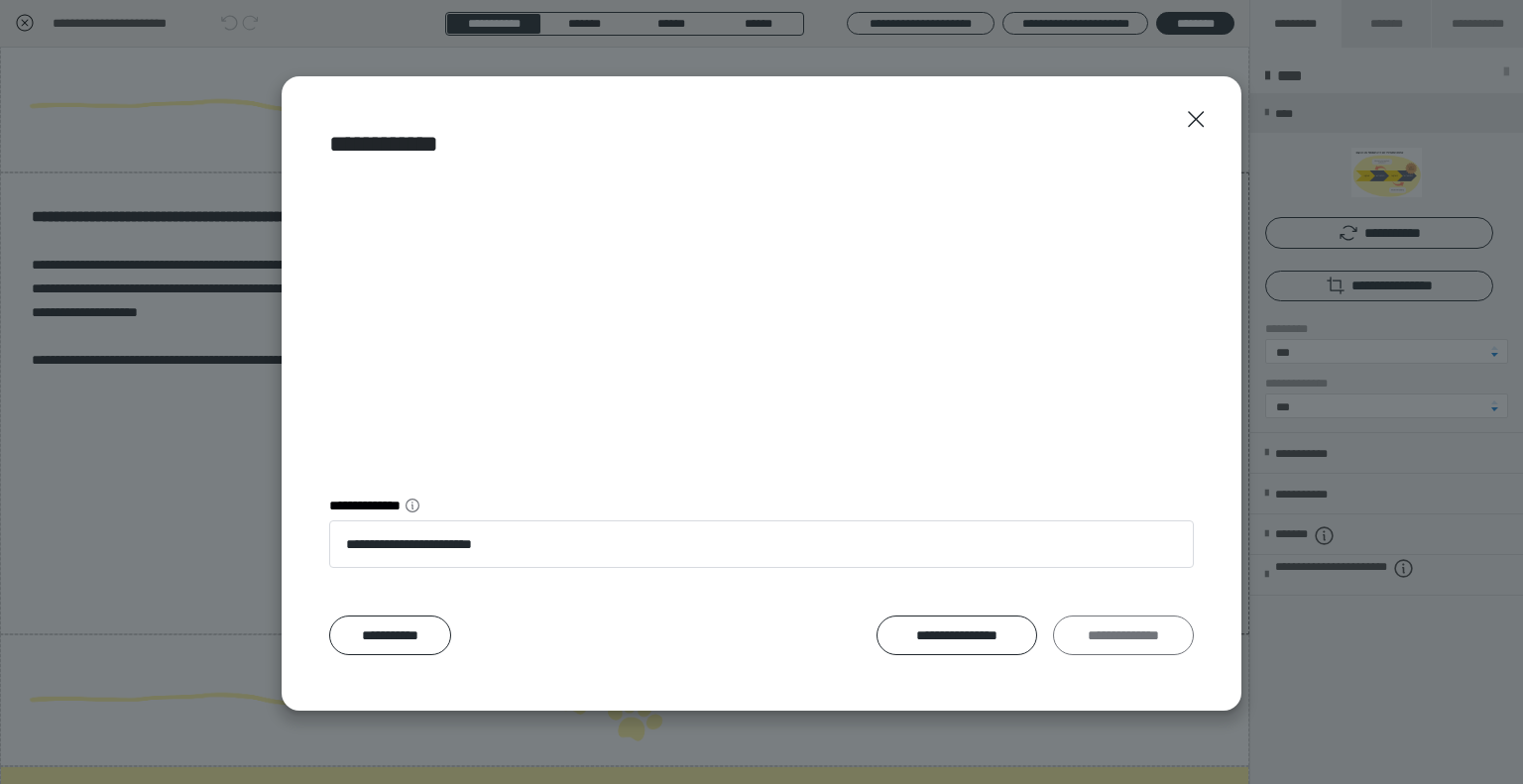 click on "**********" at bounding box center [1123, 635] 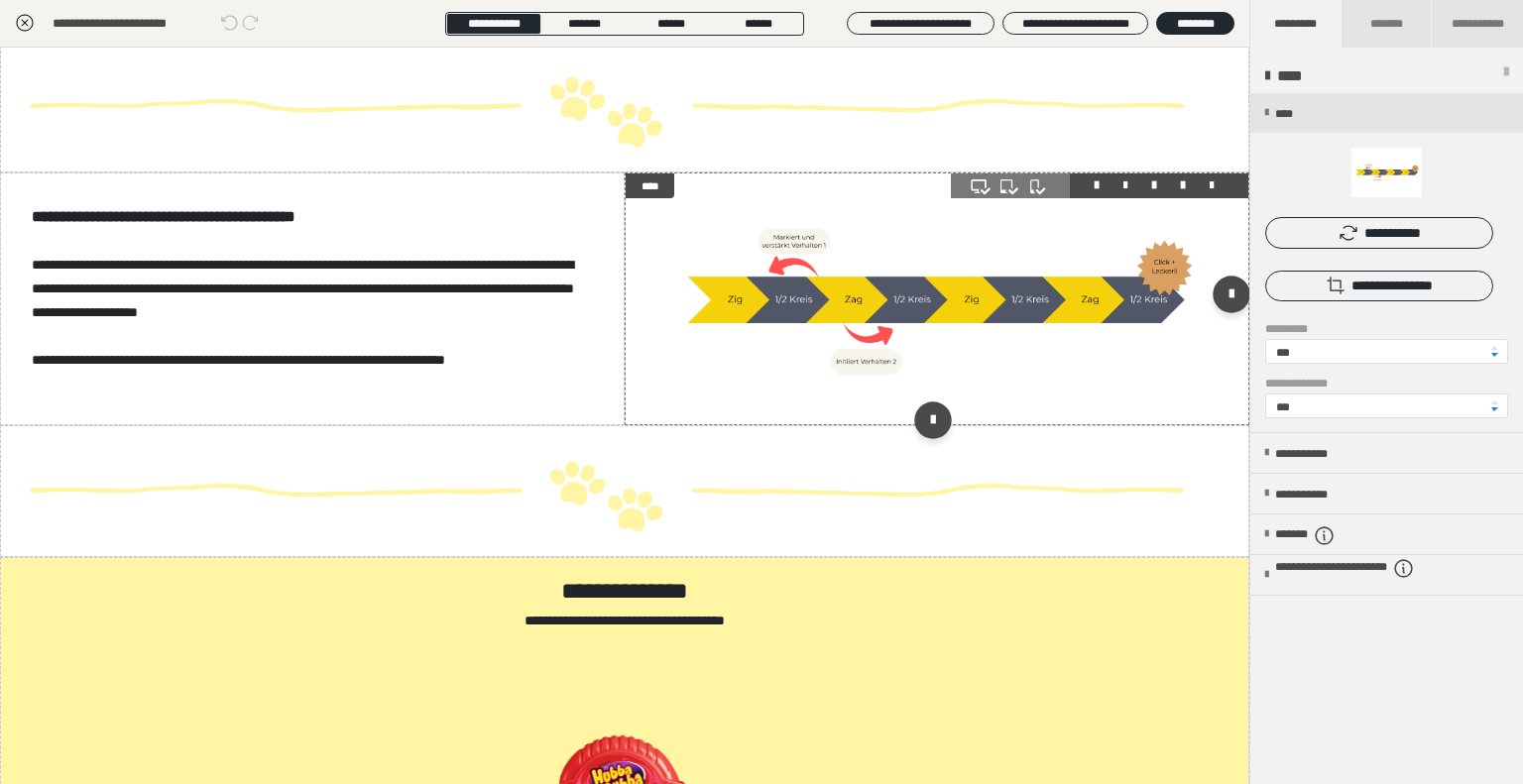 click at bounding box center [937, 298] 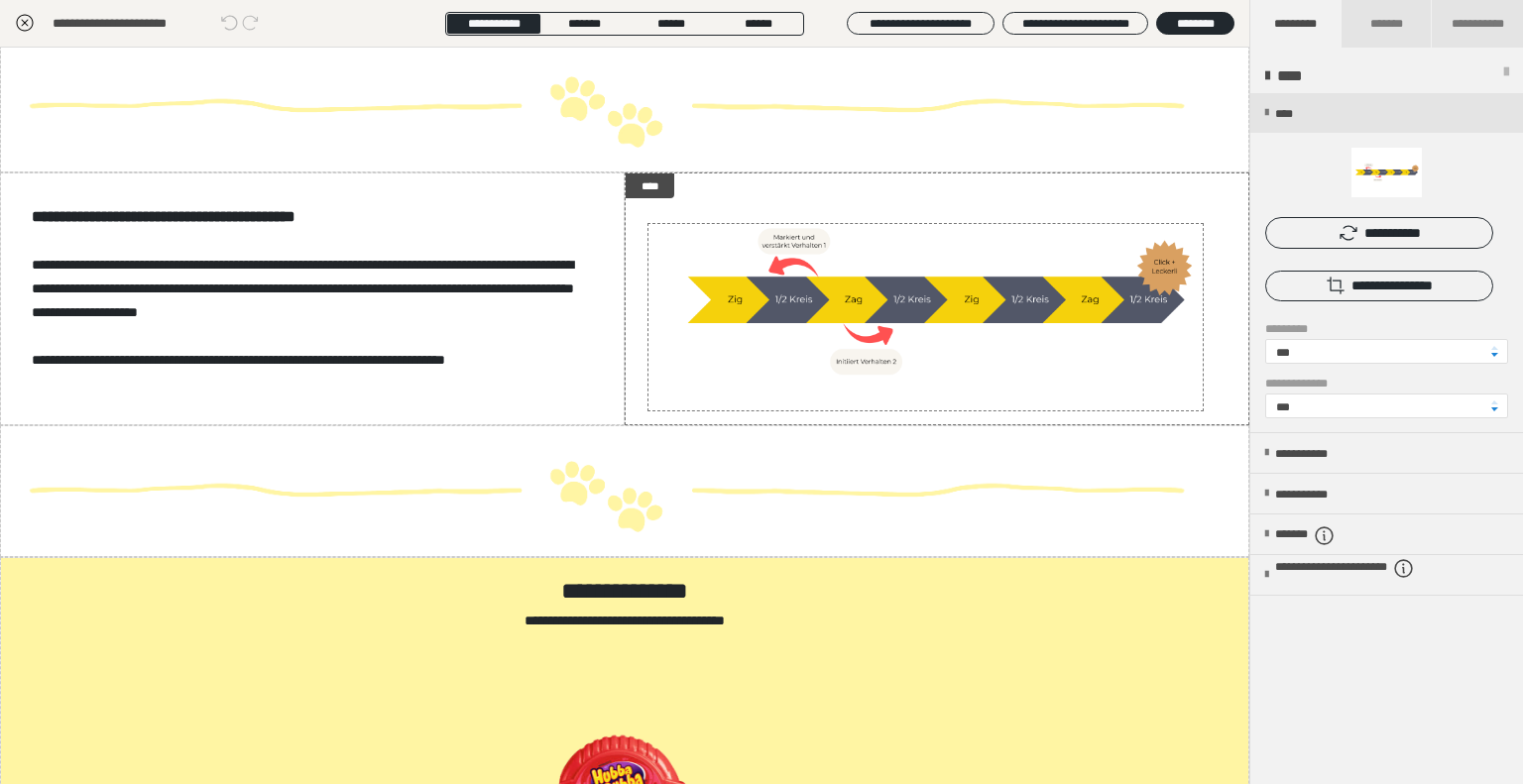 click at bounding box center [1386, 263] 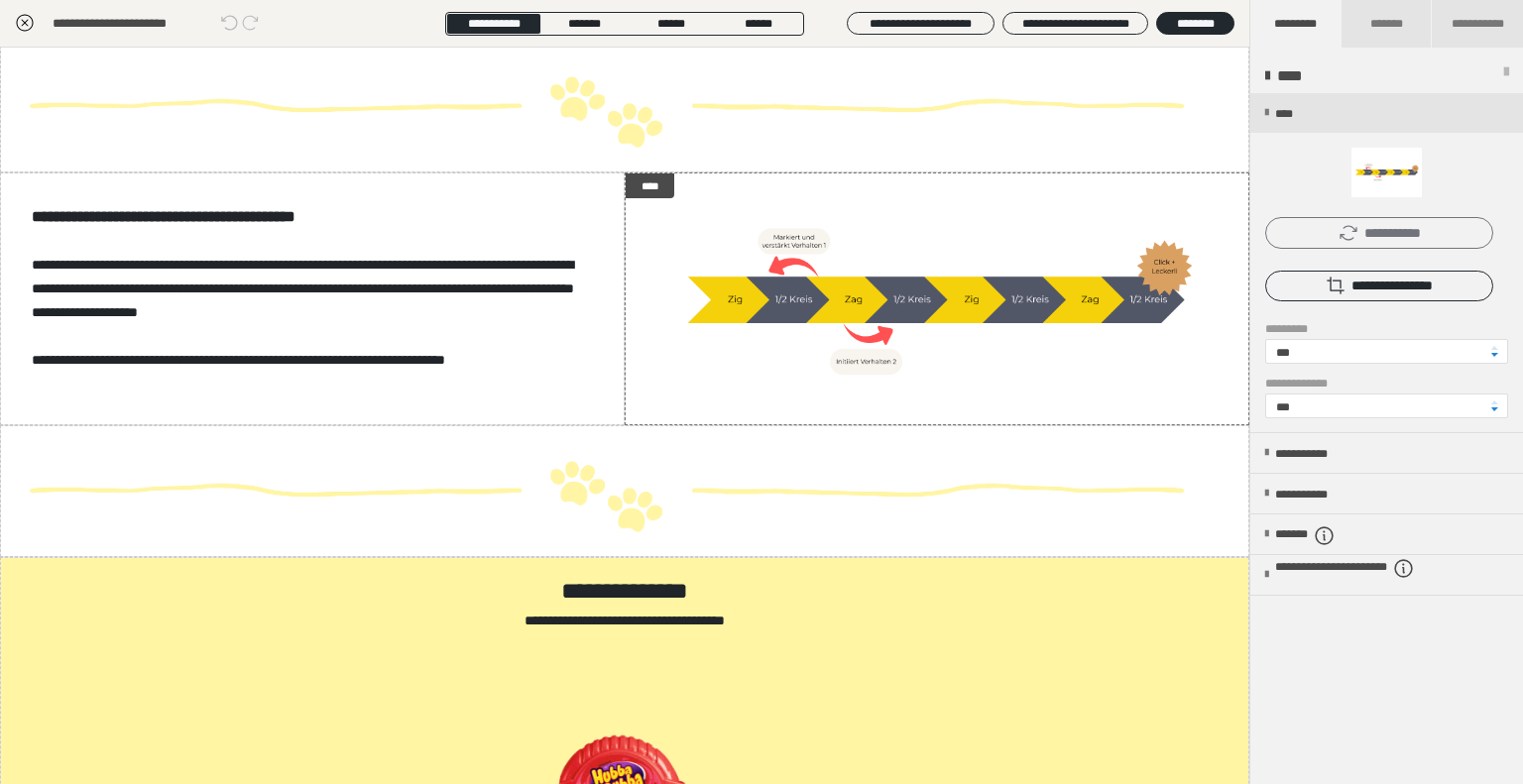 click on "**********" at bounding box center [1379, 233] 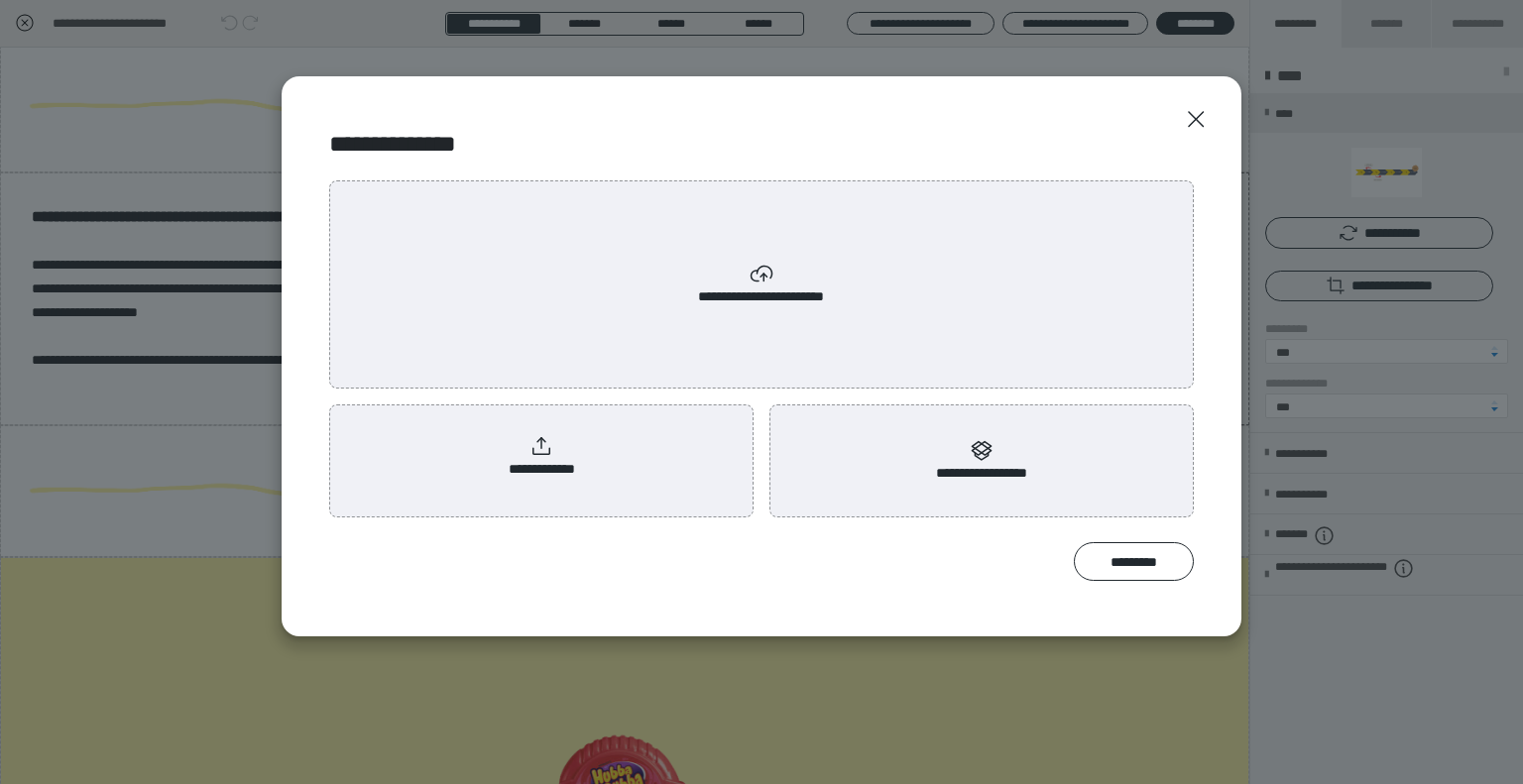 click on "**********" at bounding box center [541, 457] 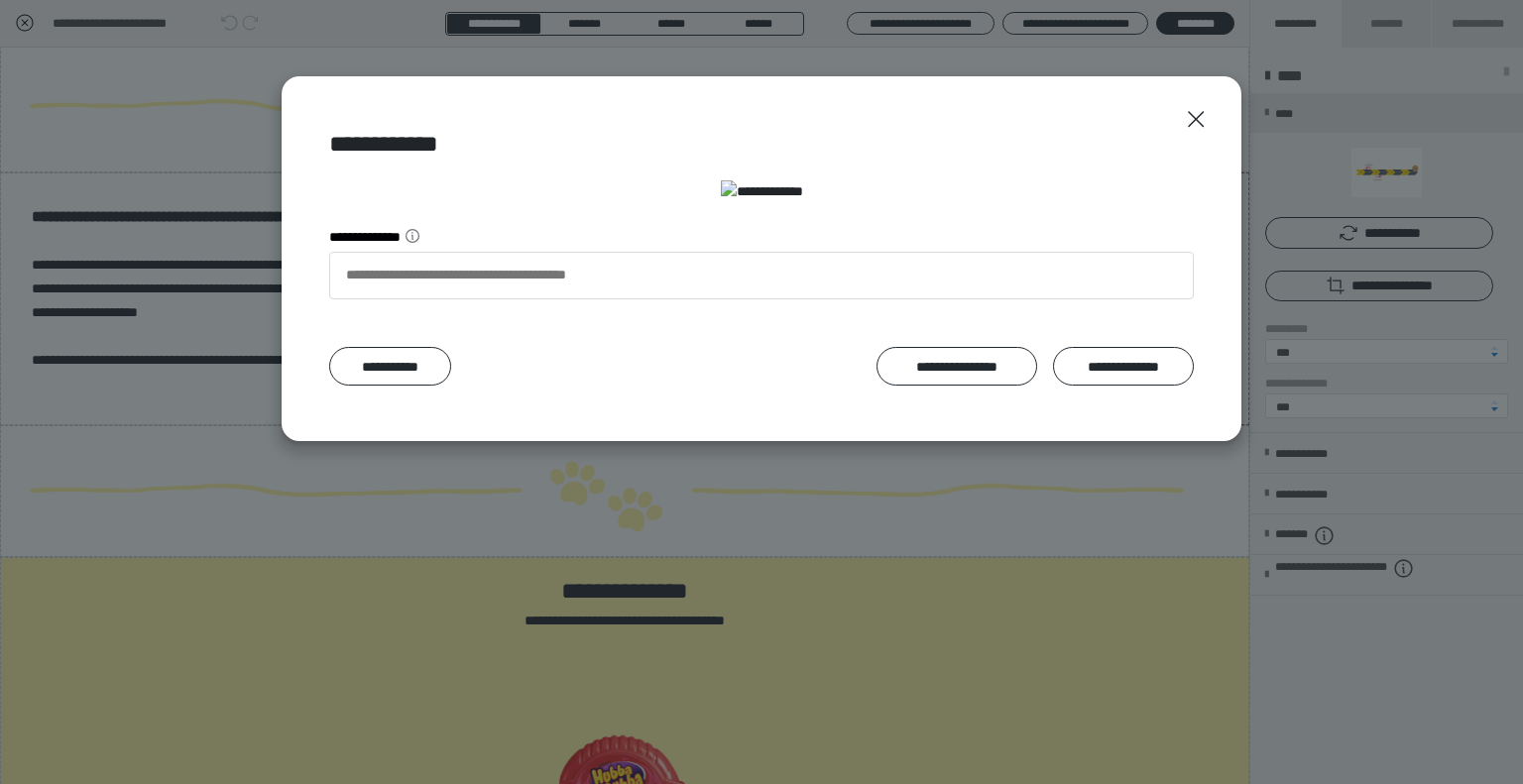click at bounding box center (762, 191) 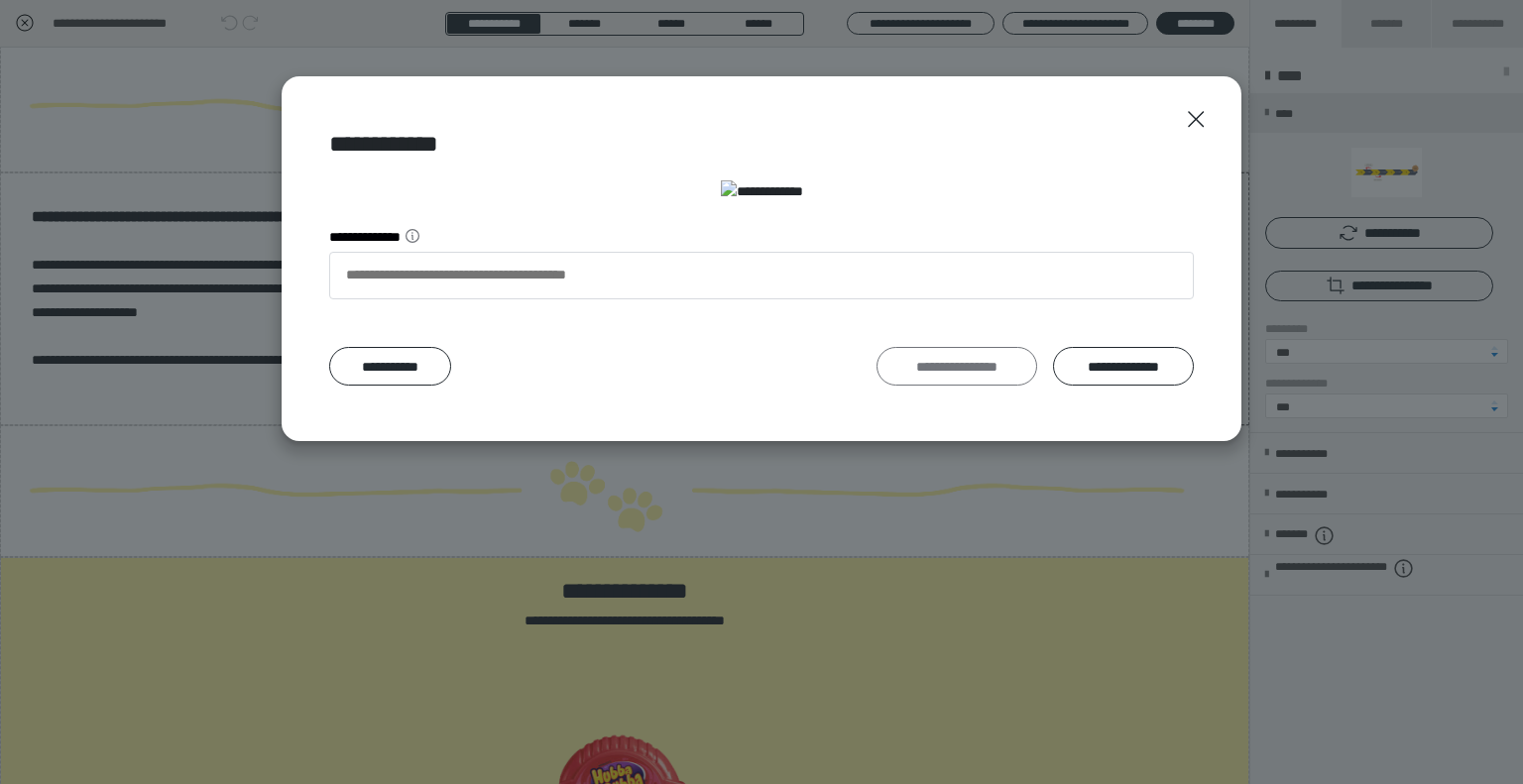 click on "**********" at bounding box center (957, 367) 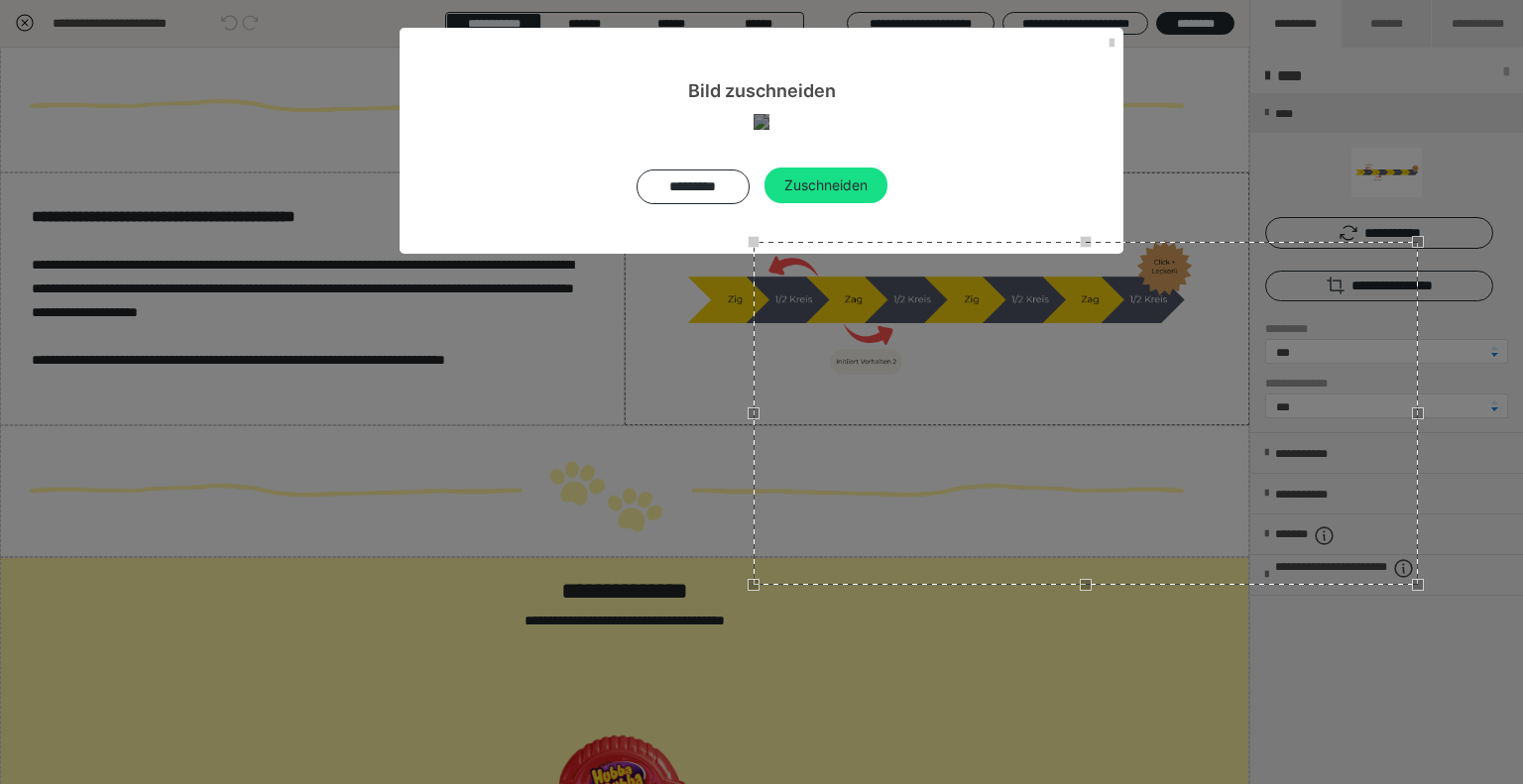 click at bounding box center [1086, 242] 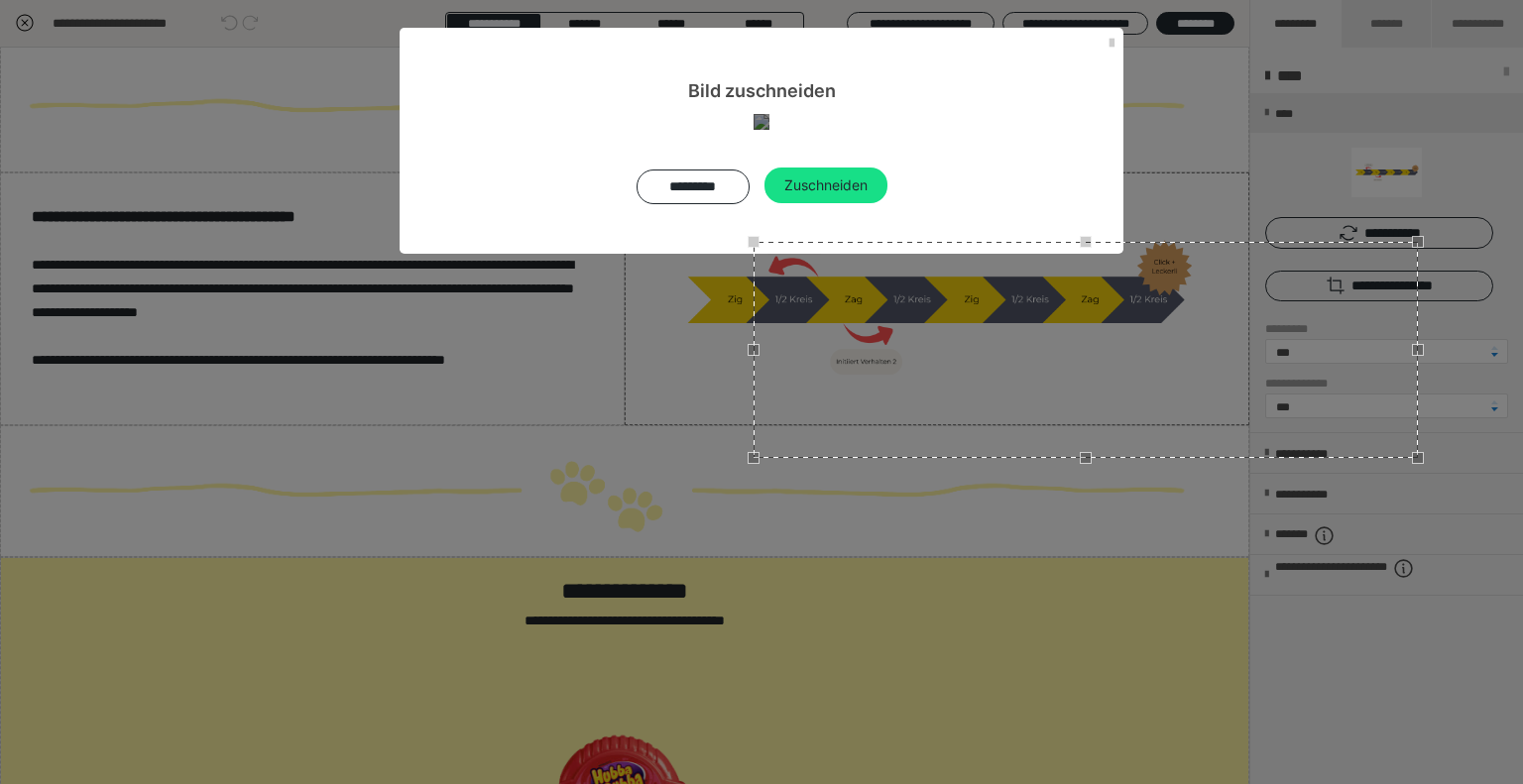 click at bounding box center (1086, 242) 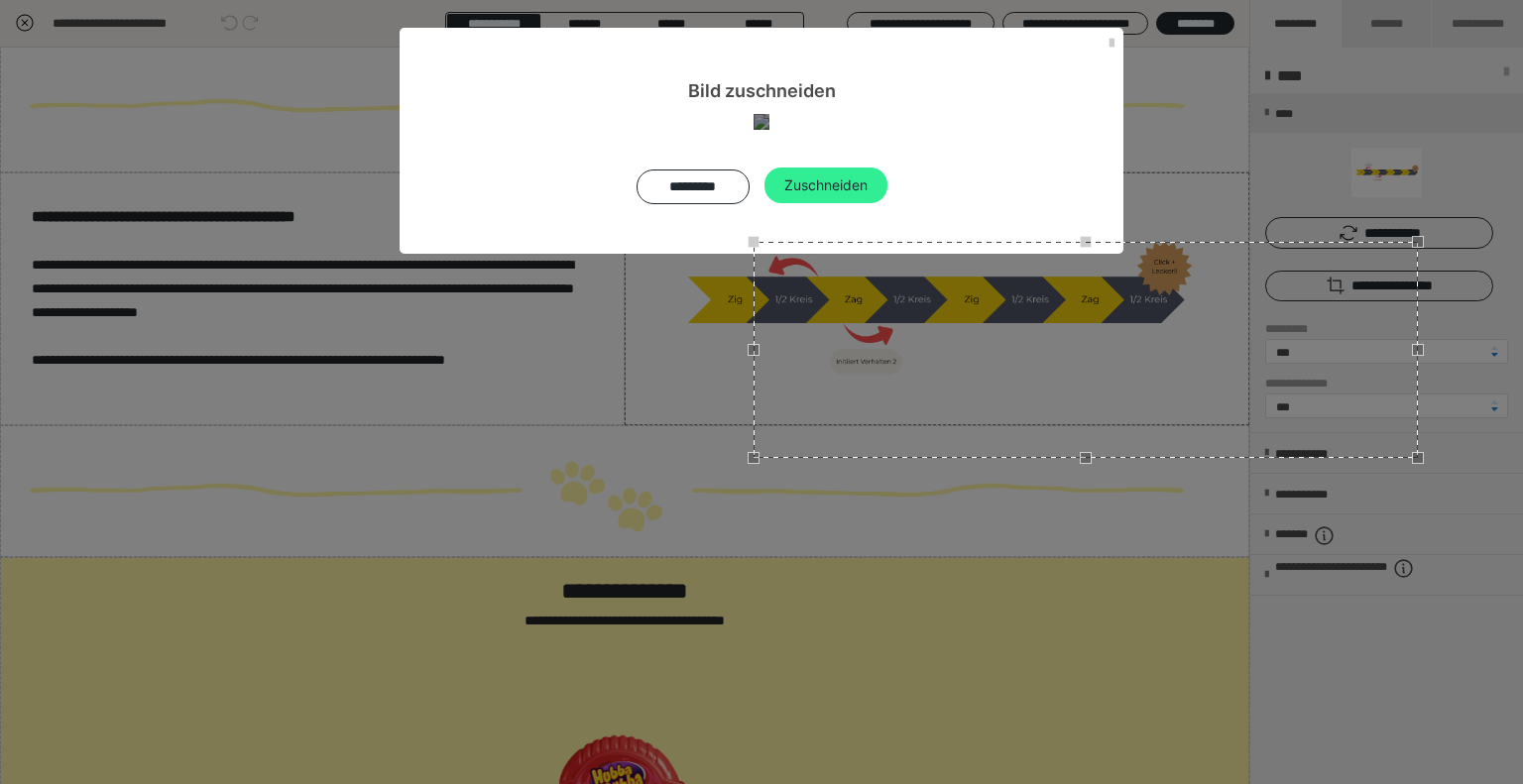click on "Zuschneiden" at bounding box center [826, 185] 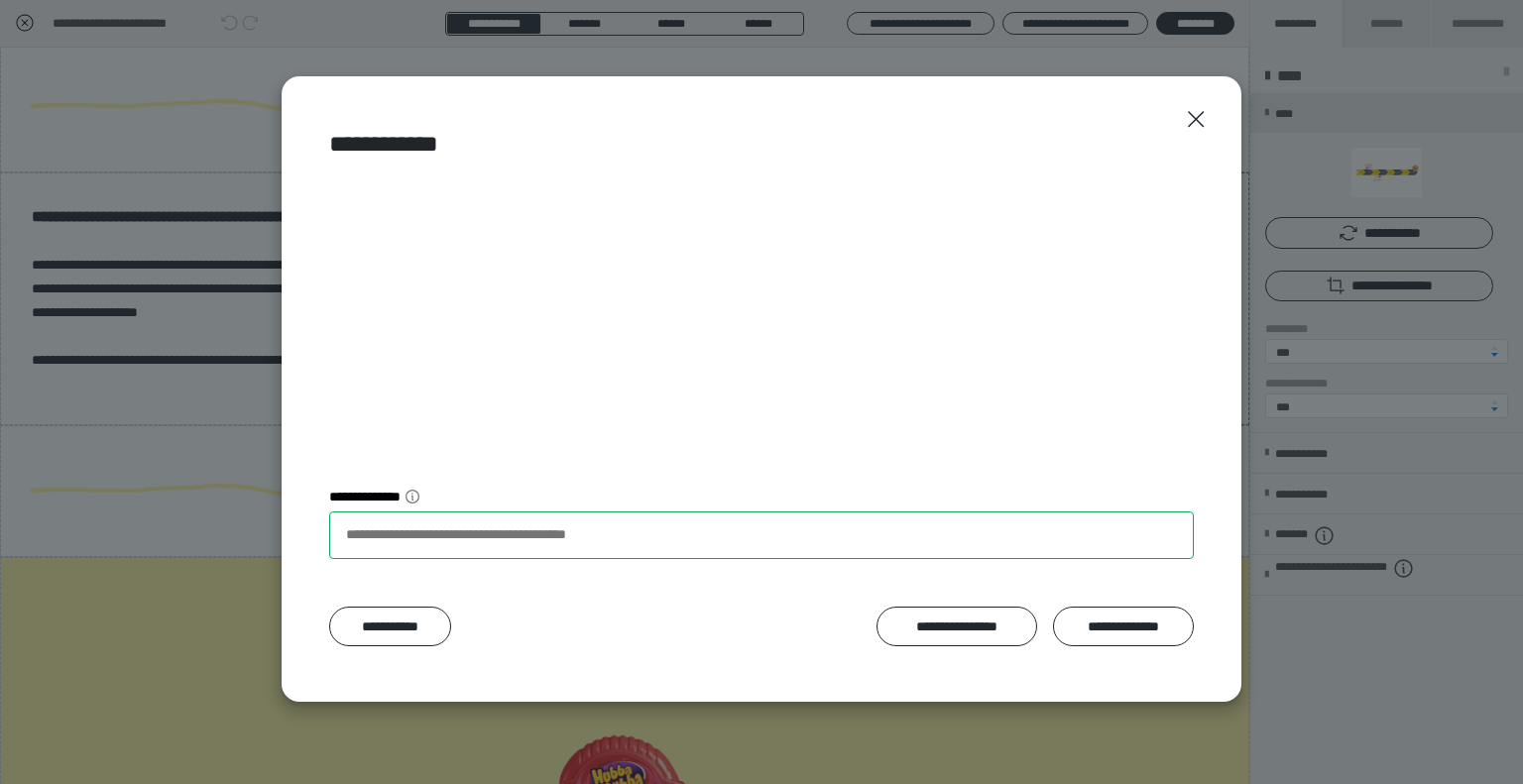 click on "**********" at bounding box center (762, 535) 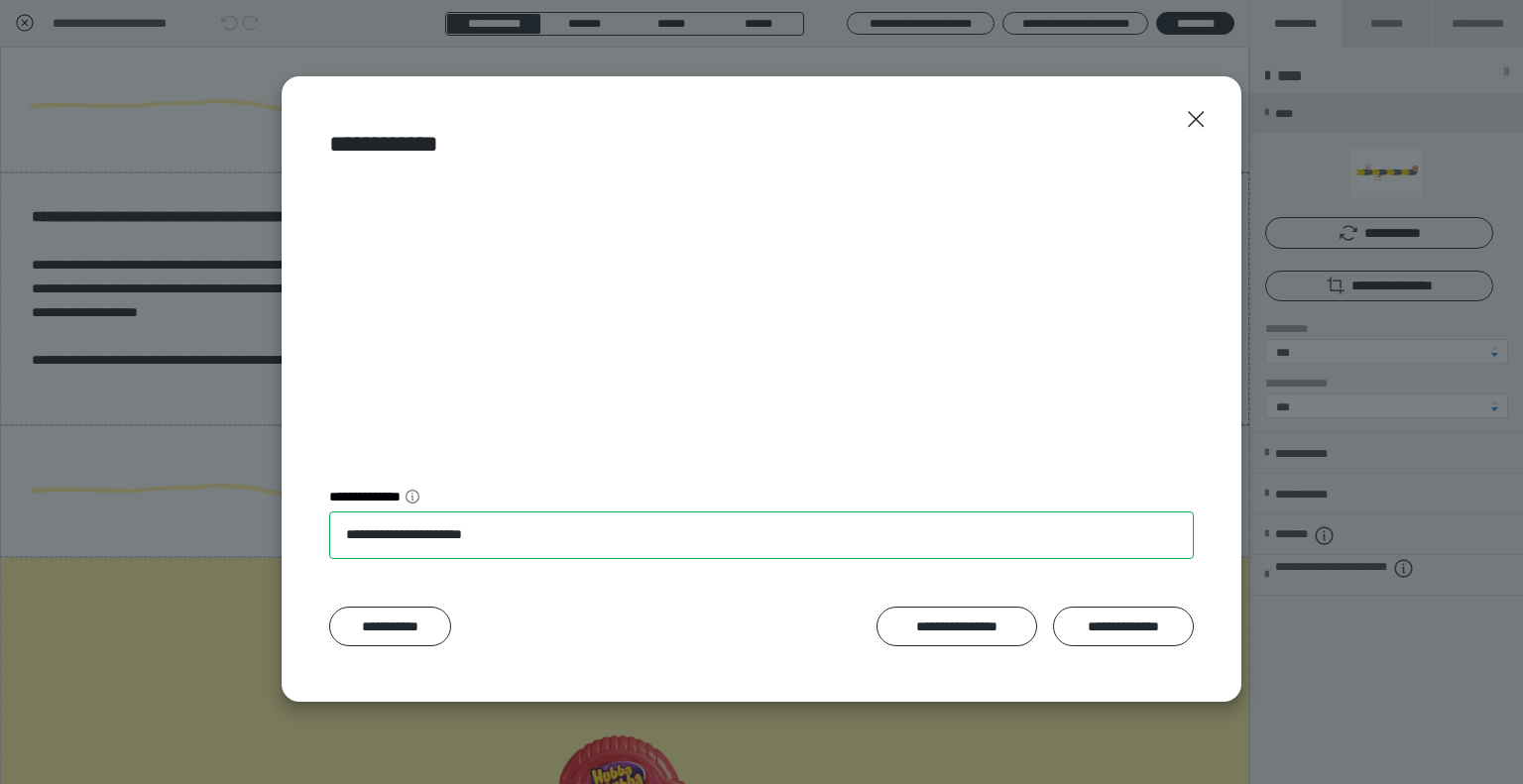 type on "**********" 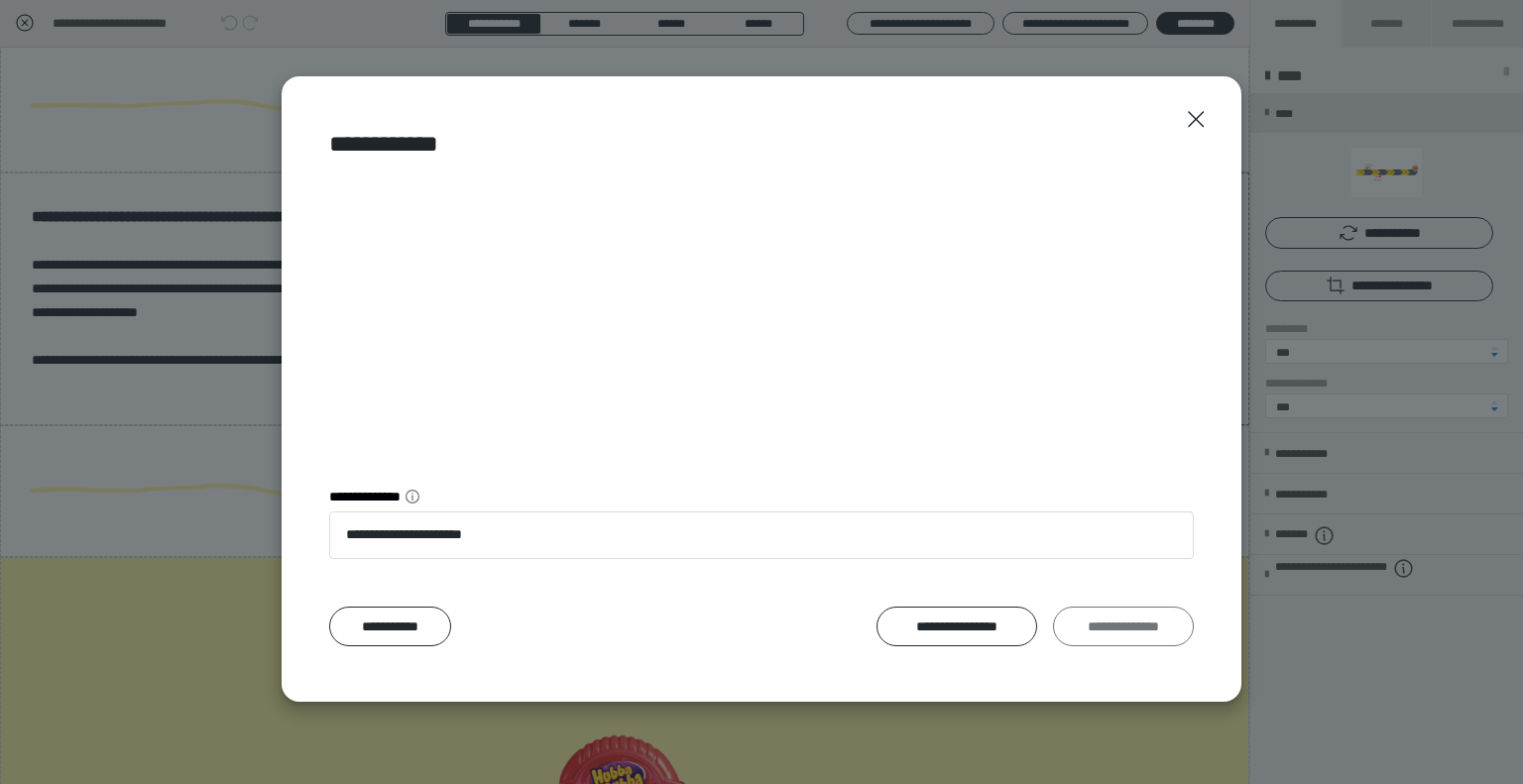 click on "**********" at bounding box center [1123, 626] 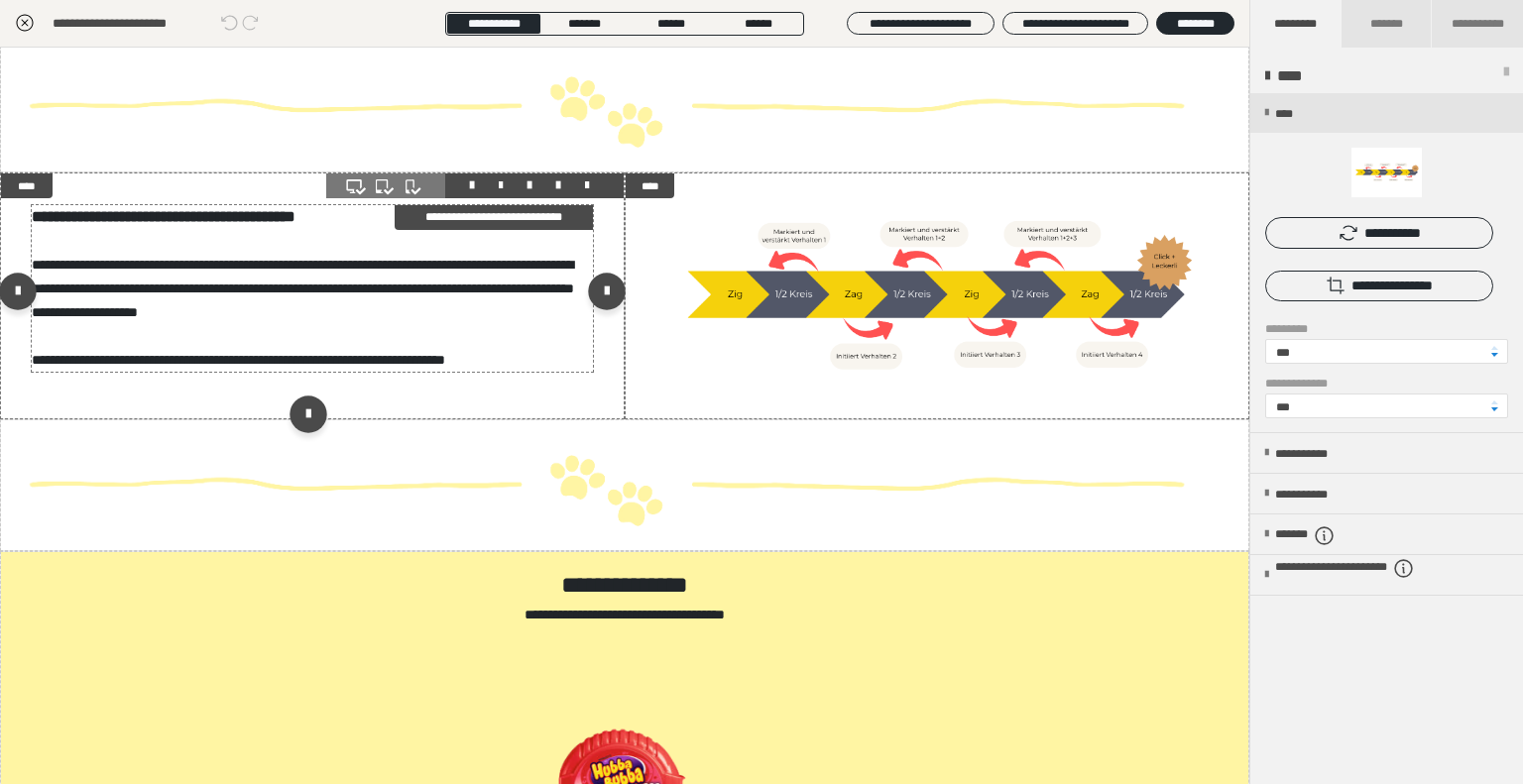 click on "**********" at bounding box center (302, 312) 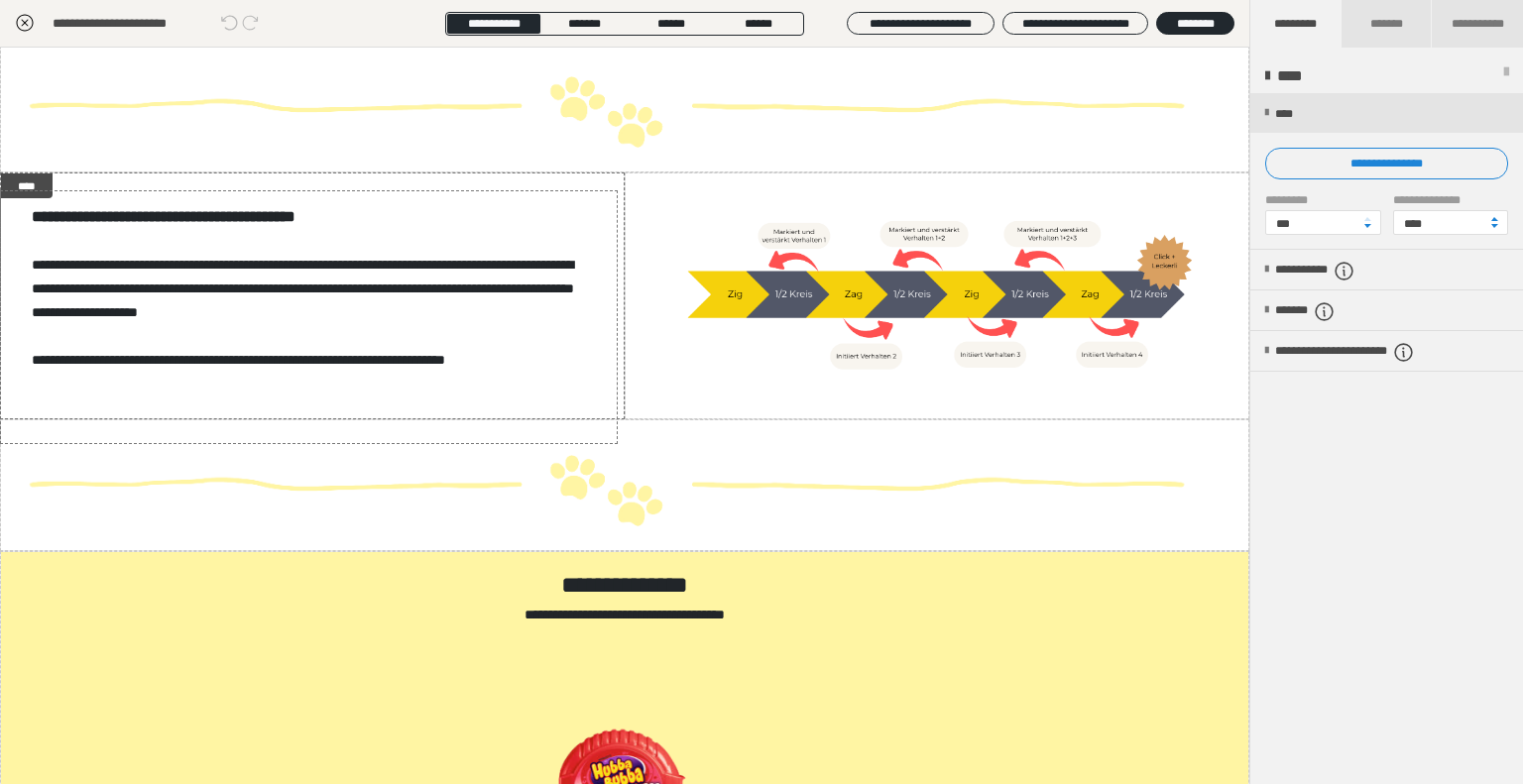 click on "**********" at bounding box center [756, 245] 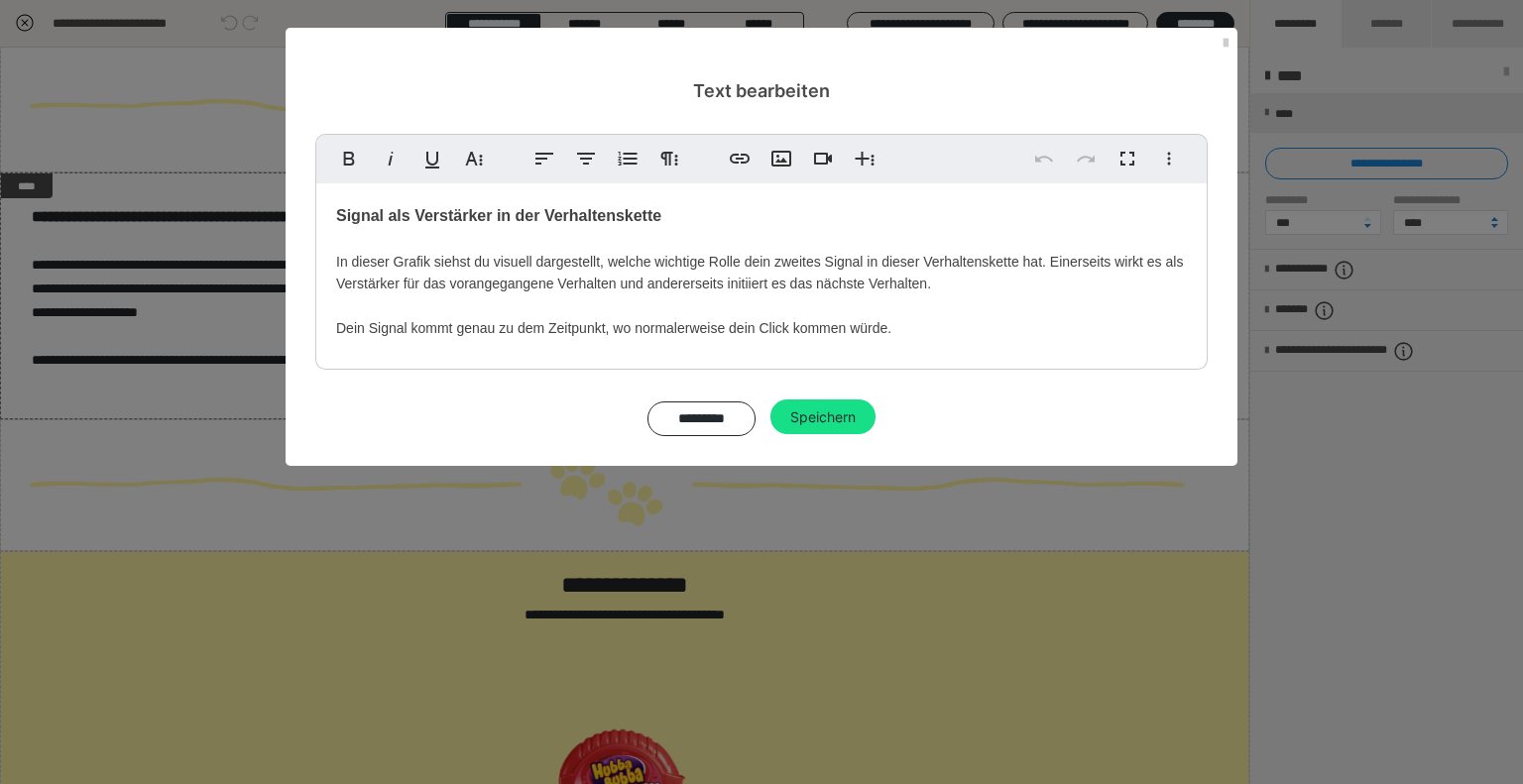 click on "In dieser Grafik siehst du visuell dargestellt, welche wichtige Rolle dein zweites Signal in dieser Verhaltenskette hat. Einerseits wirkt es als Verstärker für das vorangegangene Verhalten und andererseits initiiert es das nächste Verhalten. Dein Signal kommt genau zu dem Zeitpunkt, wo normalerweise dein Click kommen würde." at bounding box center [760, 294] 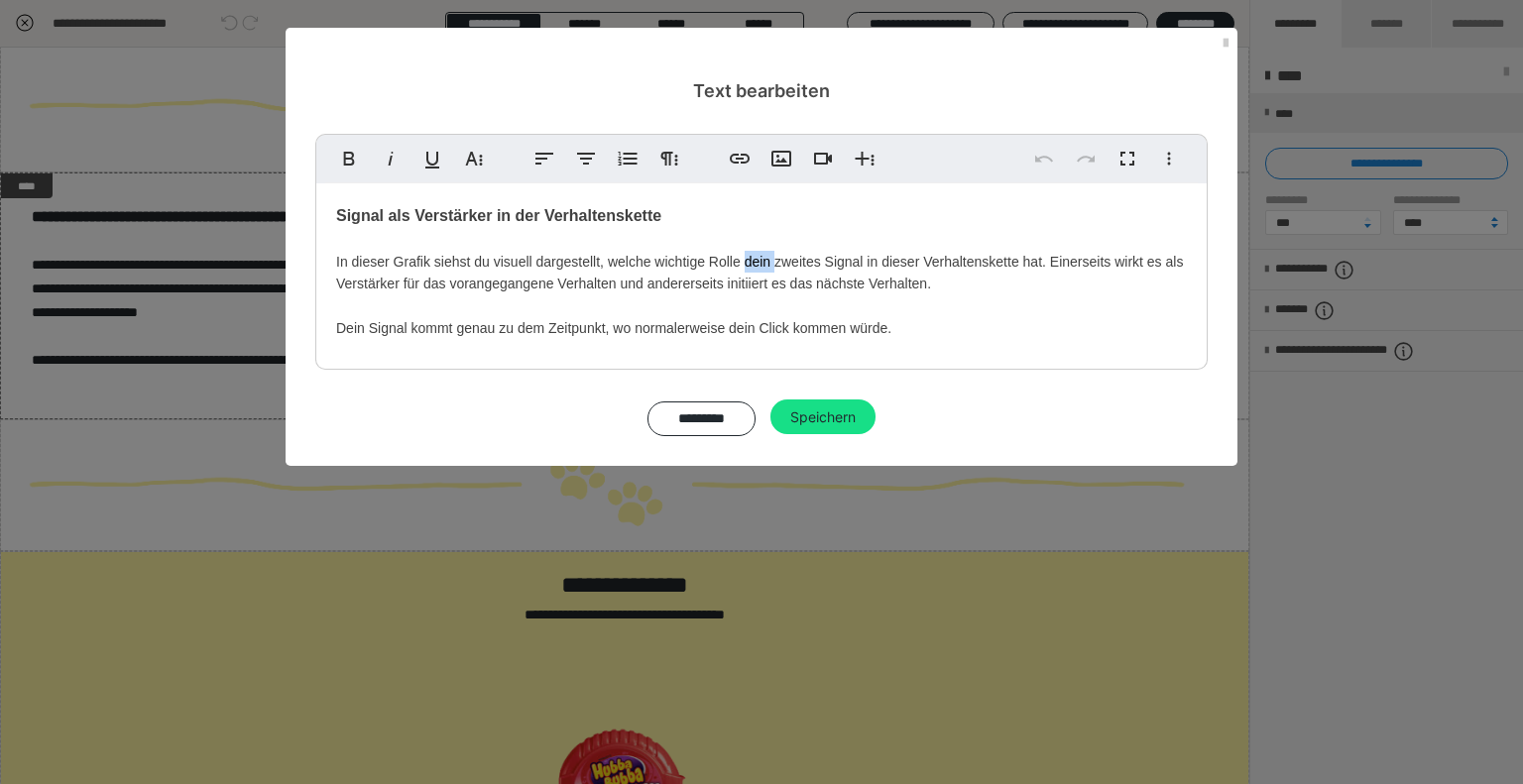 type 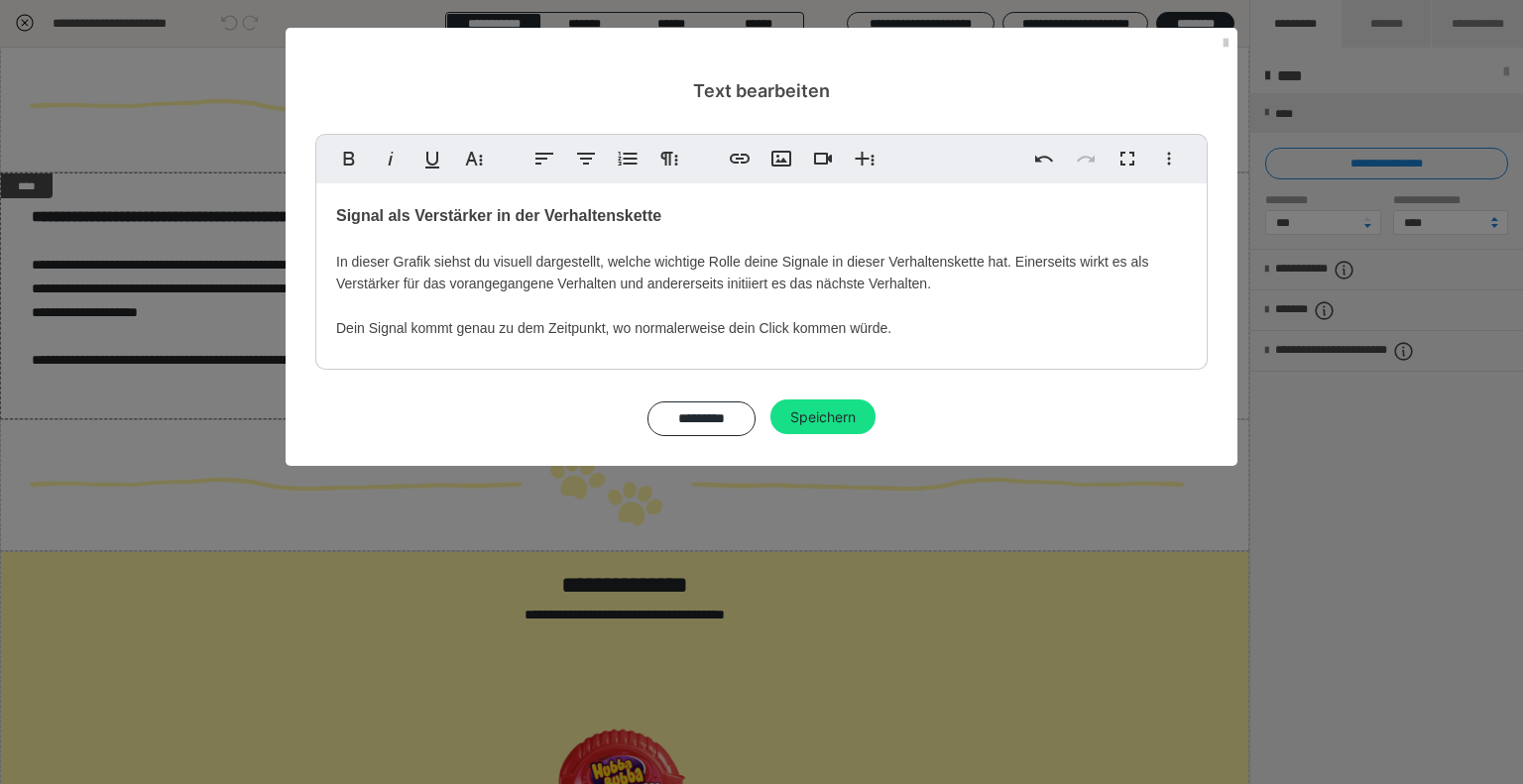 click on "Signal als Verstärker in der Verhaltenskette In dieser Grafik siehst du visuell dargestellt, welche wichtige Rolle deine Signale in dieser Verhaltenskette hat. Einerseits wirkt es als Verstärker für das vorangegangene Verhalten und andererseits initiiert es das nächste Verhalten. Dein Signal kommt genau zu dem Zeitpunkt, wo normalerweise dein Click kommen würde." at bounding box center [762, 272] 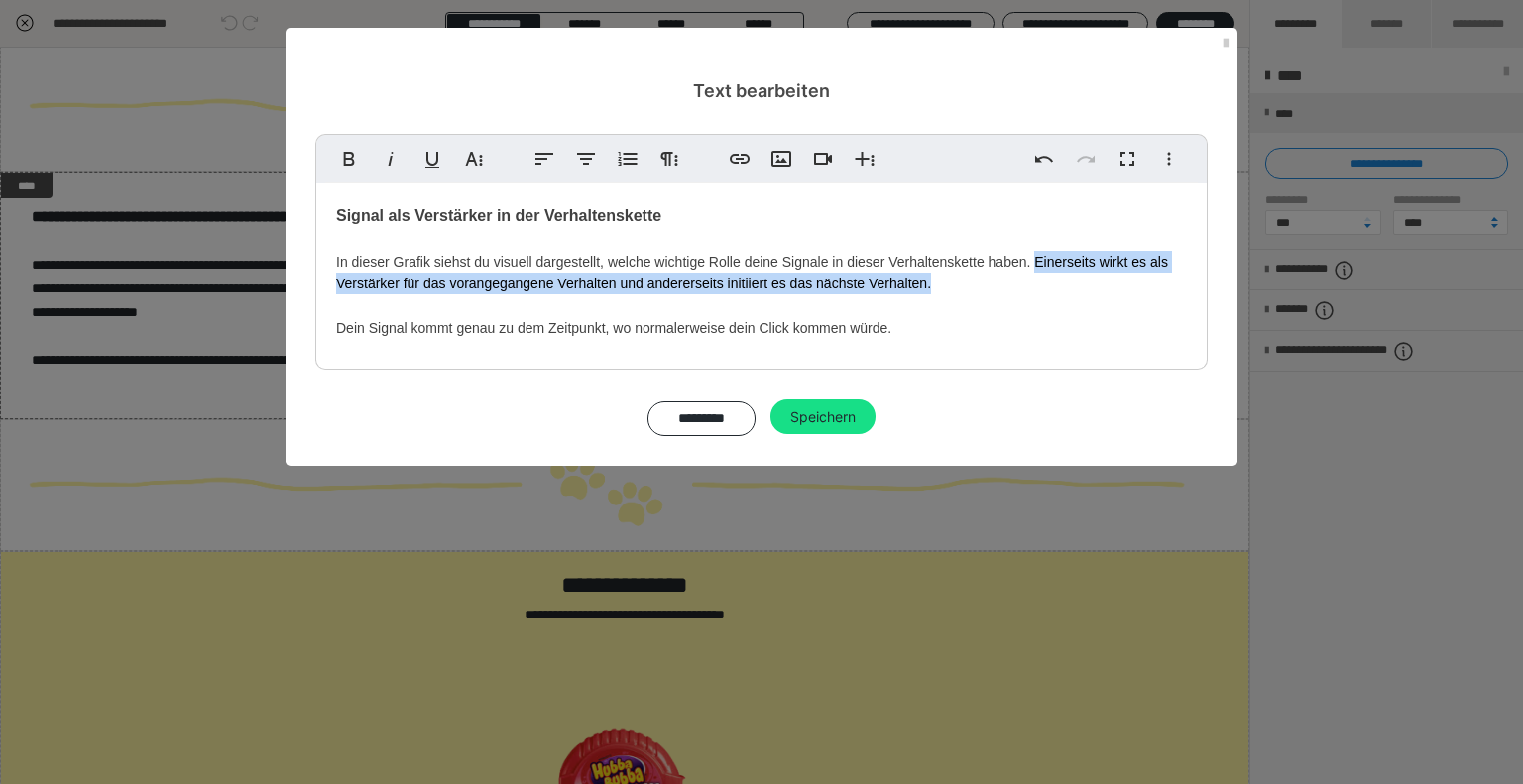 drag, startPoint x: 1033, startPoint y: 258, endPoint x: 1041, endPoint y: 284, distance: 27.202941 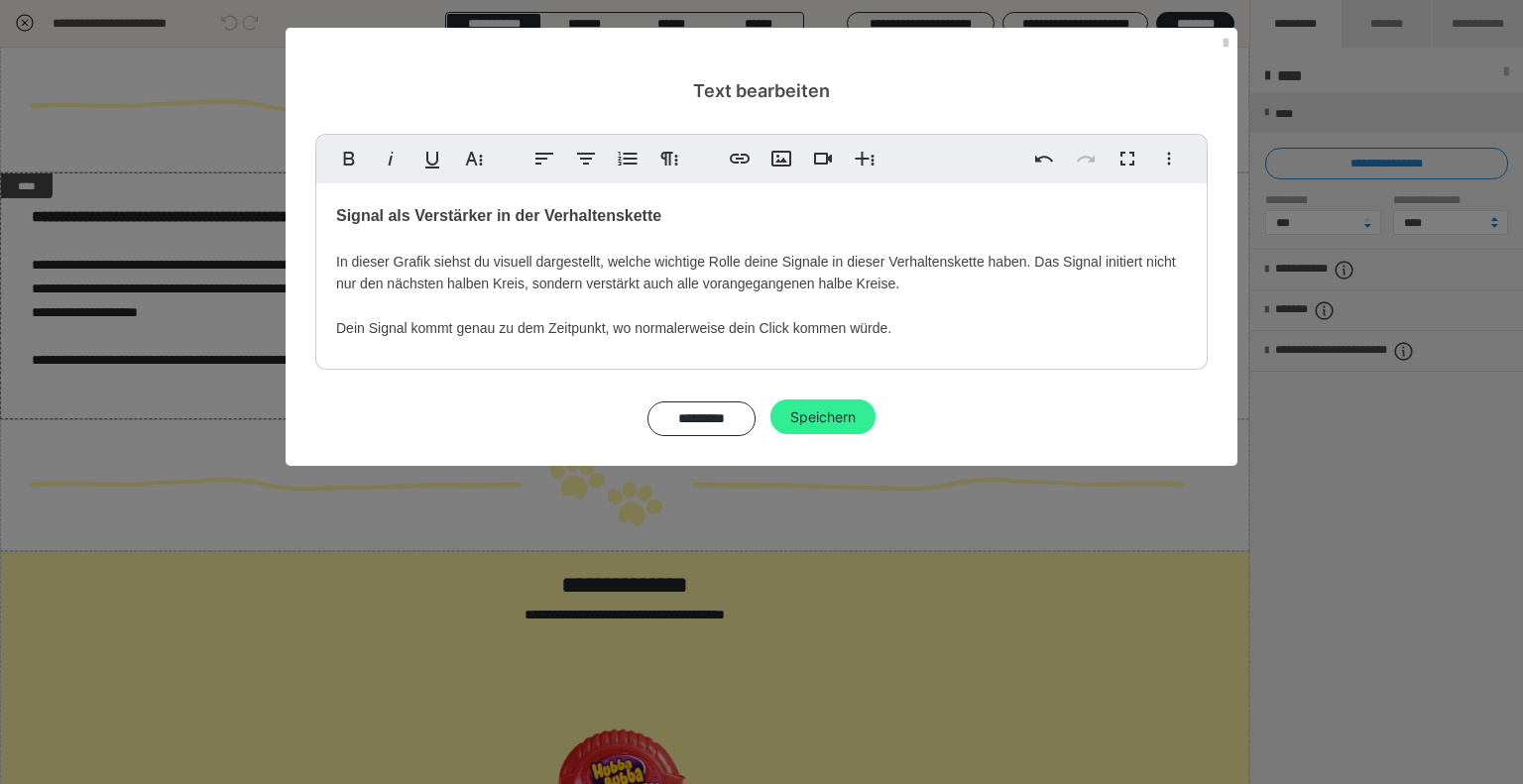 click on "Speichern" at bounding box center (823, 417) 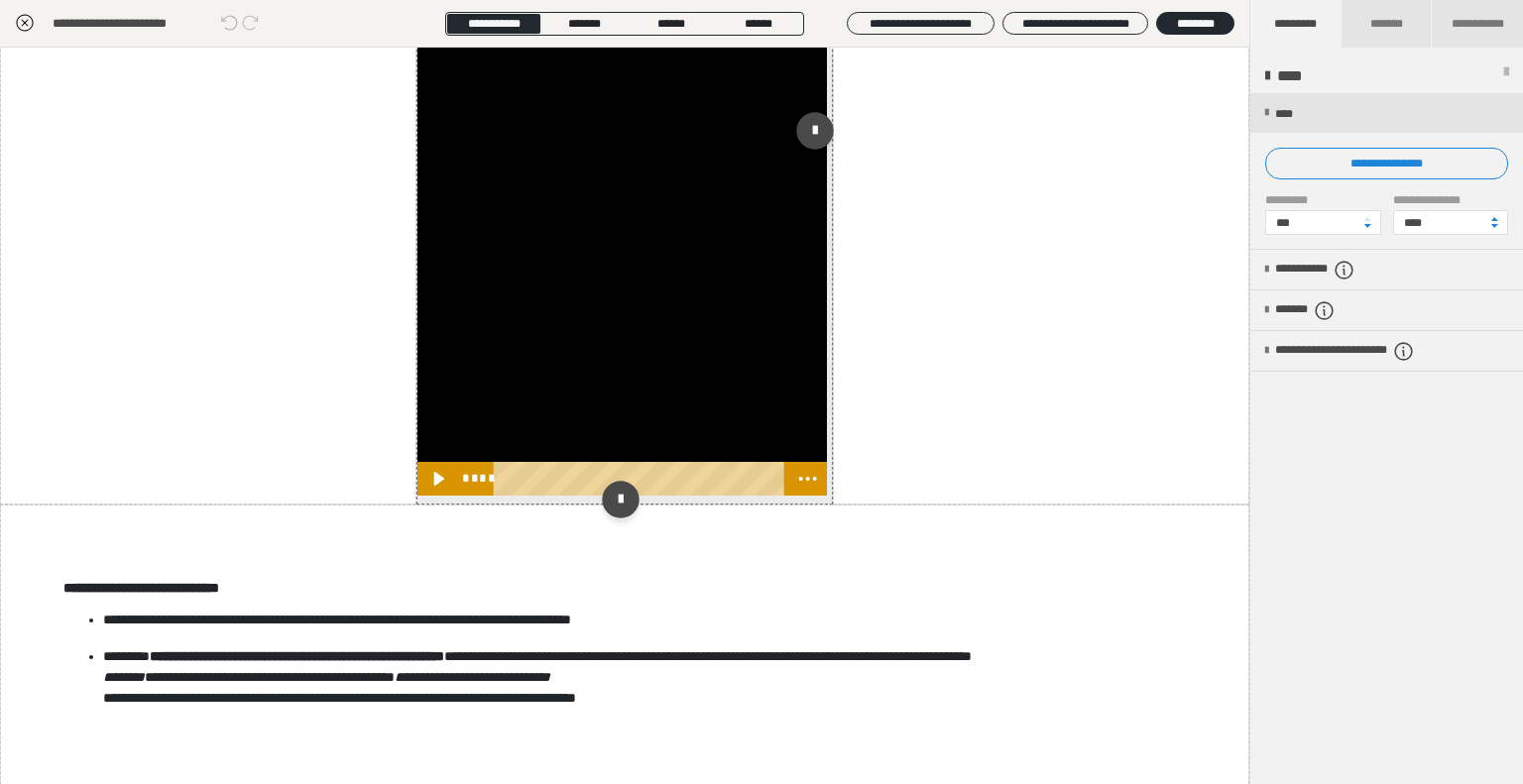 scroll, scrollTop: 1090, scrollLeft: 0, axis: vertical 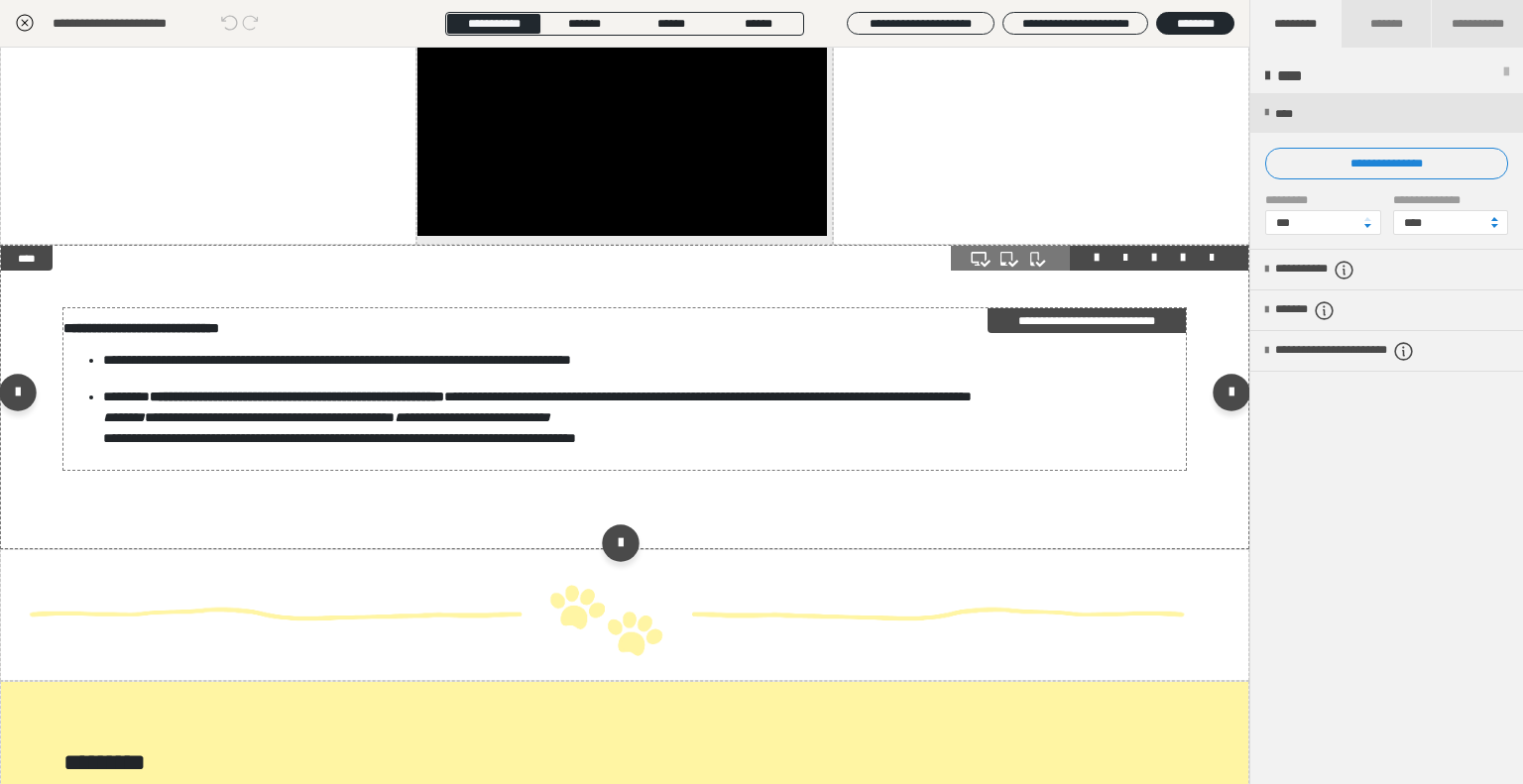 click on "**********" at bounding box center [638, 428] 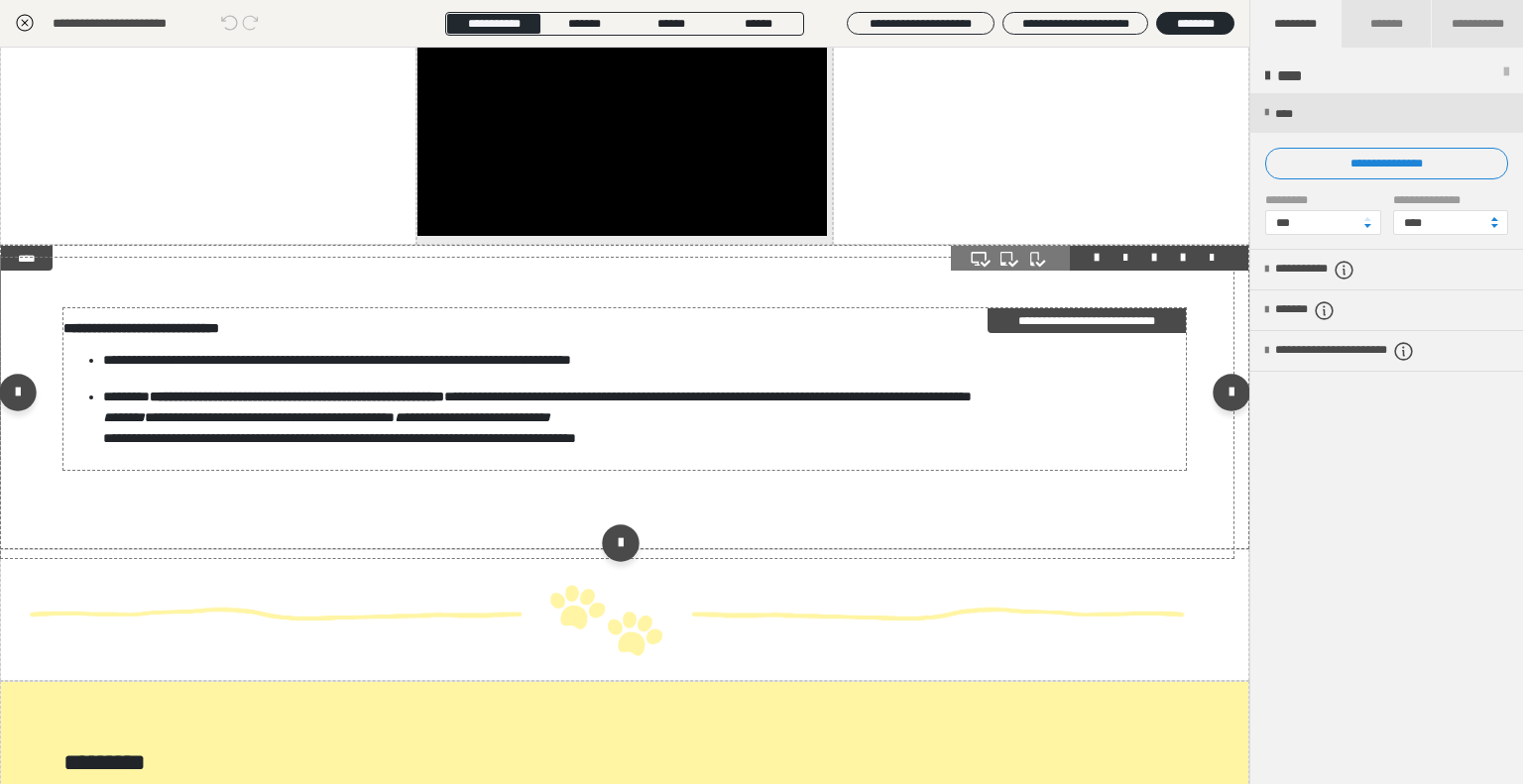 click on "**********" at bounding box center (638, 428) 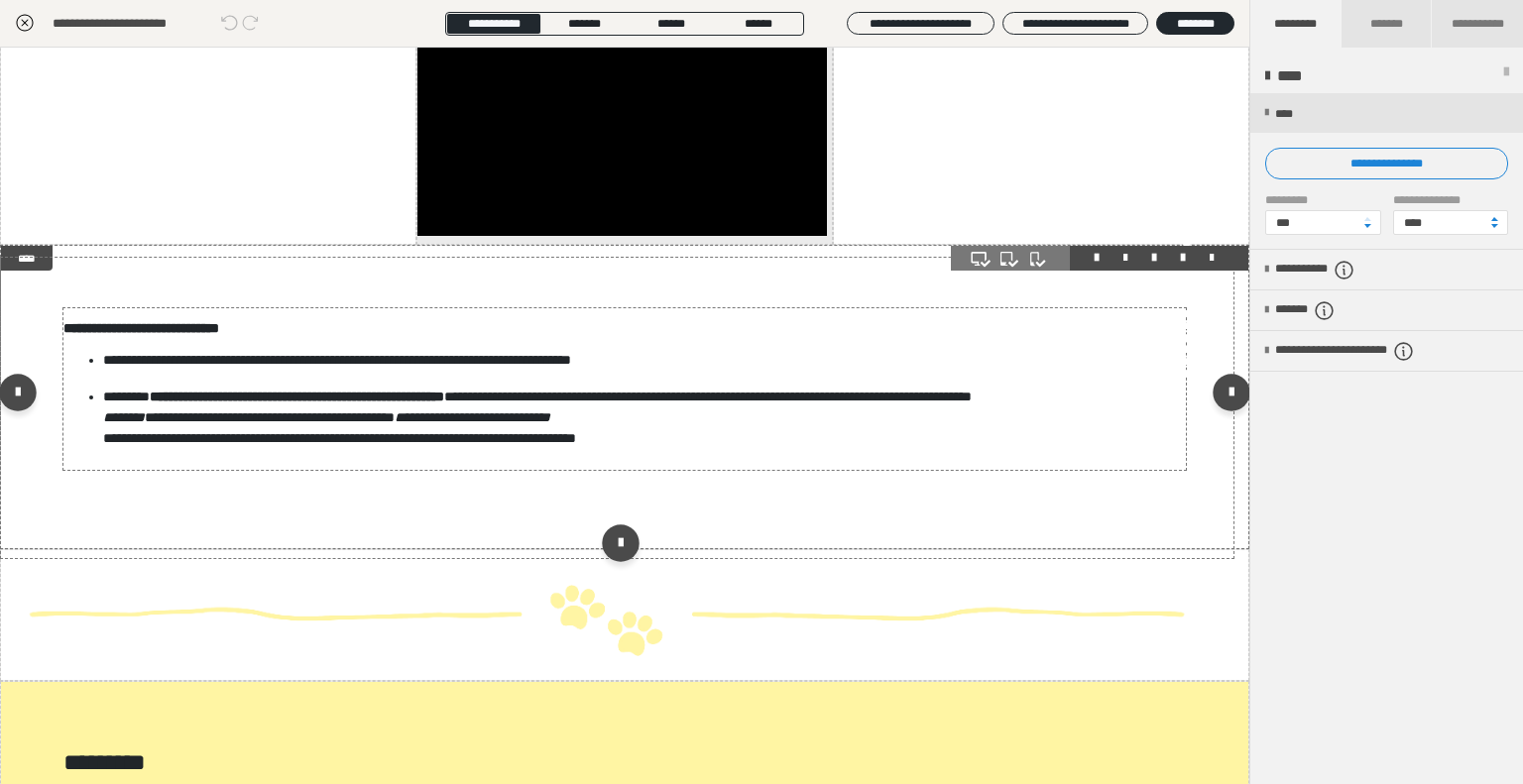 click on "********* Speichern" at bounding box center (762, 416) 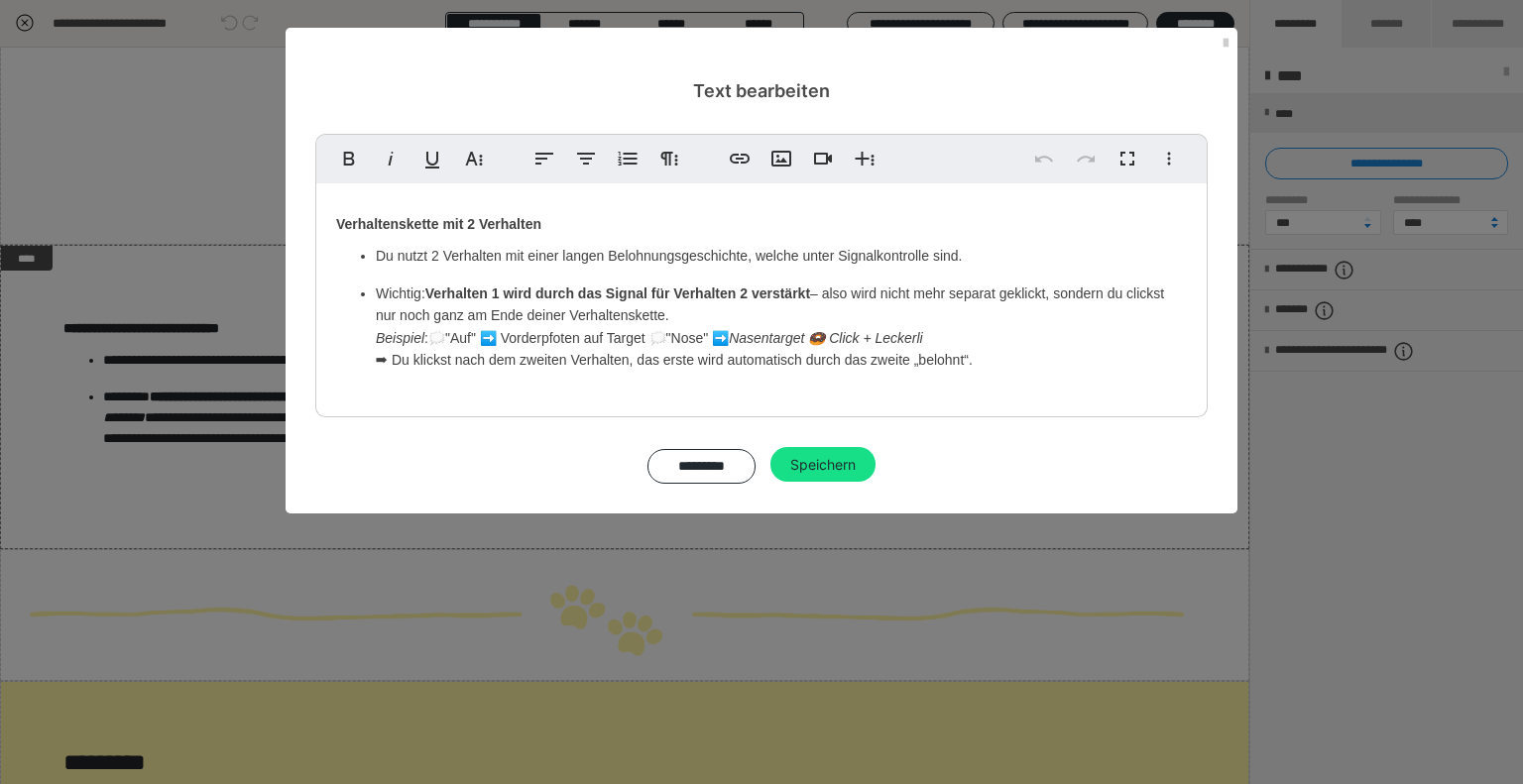 click on "Wichtig:  Verhalten 1 wird durch das Signal für Verhalten 2 verstärkt  – also wird nicht mehr separat geklickt, sondern du clickst nur noch ganz am Ende deiner Verhaltenskette. Beispiel :🗯️"Auf" ➡️ Vorderpfoten auf Target 🗯️"Nose" ➡️  Nasentarget 🍩 Click + Leckerli  ➡ Du klickst nach dem zweiten Verhalten, das erste wird automatisch durch das zweite „belohnt“." at bounding box center (781, 327) 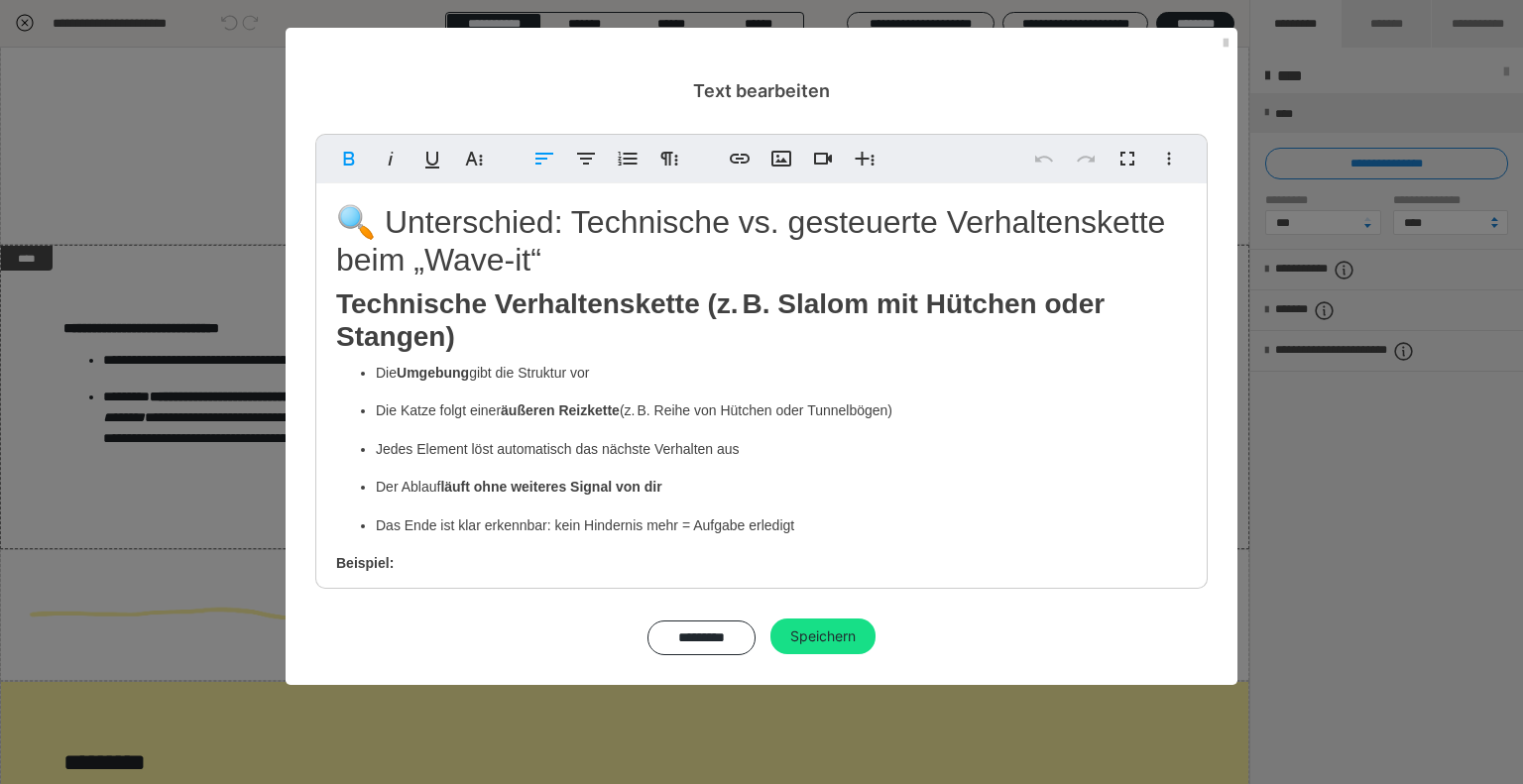 scroll, scrollTop: 457, scrollLeft: 0, axis: vertical 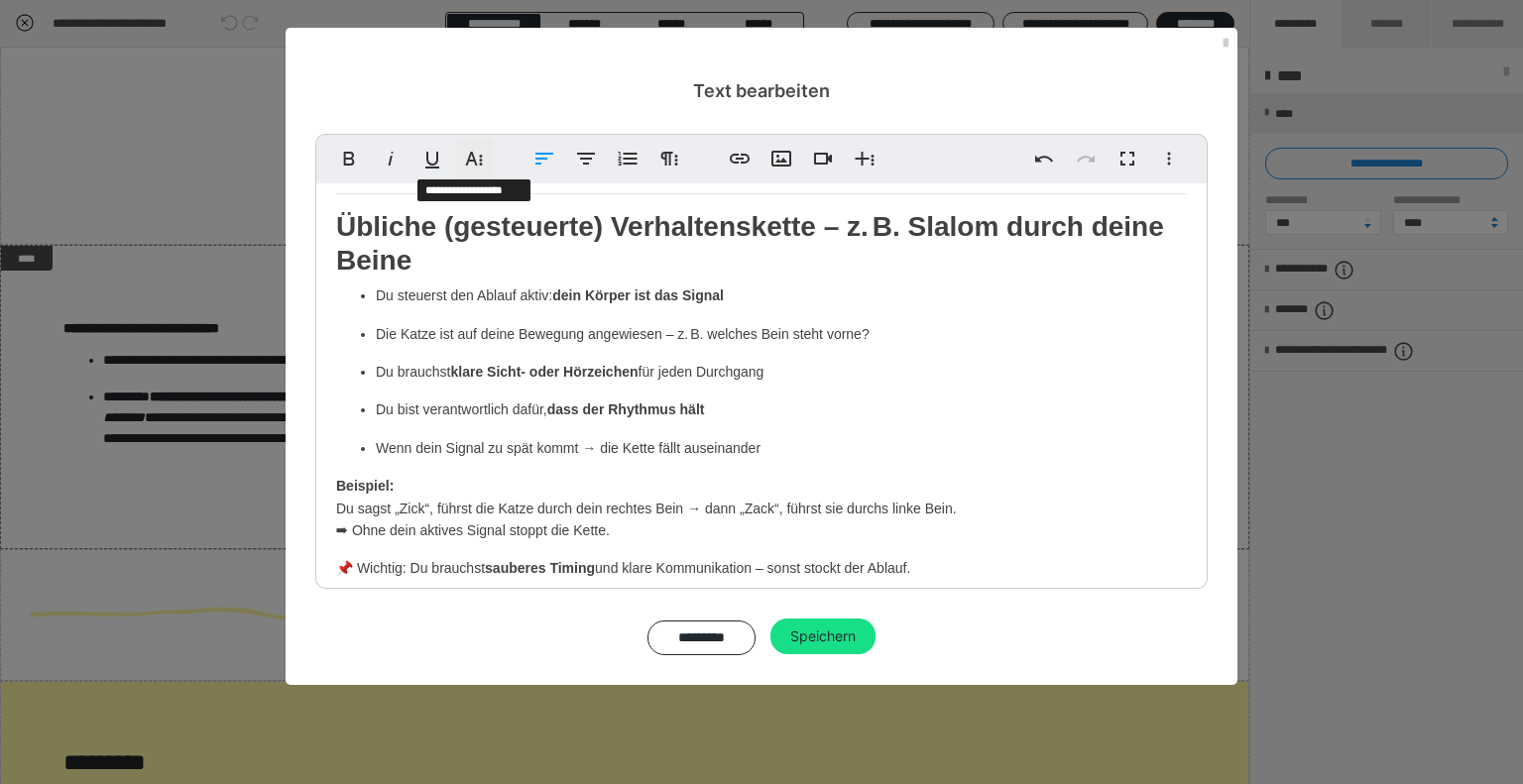 click 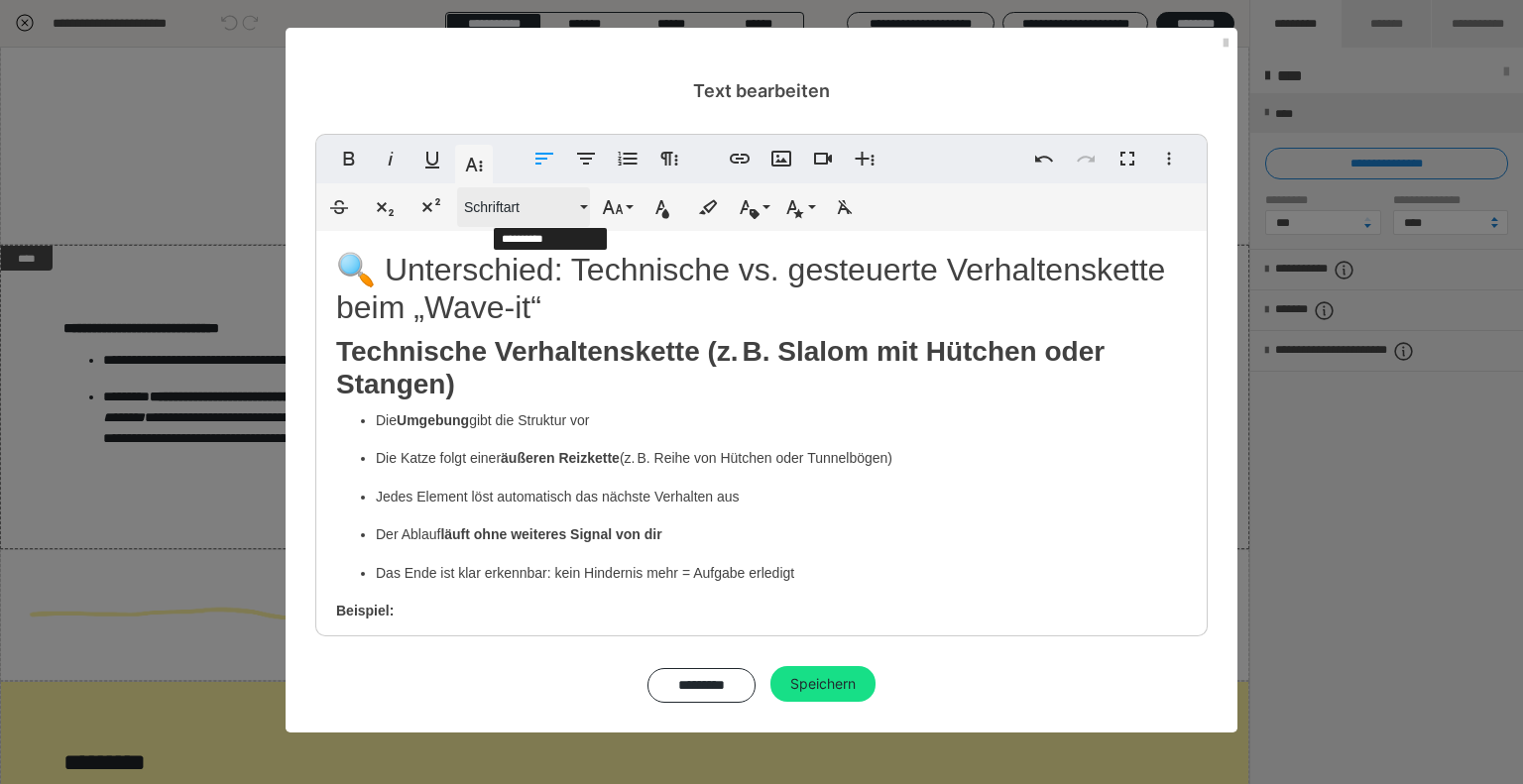 scroll, scrollTop: 457, scrollLeft: 0, axis: vertical 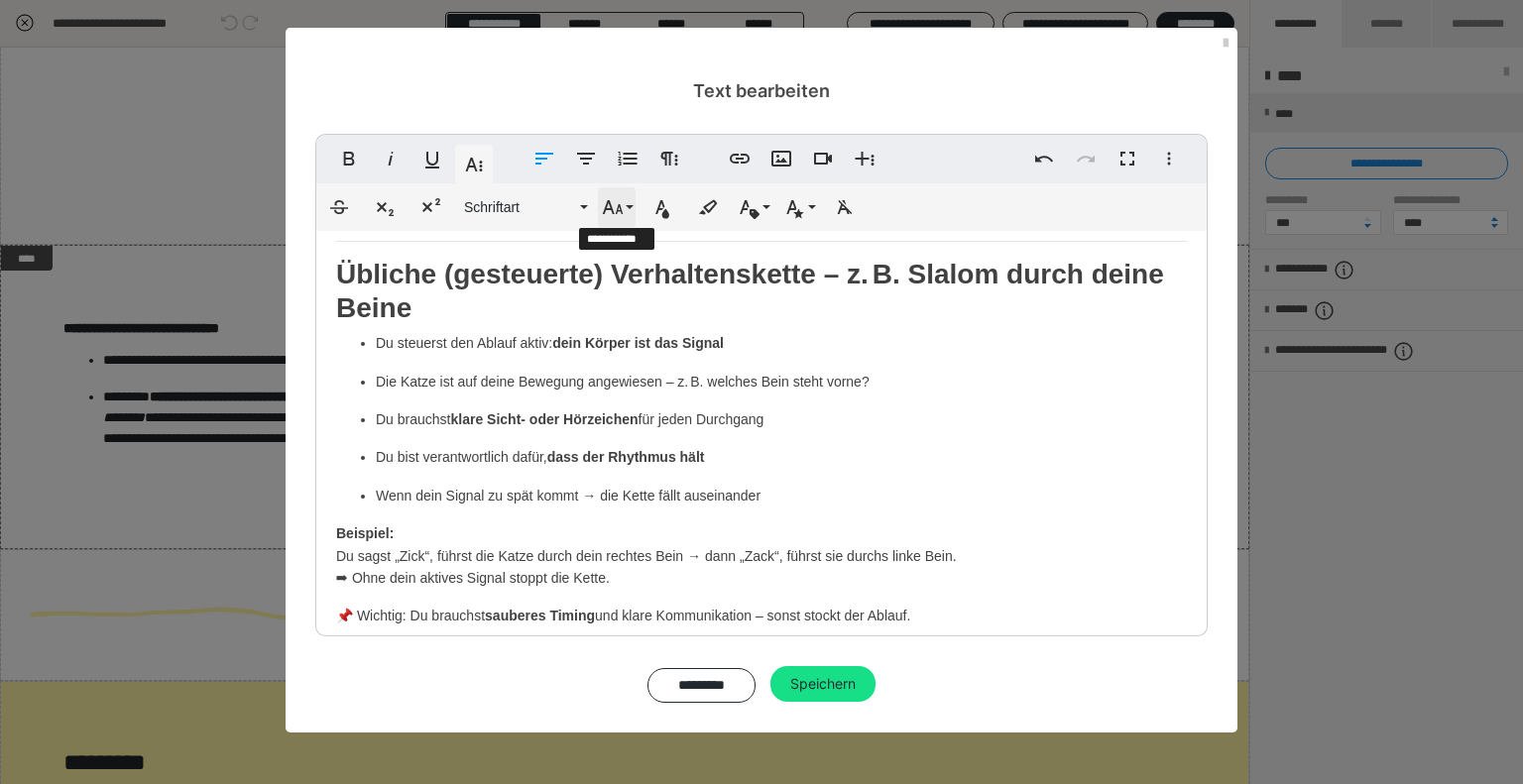 click 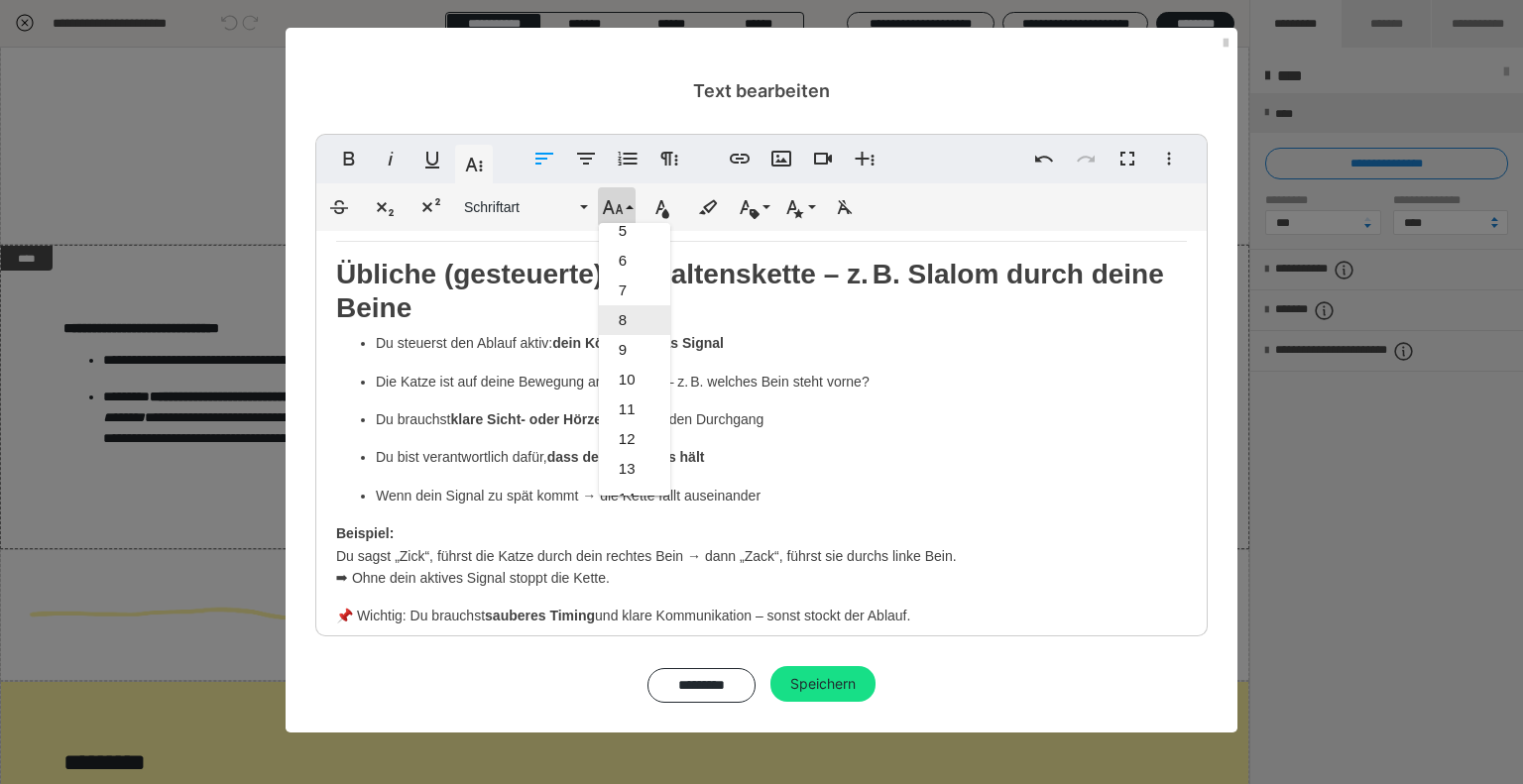 scroll, scrollTop: 250, scrollLeft: 0, axis: vertical 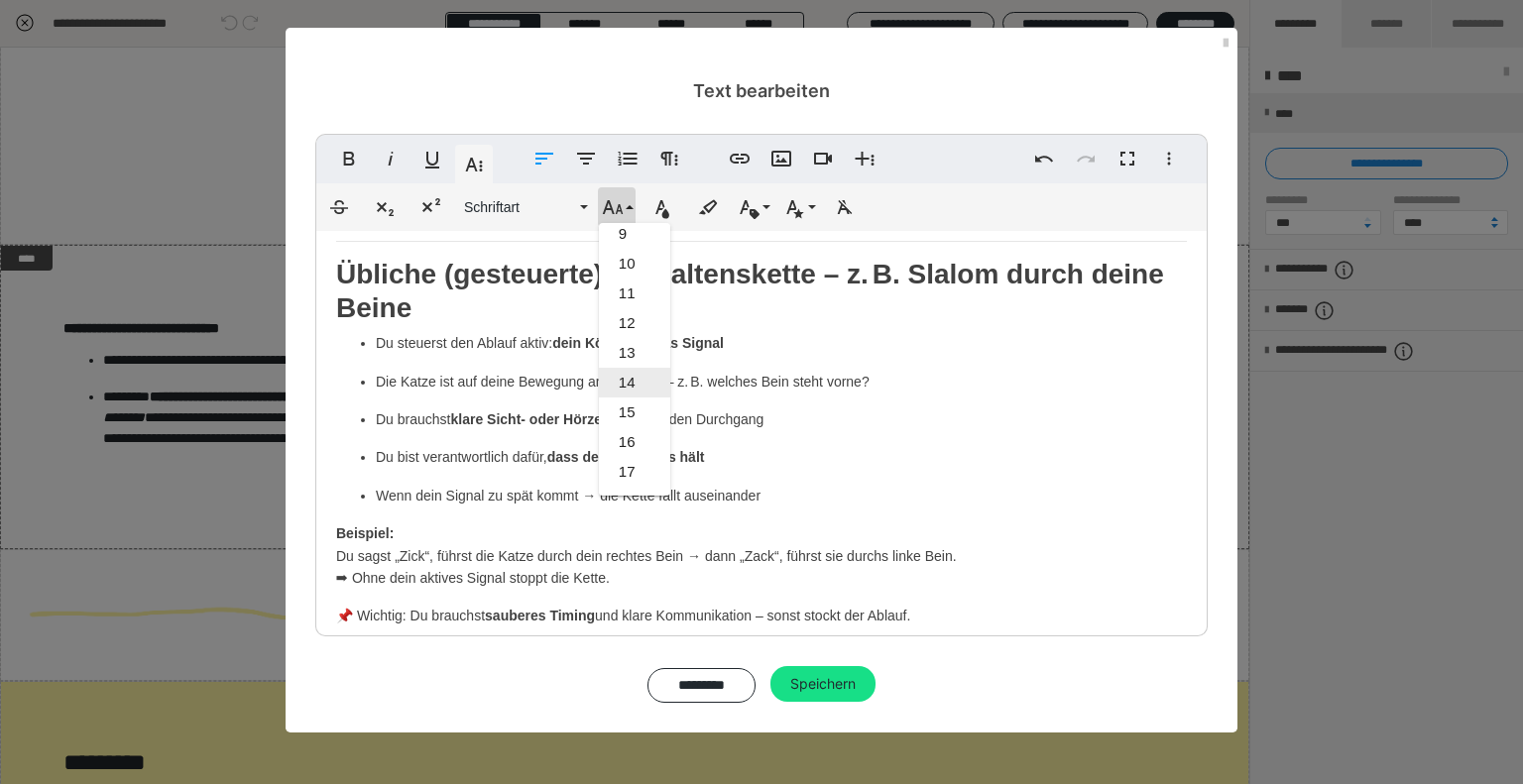 click on "14" at bounding box center (635, 383) 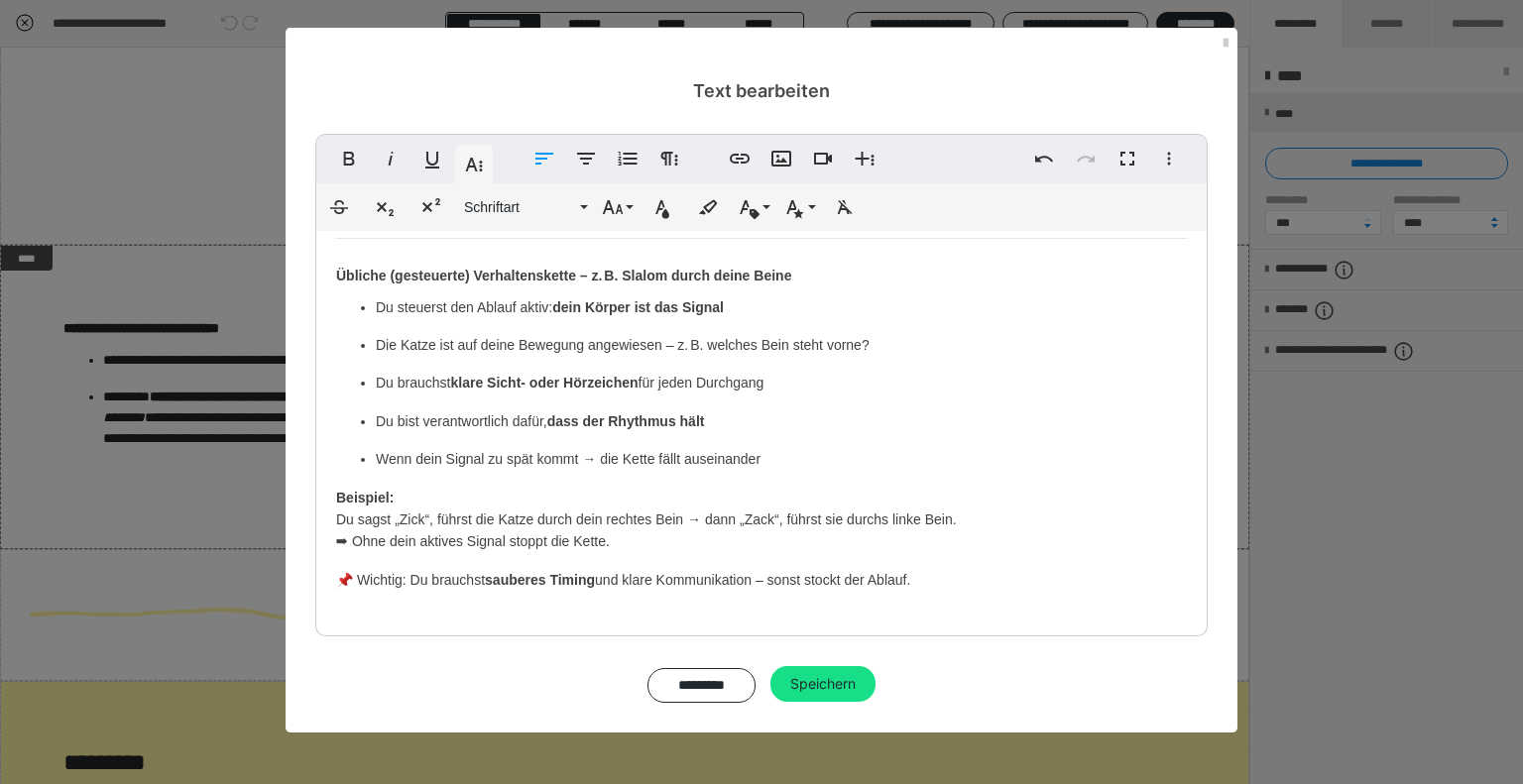 scroll, scrollTop: 389, scrollLeft: 0, axis: vertical 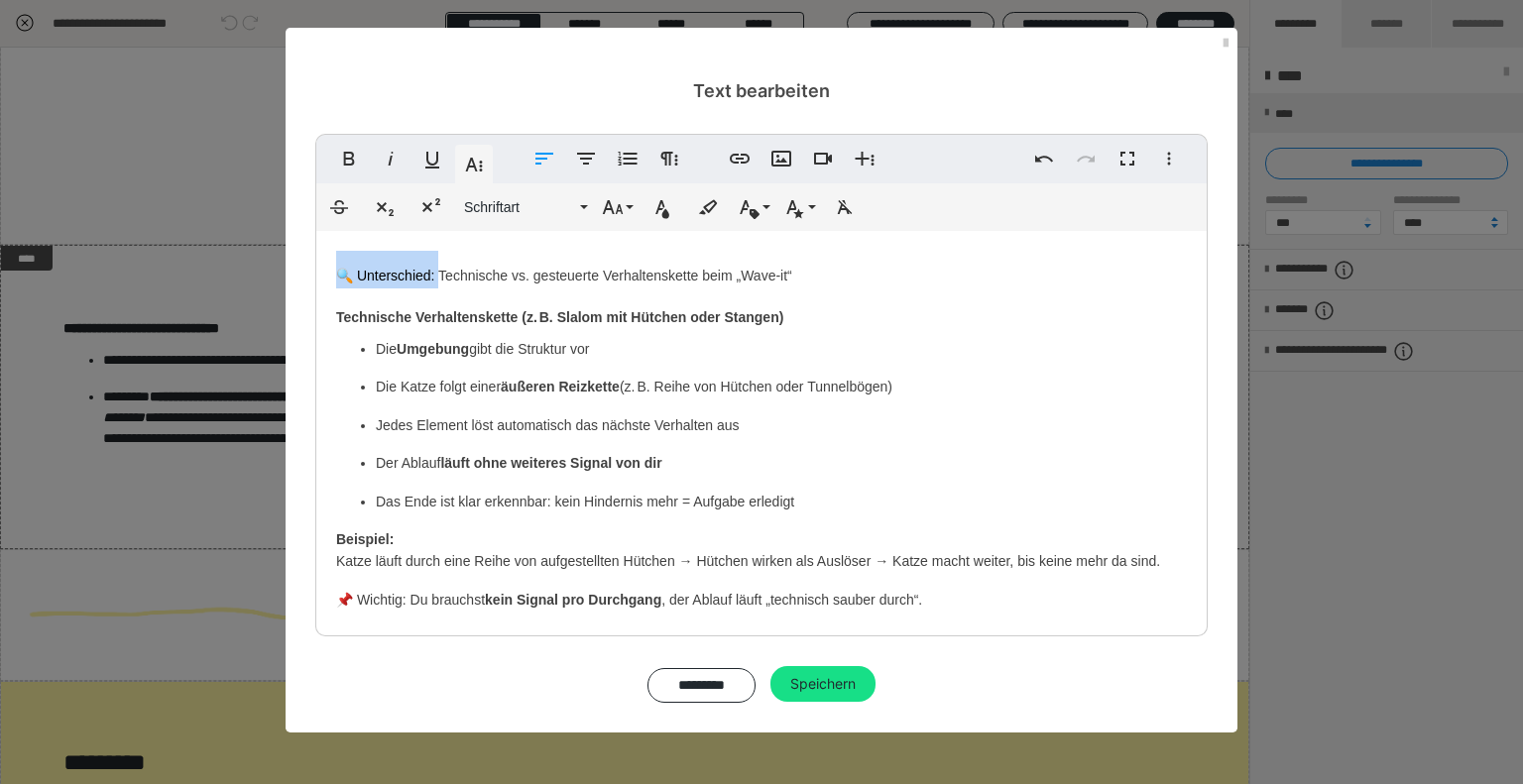 drag, startPoint x: 434, startPoint y: 275, endPoint x: 307, endPoint y: 277, distance: 127.01575 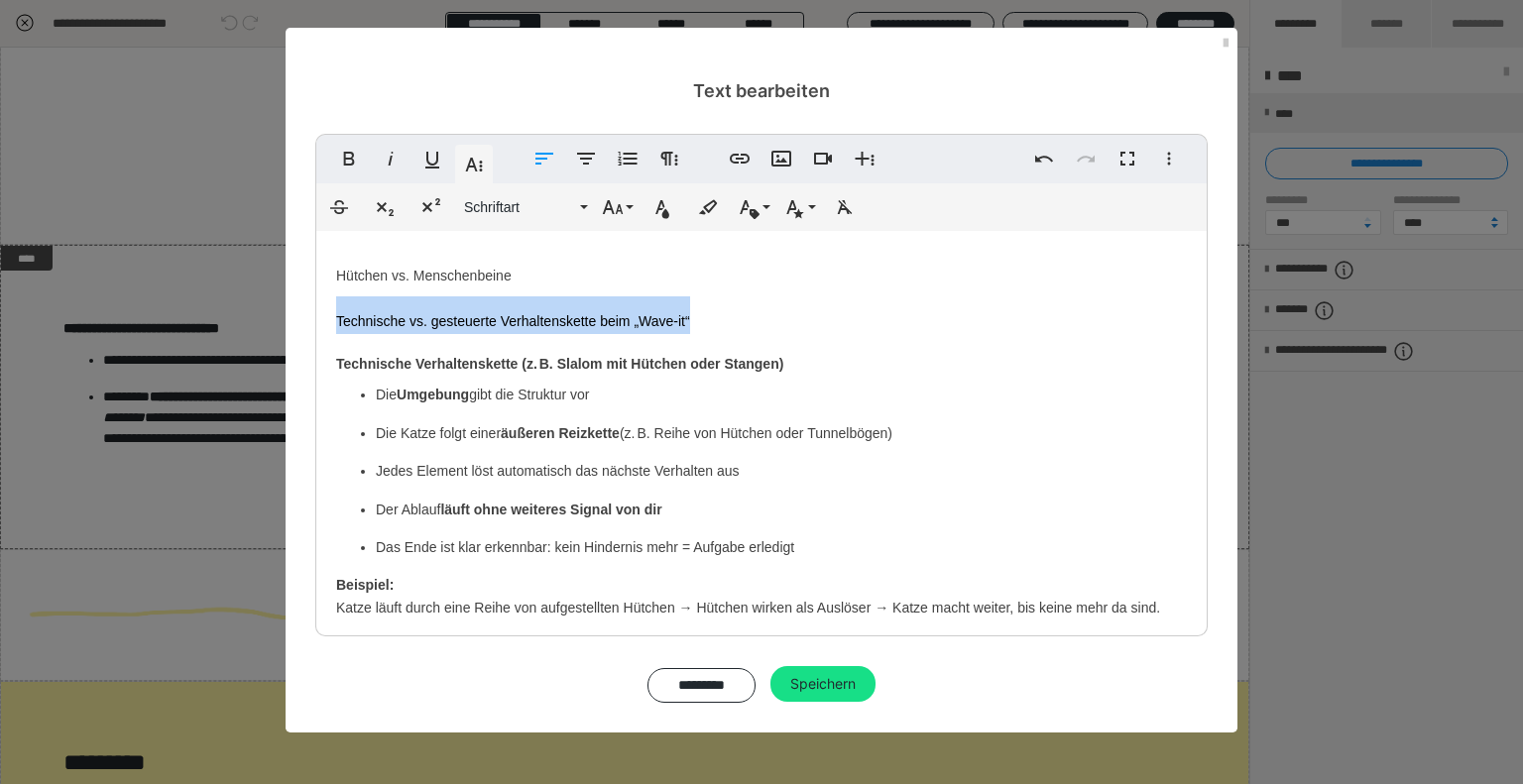 drag, startPoint x: 702, startPoint y: 315, endPoint x: 290, endPoint y: 313, distance: 412.00485 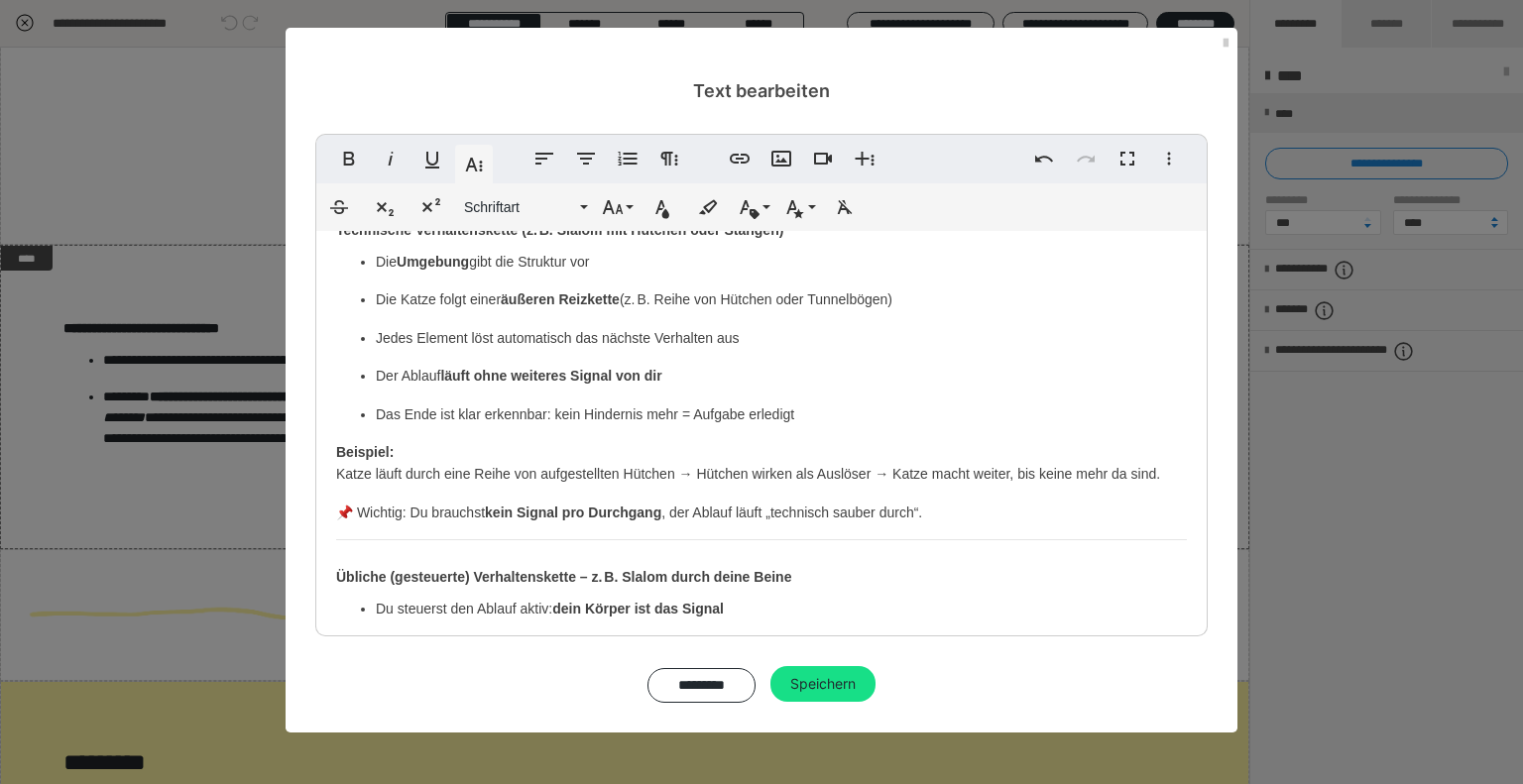 scroll, scrollTop: 99, scrollLeft: 0, axis: vertical 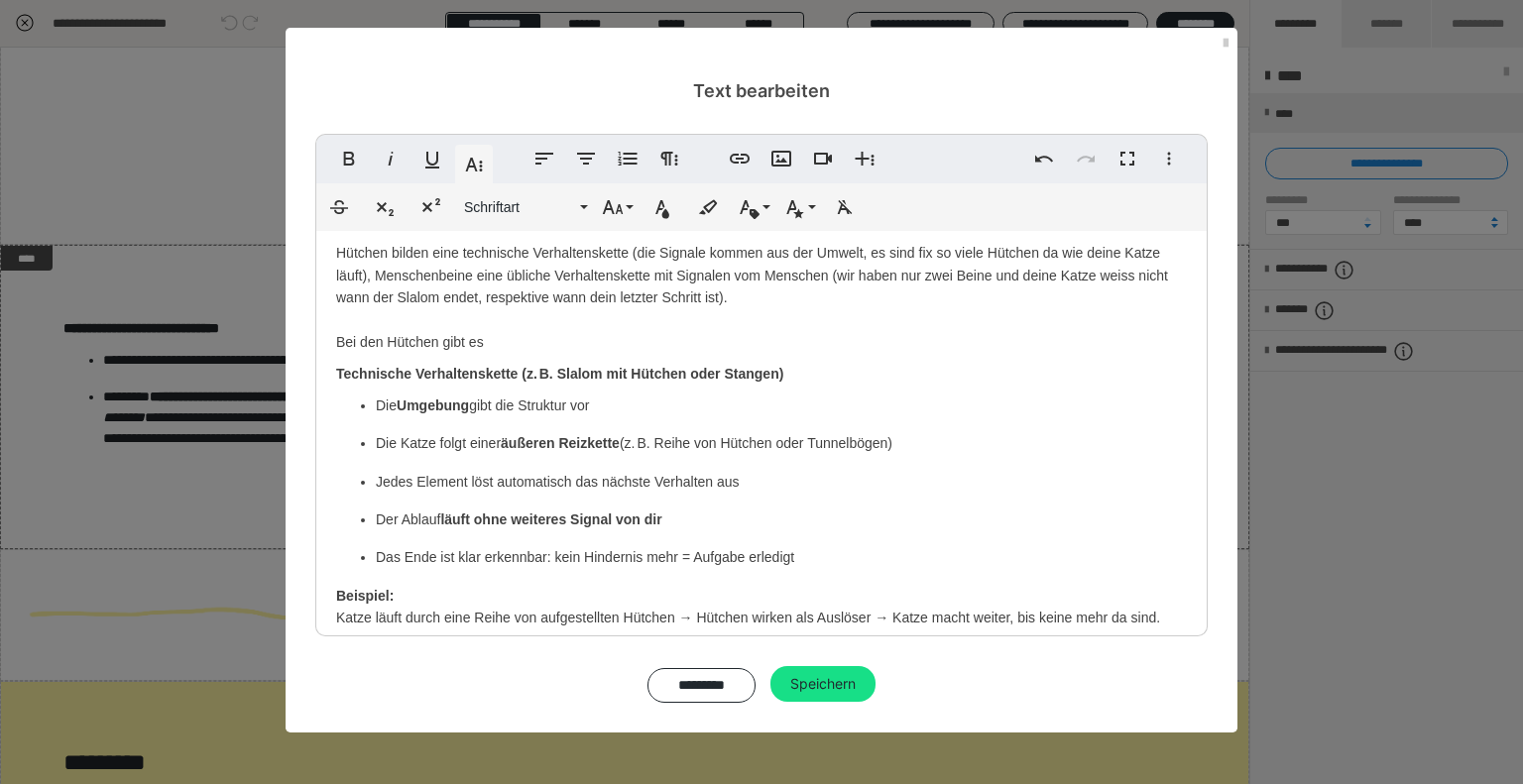 drag, startPoint x: 500, startPoint y: 366, endPoint x: 315, endPoint y: 363, distance: 185.02432 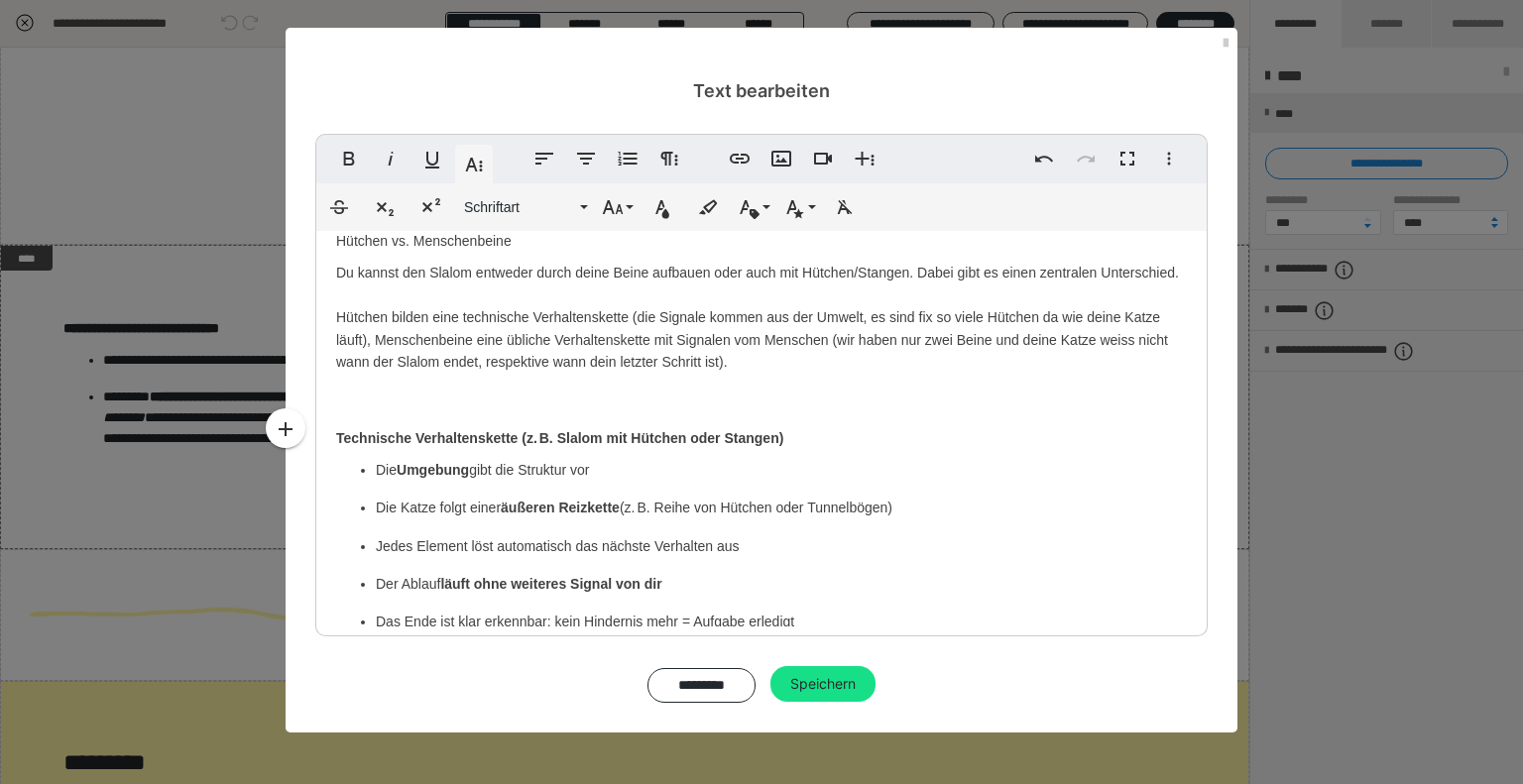 scroll, scrollTop: 0, scrollLeft: 0, axis: both 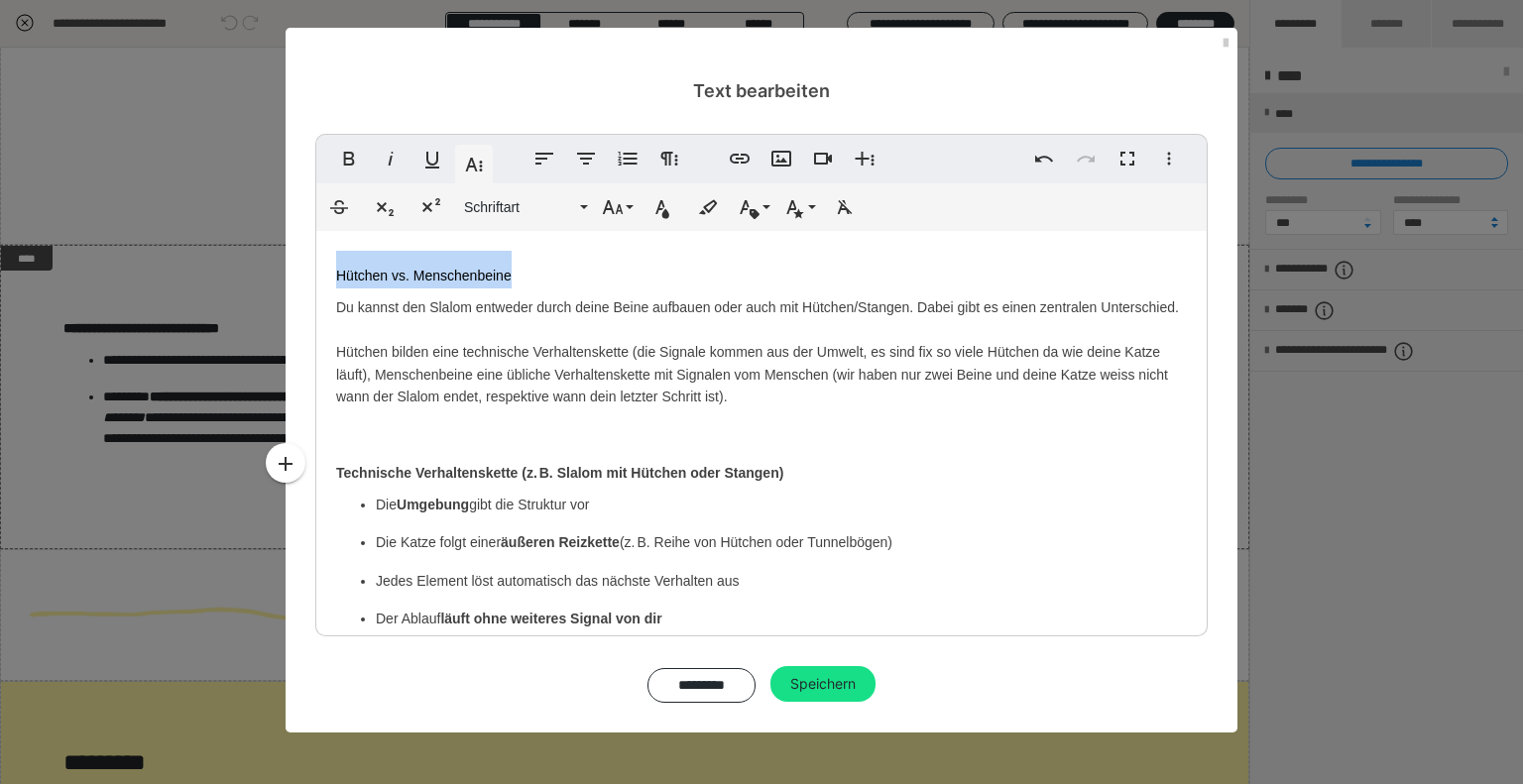drag, startPoint x: 480, startPoint y: 277, endPoint x: 247, endPoint y: 257, distance: 233.85679 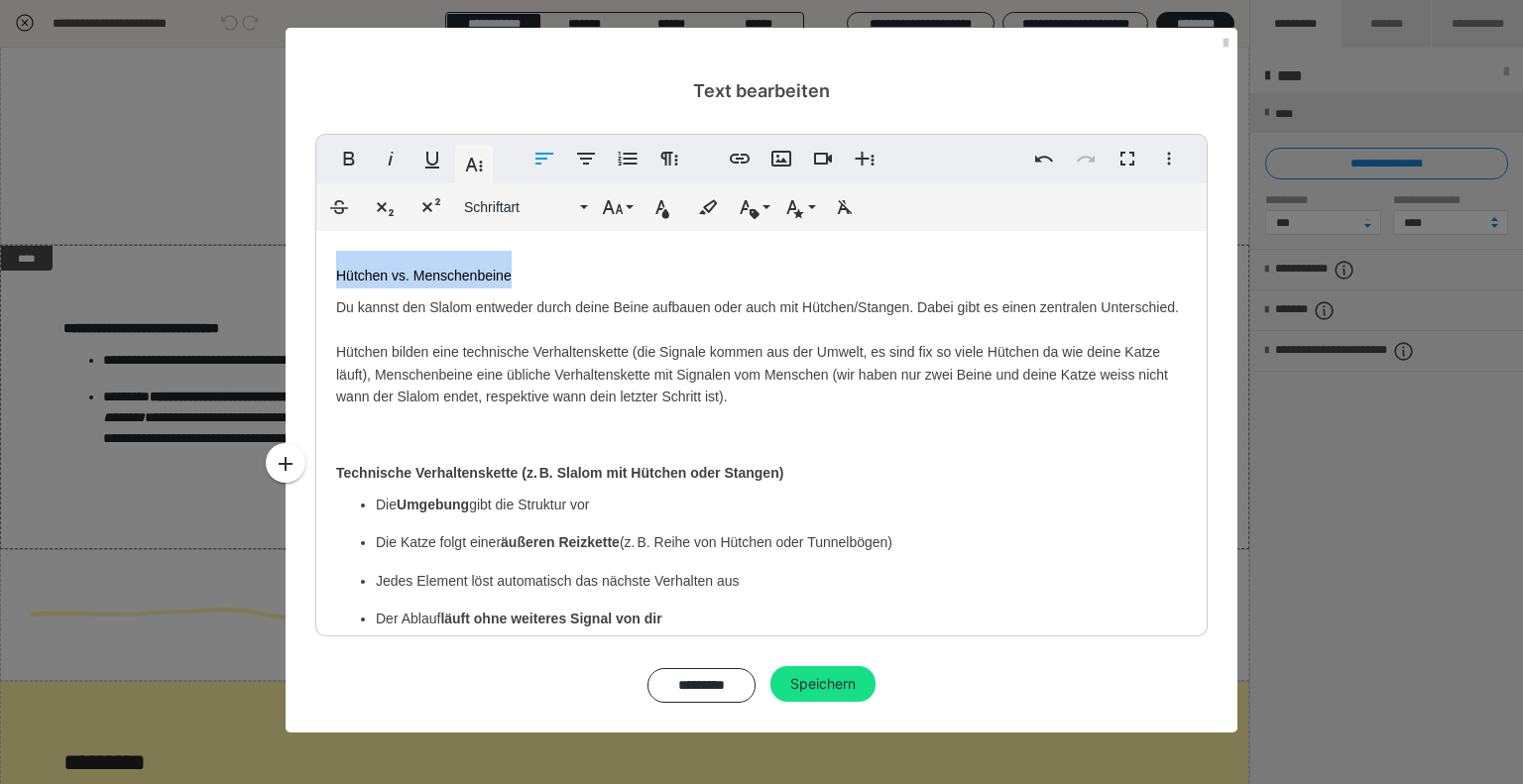 click 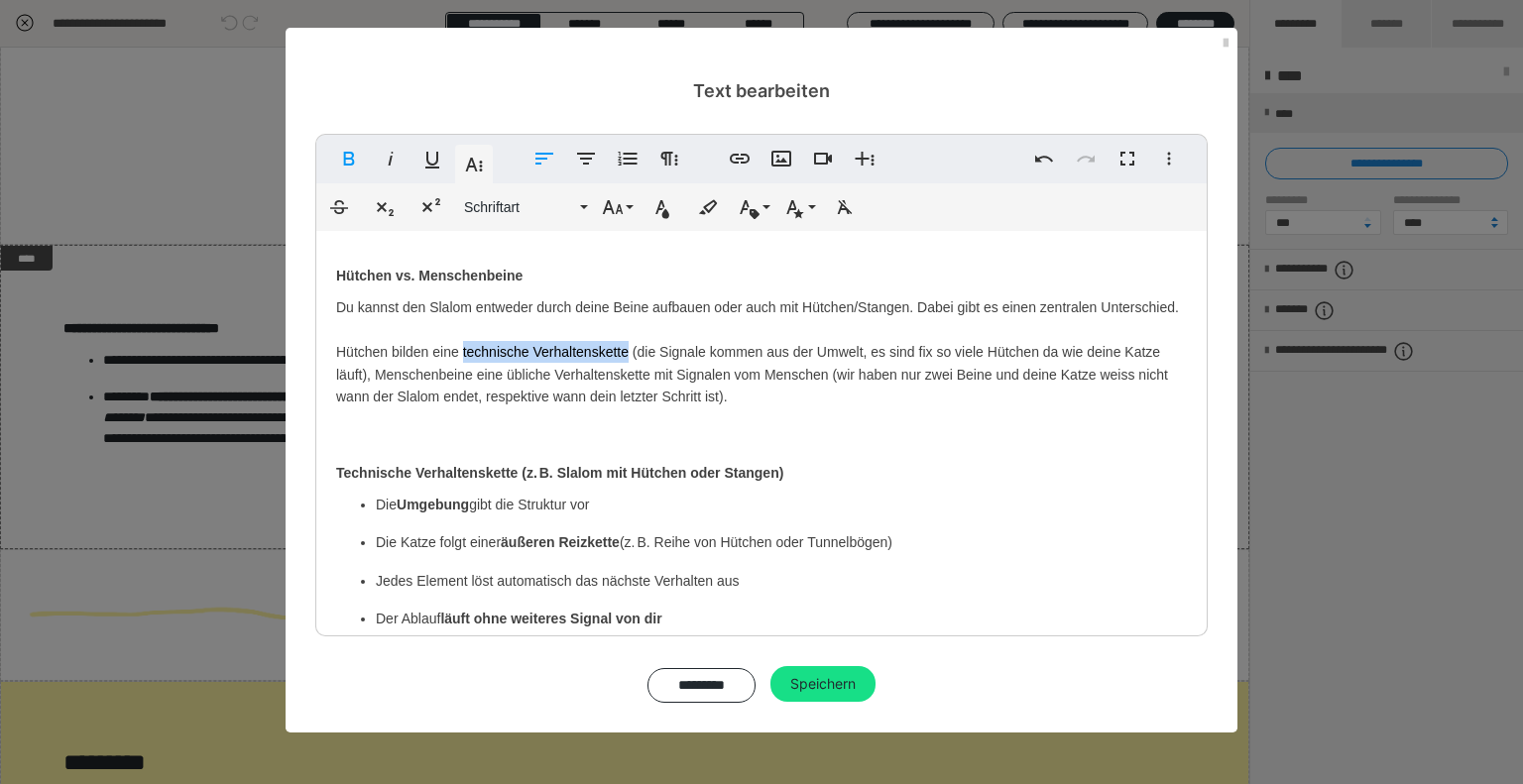 drag, startPoint x: 460, startPoint y: 372, endPoint x: 630, endPoint y: 372, distance: 170 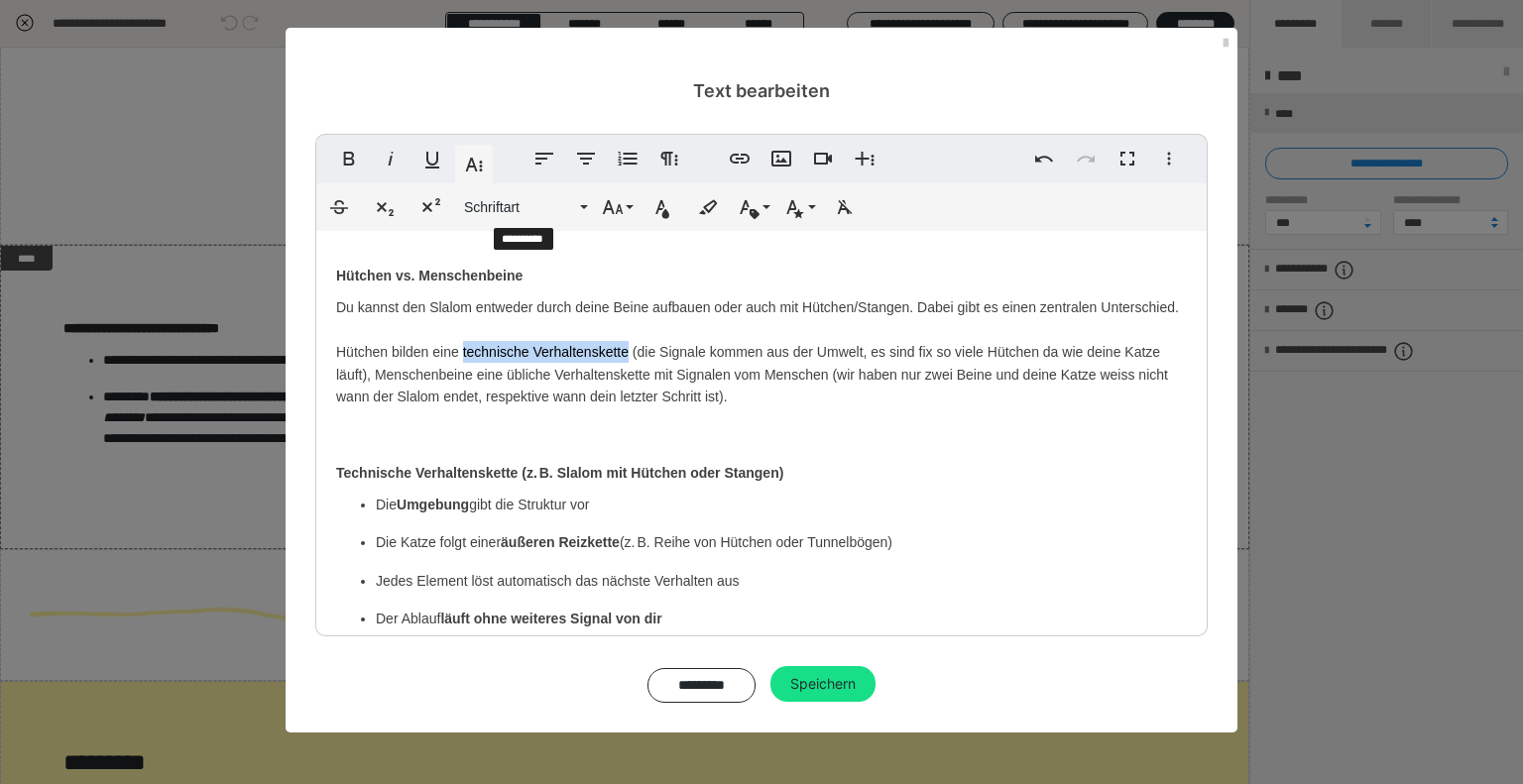 click 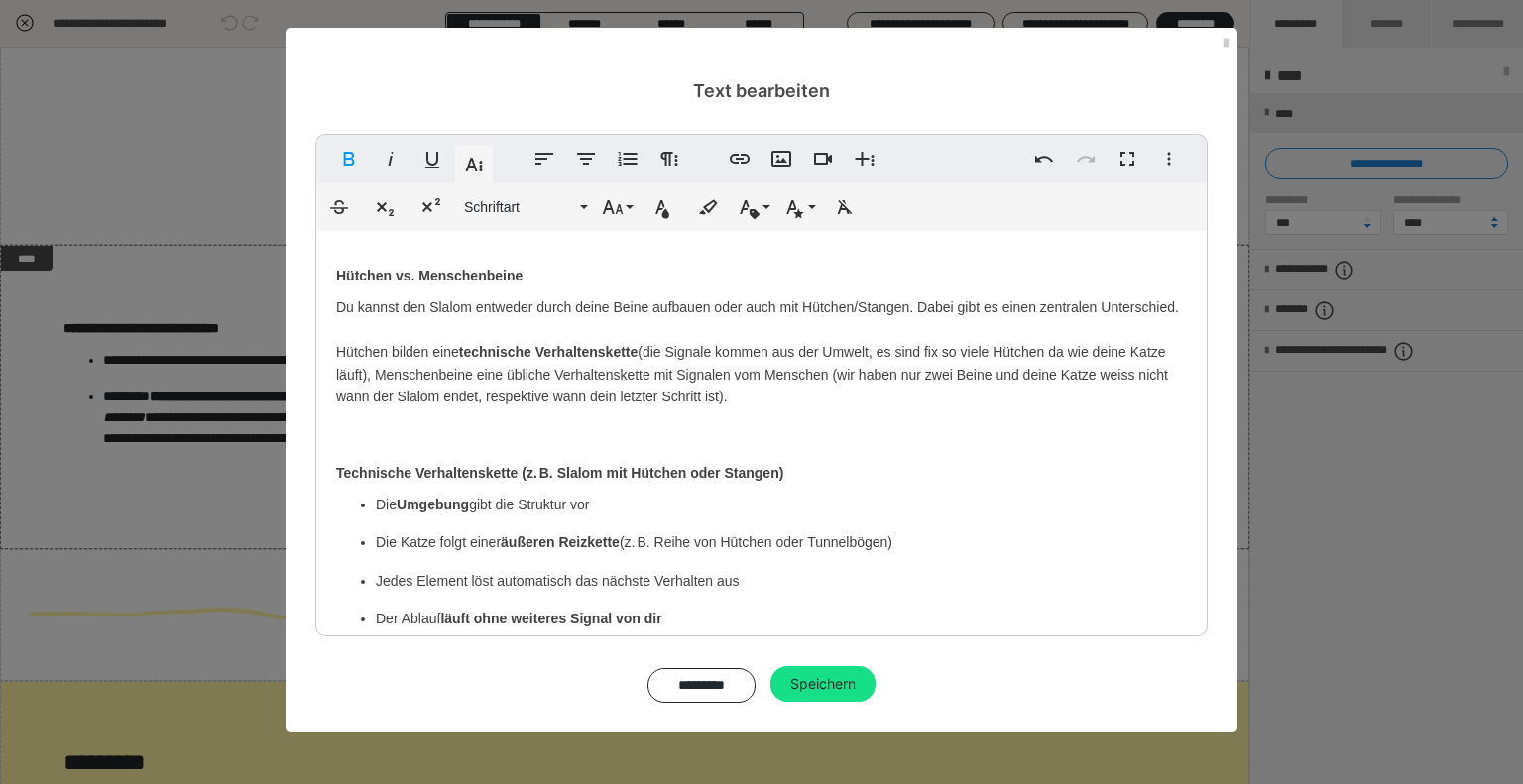click on "Hütchen bilden eine  technische Verhaltenskette  (die Signale kommen aus der Umwelt, es sind fix so viele Hütchen da wie deine Katze läuft), Menschenbeine eine übliche Verhaltenskette mit Signalen vom Menschen (wir haben nur zwei Beine und deine Katze weiss nicht wann der Slalom endet, respektive wann dein letzter Schritt ist)." at bounding box center (752, 374) 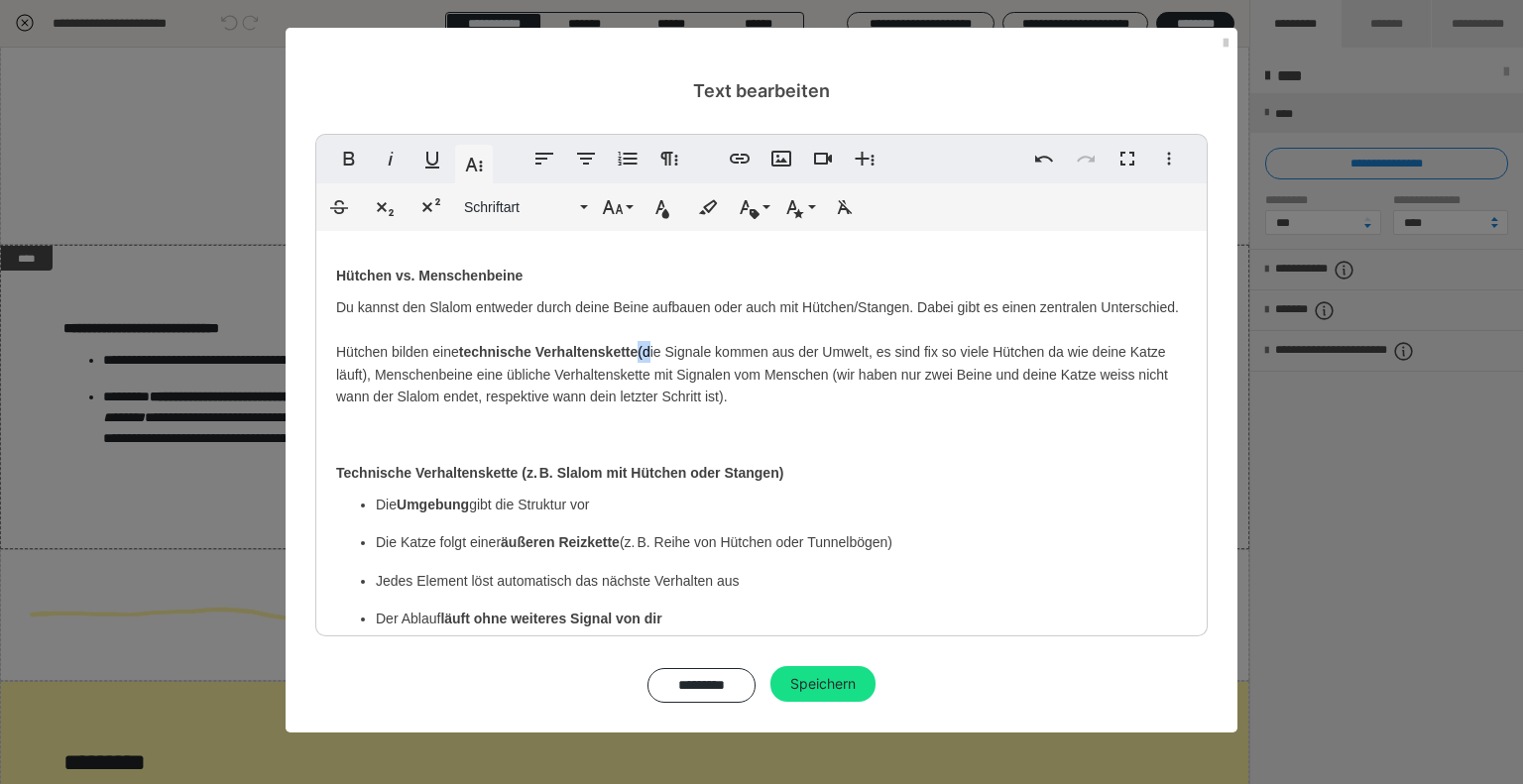 click on "Hütchen bilden eine  technische Verhaltenskette  (die Signale kommen aus der Umwelt, es sind fix so viele Hütchen da wie deine Katze läuft), Menschenbeine eine übliche Verhaltenskette mit Signalen vom Menschen (wir haben nur zwei Beine und deine Katze weiss nicht wann der Slalom endet, respektive wann dein letzter Schritt ist)." at bounding box center (752, 374) 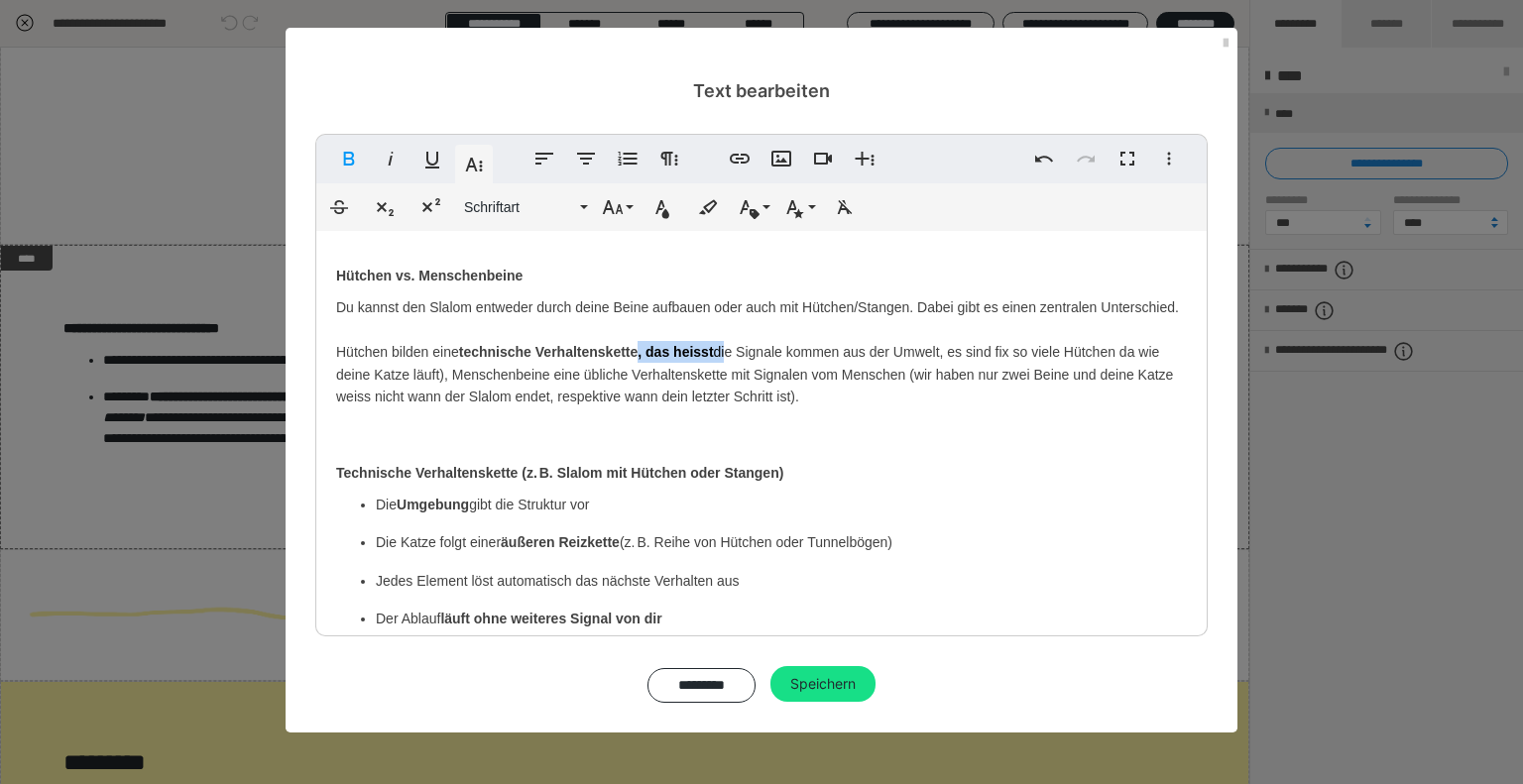 drag, startPoint x: 642, startPoint y: 376, endPoint x: 710, endPoint y: 326, distance: 84.4038 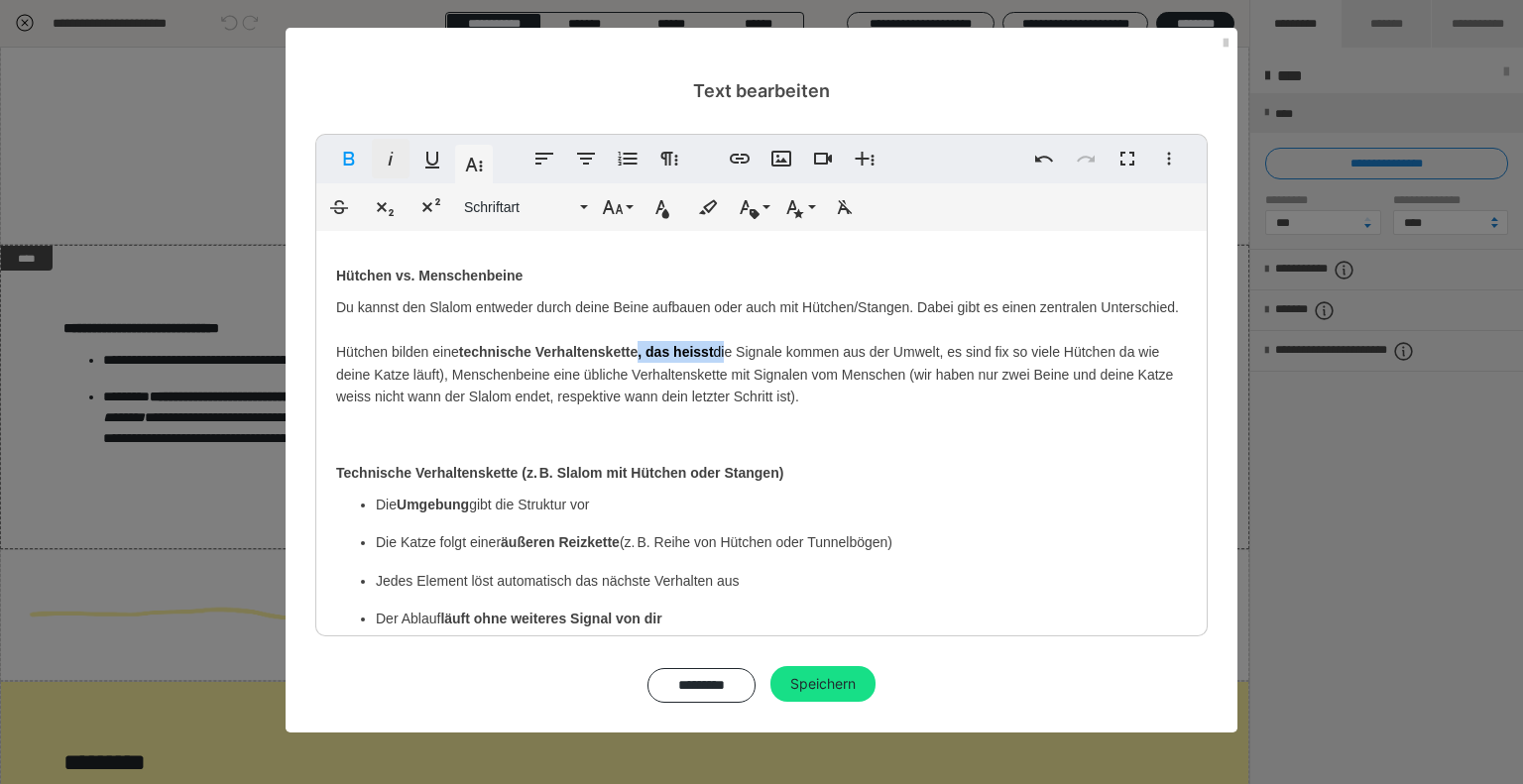 click 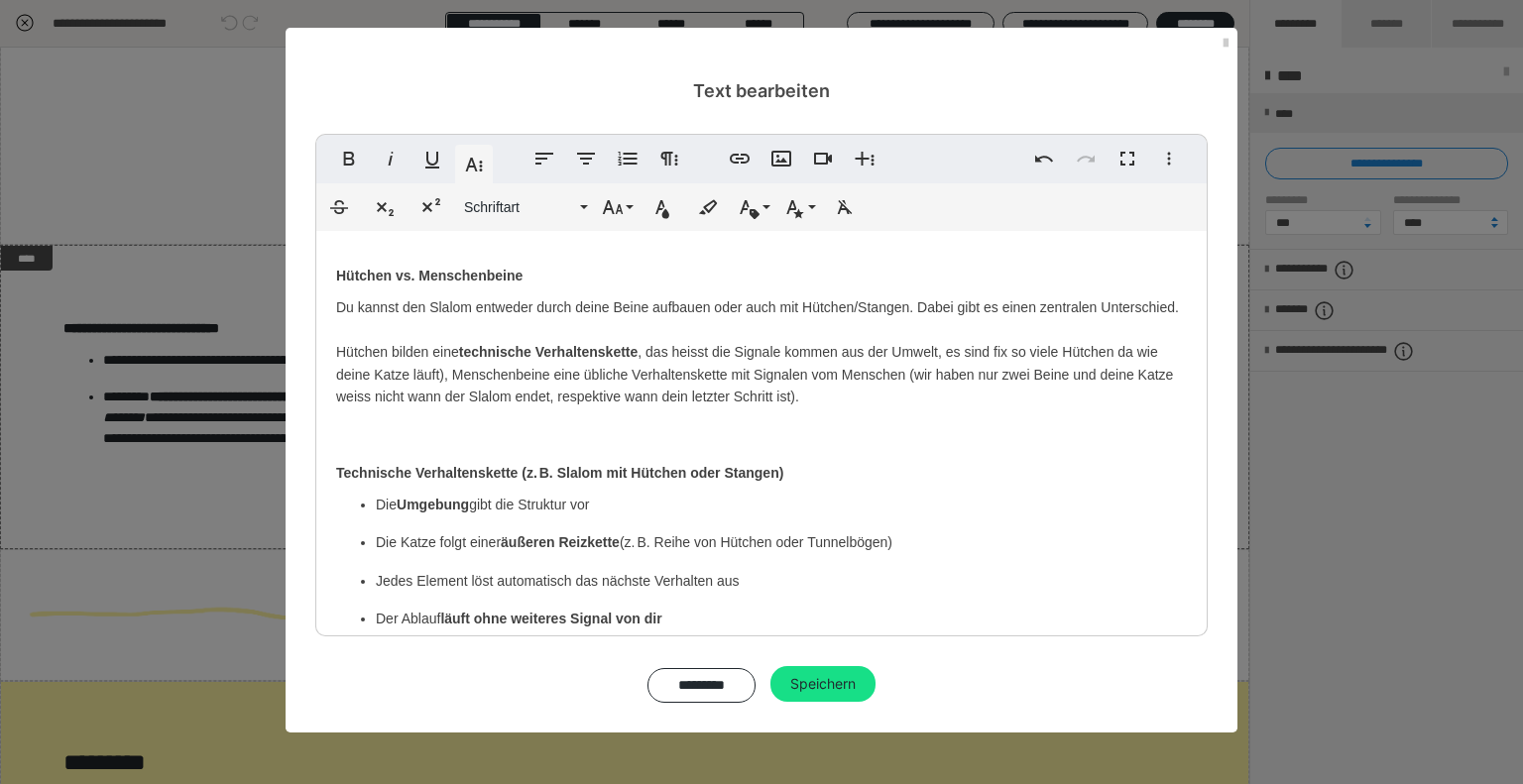 click on "Hütchen bilden eine  technische Verhaltenskette , das heisst die Signale kommen aus der Umwelt, es sind fix so viele Hütchen da wie deine Katze läuft), Menschenbeine eine übliche Verhaltenskette mit Signalen vom Menschen (wir haben nur zwei Beine und deine Katze weiss nicht wann der Slalom endet, respektive wann dein letzter Schritt ist)." at bounding box center [755, 374] 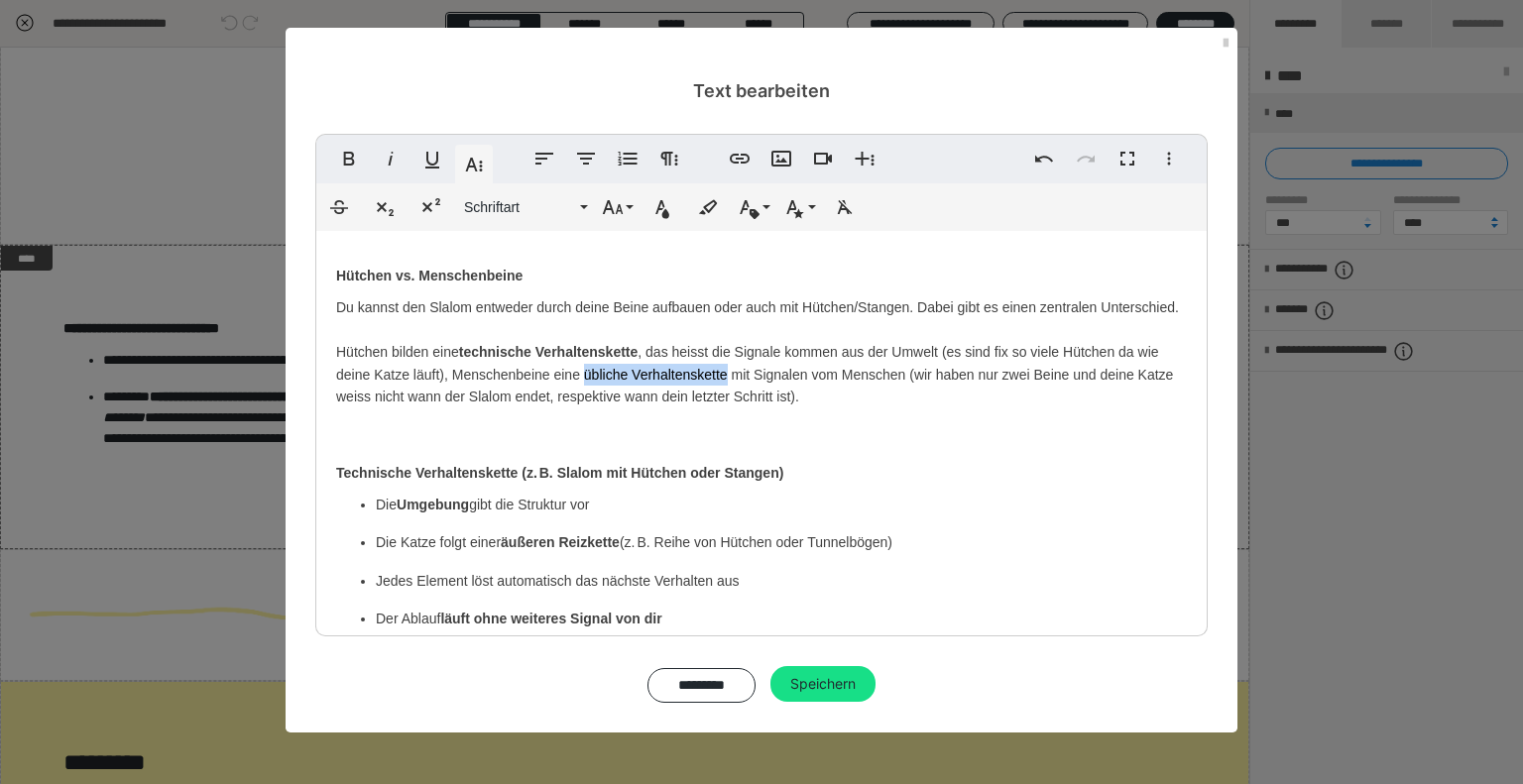 drag, startPoint x: 583, startPoint y: 394, endPoint x: 729, endPoint y: 394, distance: 146 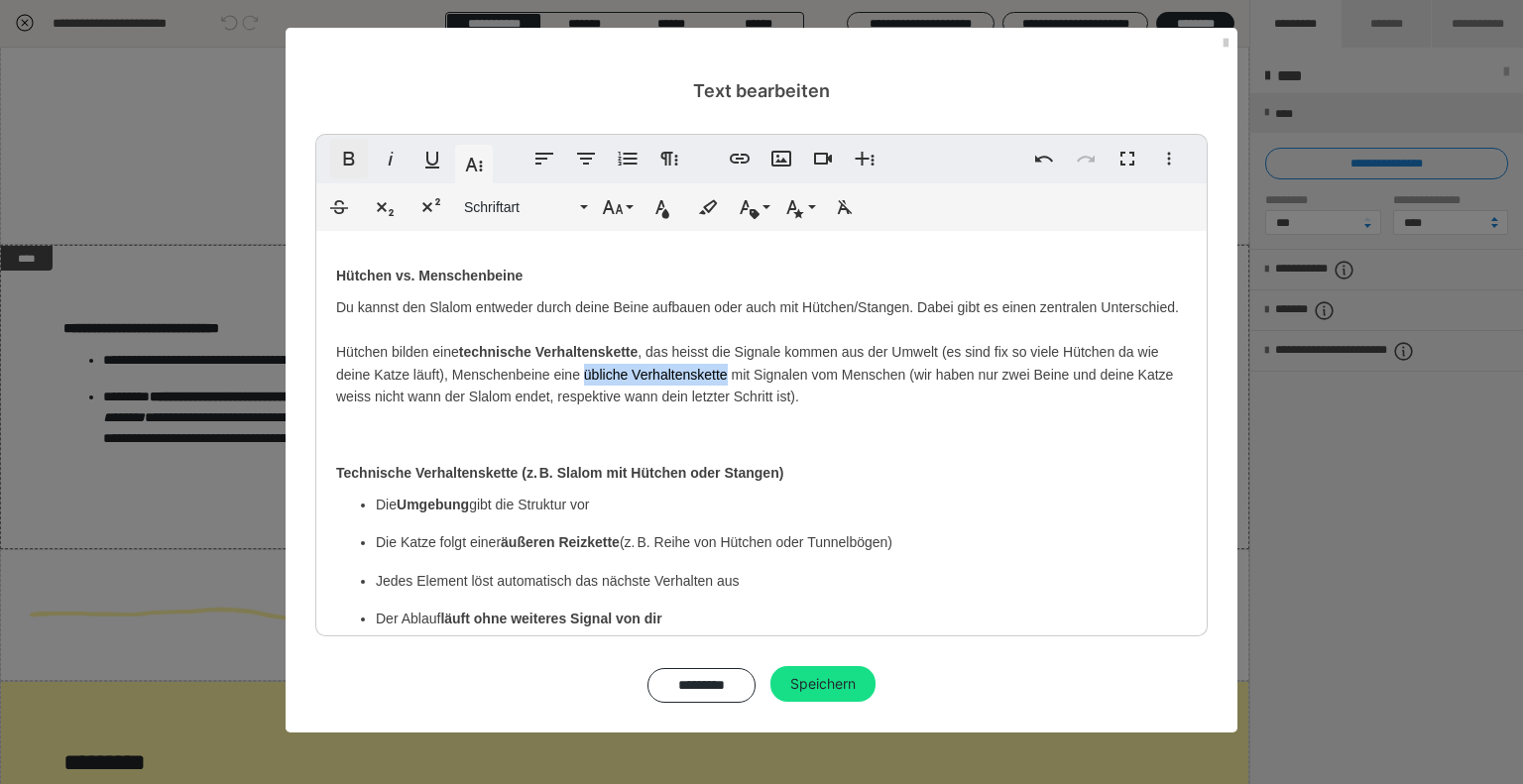 click on "Fett" at bounding box center (349, 159) 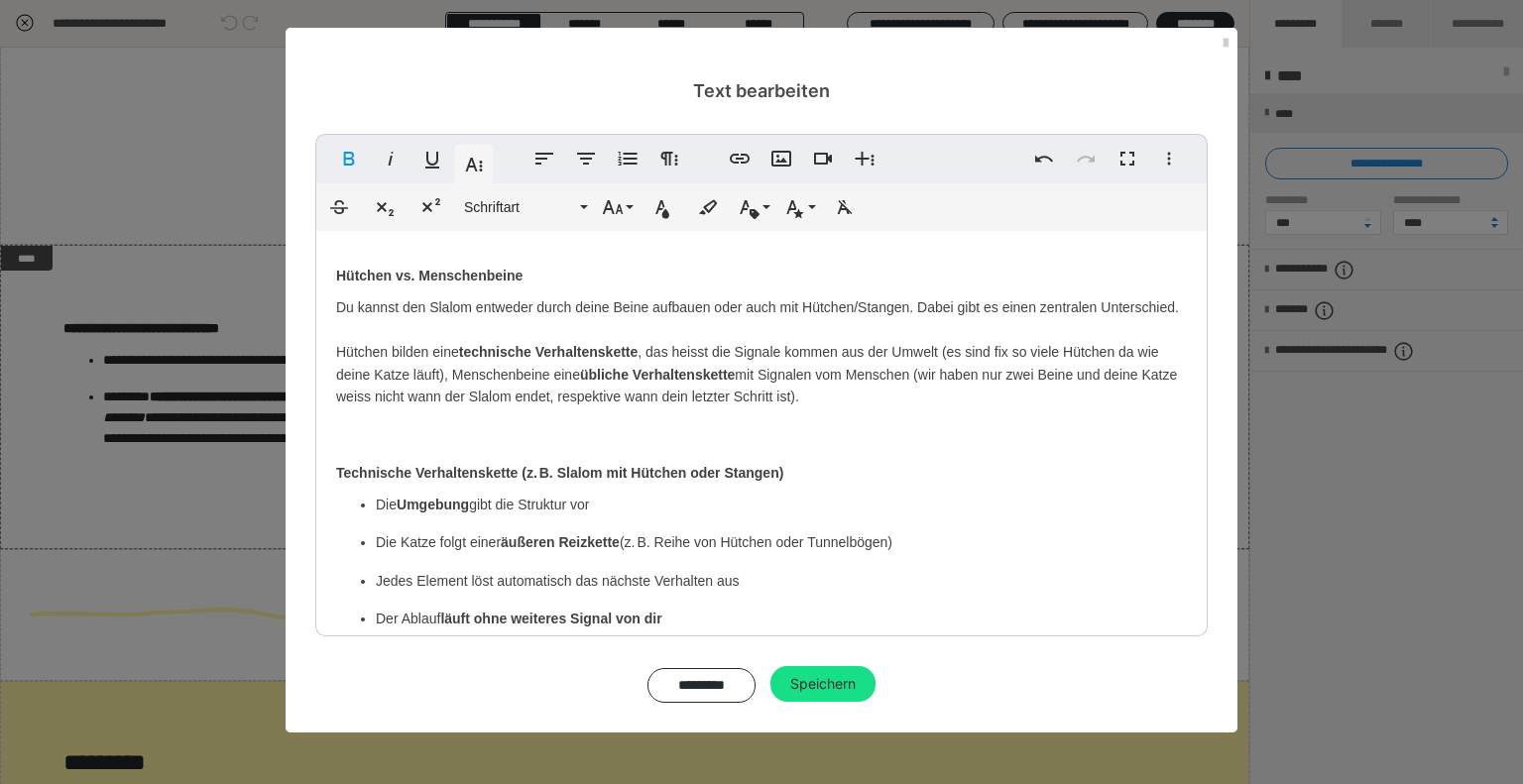 click on "Technische Verhaltenskette (z. B. Slalom mit Hütchen oder Stangen)" at bounding box center [762, 469] 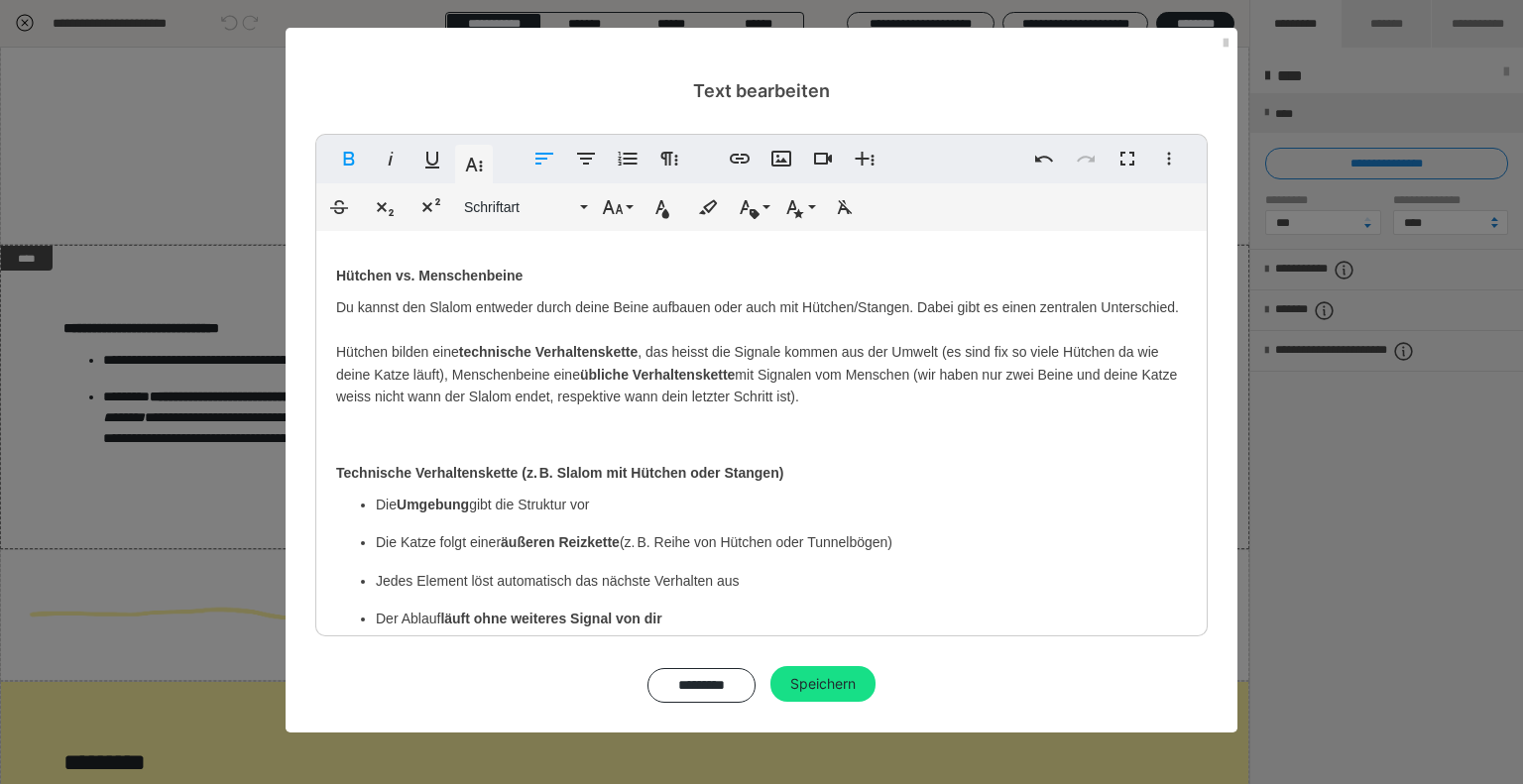 click on "Hütchen vs. Menschenbeine Du kannst den Slalom entweder durch deine Beine aufbauen oder auch mit Hütchen/Stangen. Dabei gibt es einen zentralen Unterschied. ​ Hütchen bilden eine  technische Verhaltenskette , das heisst die Signale kommen aus der Umwelt (es sind fix so viele Hütchen da wie deine Katze läuft), Menschenbeine eine  übliche Verhaltenskette  mit Signalen vom Menschen (wir haben nur zwei Beine und deine Katze weiss nicht wann der Slalom endet, respektive wann dein letzter Schritt ist). ​ Technische Verhaltenskette (z. B. Slalom mit Hütchen oder Stangen) Die  Umgebung  gibt die Struktur vor Die Katze folgt einer  äußeren Reizkette  (z. B. Reihe von Hütchen oder Tunnelbögen) Jedes Element löst automatisch das nächste Verhalten aus Der Ablauf  läuft ohne weiteres Signal von dir Das Ende ist klar erkennbar: kein Hindernis mehr = Aufgabe erledigt Beispiel: 📌 Wichtig: Du brauchst  kein Signal pro Durchgang , der Ablauf läuft „technisch sauber durch“. Du brauchst  Beispiel:" at bounding box center (762, 701) 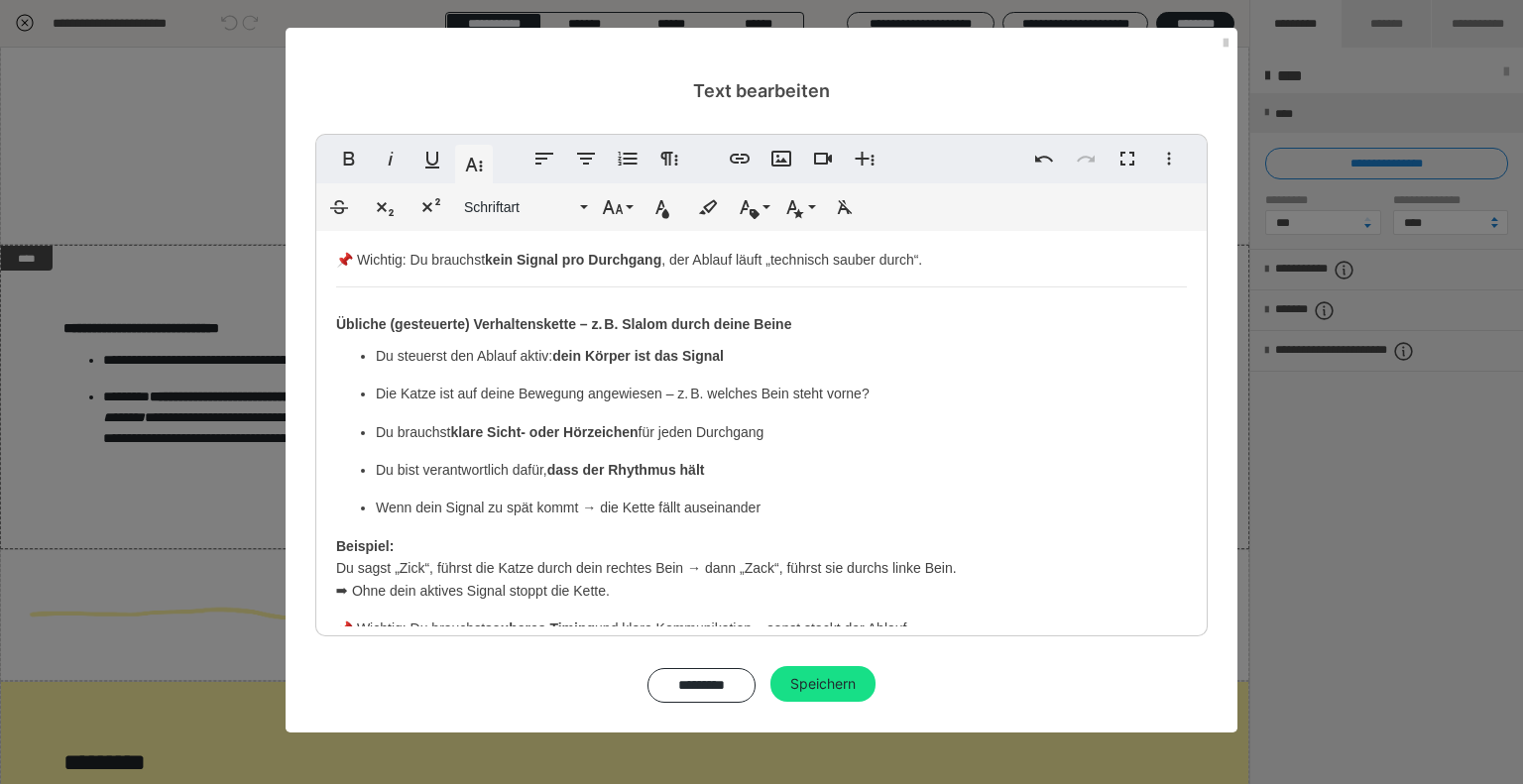 scroll, scrollTop: 699, scrollLeft: 0, axis: vertical 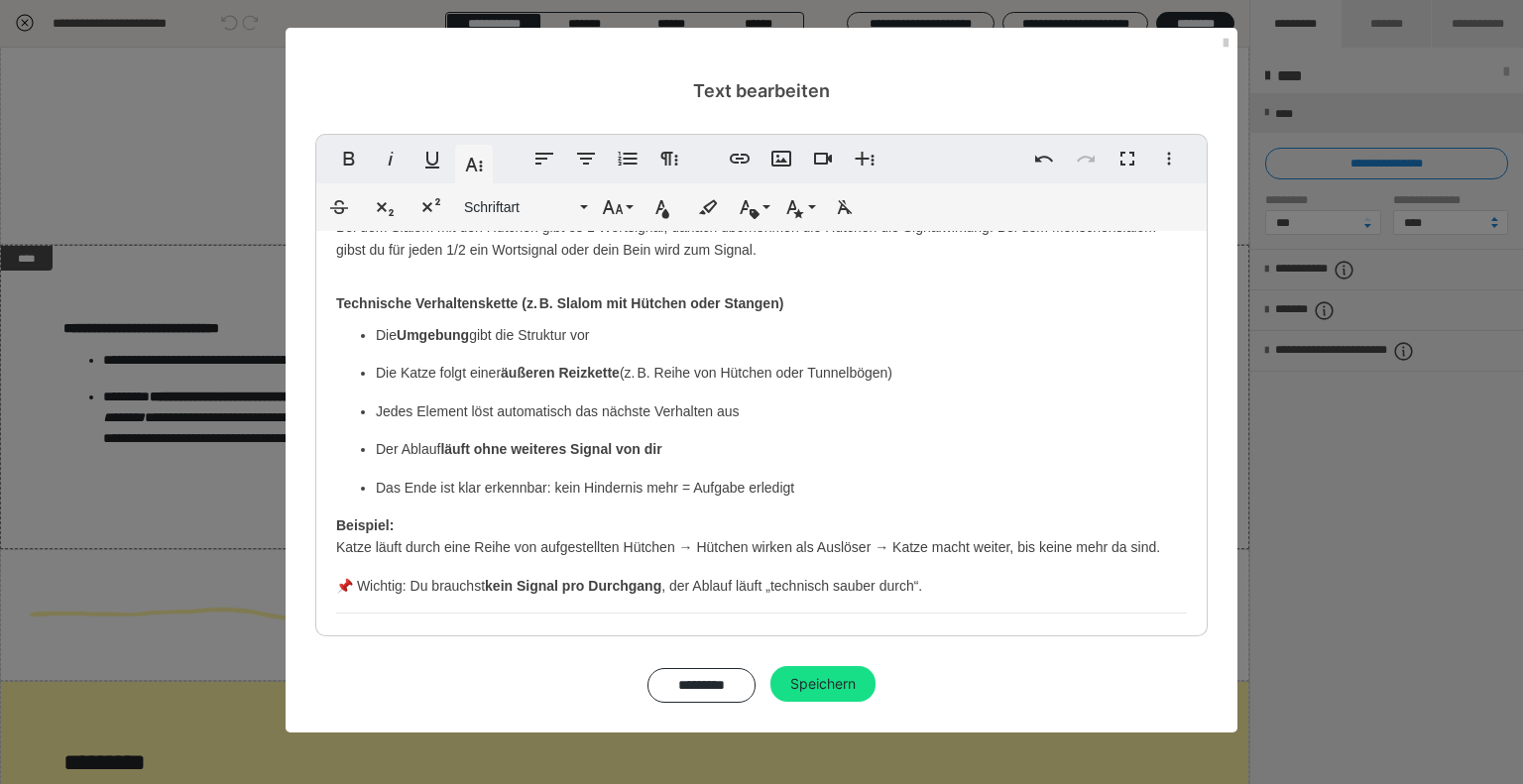 drag, startPoint x: 954, startPoint y: 578, endPoint x: 325, endPoint y: 306, distance: 685.29191 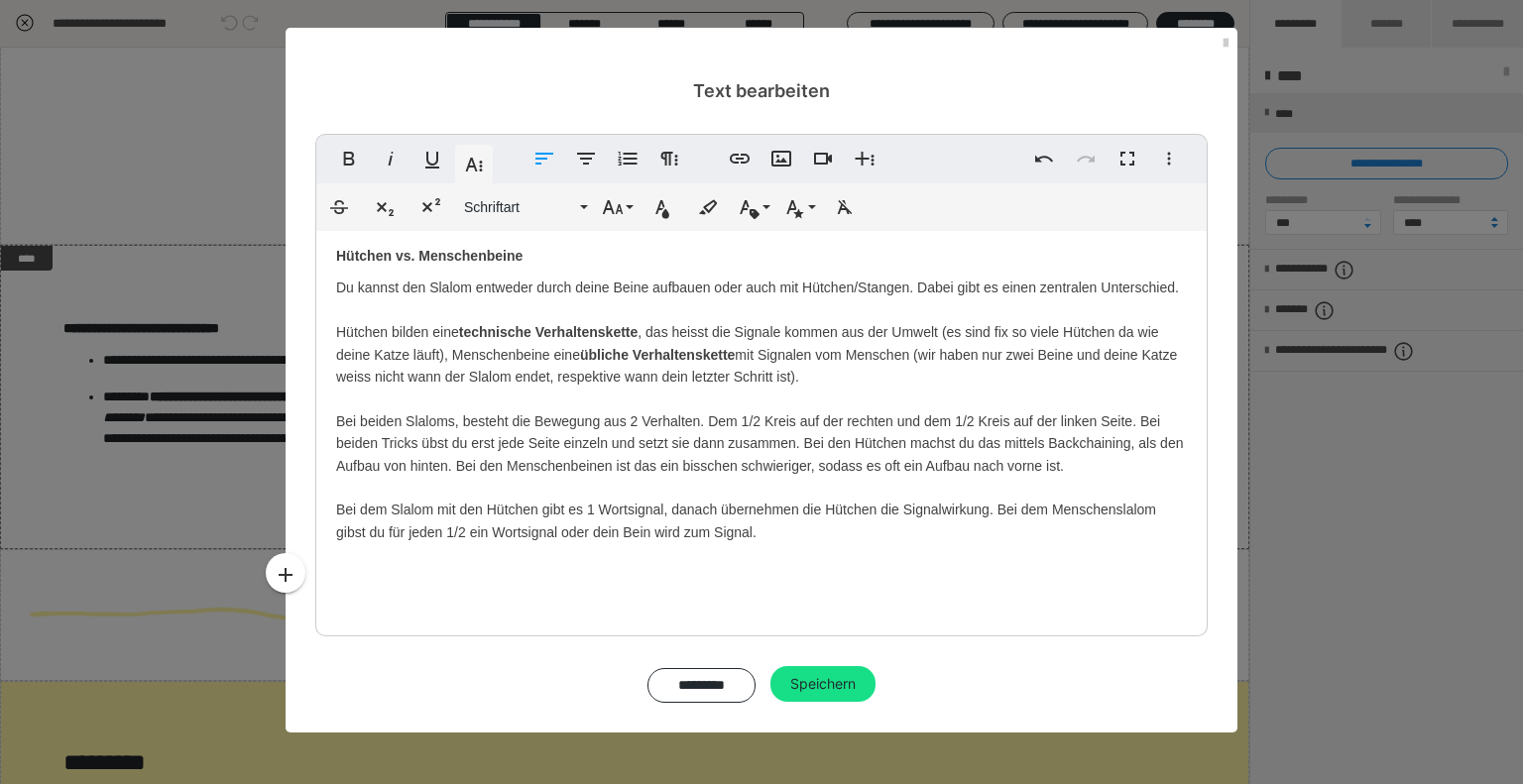 scroll, scrollTop: 0, scrollLeft: 0, axis: both 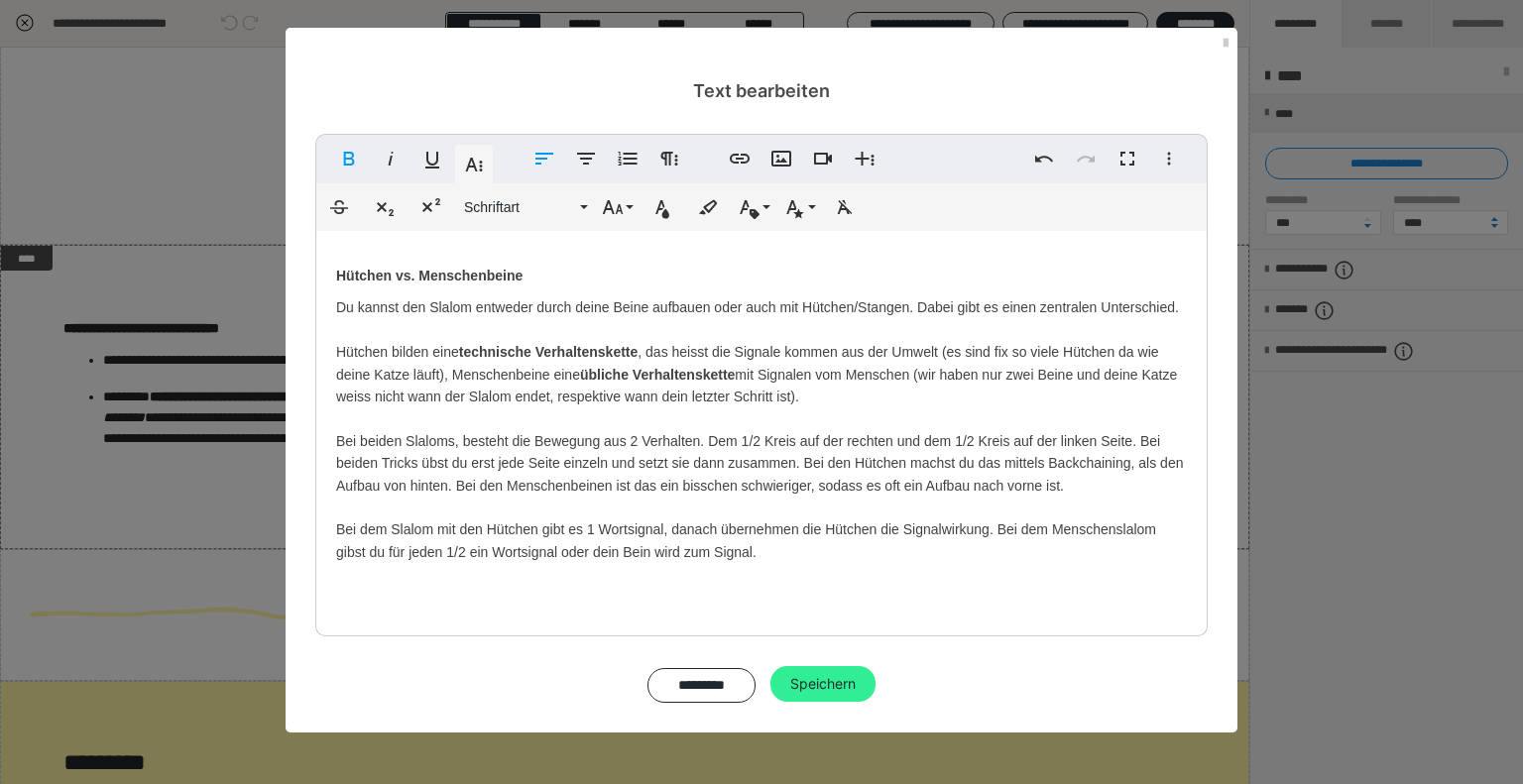click on "Speichern" at bounding box center [823, 684] 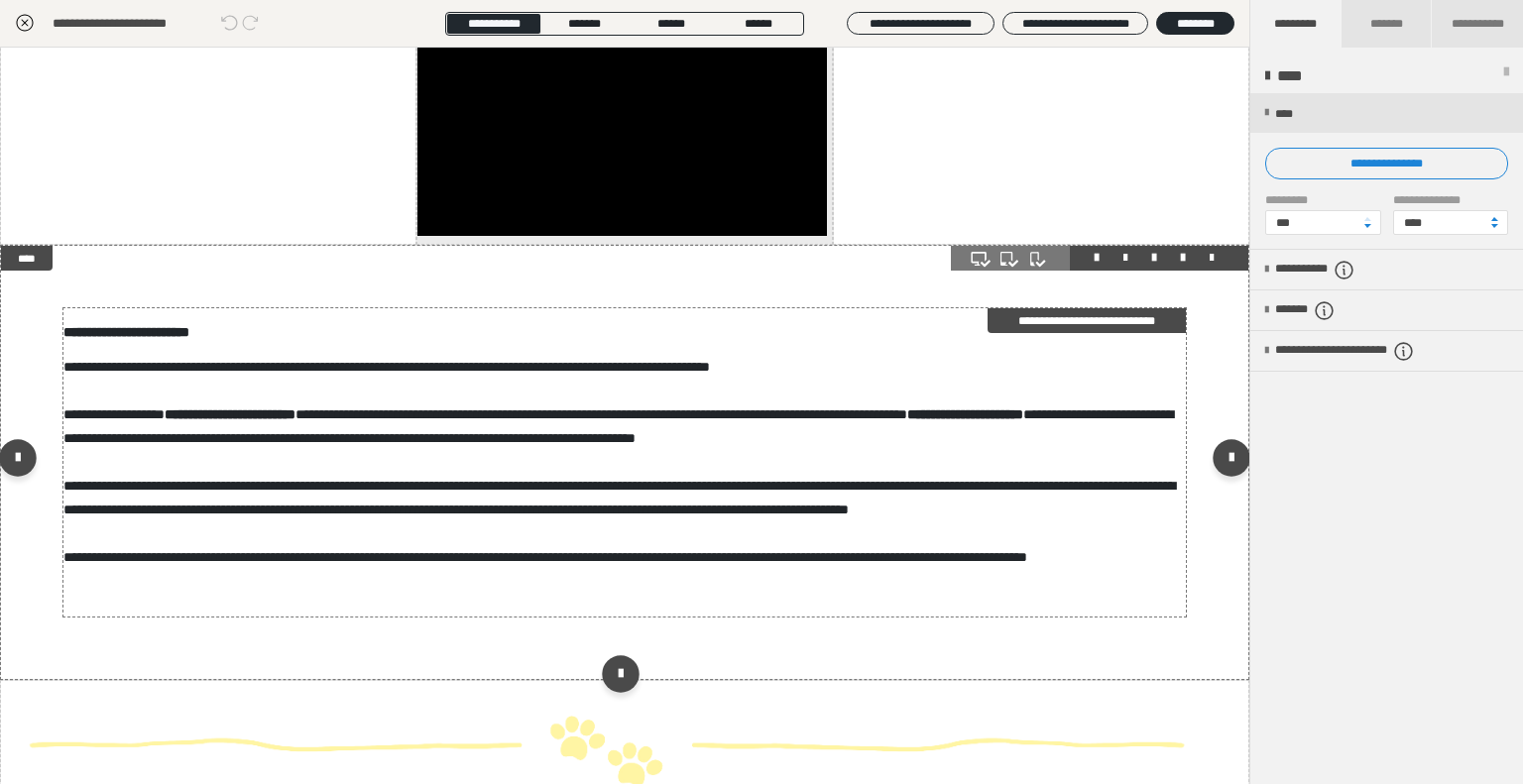 scroll, scrollTop: 1288, scrollLeft: 0, axis: vertical 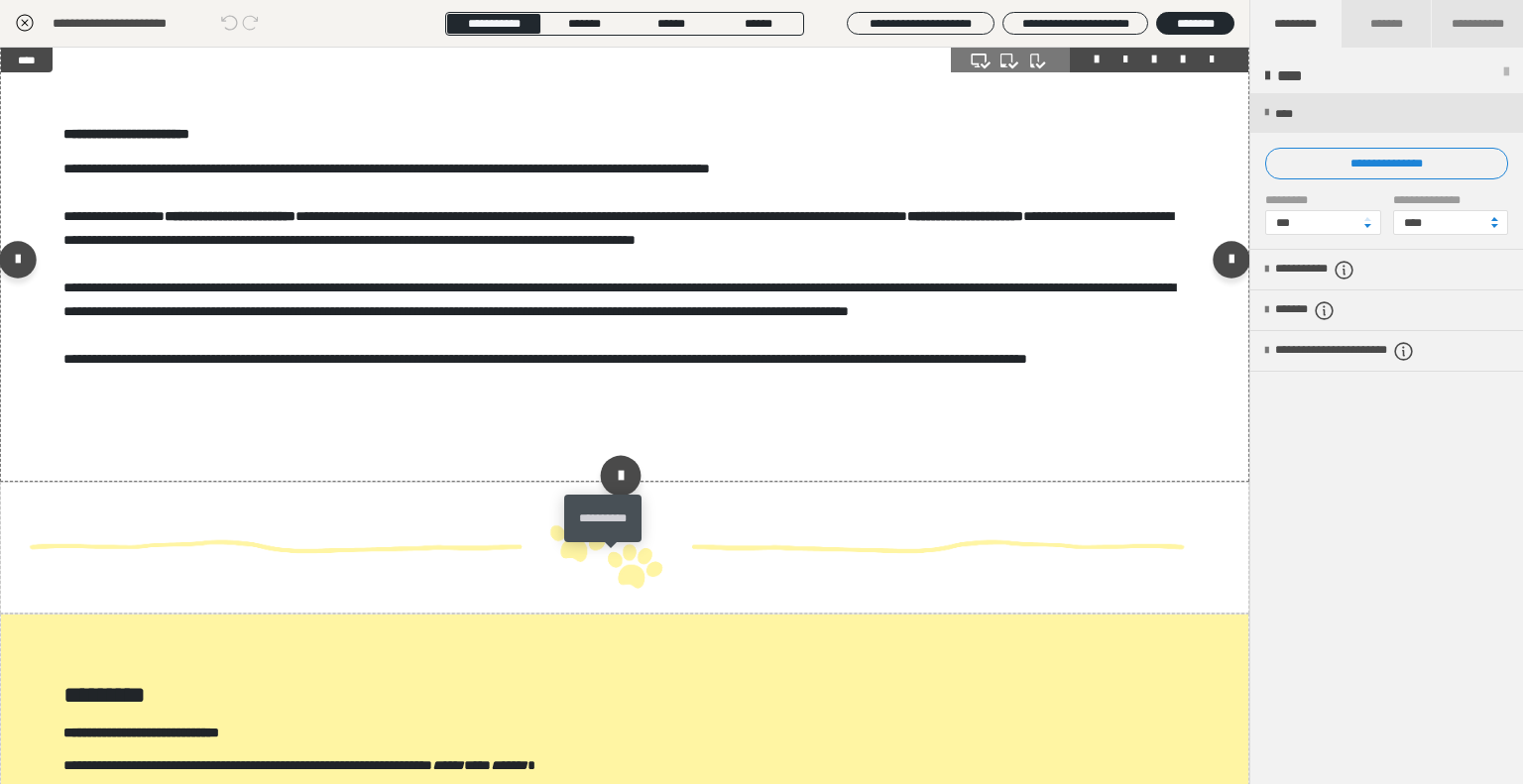 click at bounding box center [620, 476] 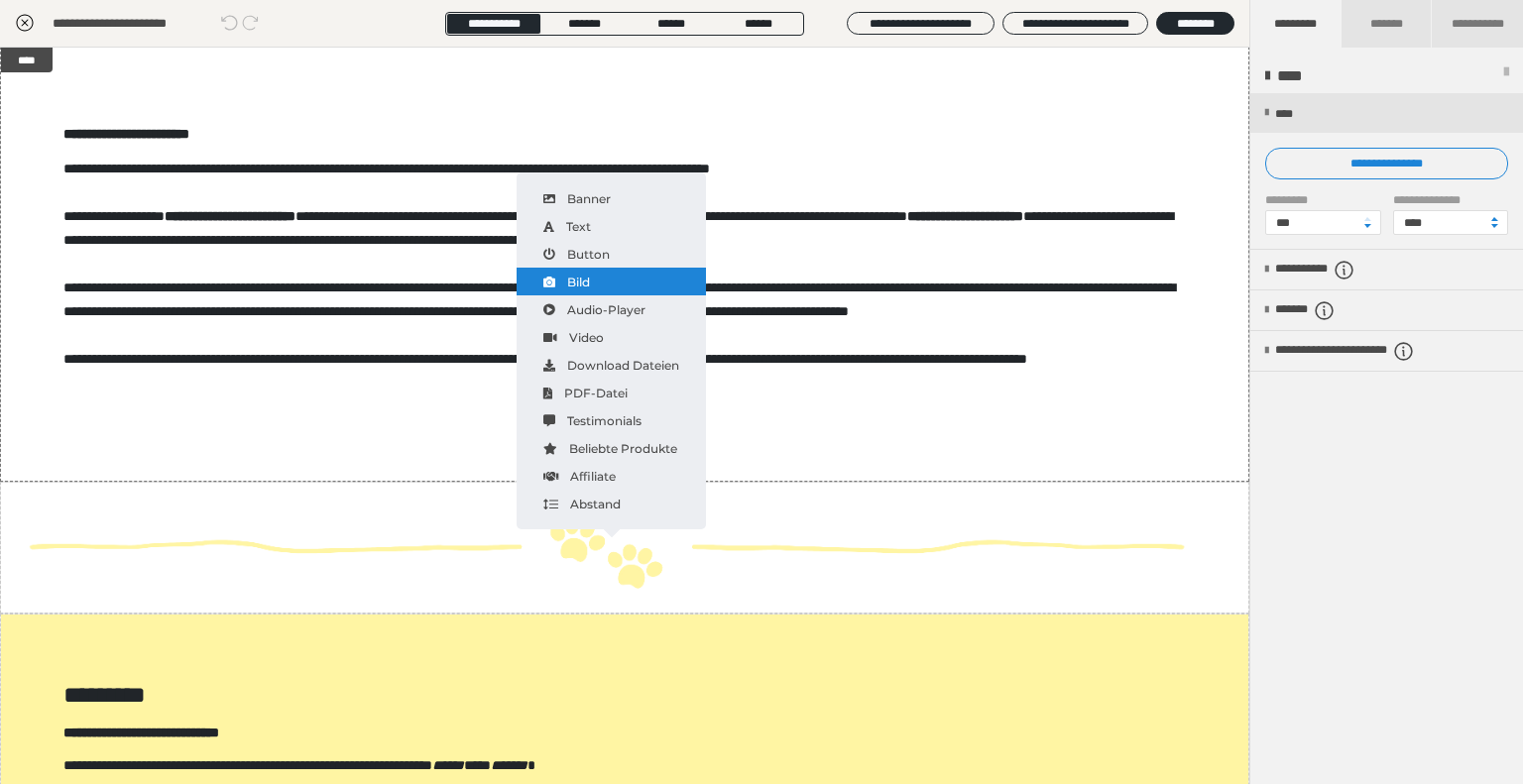 click on "Bild" at bounding box center [611, 281] 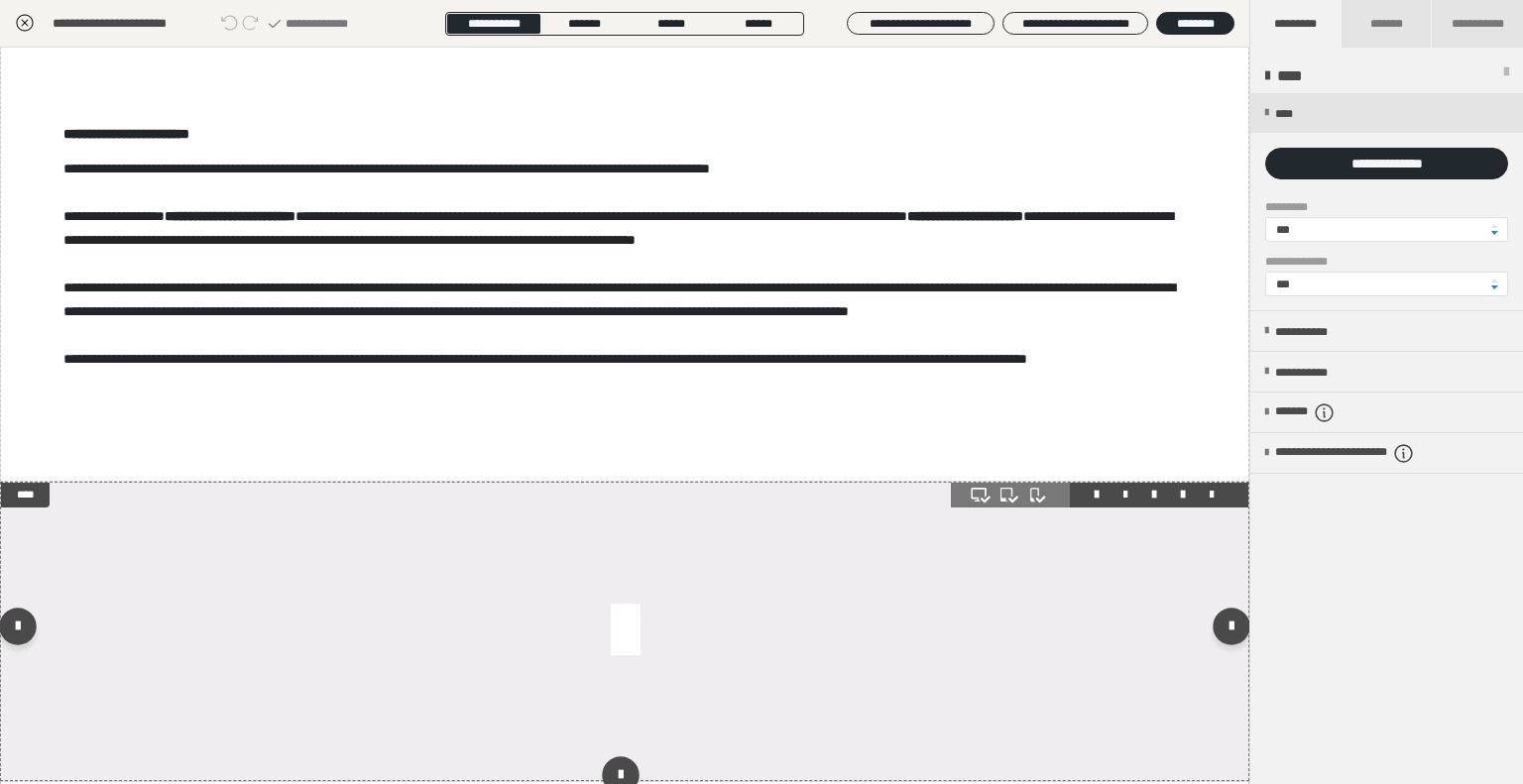 click at bounding box center (625, 631) 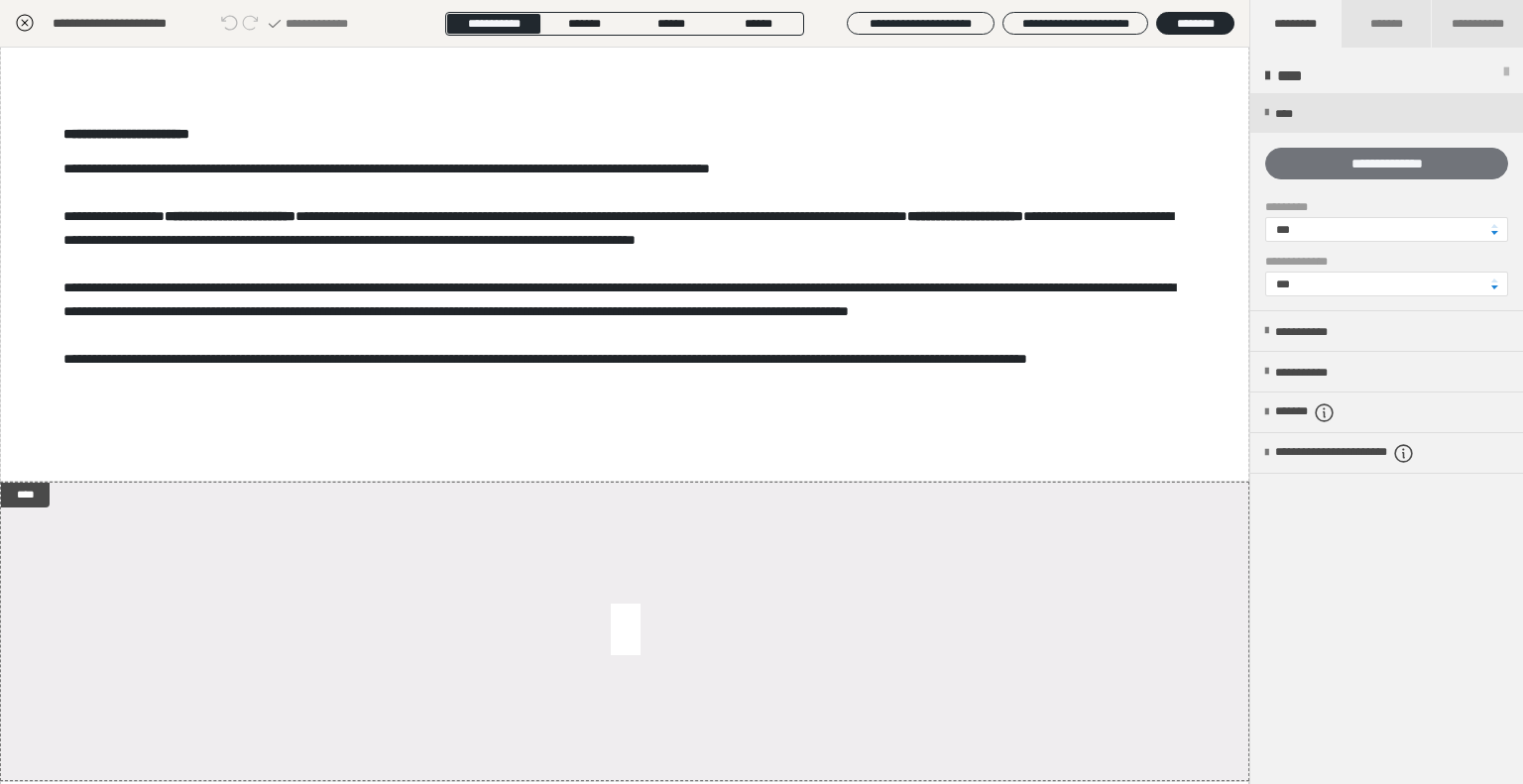click on "**********" at bounding box center [1386, 164] 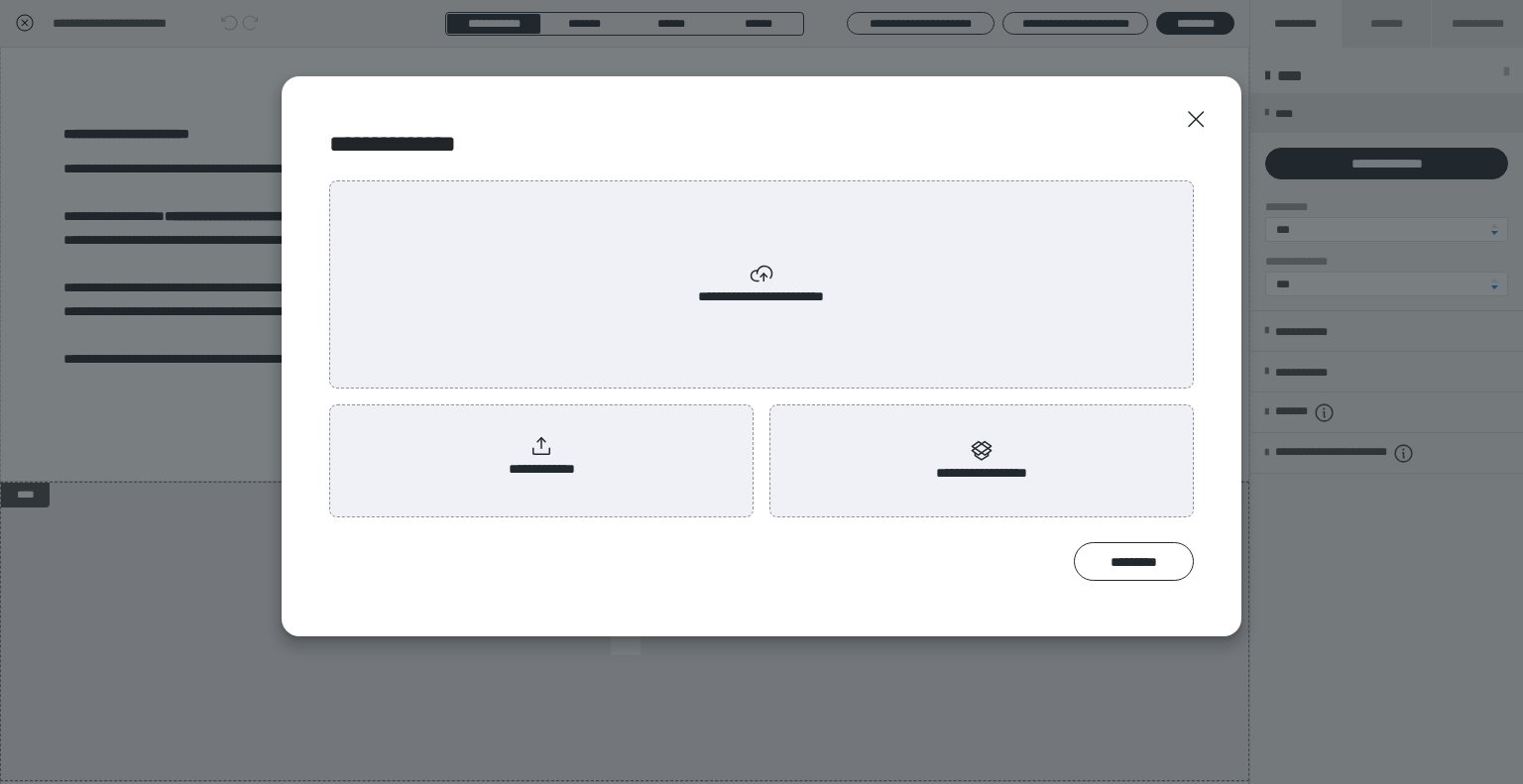 click on "**********" at bounding box center [541, 457] 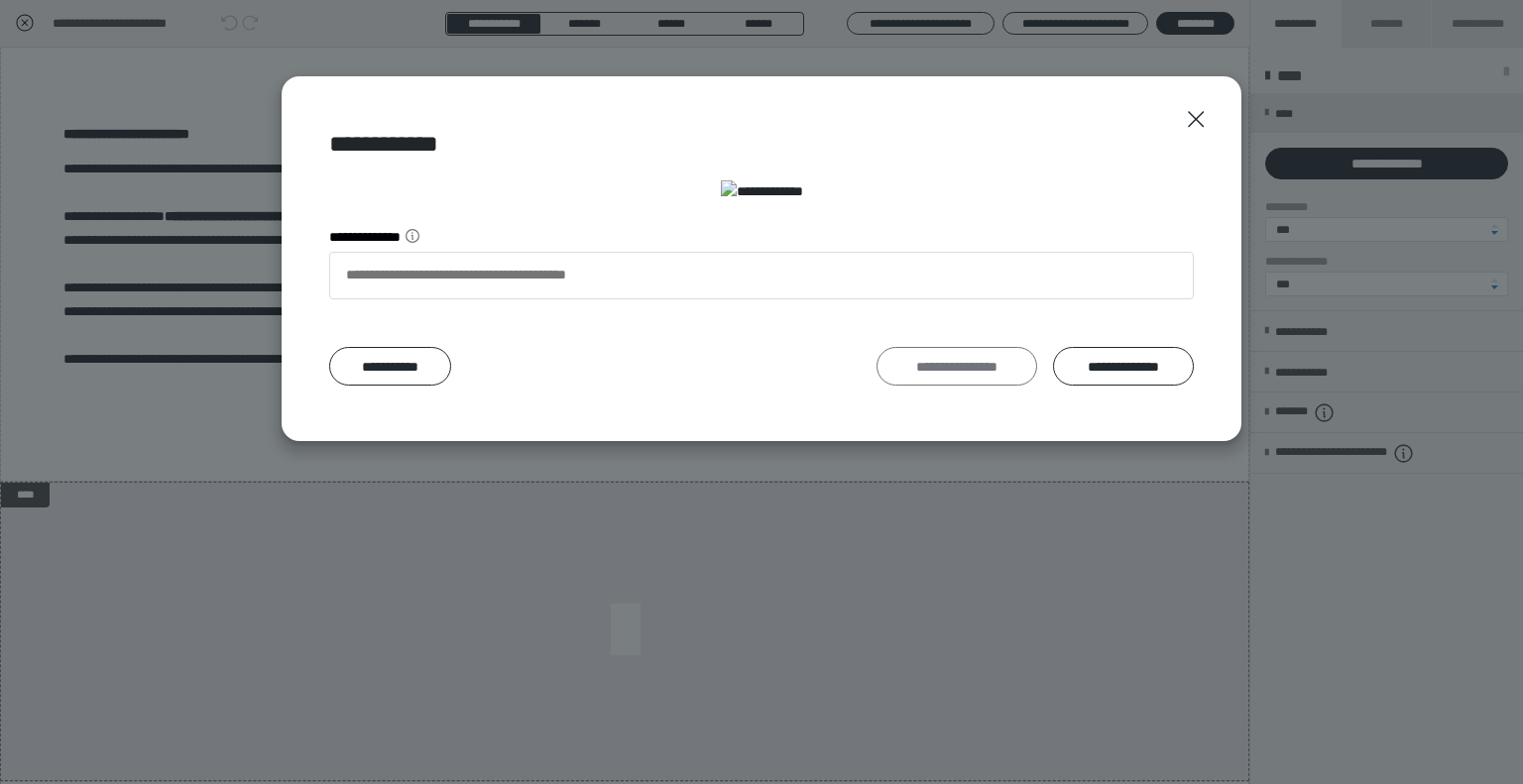 click on "**********" at bounding box center (957, 367) 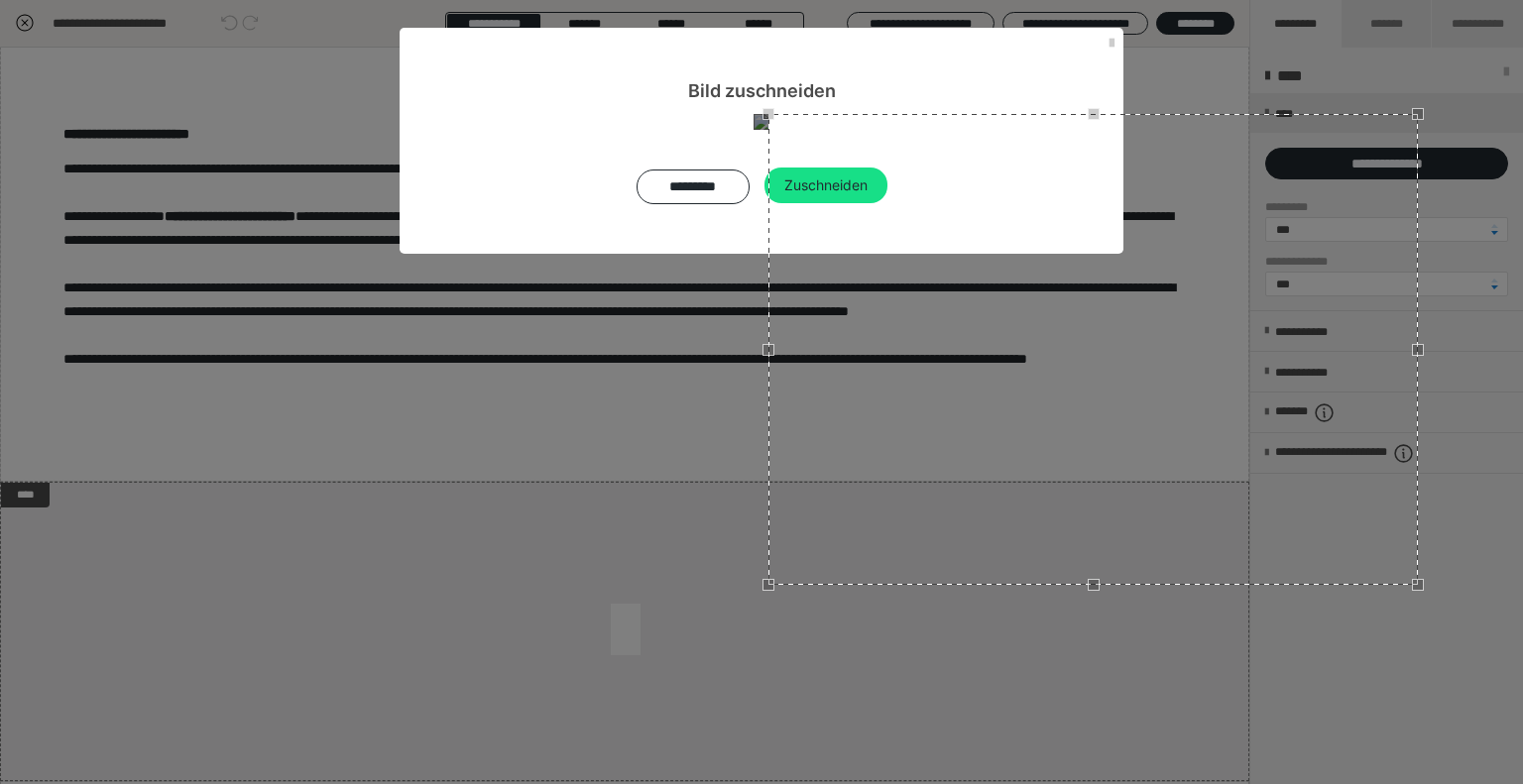 click at bounding box center [768, 350] 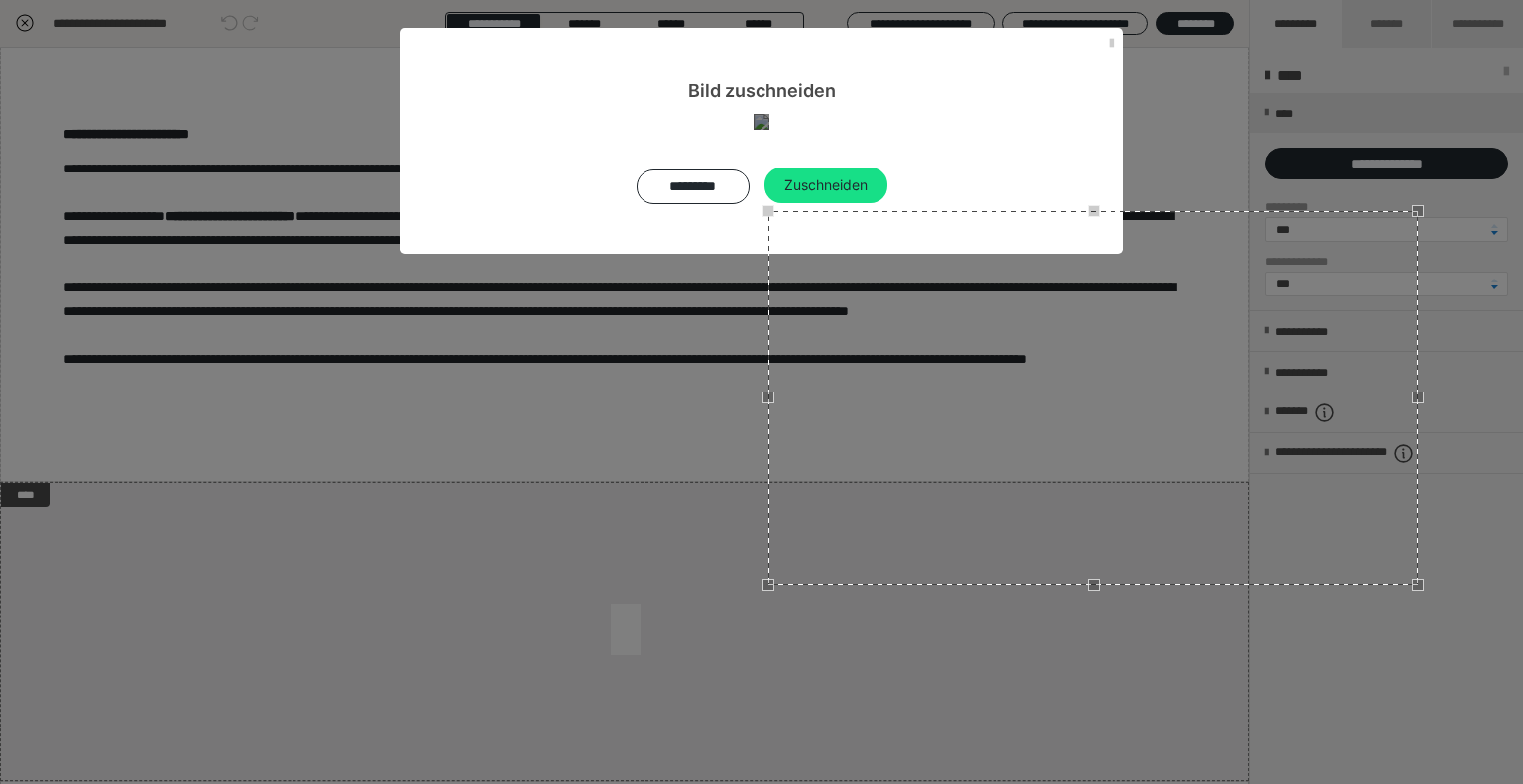 click at bounding box center (1094, 211) 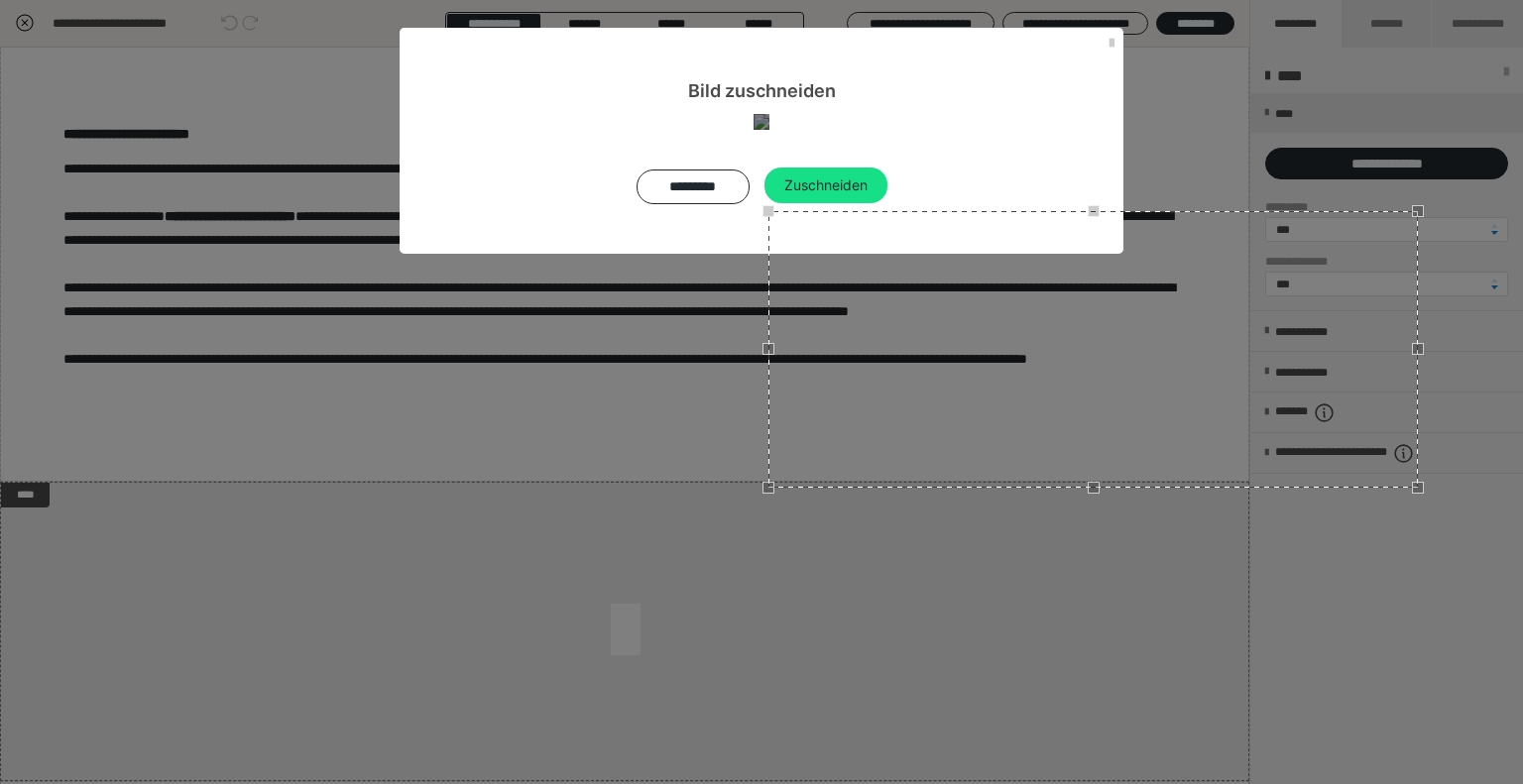 click at bounding box center (1093, 211) 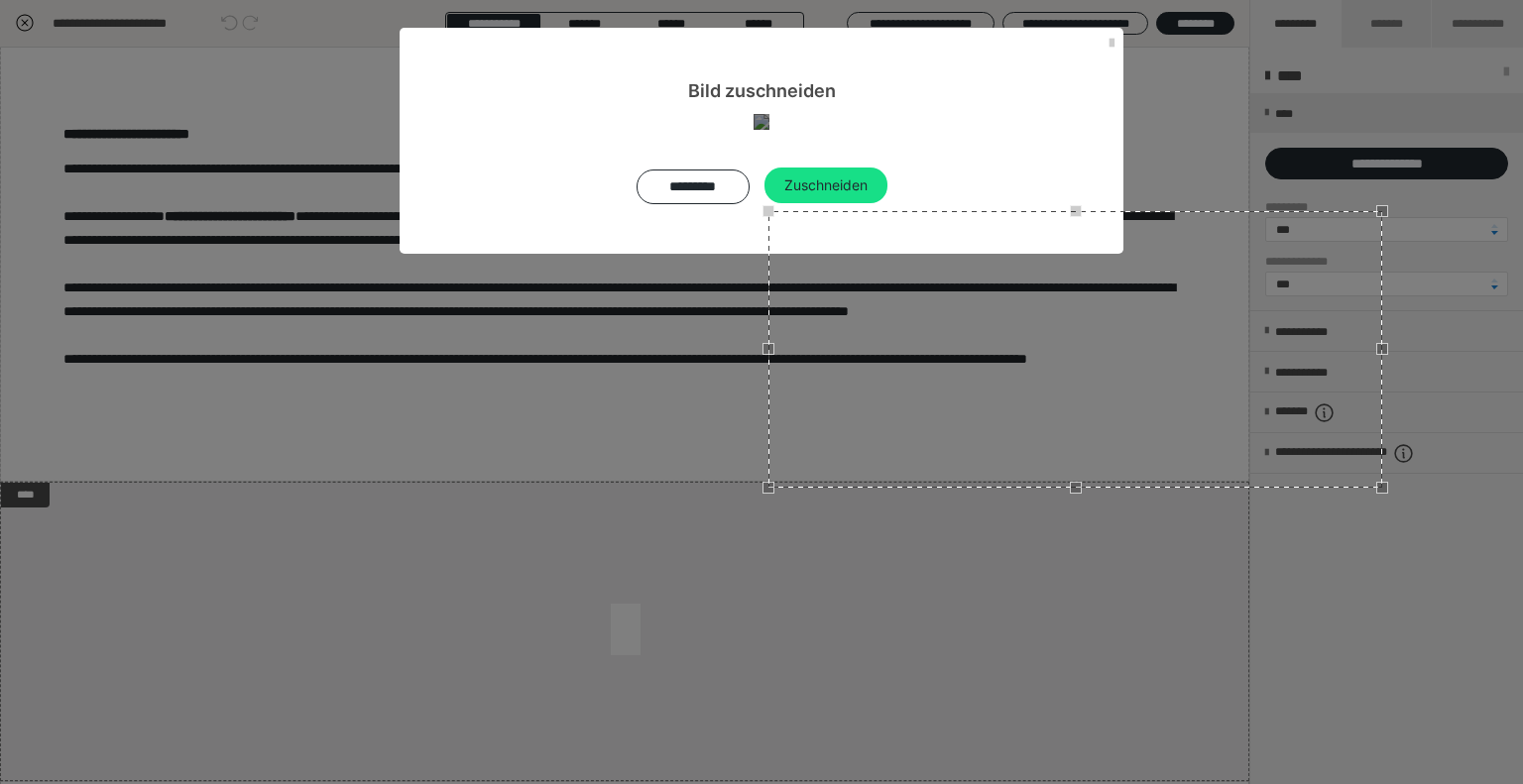 click at bounding box center (1382, 349) 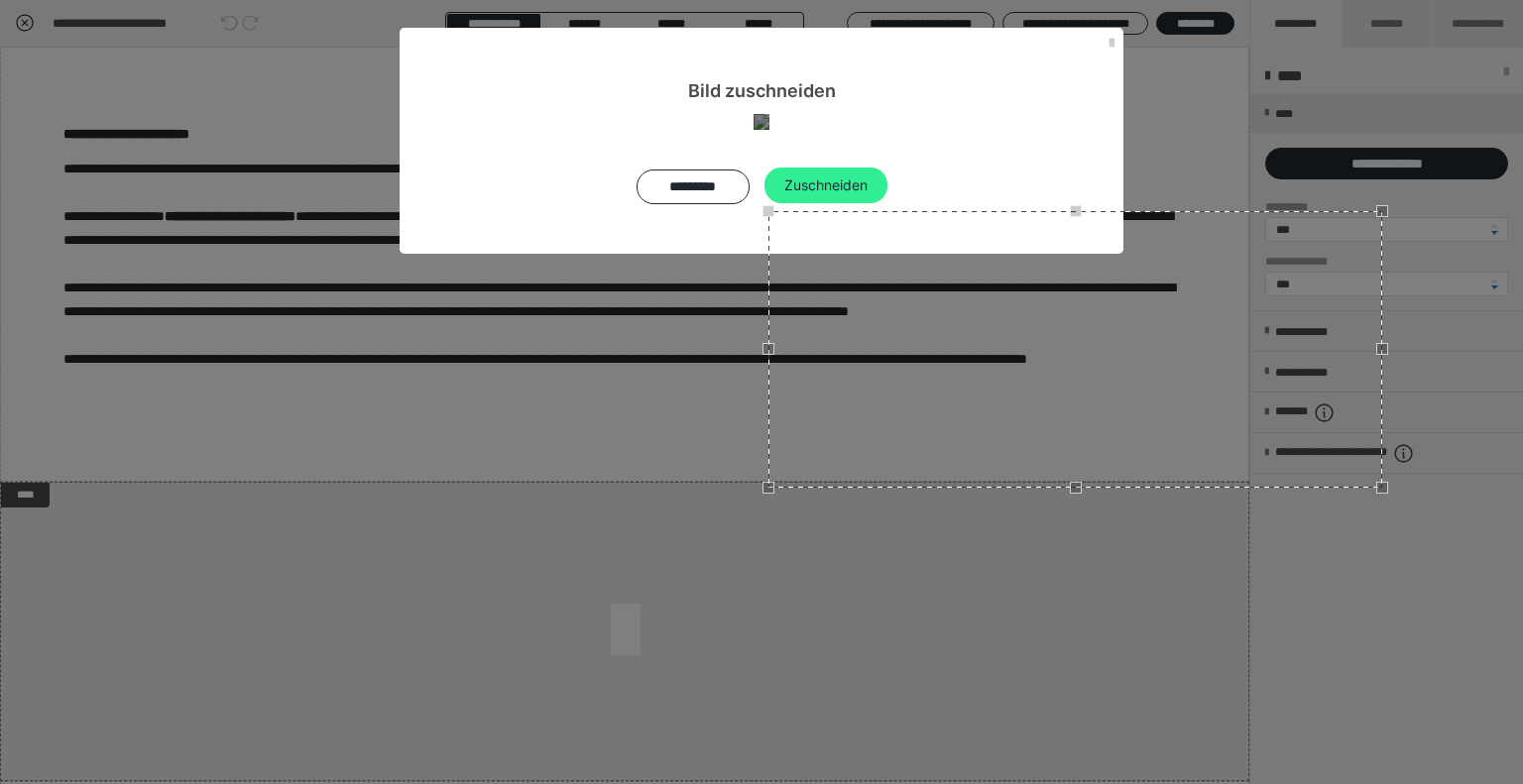 click on "Zuschneiden" at bounding box center (826, 185) 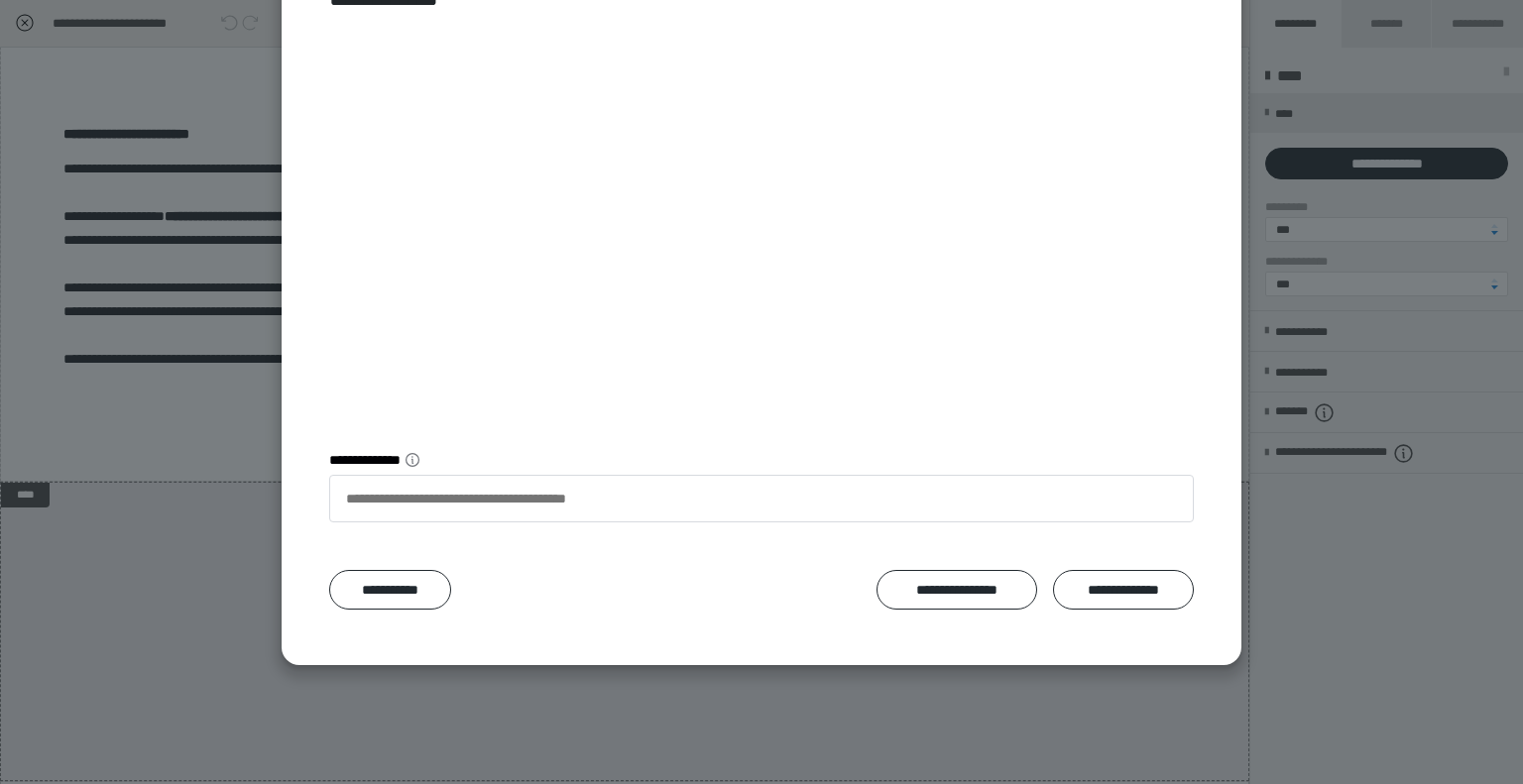 scroll, scrollTop: 151, scrollLeft: 0, axis: vertical 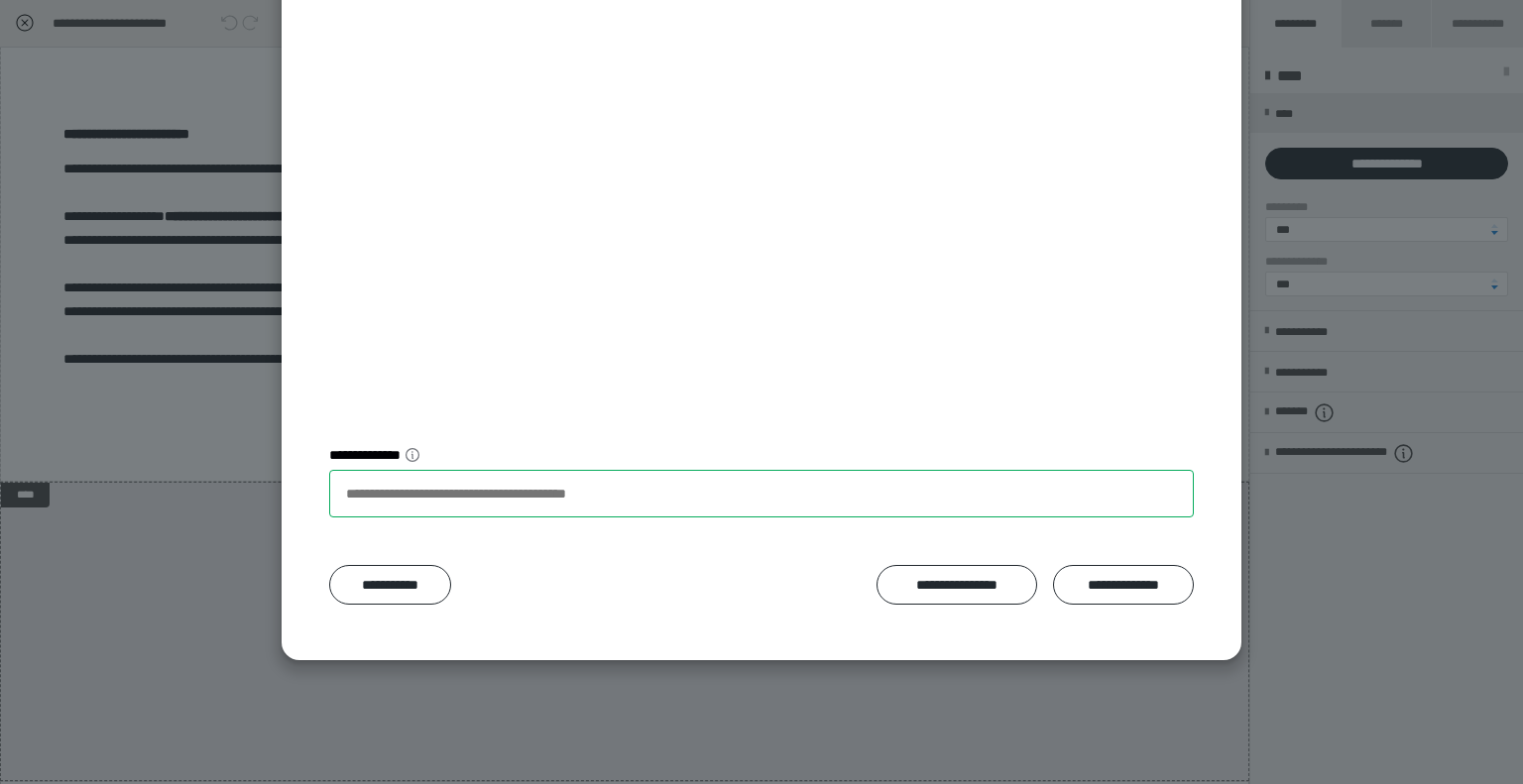 click on "**********" at bounding box center (762, 494) 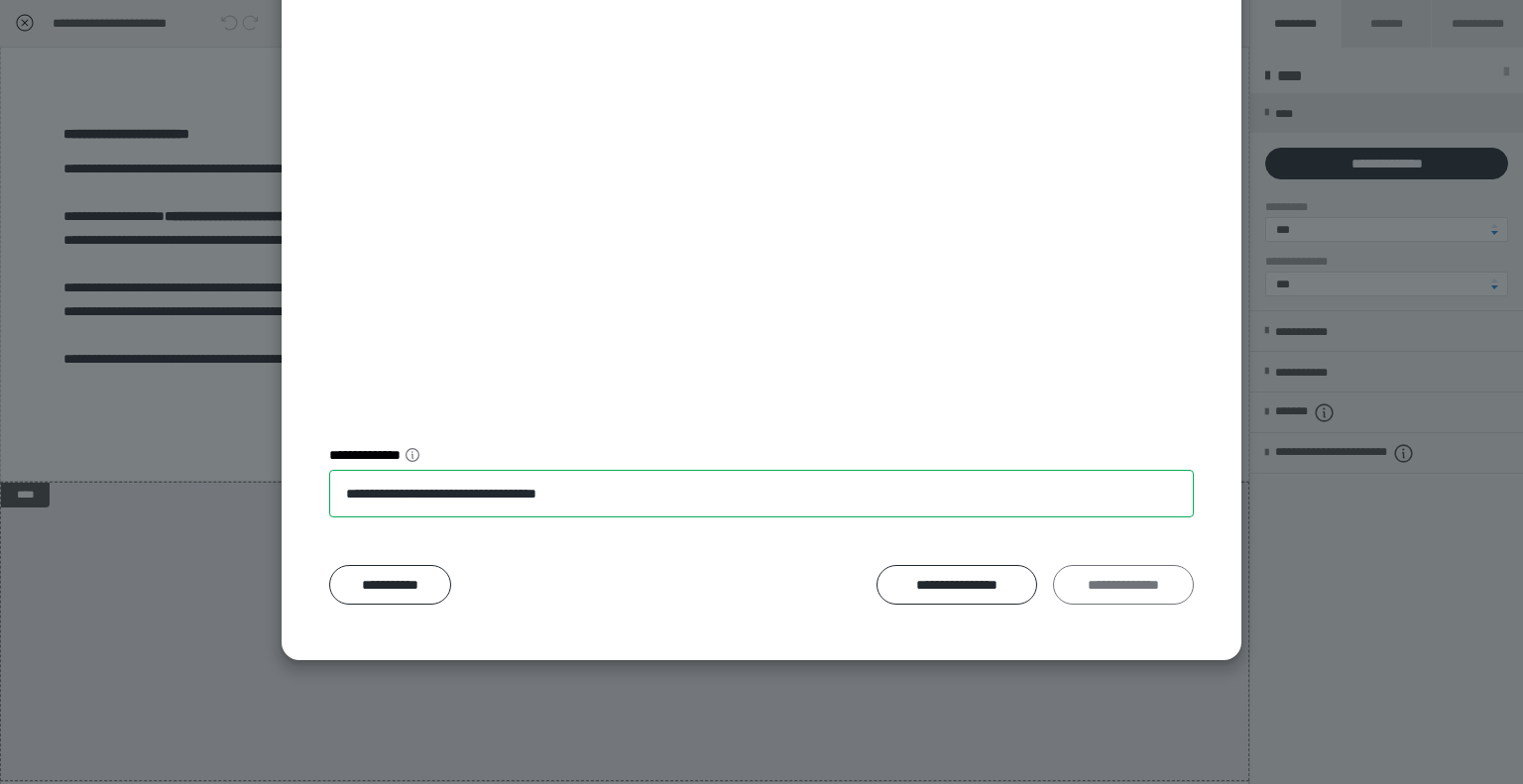 type on "**********" 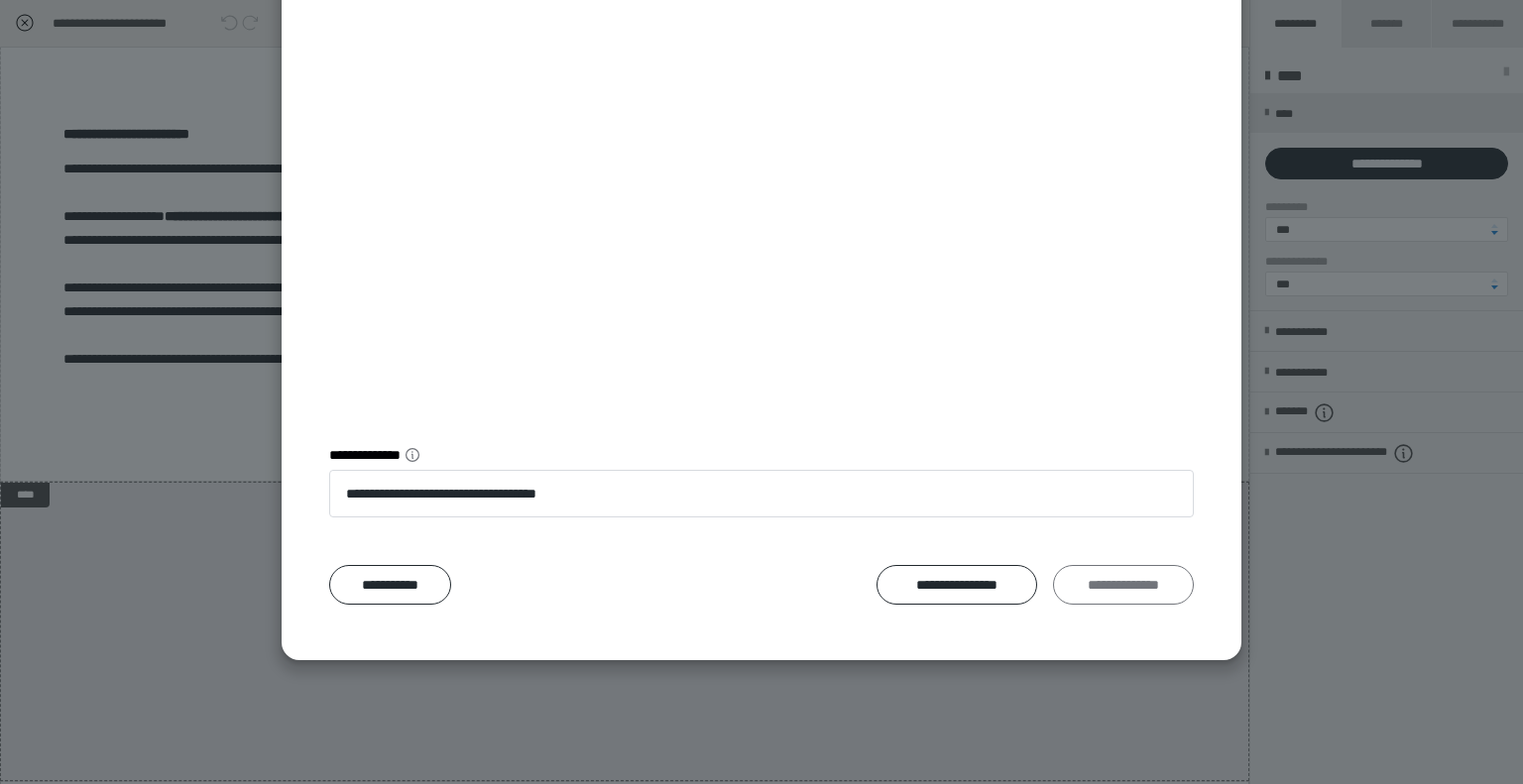 click on "**********" at bounding box center (1123, 585) 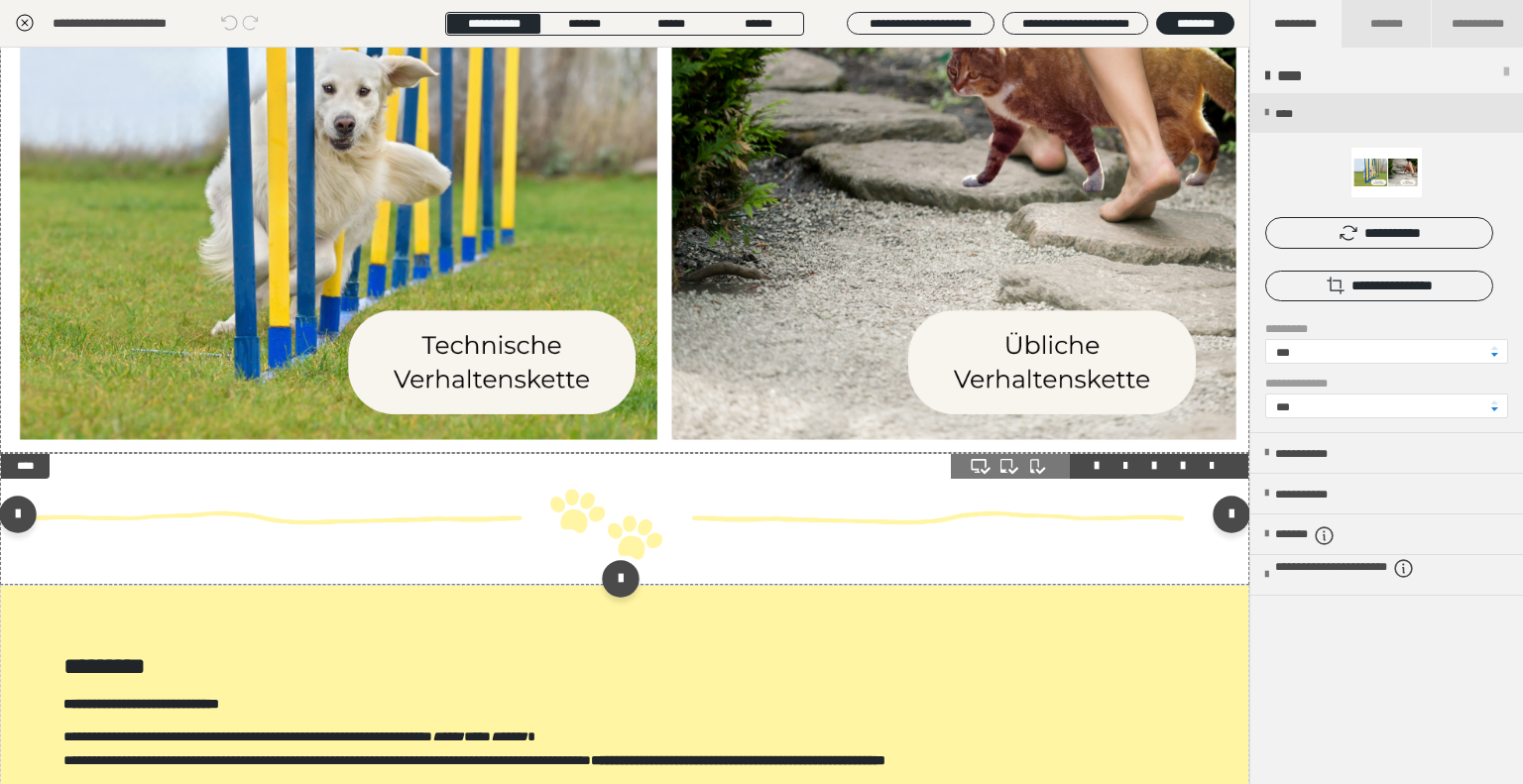 scroll, scrollTop: 2379, scrollLeft: 0, axis: vertical 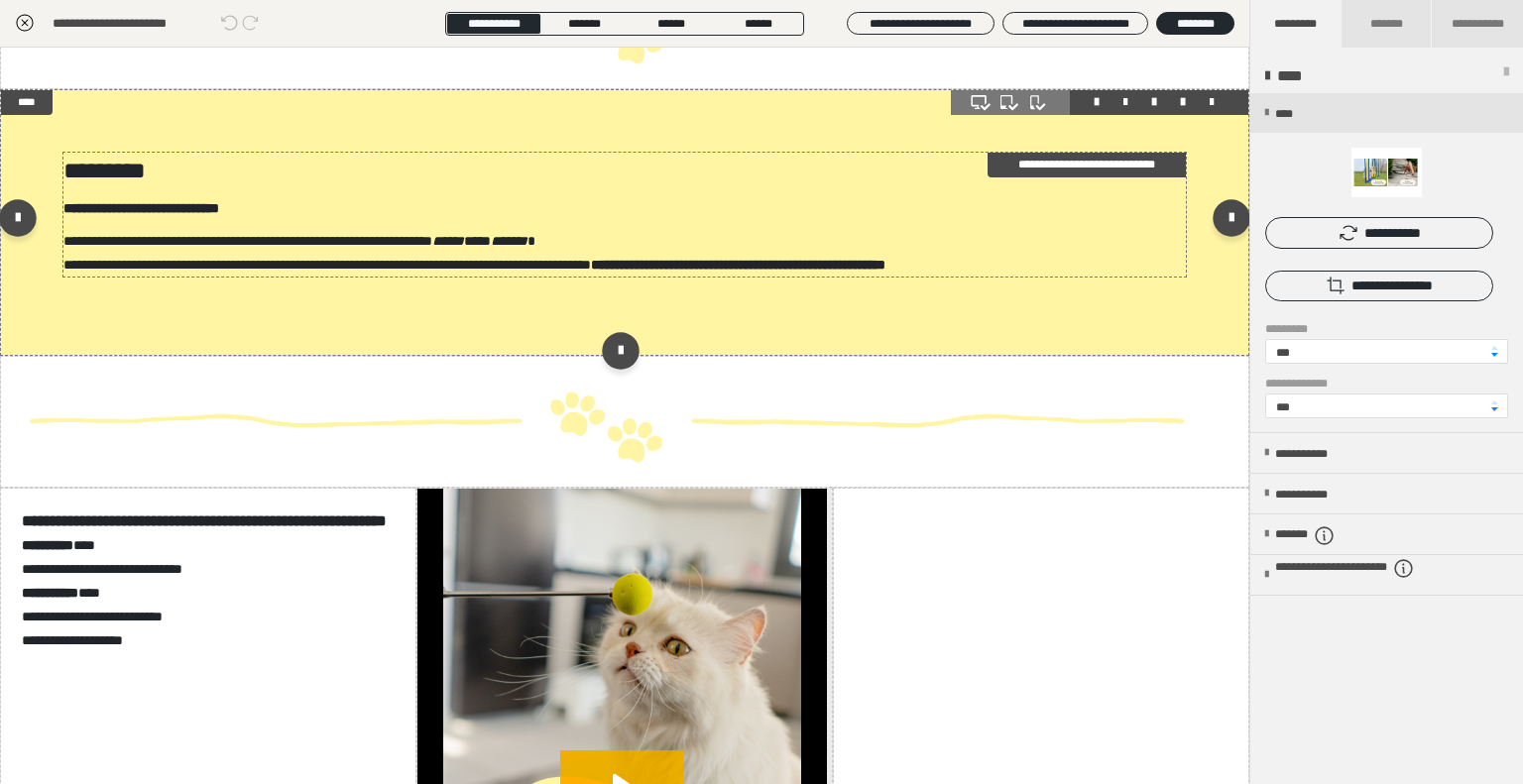 click on "**********" at bounding box center [625, 205] 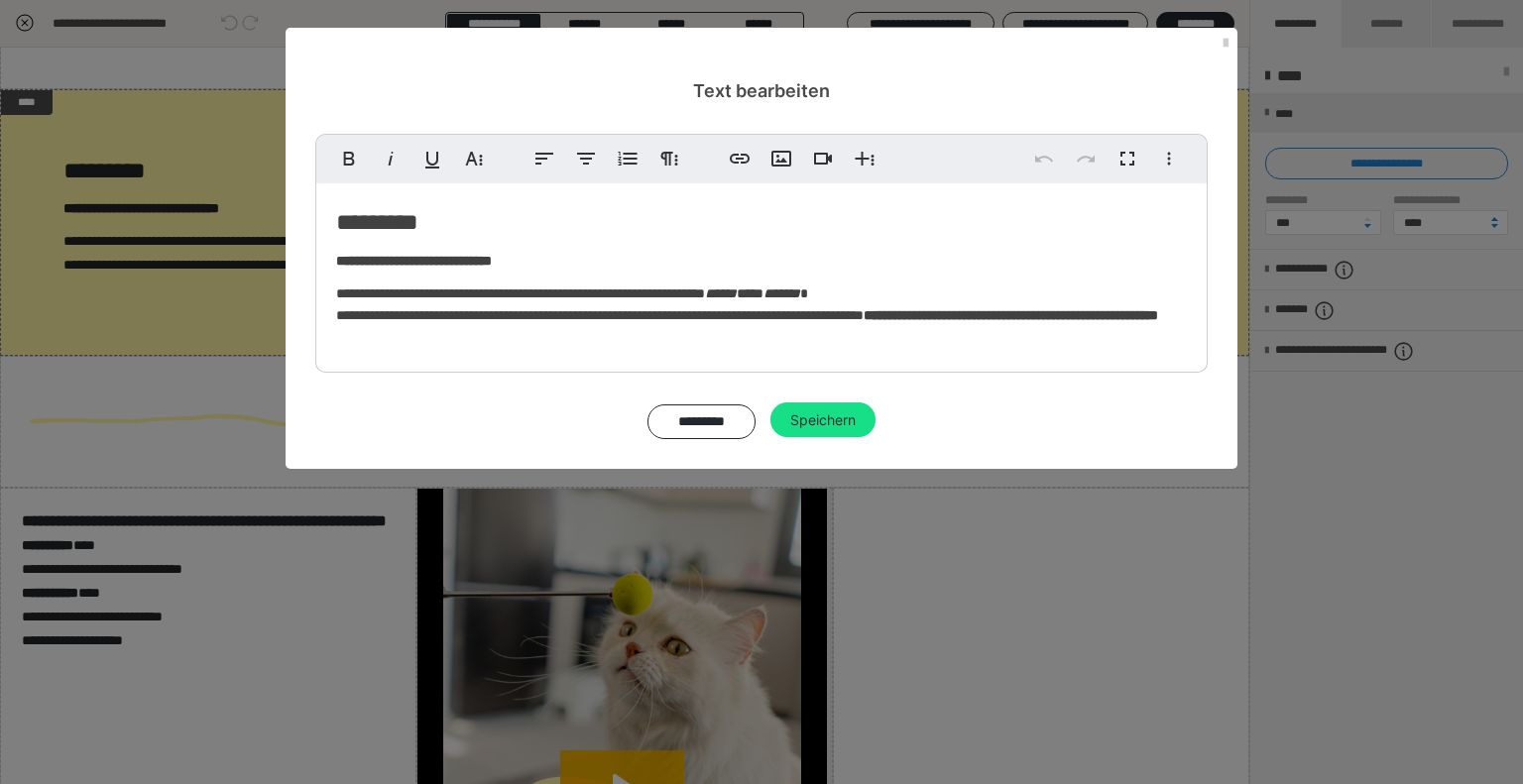 click on "**********" at bounding box center (762, 273) 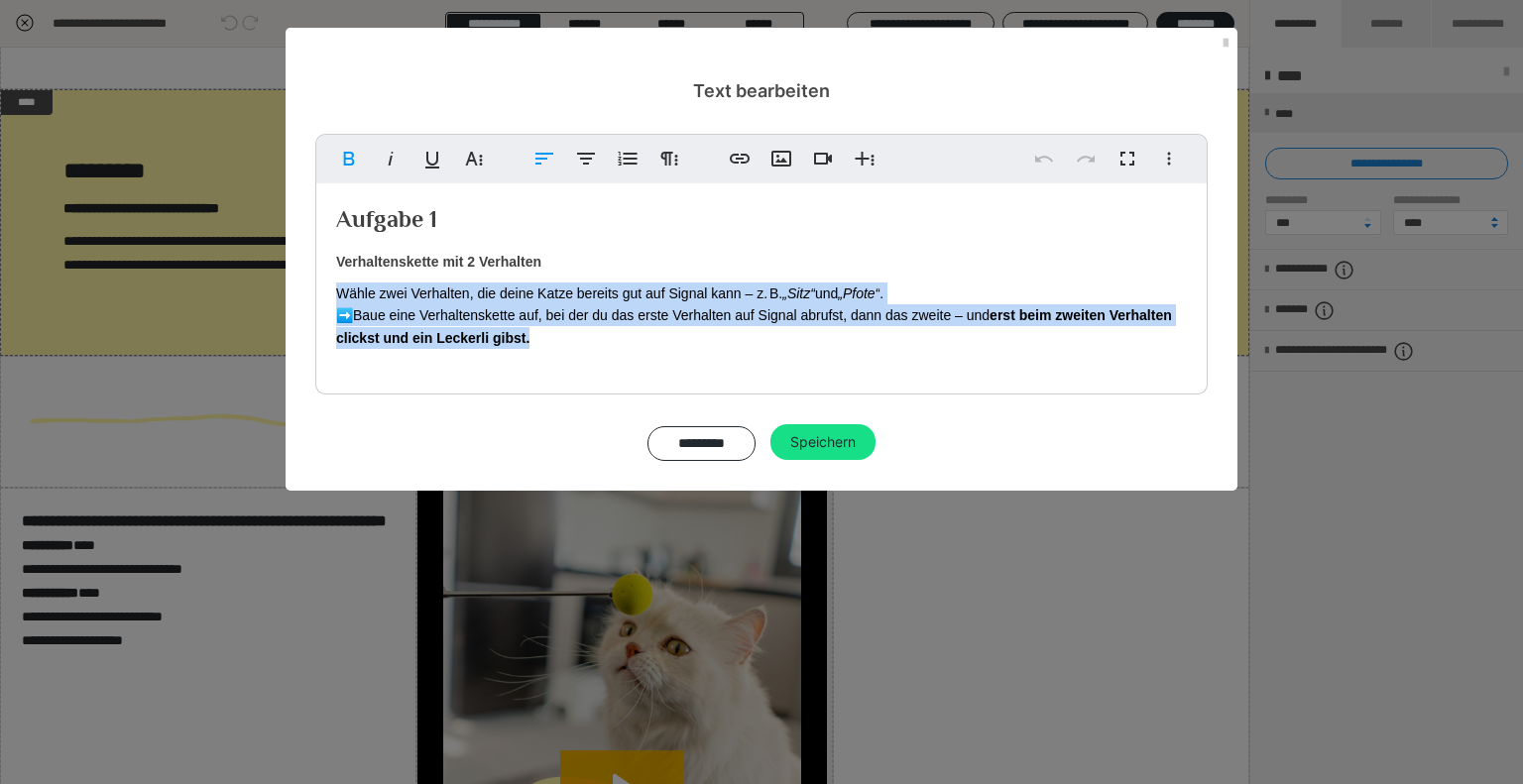 click on "Aufgabe 1 Verhaltenskette mit 2 Verhalten Wähle zwei Verhalten, die deine Katze bereits gut auf Signal kann – z. B.  „Sitz“  und  „Pfote“ . ➡️Baue eine Verhaltenskette auf, bei der du das erste Verhalten auf Signal abrufst, dann das zweite – und  erst beim zweiten Verhalten clickst und ein Leckerli gibst." at bounding box center [762, 283] 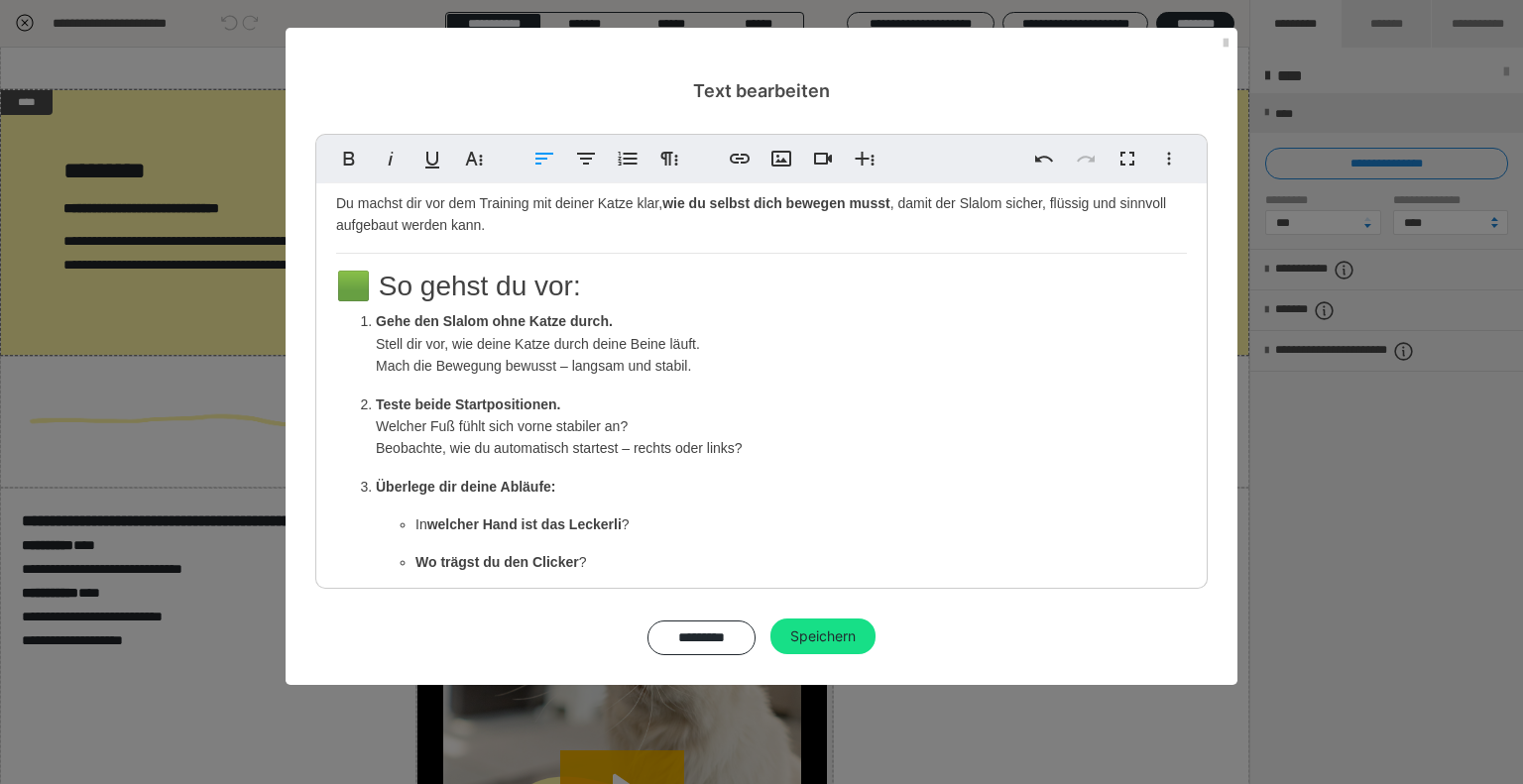 scroll, scrollTop: 0, scrollLeft: 0, axis: both 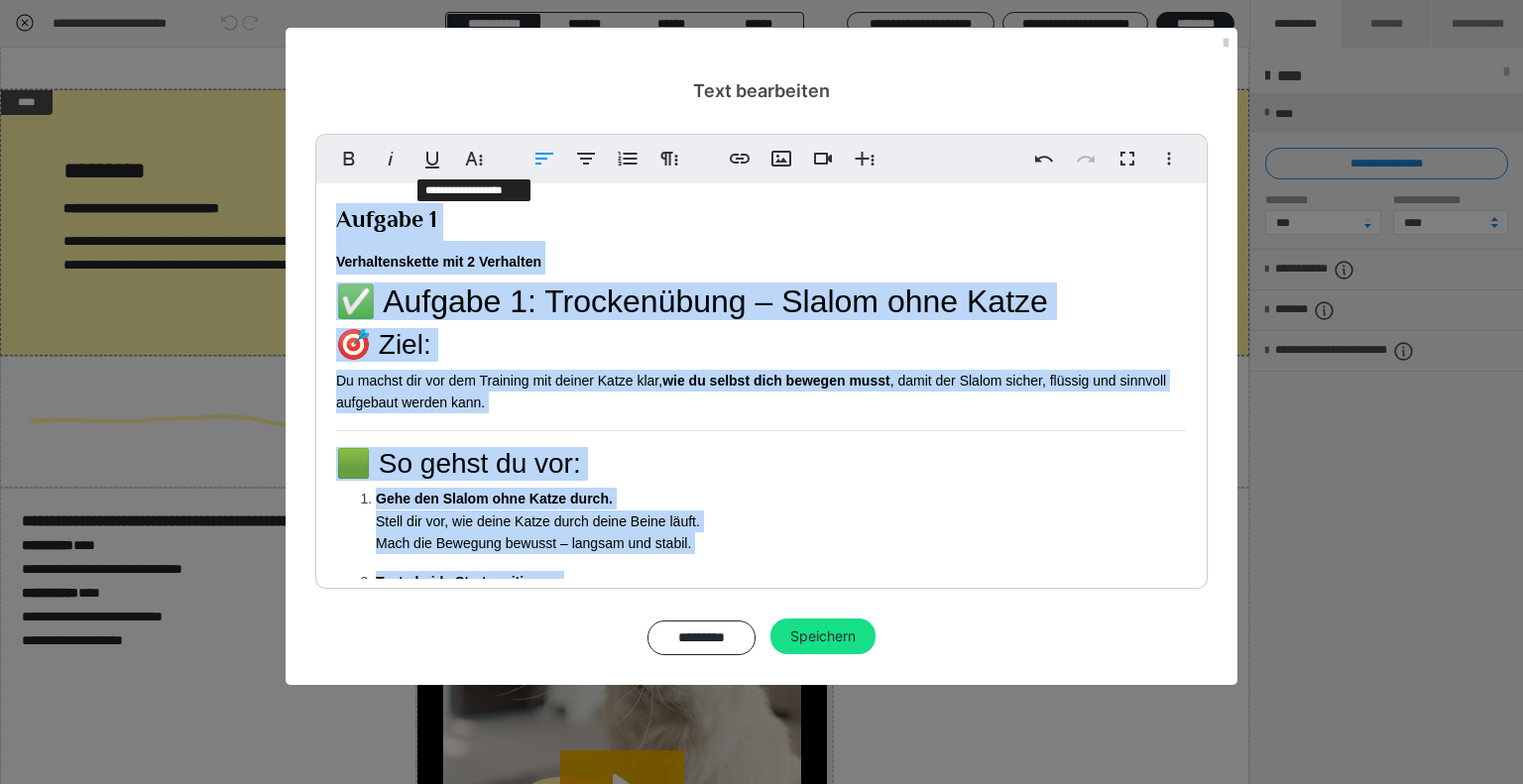 click on "Aufgabe 1" at bounding box center (762, 222) 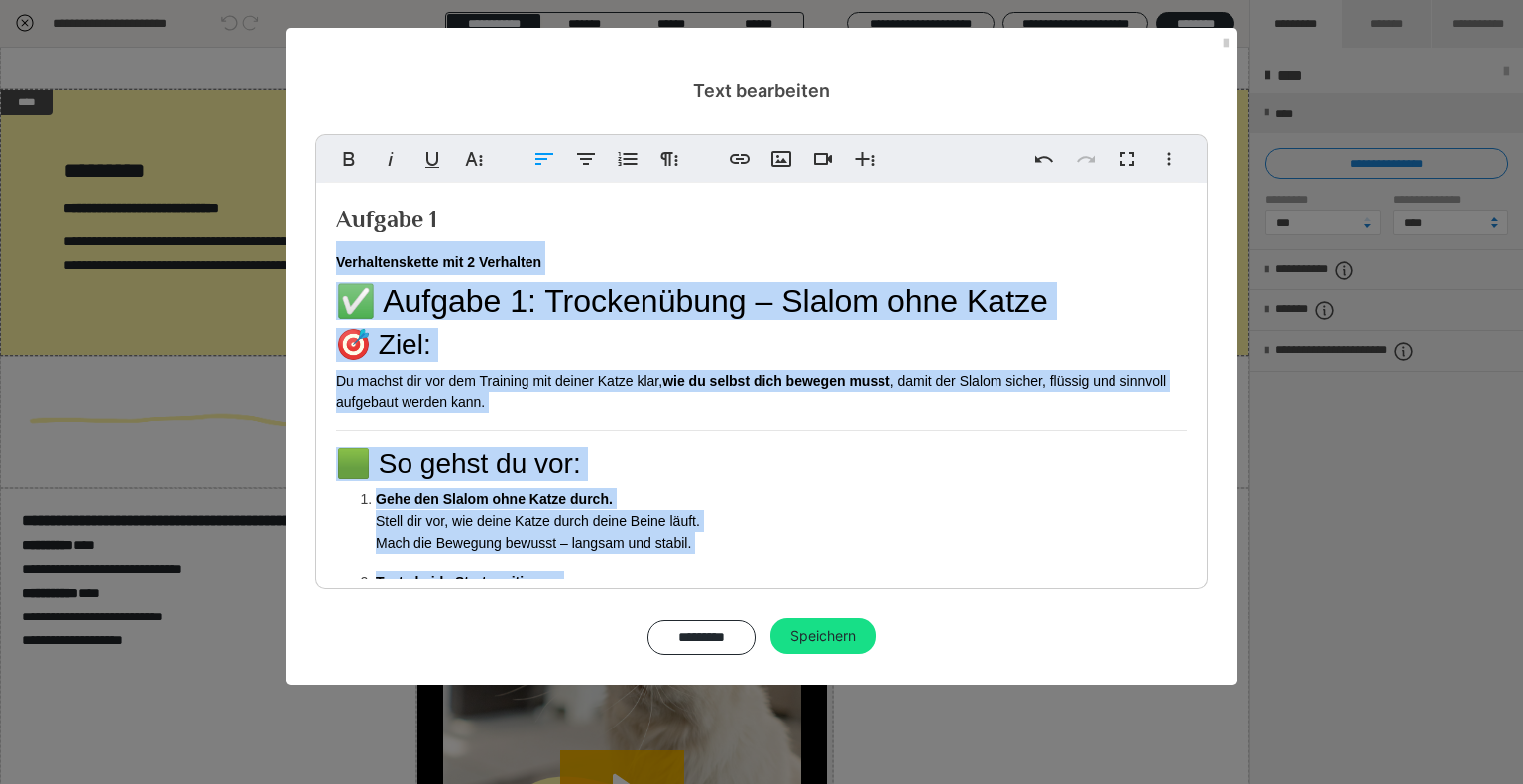 scroll, scrollTop: 474, scrollLeft: 0, axis: vertical 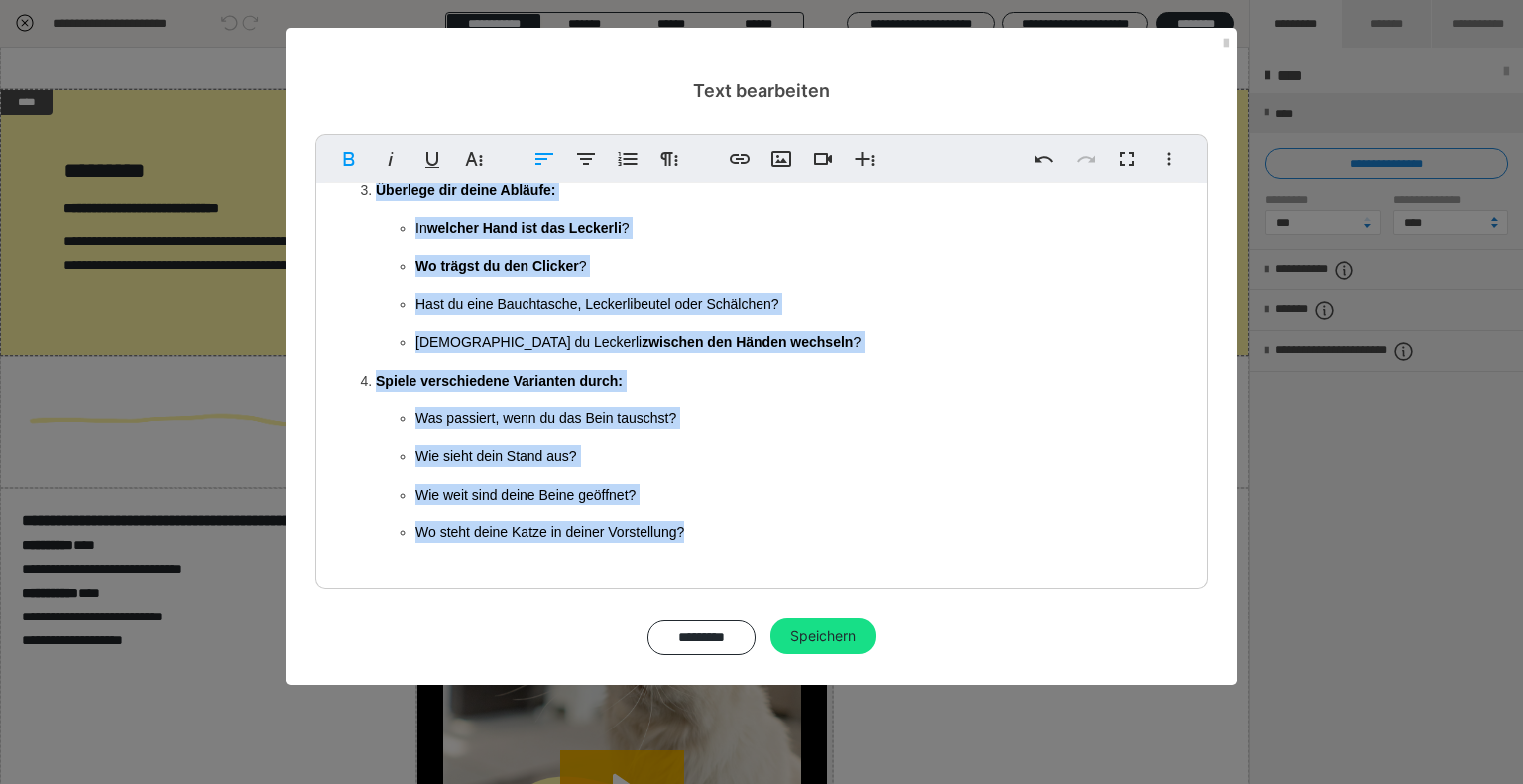 drag, startPoint x: 606, startPoint y: 490, endPoint x: 951, endPoint y: 711, distance: 409.7145 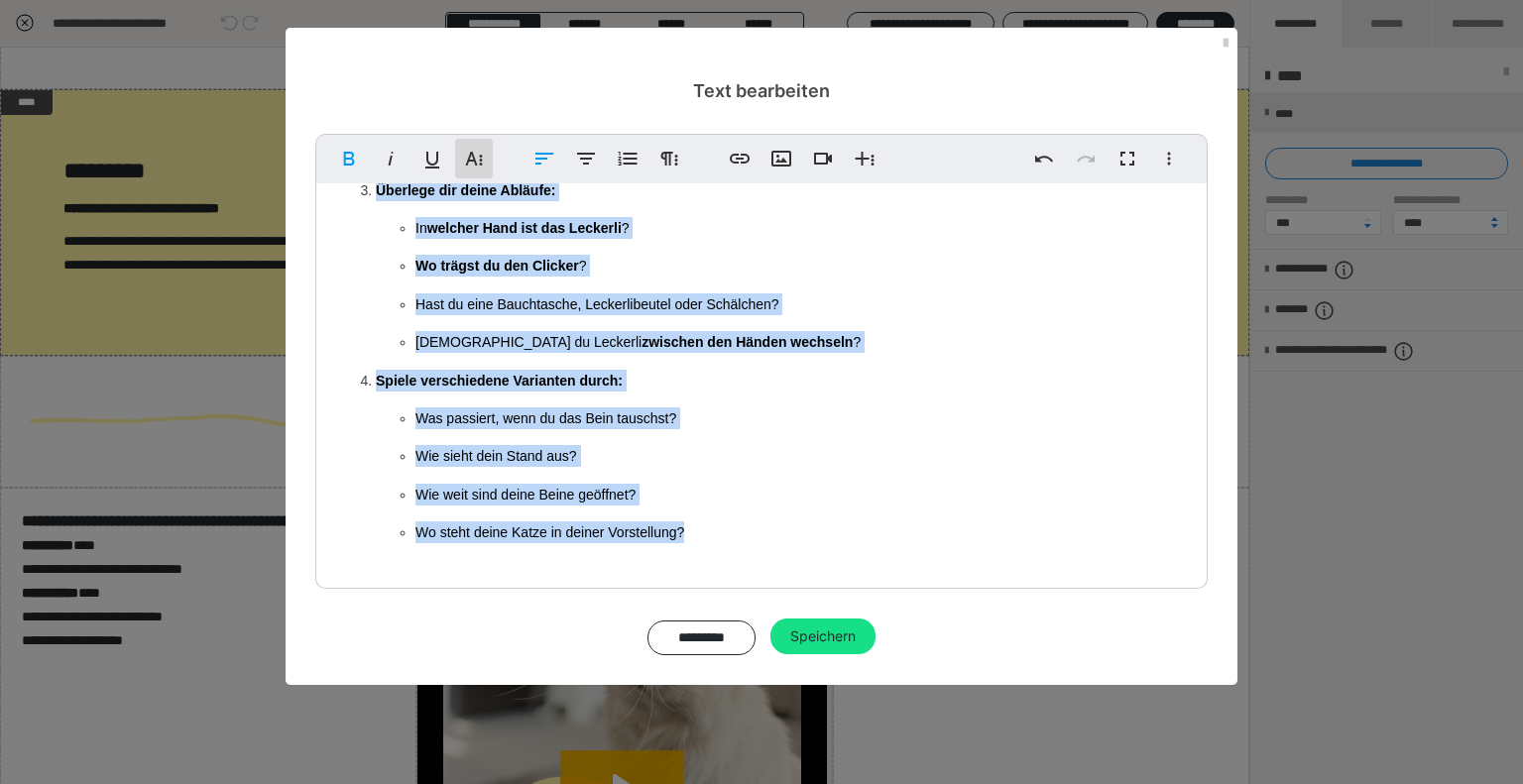 click 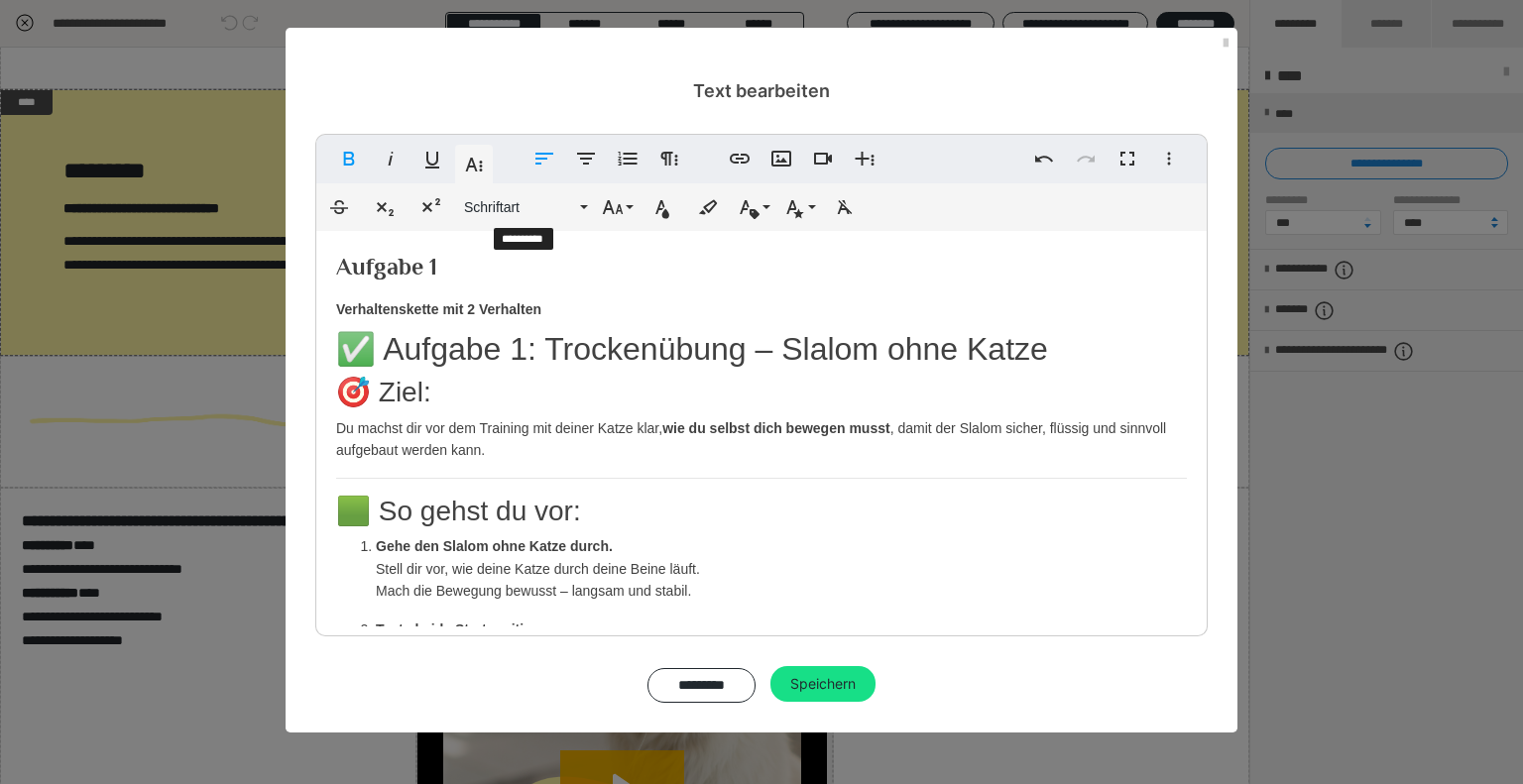 click on "Schriftgröße" at bounding box center (617, 207) 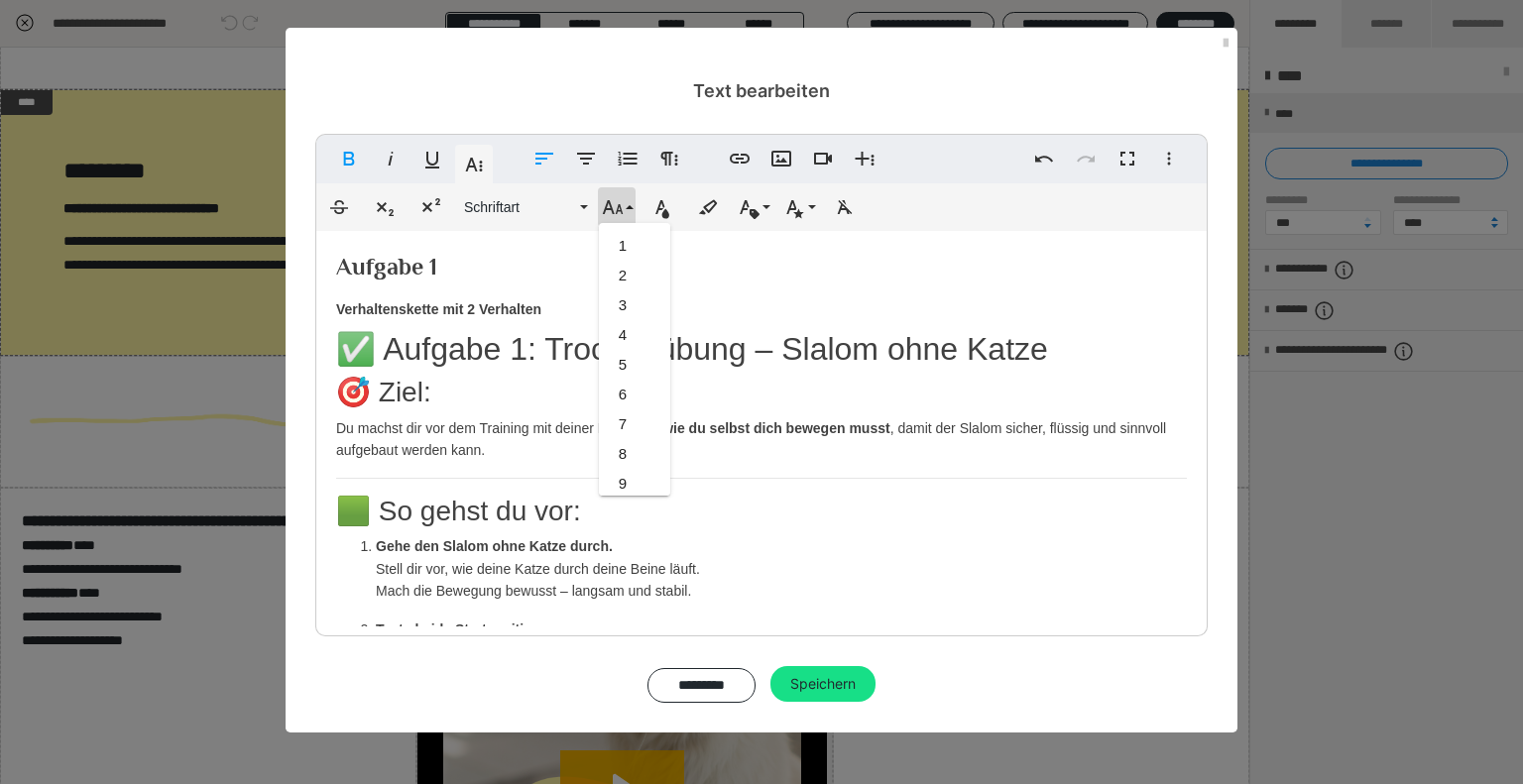 scroll, scrollTop: 408, scrollLeft: 0, axis: vertical 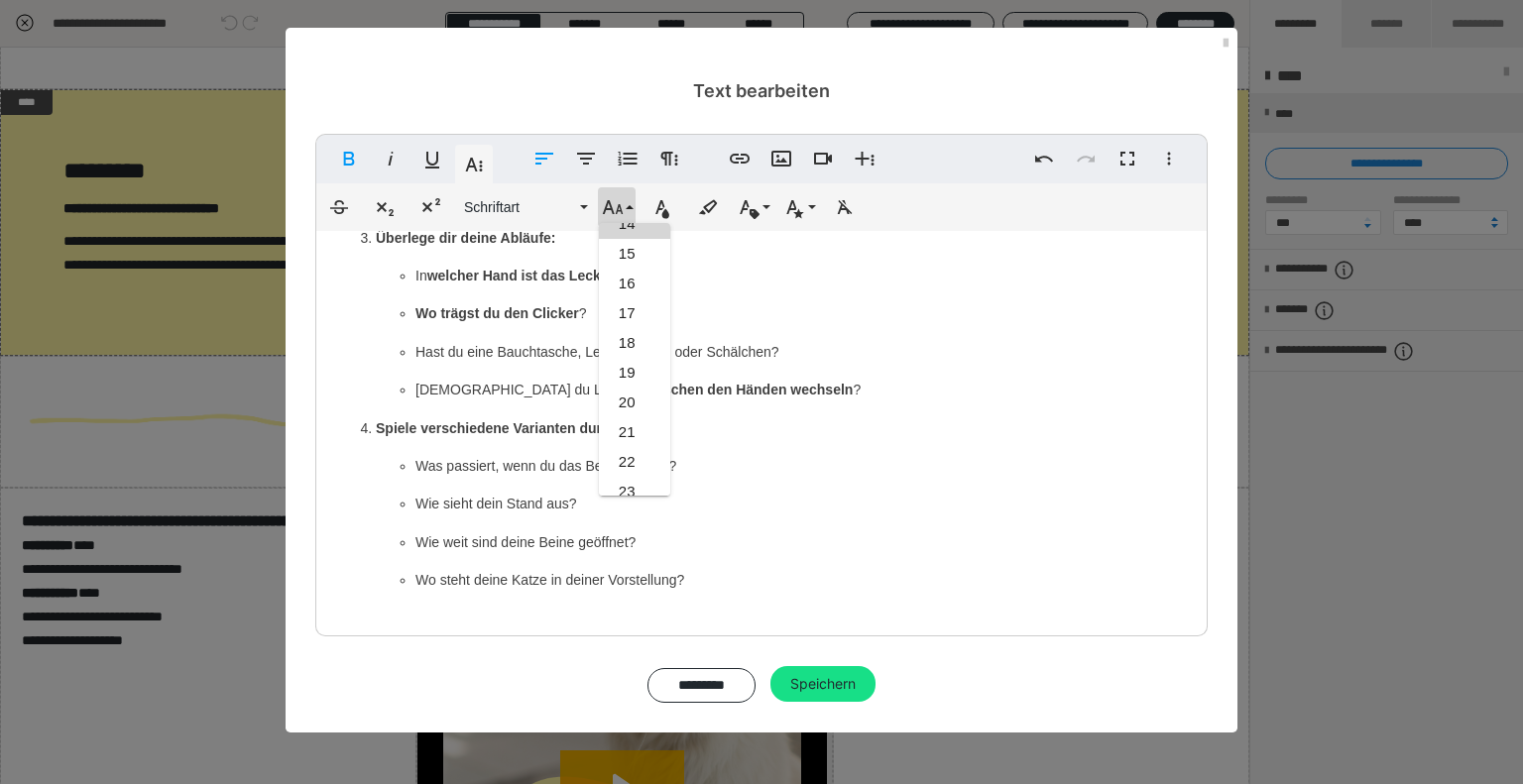 click on "14" at bounding box center [635, 224] 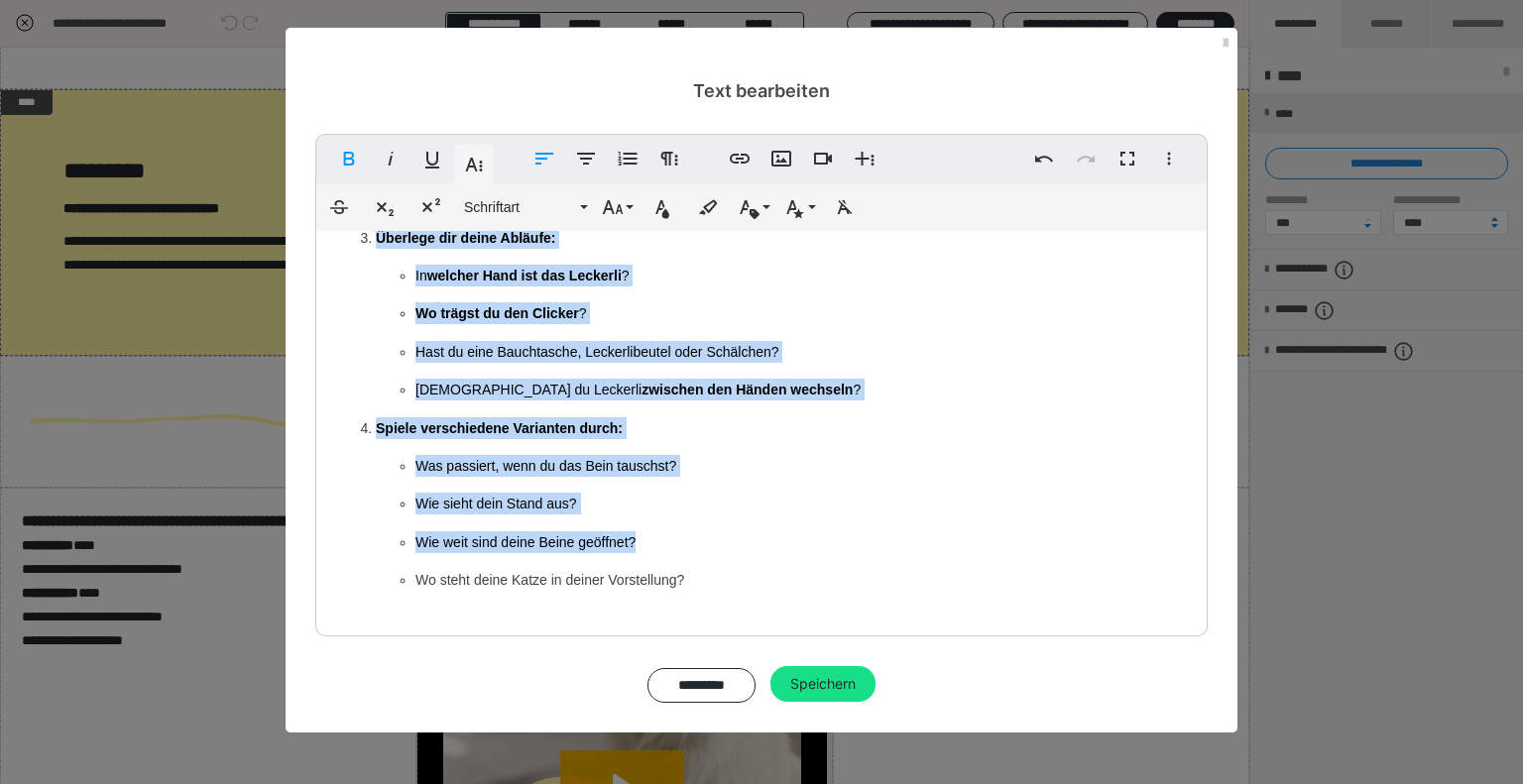 click on "Spiele verschiedene Varianten durch:" at bounding box center (781, 428) 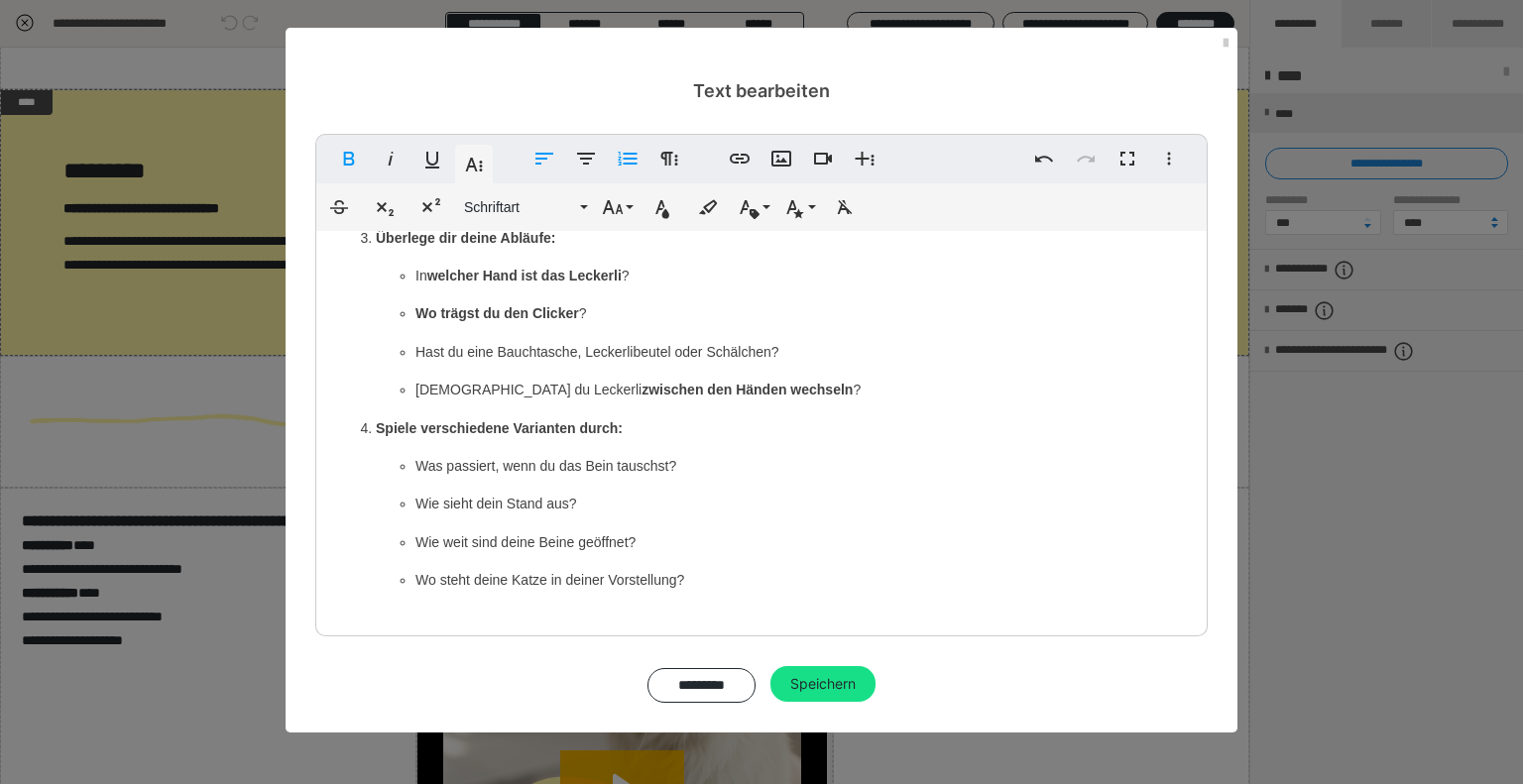 scroll, scrollTop: 0, scrollLeft: 0, axis: both 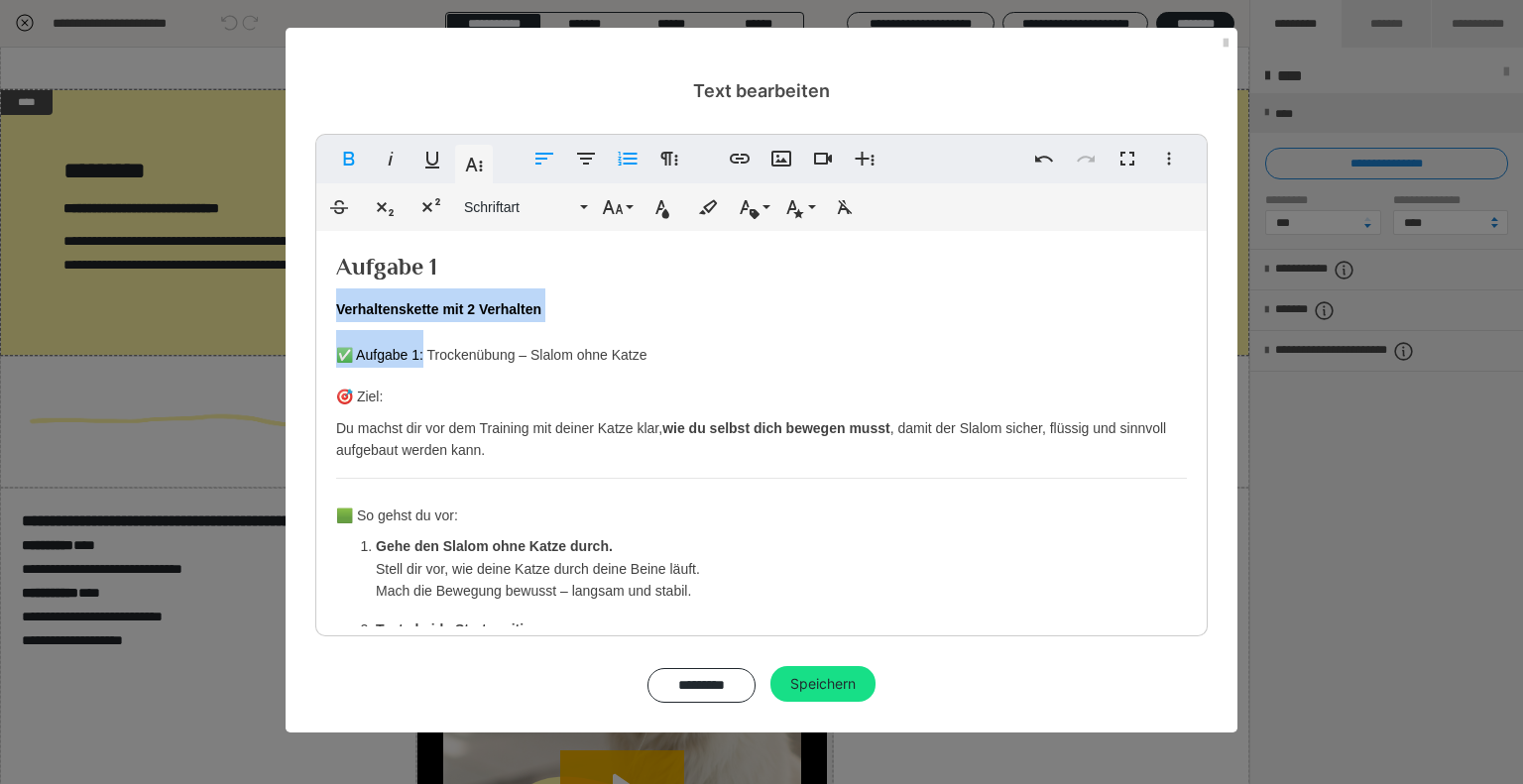 drag, startPoint x: 426, startPoint y: 356, endPoint x: 306, endPoint y: 302, distance: 131.59027 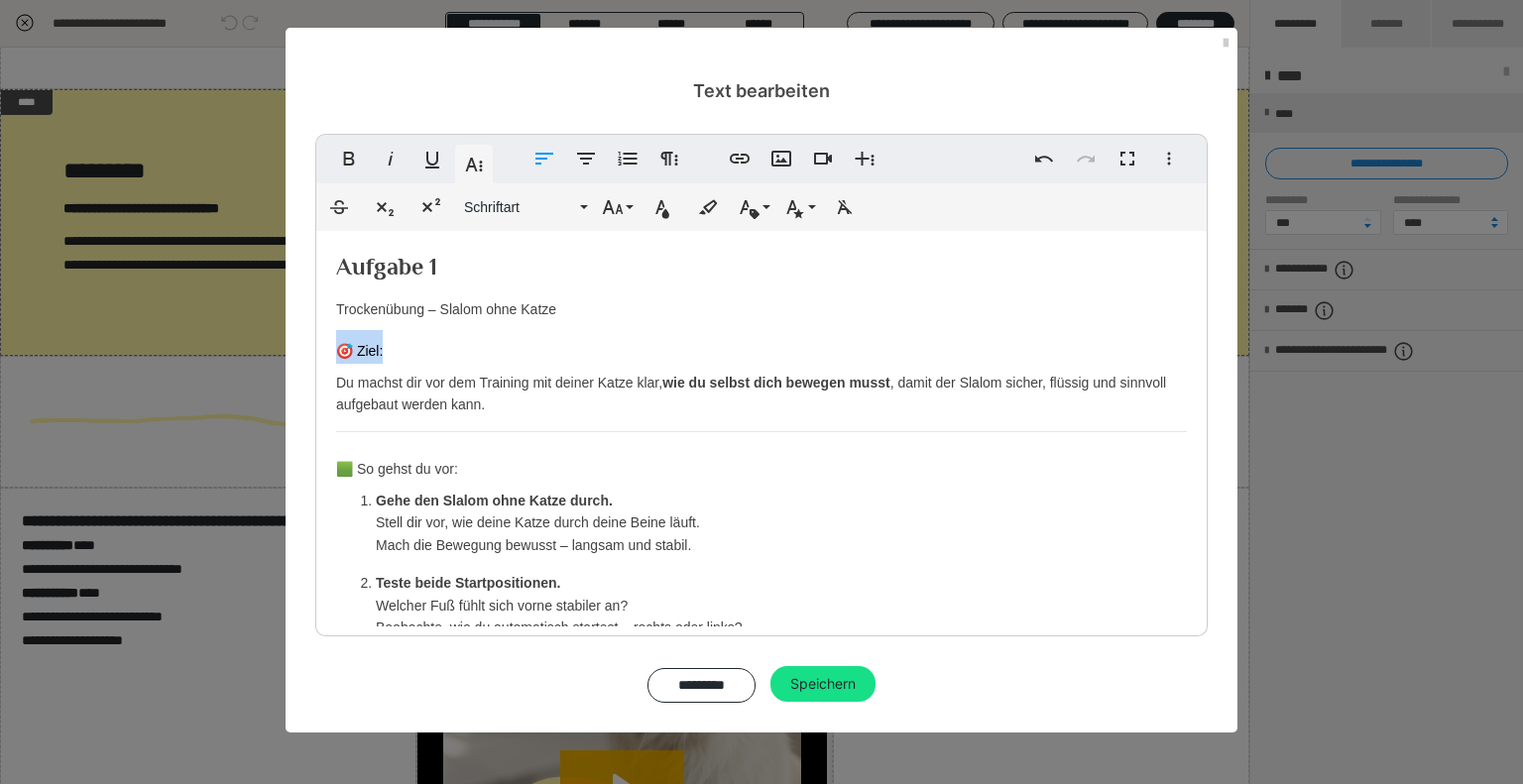 drag, startPoint x: 401, startPoint y: 352, endPoint x: 227, endPoint y: 348, distance: 174.04597 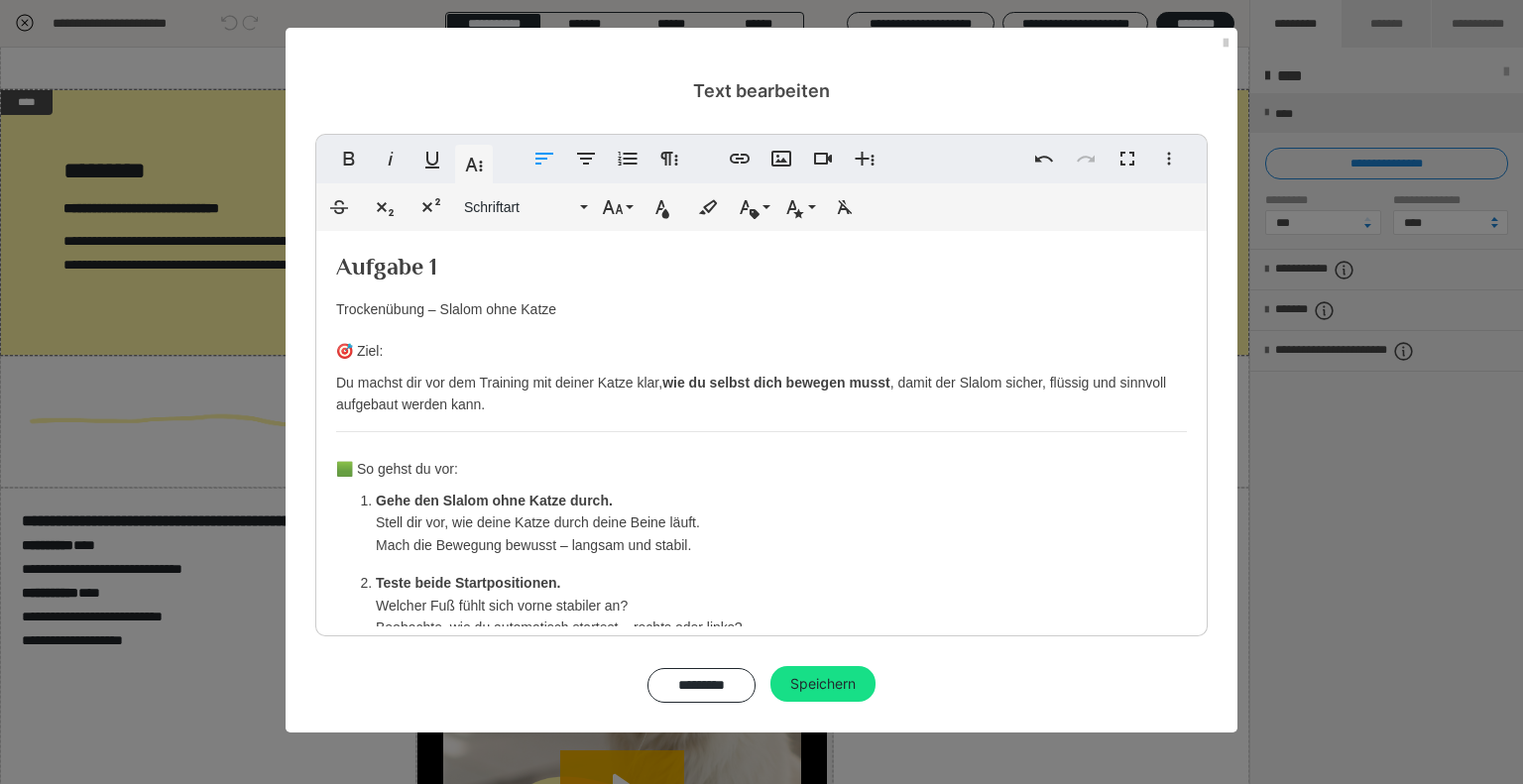click on "Aufgabe 1 Trockenübung – Slalom ohne Katze 🎯 Ziel: Du machst dir vor dem Training mit deiner Katze klar,  wie du selbst dich bewegen musst , damit der Slalom sicher, flüssig und sinnvoll aufgebaut werden kann. 🟩 So gehst du vor: Gehe den Slalom ohne Katze durch.  Stell dir vor, wie deine Katze durch deine Beine läuft.  Mach die Bewegung bewusst – langsam und stabil. Teste beide Startpositionen.  Welcher Fuß fühlt sich vorne stabiler an?  Beobachte, wie du automatisch startest – rechts oder links? Überlege dir deine Abläufe: In  welcher Hand ist das Leckerli ? Wo trägst du den Clicker ? Hast du eine Bauchtasche, Leckerlibeutel oder Schälchen? [DEMOGRAPHIC_DATA] du Leckerli  zwischen den Händen wechseln ? Spiele verschiedene Varianten durch: Was passiert, wenn du das Bein tauschst? Wie sieht dein Stand aus? Wie weit sind deine Beine geöffnet? Wo steht deine Katze in deiner Vorstellung?" at bounding box center (762, 642) 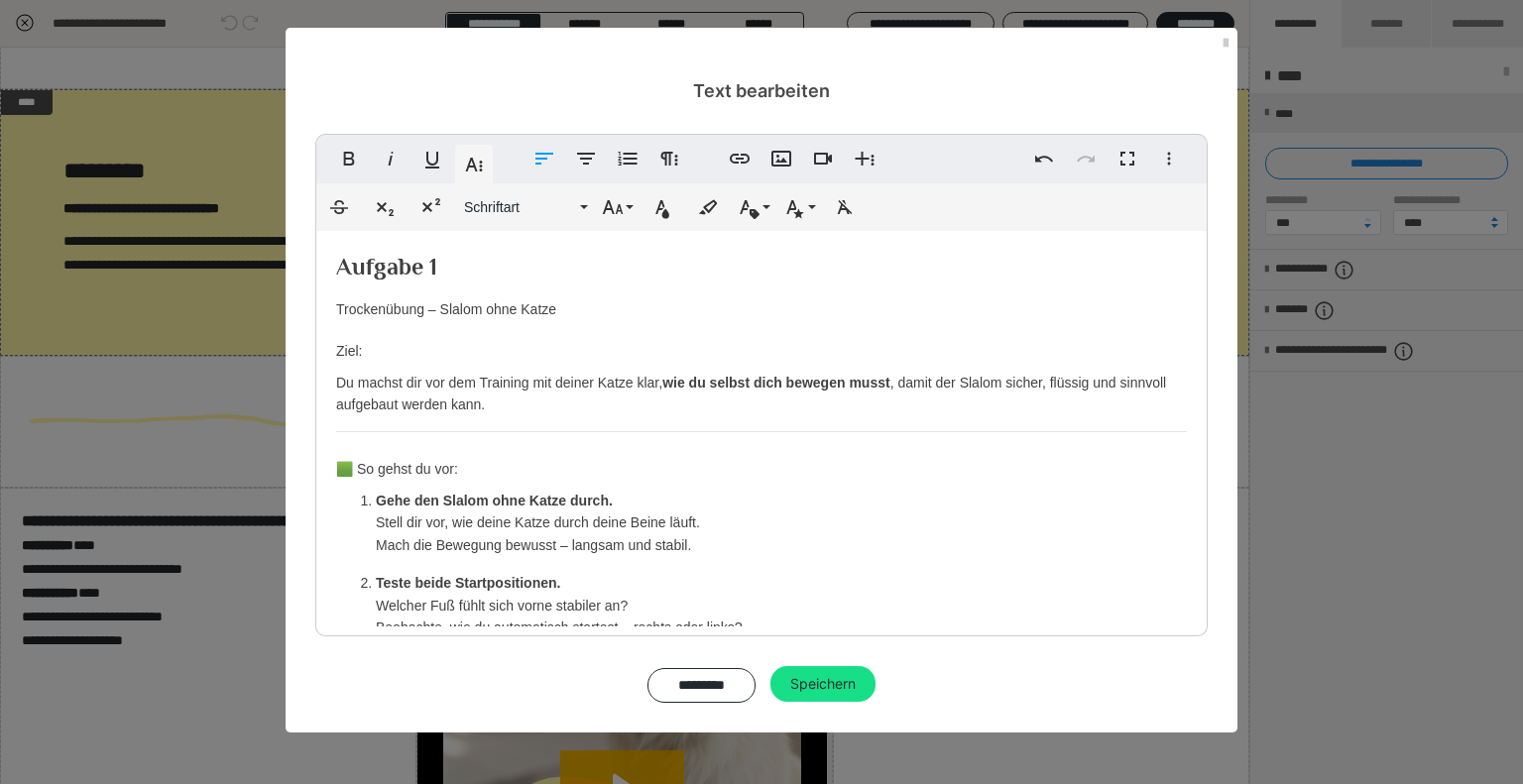 click on "Ziel:" at bounding box center (762, 347) 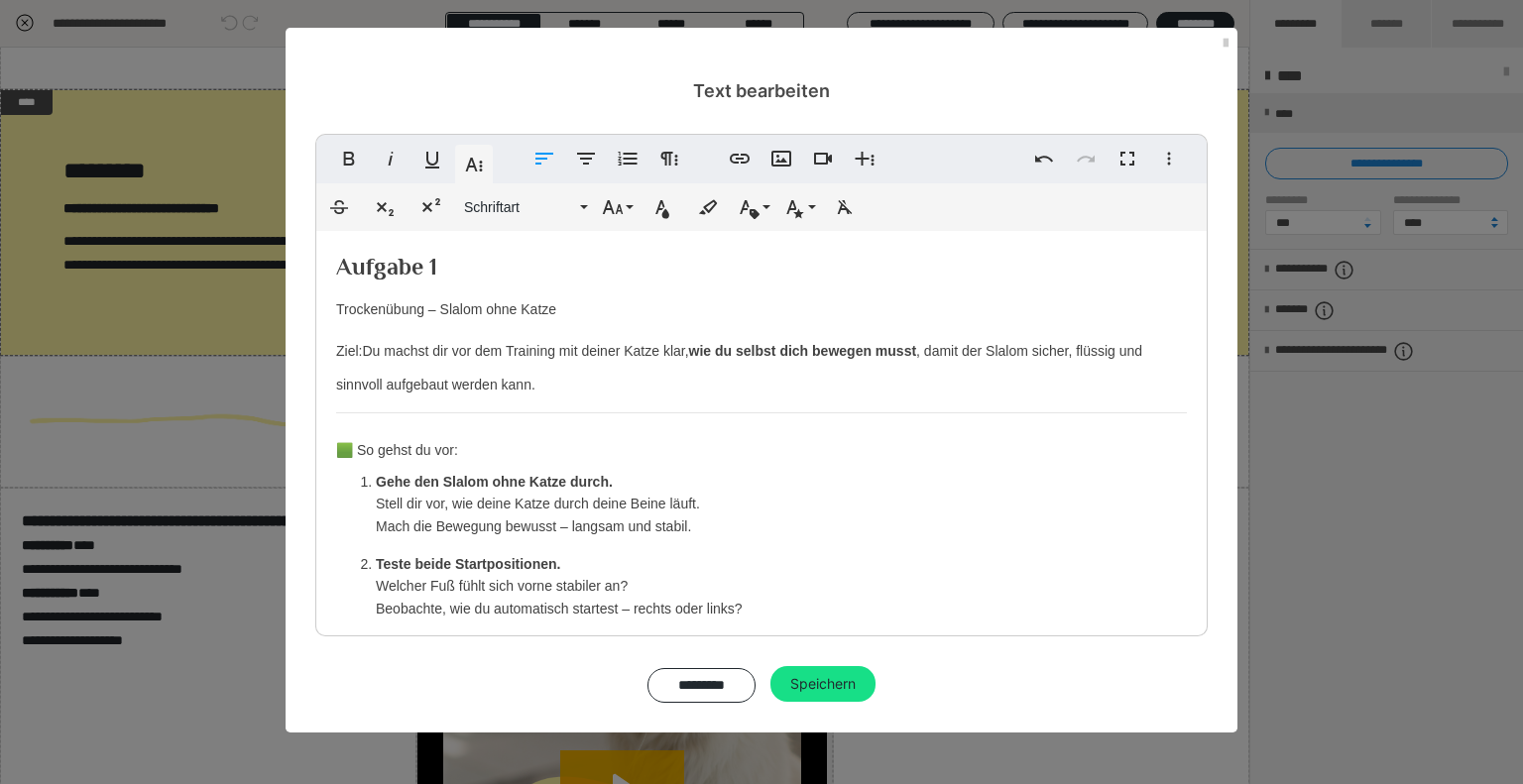 type 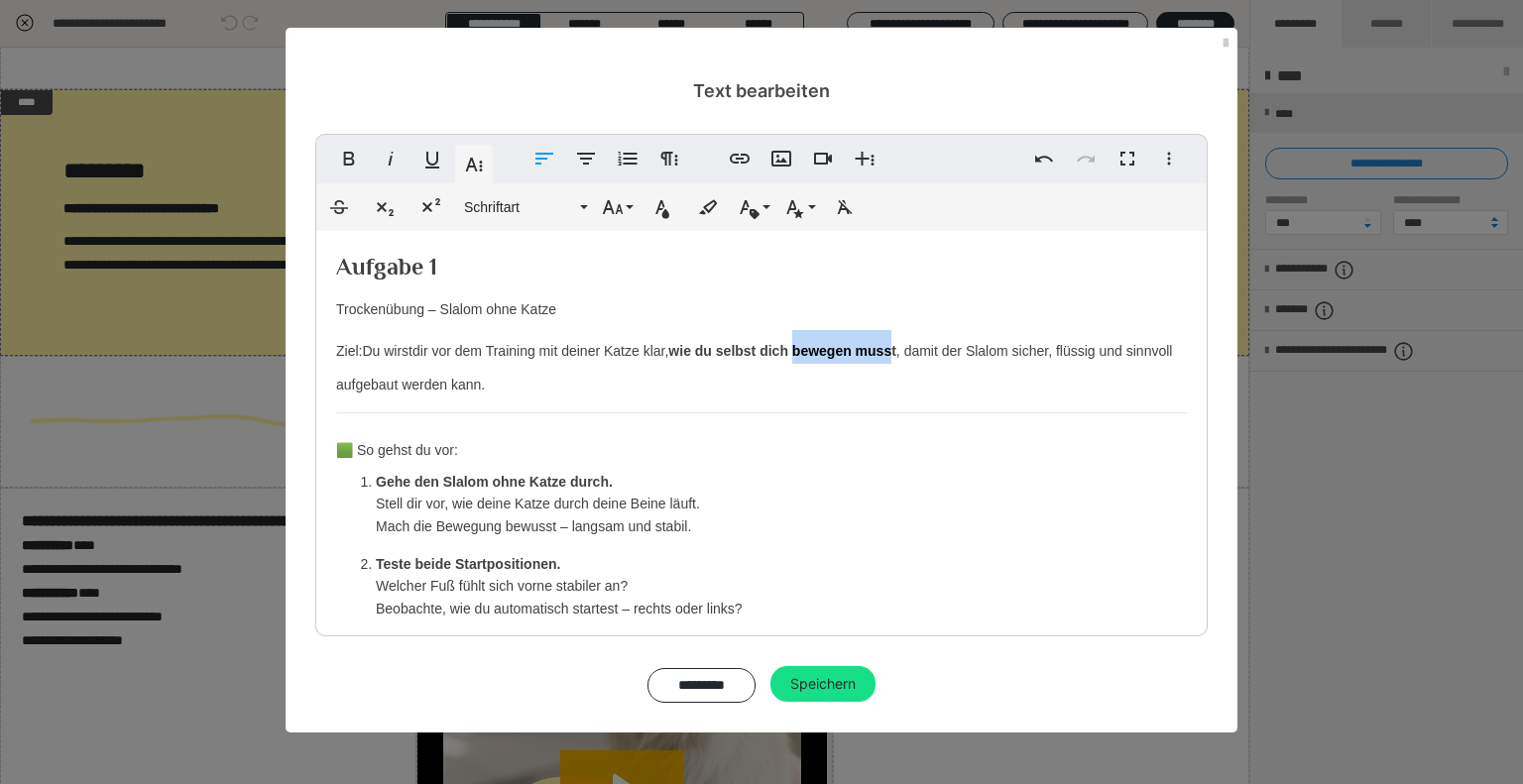 drag, startPoint x: 900, startPoint y: 352, endPoint x: 801, endPoint y: 356, distance: 99.08078 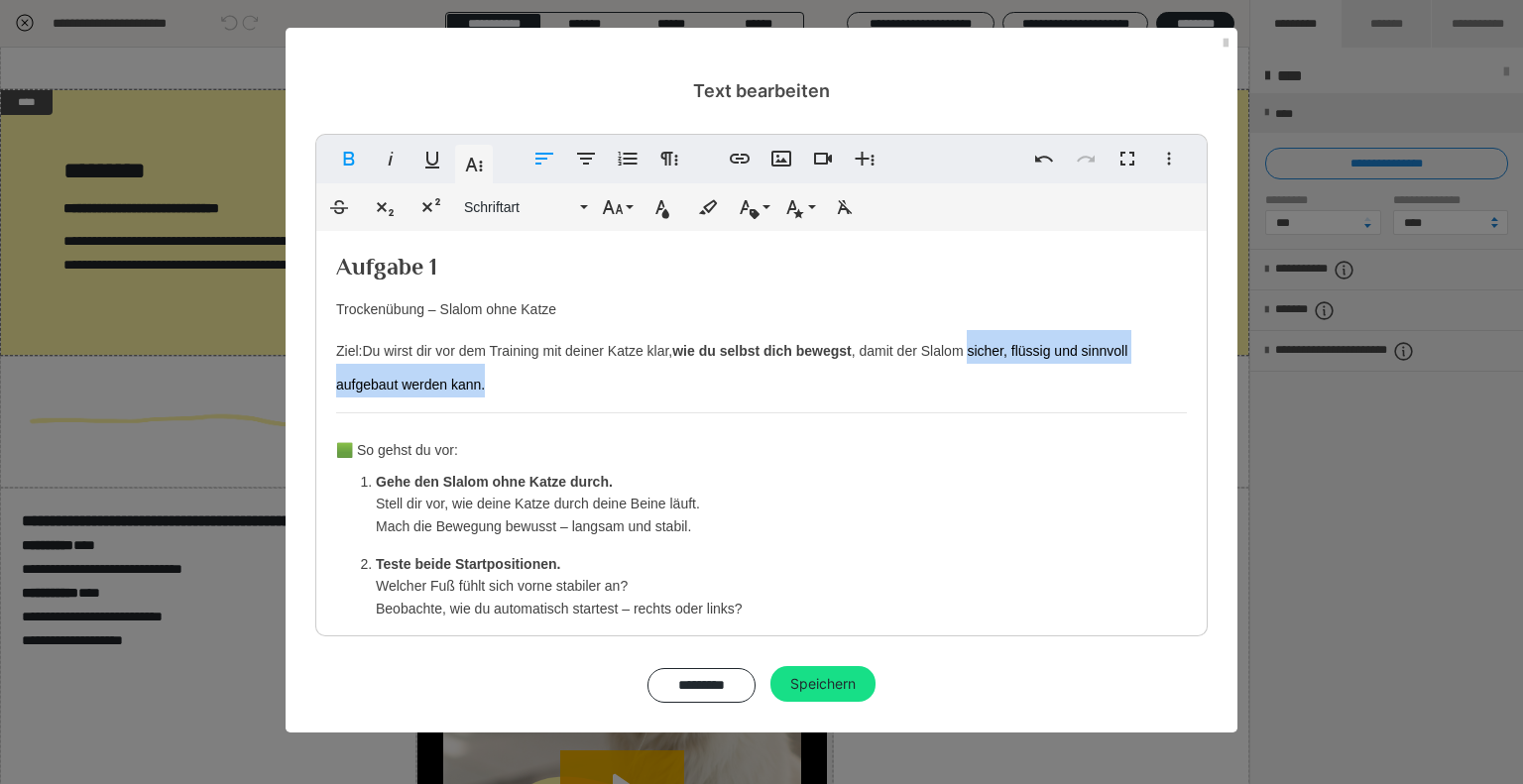 drag, startPoint x: 492, startPoint y: 392, endPoint x: 973, endPoint y: 358, distance: 482.20017 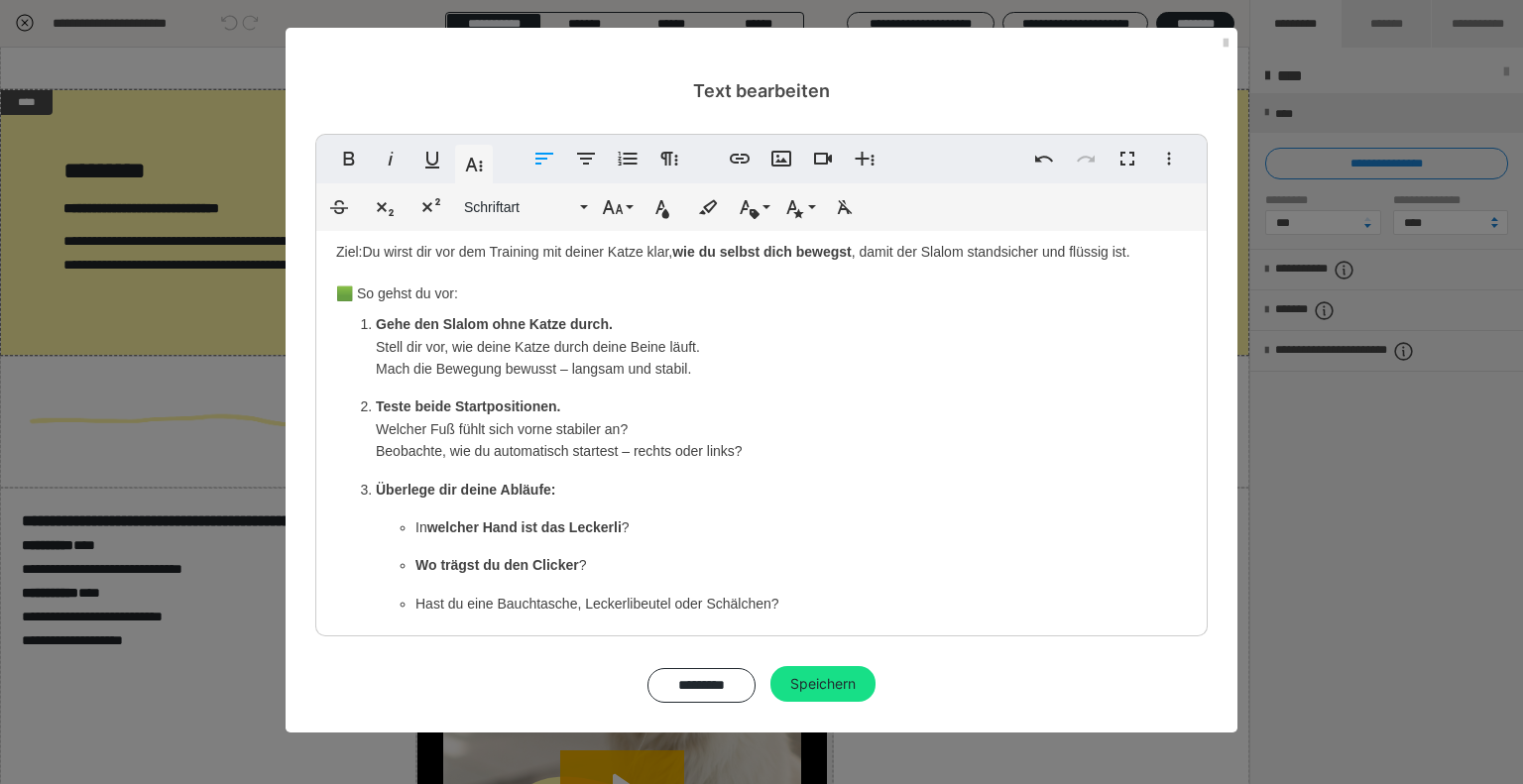 scroll, scrollTop: 0, scrollLeft: 0, axis: both 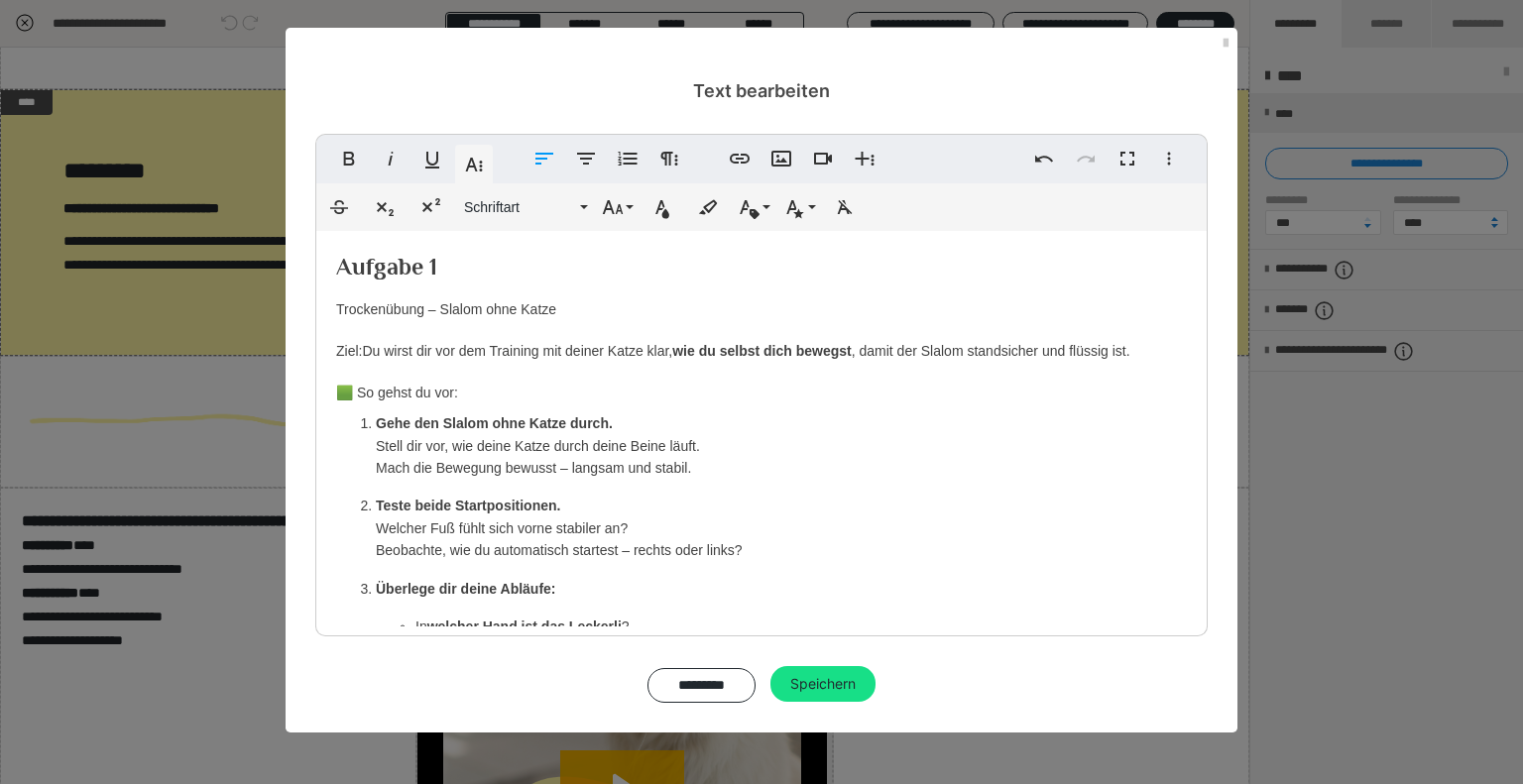 drag, startPoint x: 723, startPoint y: 466, endPoint x: 340, endPoint y: 410, distance: 387.07234 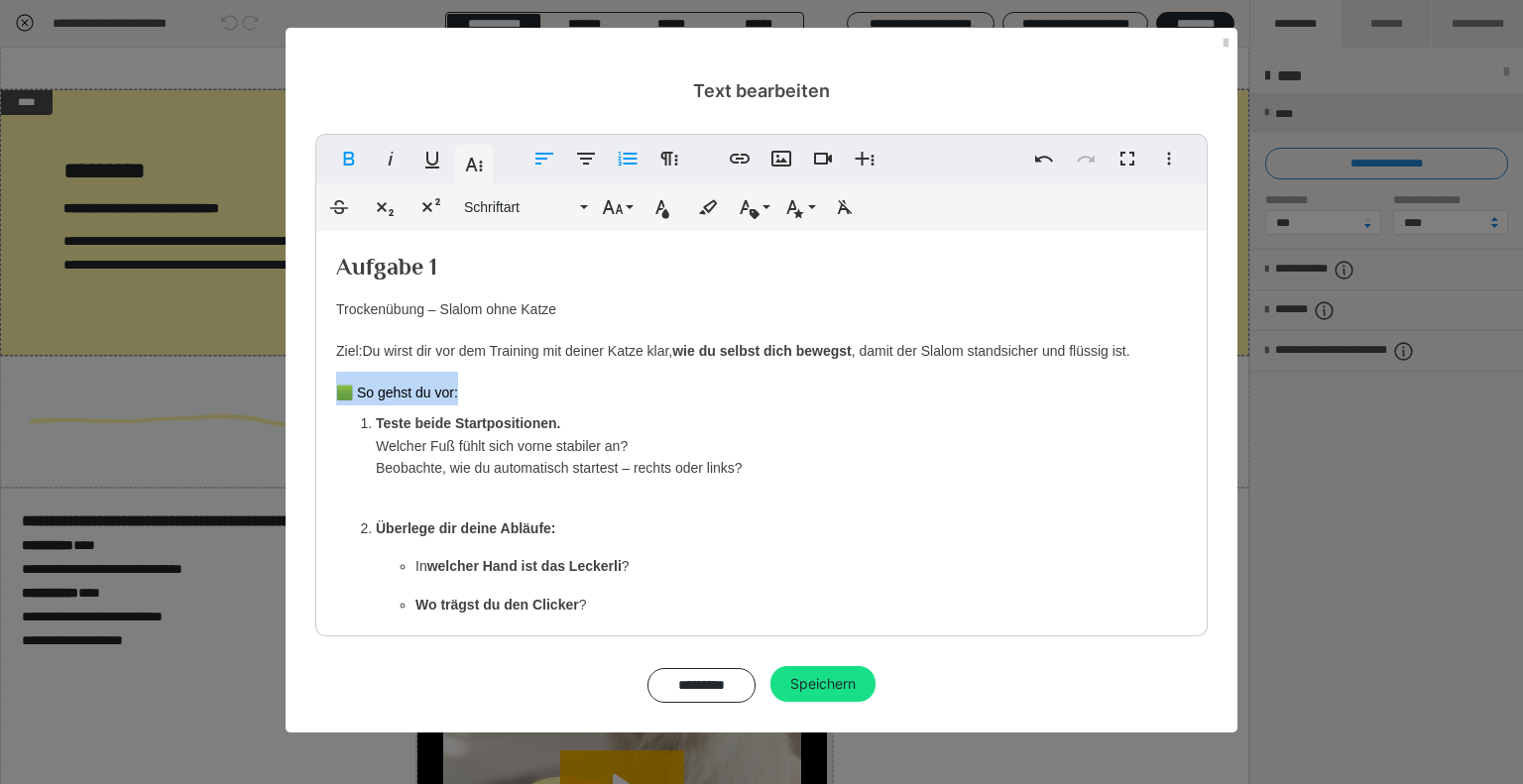 drag, startPoint x: 493, startPoint y: 392, endPoint x: 280, endPoint y: 395, distance: 213.0211 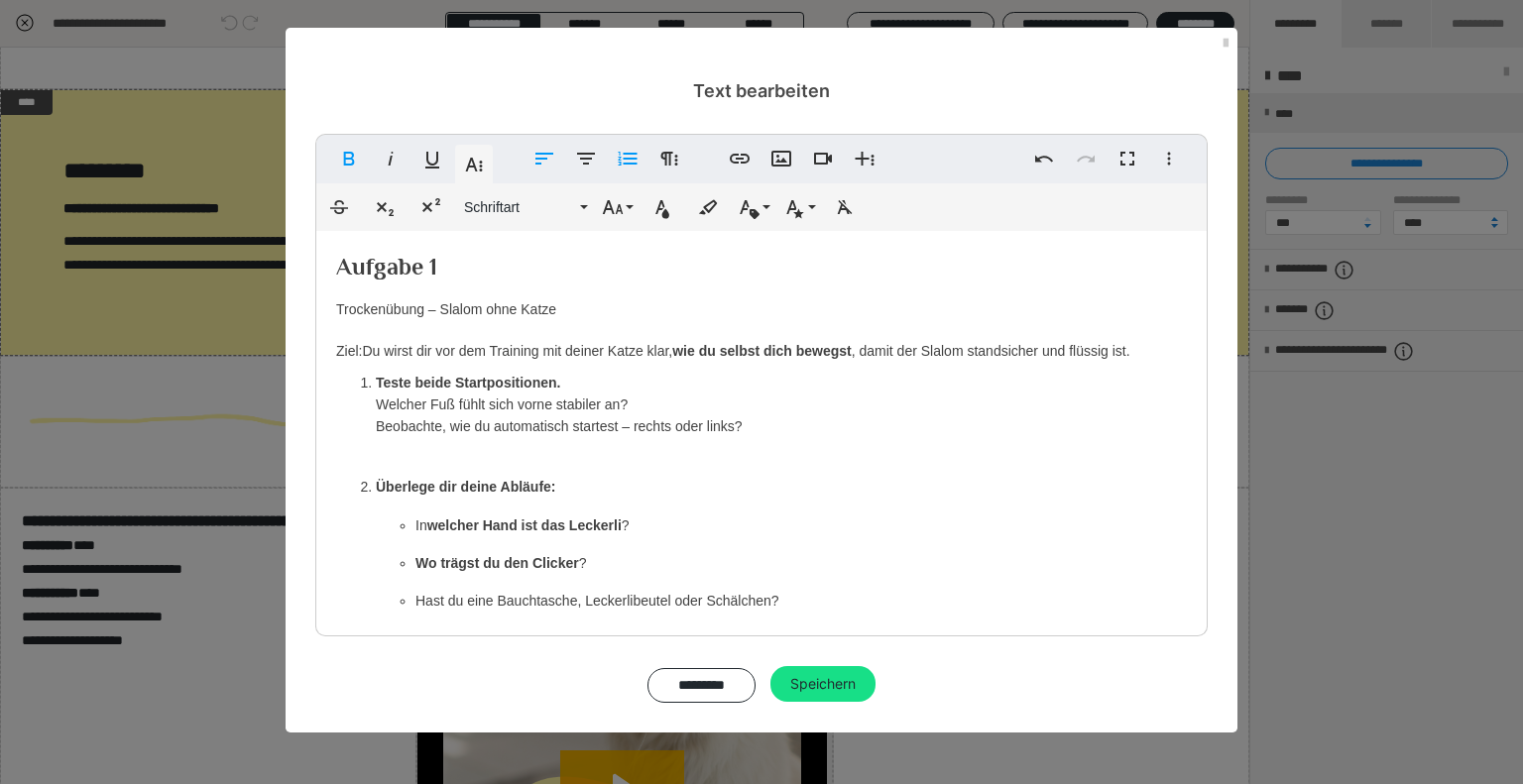 click on "Teste beide Startpositionen.  Welcher Fuß fühlt sich vorne stabiler an?  Beobachte, wie du automatisch startest – rechts oder links?" at bounding box center [781, 416] 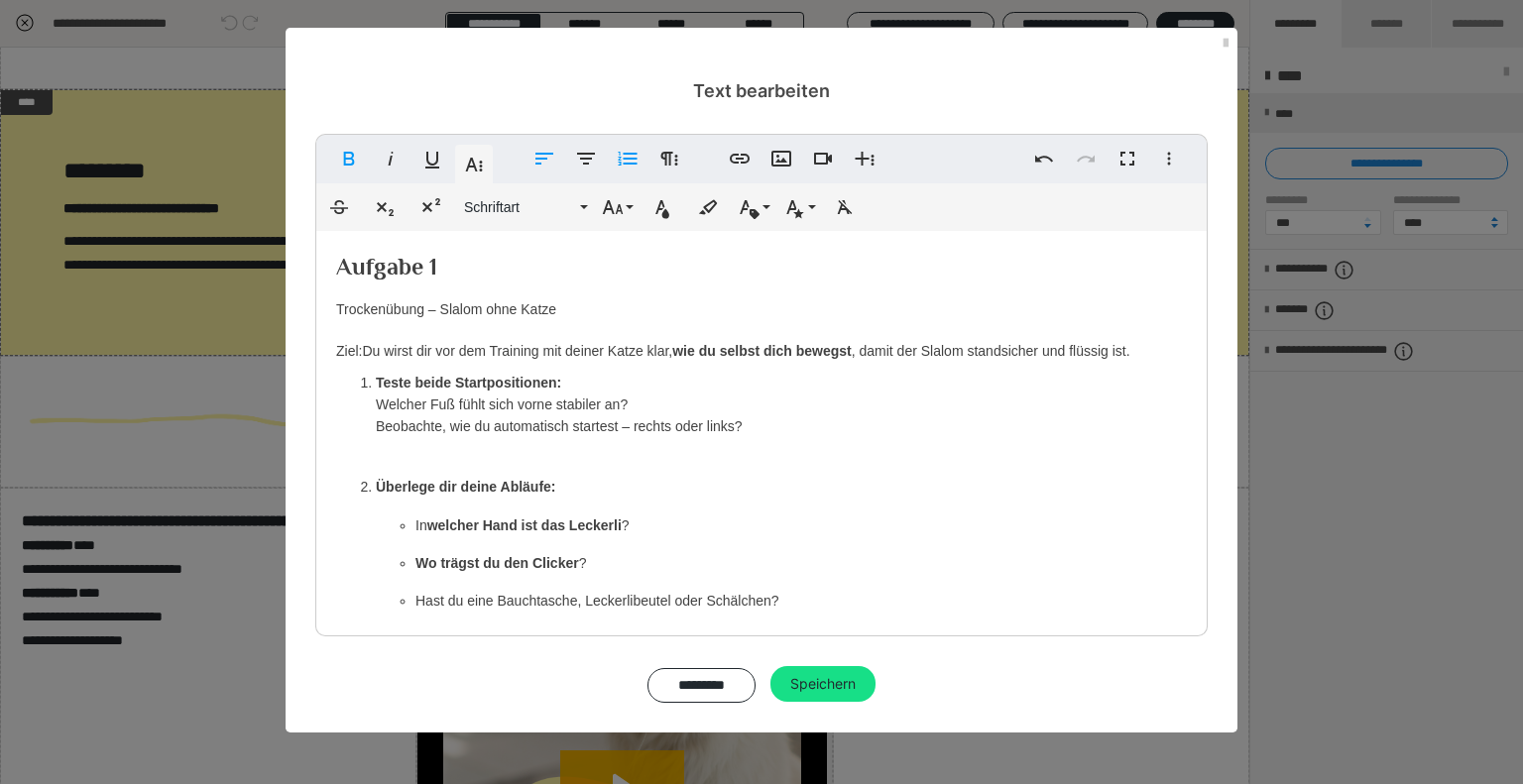 click on "Teste beide Startpositionen:  Welcher Fuß fühlt sich vorne stabiler an?  Beobachte, wie du automatisch startest – rechts oder links?" at bounding box center [781, 416] 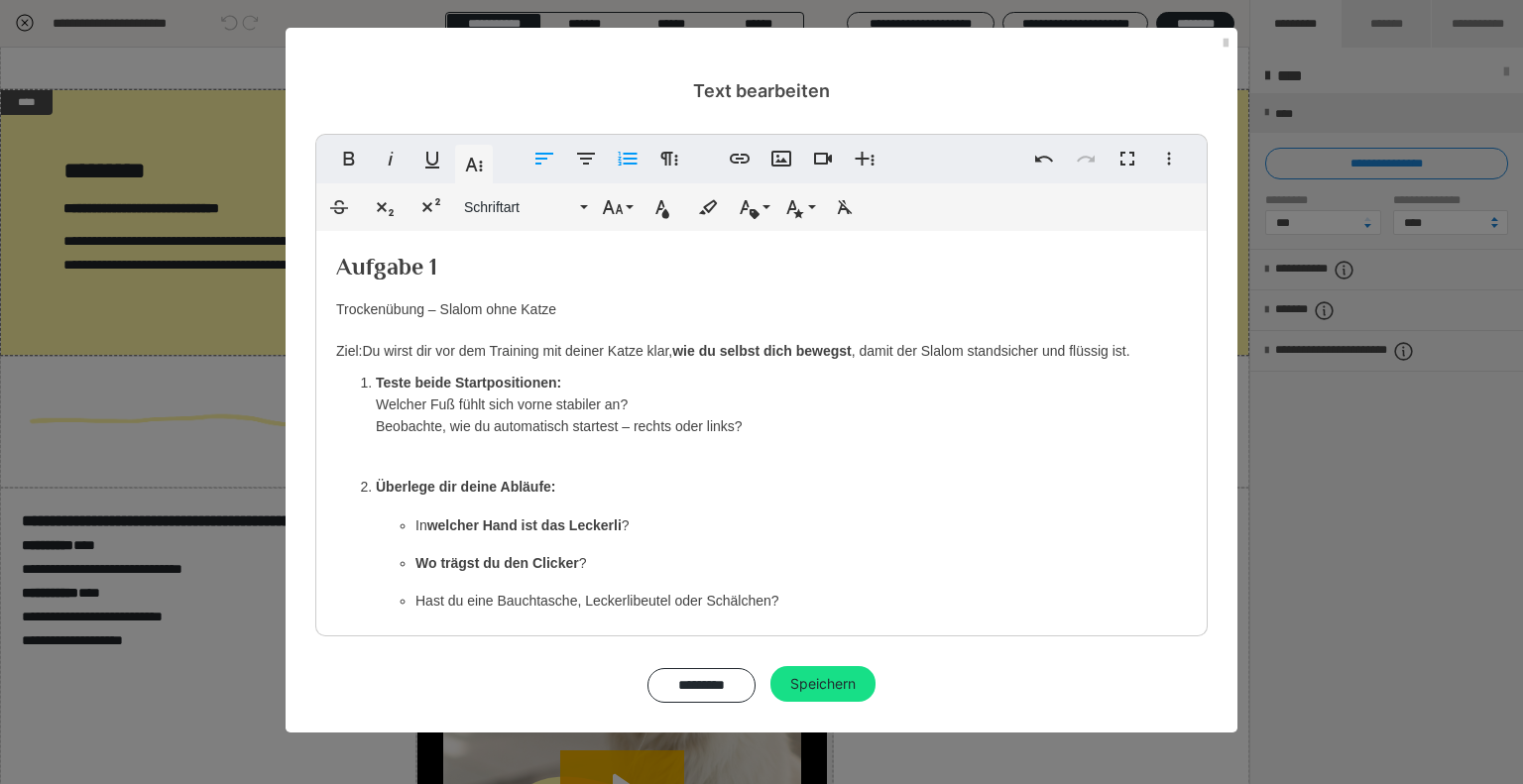 drag, startPoint x: 389, startPoint y: 423, endPoint x: 391, endPoint y: 439, distance: 16.124515 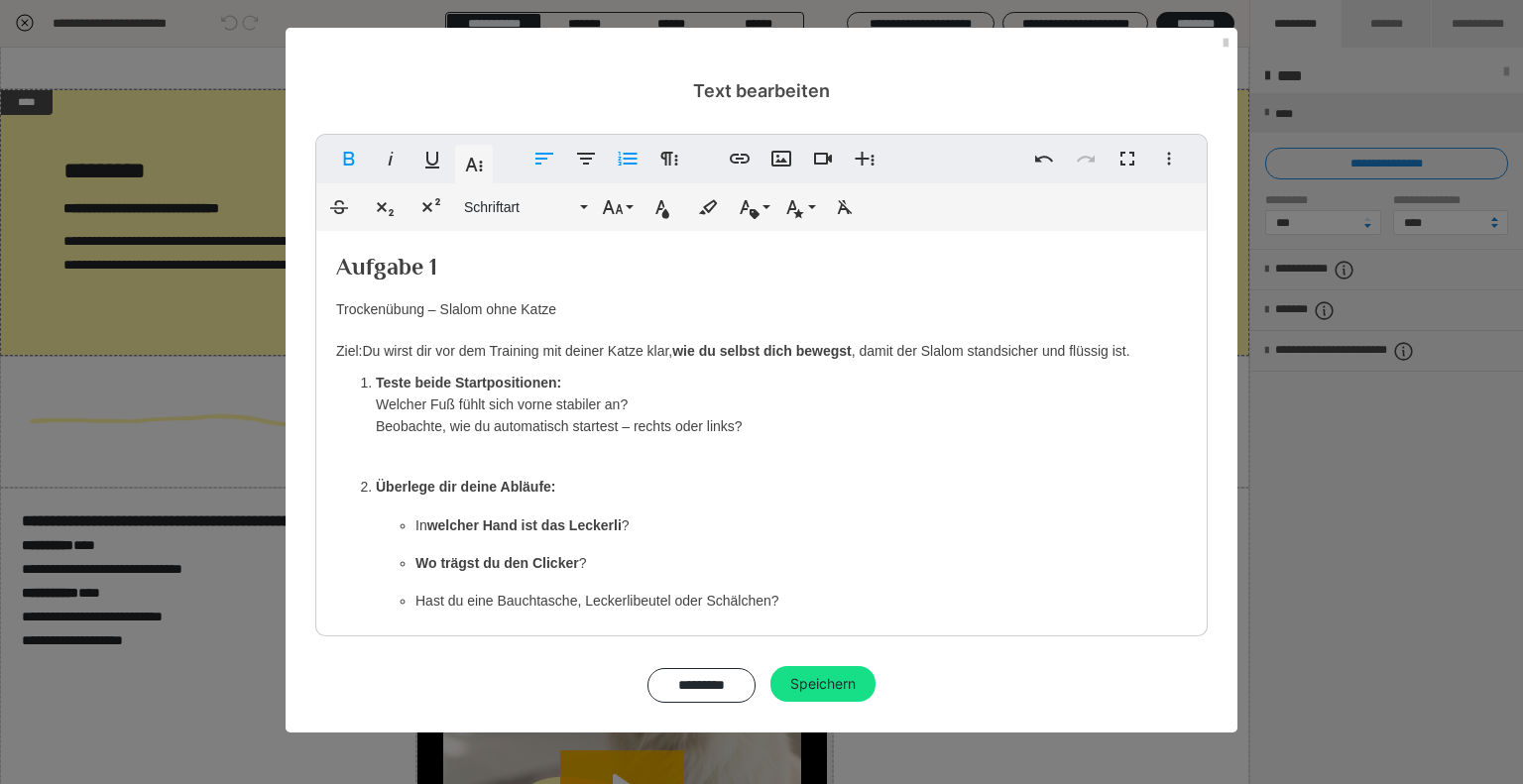 click on "Teste beide Startpositionen: Welcher Fuß fühlt sich vorne stabiler an? Beobachte, wie du automatisch startest – rechts oder links? Überlege dir deine Abläufe: In  welcher Hand ist das Leckerli ? Wo trägst du den Clicker ? Hast du eine Bauchtasche, Leckerlibeutel oder Schälchen? [DEMOGRAPHIC_DATA] du Leckerli  zwischen den Händen wechseln ? Spiele verschiedene Varianten durch: Was passiert, wenn du das Bein tauschst? Wie sieht dein Stand aus? Wie weit sind deine Beine geöffnet? Wo steht deine Katze in deiner Vorstellung?" at bounding box center [762, 606] 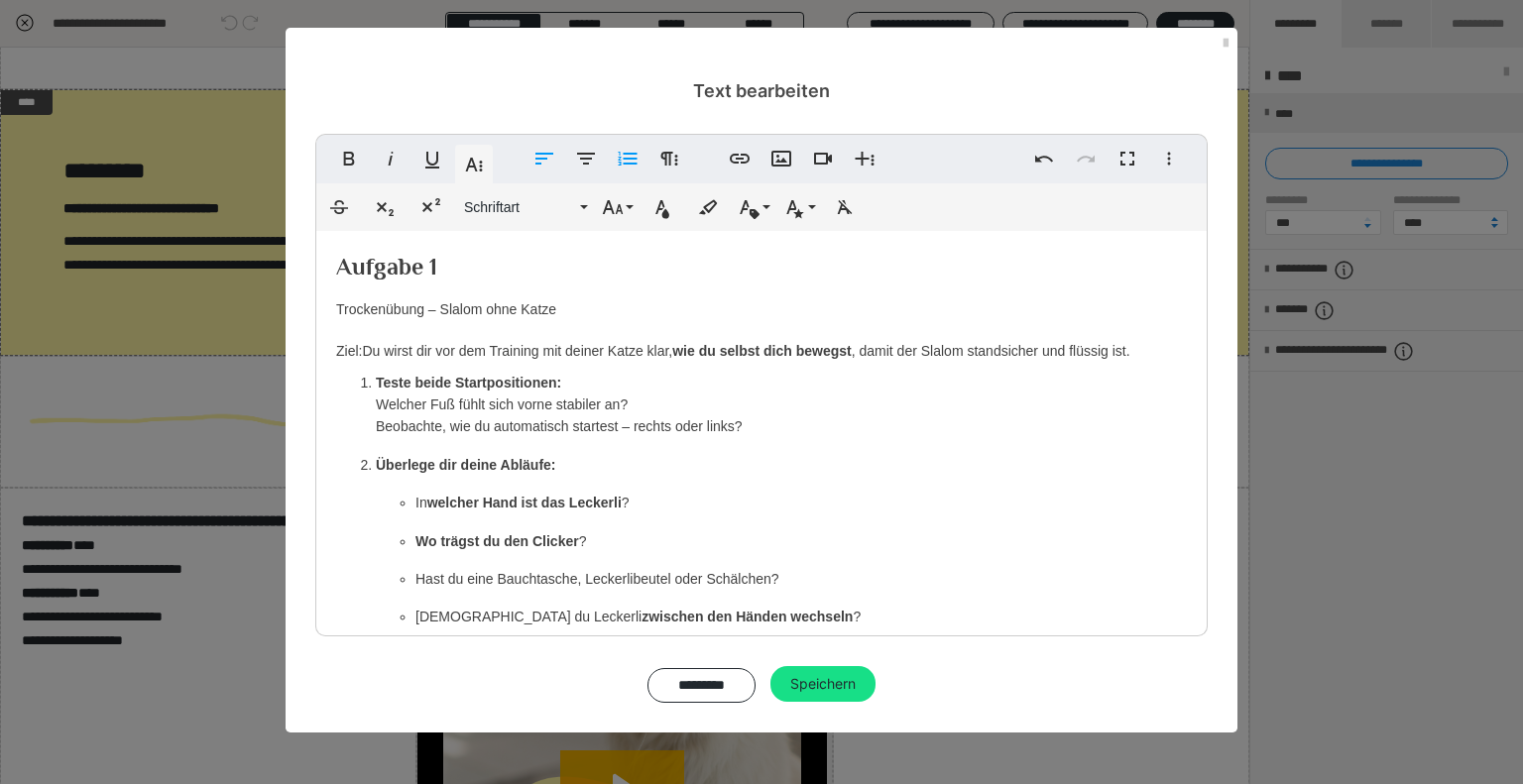 click on "In  welcher Hand ist das Leckerli ?" at bounding box center (801, 503) 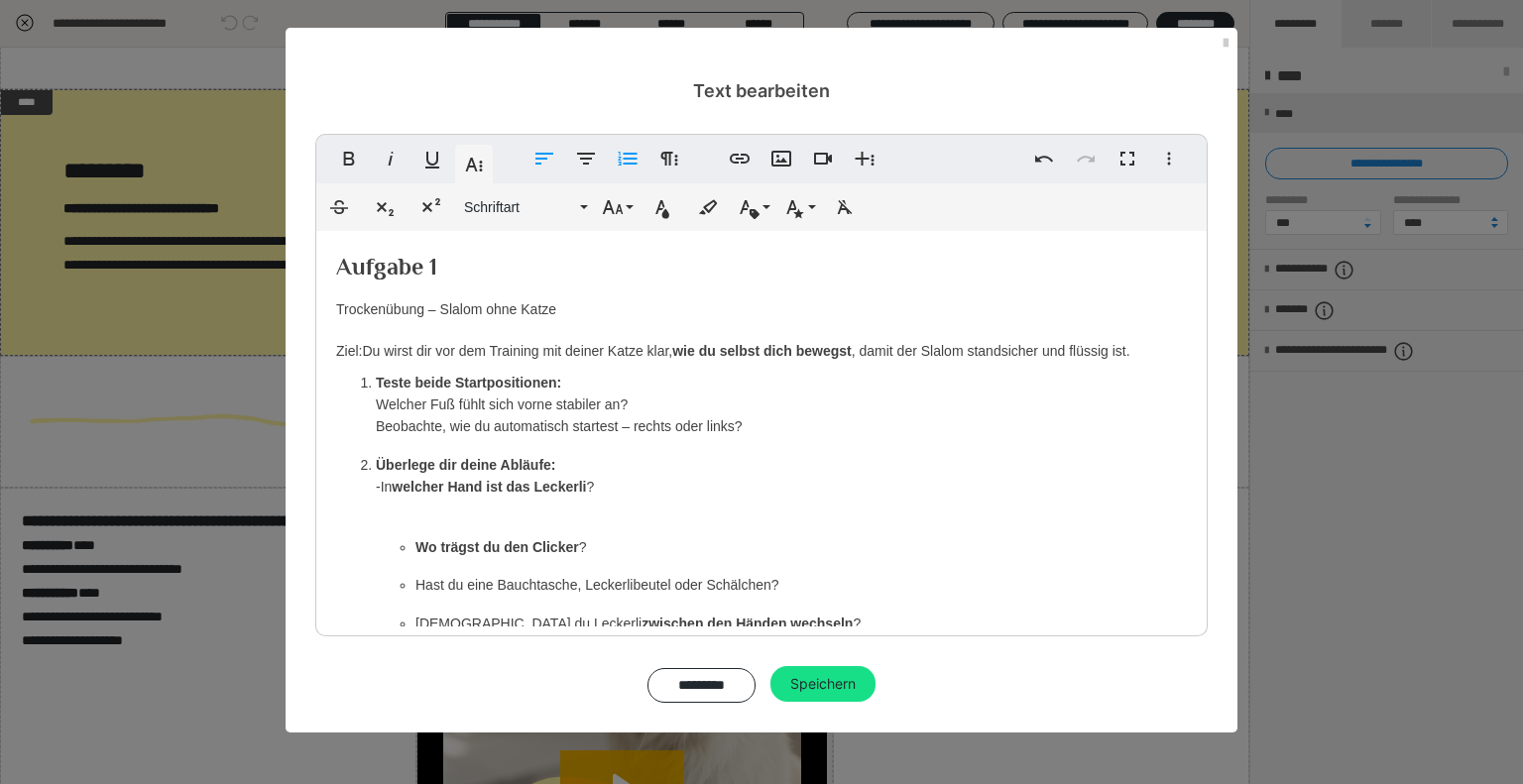 click on "Überlege dir deine Abläufe: -  In  welcher Hand ist das Leckerli ?" at bounding box center (781, 487) 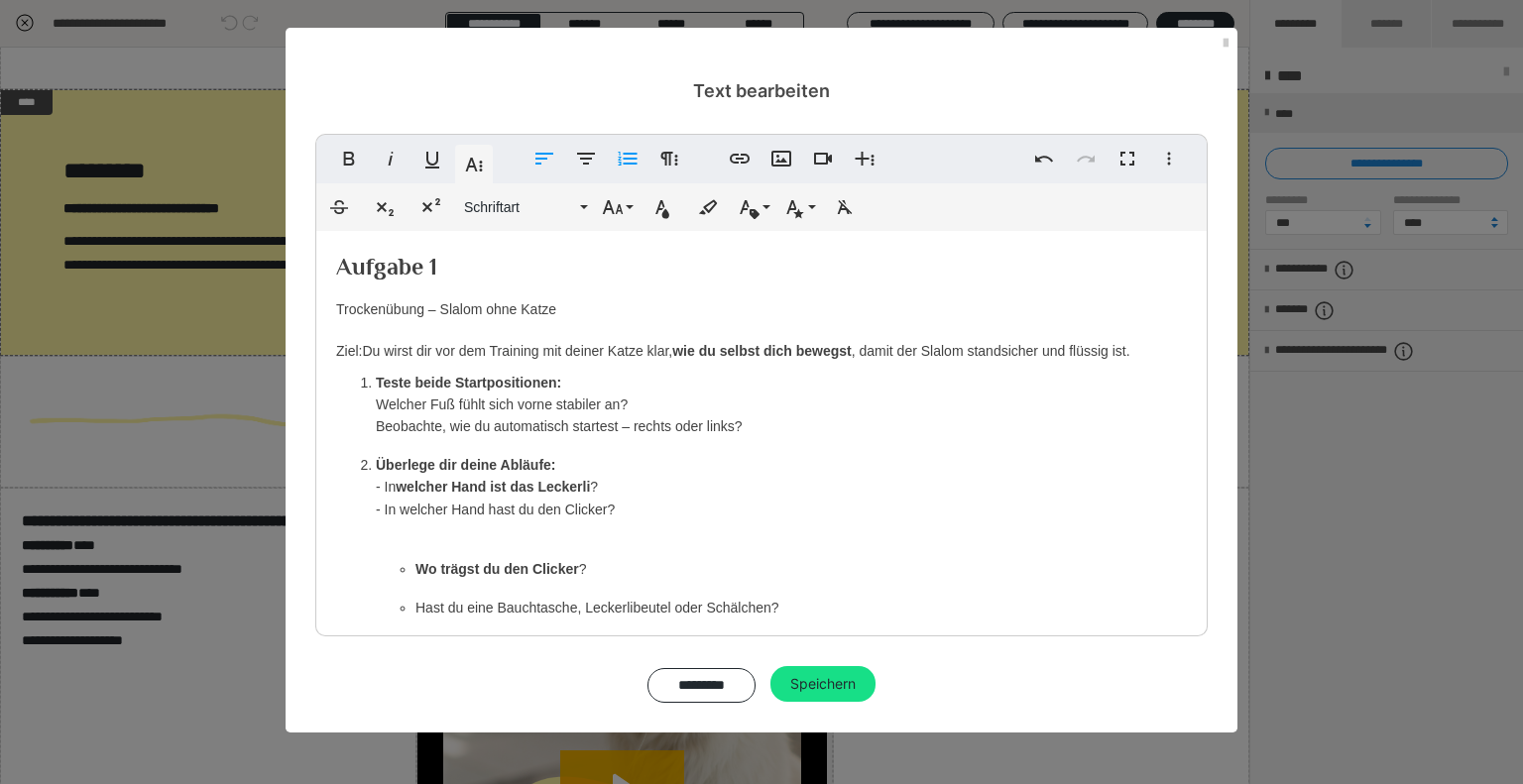 click on "Überlege dir deine Abläufe: - In  welcher Hand ist das Leckerli ? - ​In welcher Hand hast du den Clicker?" at bounding box center [781, 499] 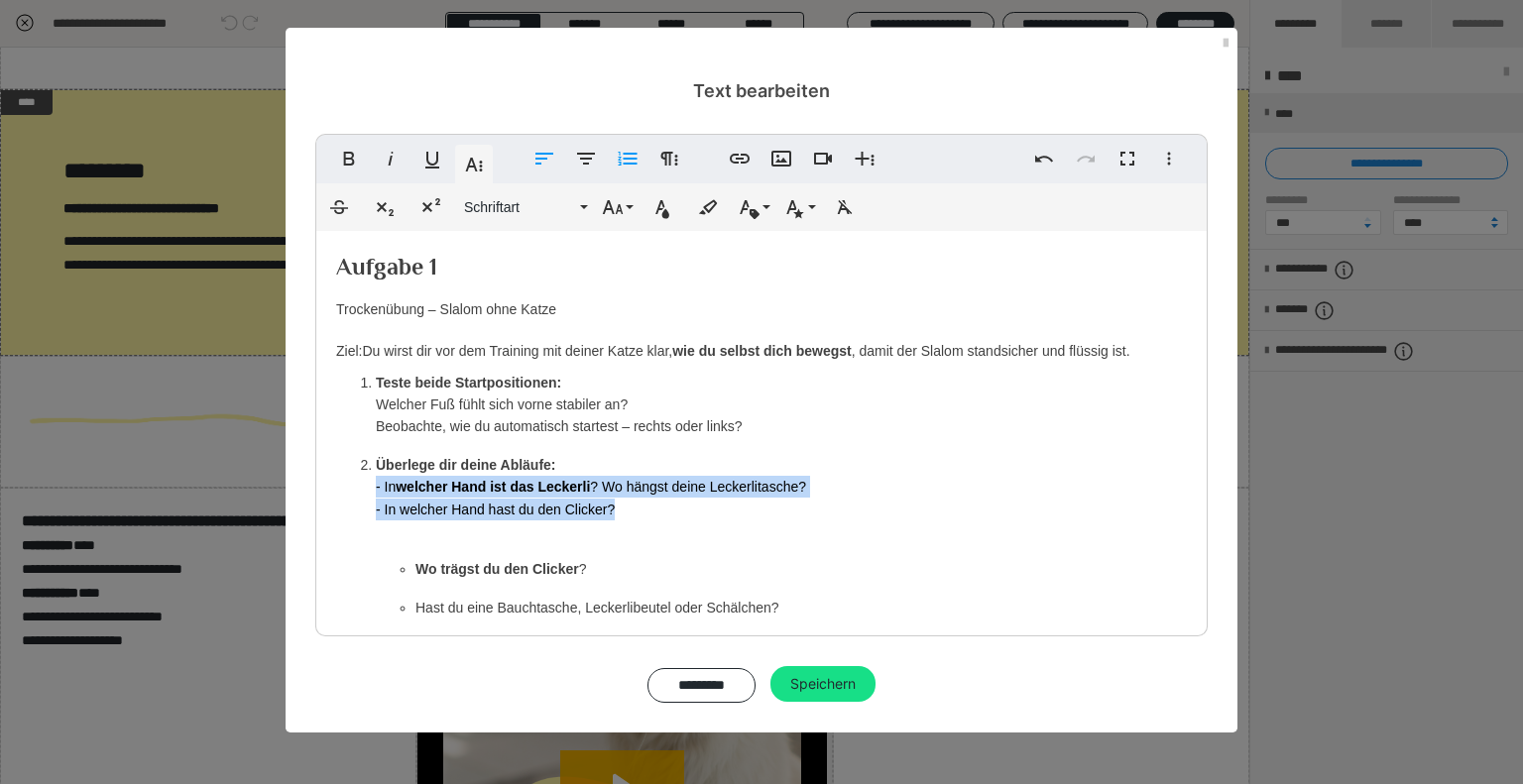 drag, startPoint x: 630, startPoint y: 513, endPoint x: 369, endPoint y: 483, distance: 262.7185 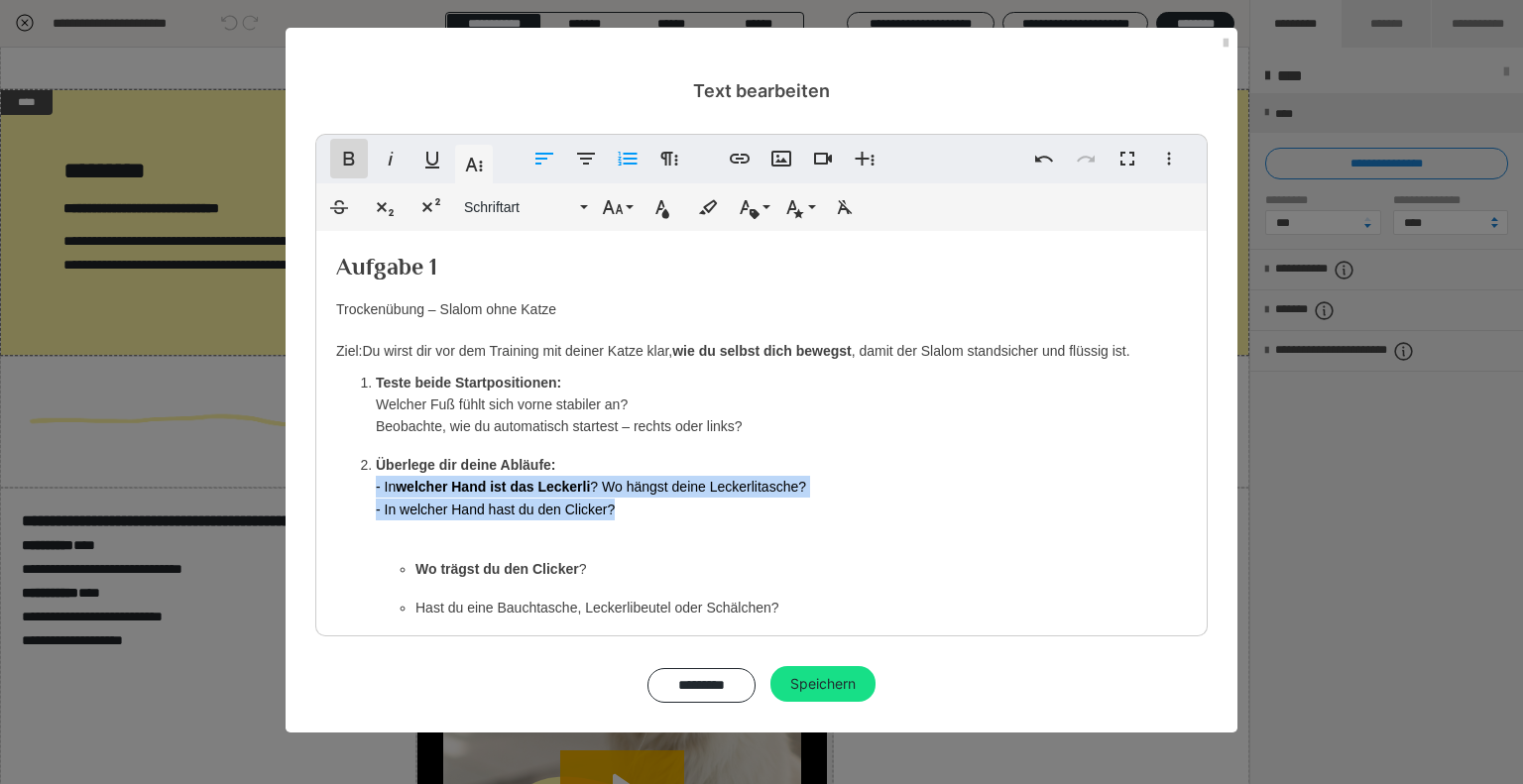 click 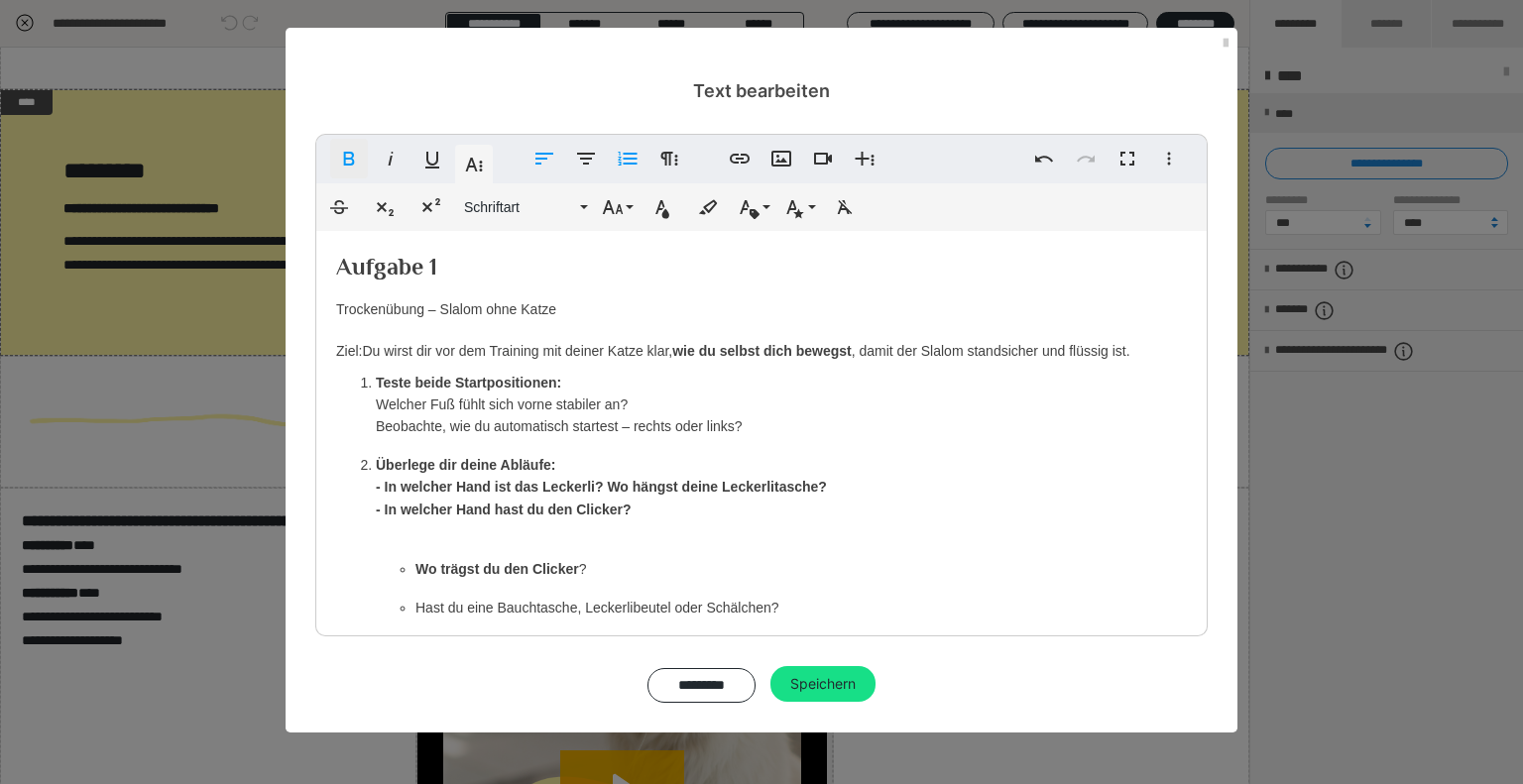click 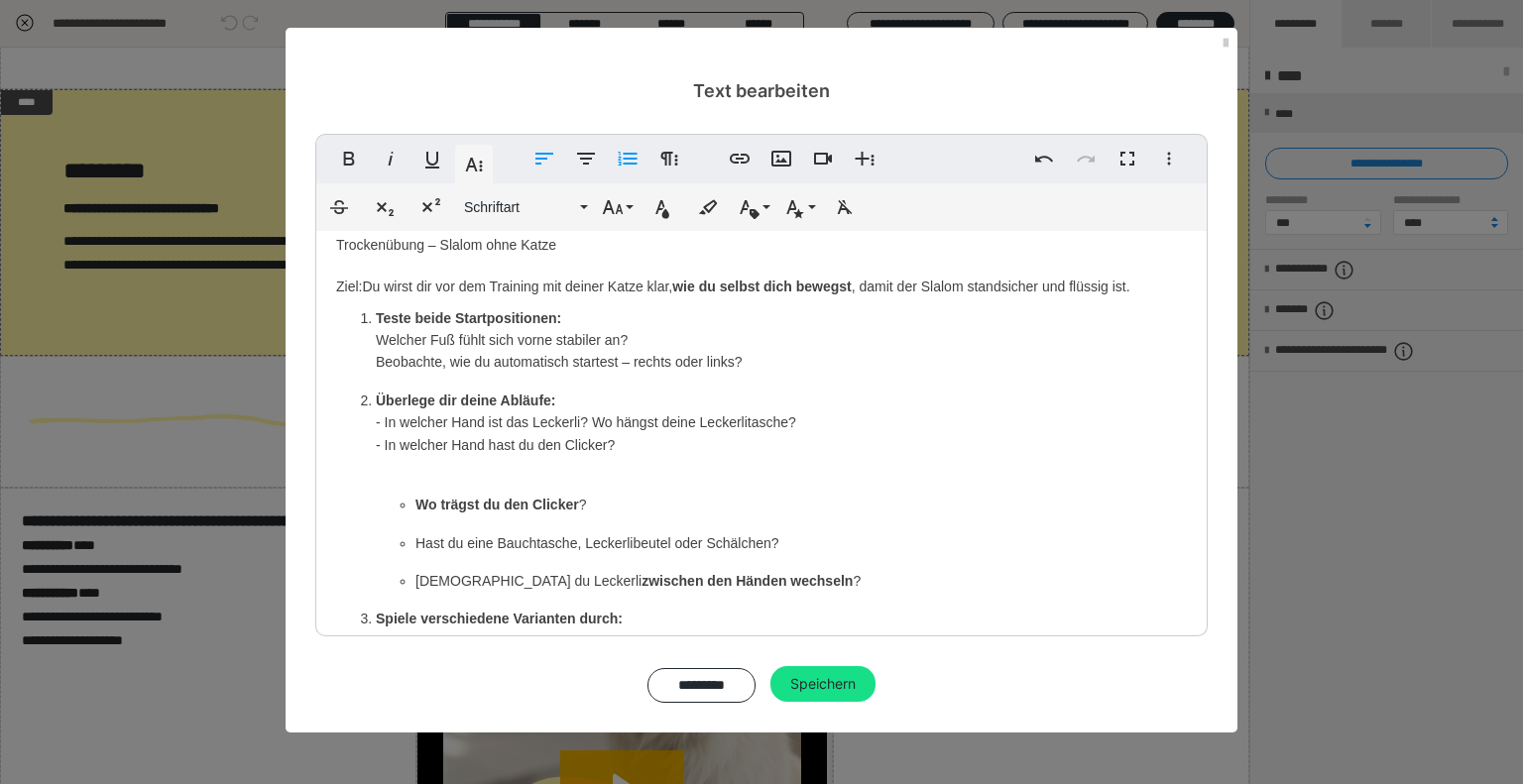 scroll, scrollTop: 99, scrollLeft: 0, axis: vertical 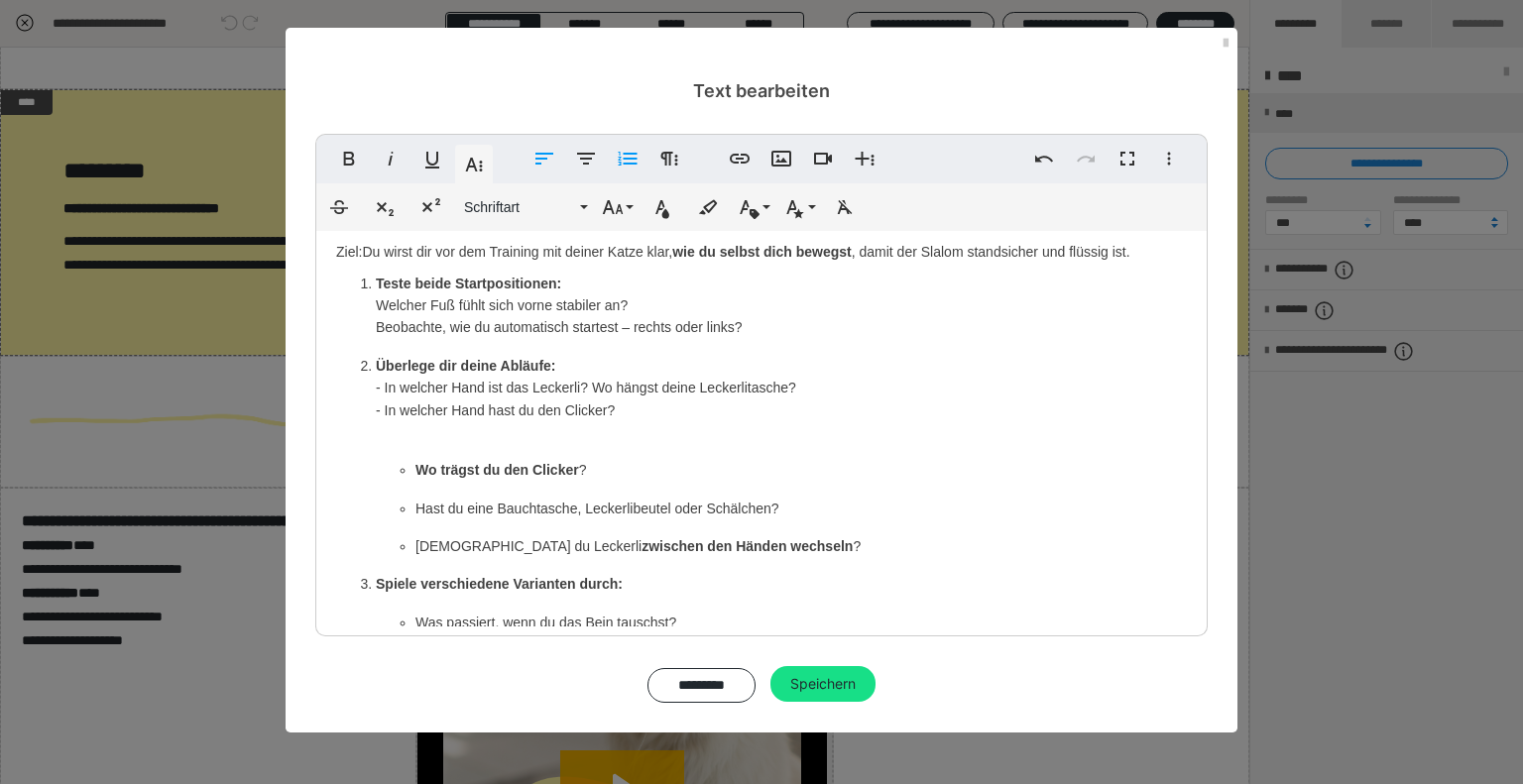 click on "Überlege dir deine Abläufe: - In welcher Hand ist das Leckerli? Wo hängst deine Leckerlitasche? - ​In welcher Hand hast du den Clicker?" at bounding box center (781, 399) 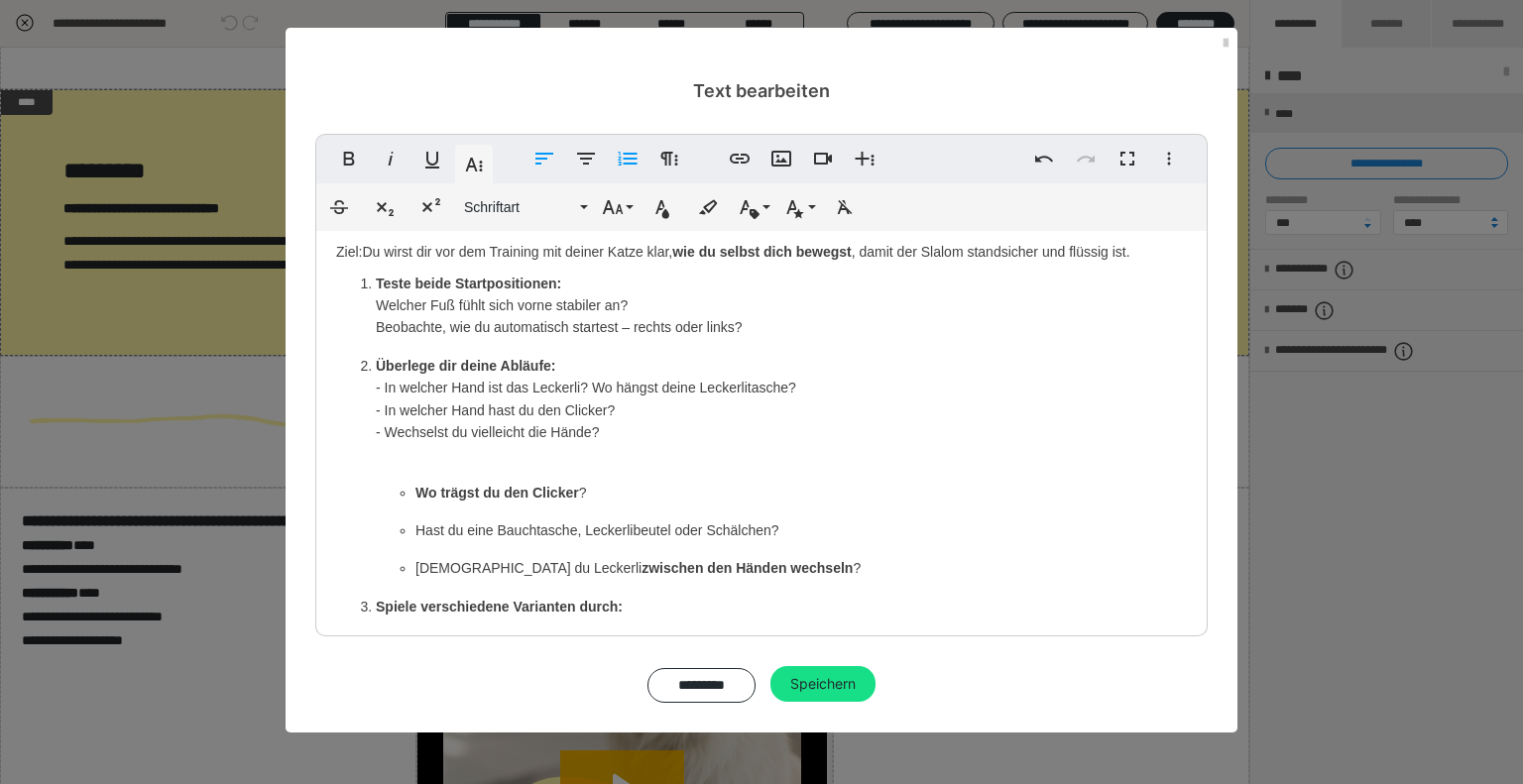 click on "Überlege dir deine Abläufe: - In welcher Hand ist das Leckerli? Wo hängst deine Leckerlitasche? - ​In welcher Hand hast du den Clicker? - Wechselst du vielleicht die Hände? Wo trägst du den Clicker ? Hast du eine Bauchtasche, Leckerlibeutel oder Schälchen? [DEMOGRAPHIC_DATA] du Leckerli  zwischen den Händen wechseln ?" at bounding box center (781, 467) 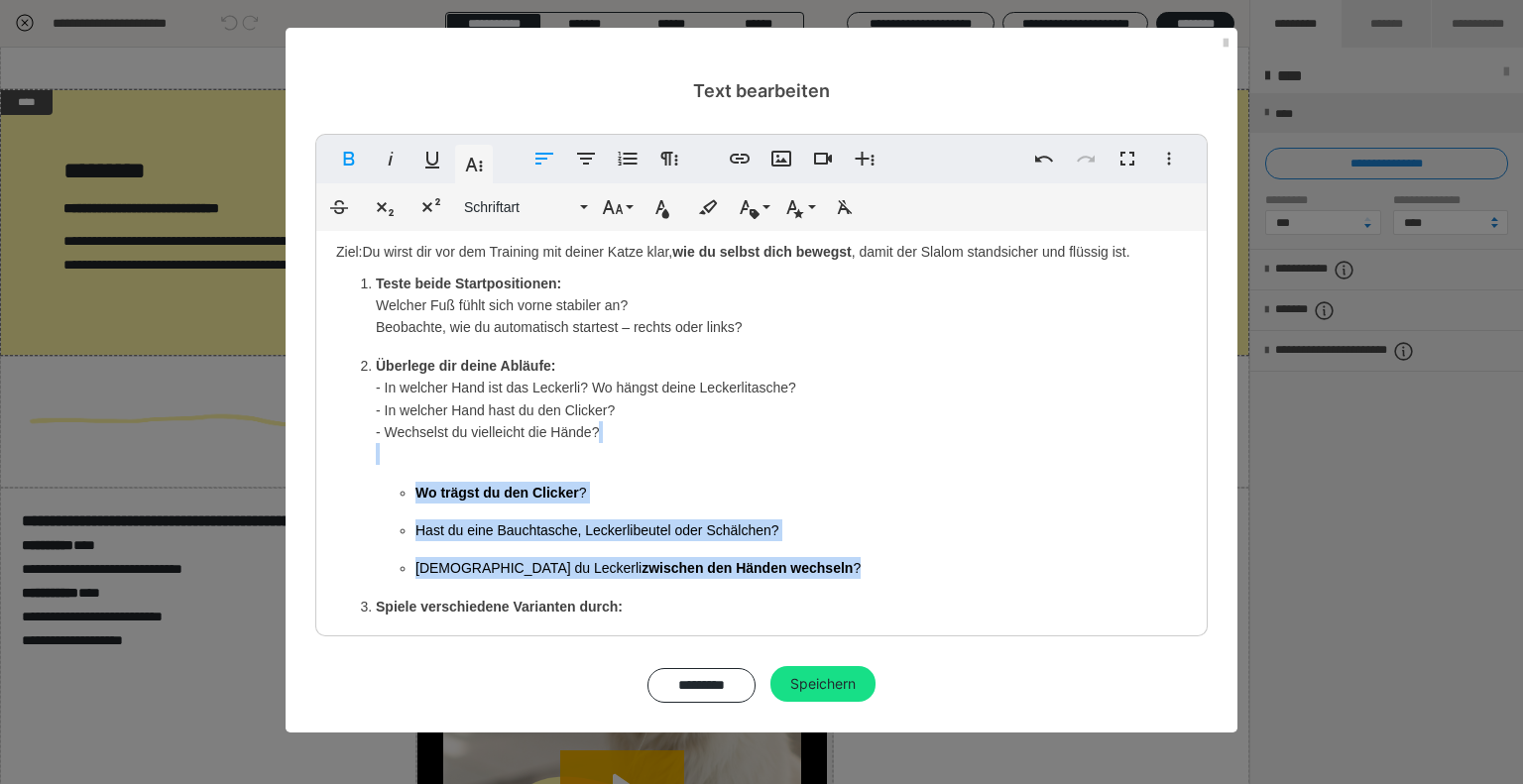 drag, startPoint x: 544, startPoint y: 526, endPoint x: 412, endPoint y: 463, distance: 146.26346 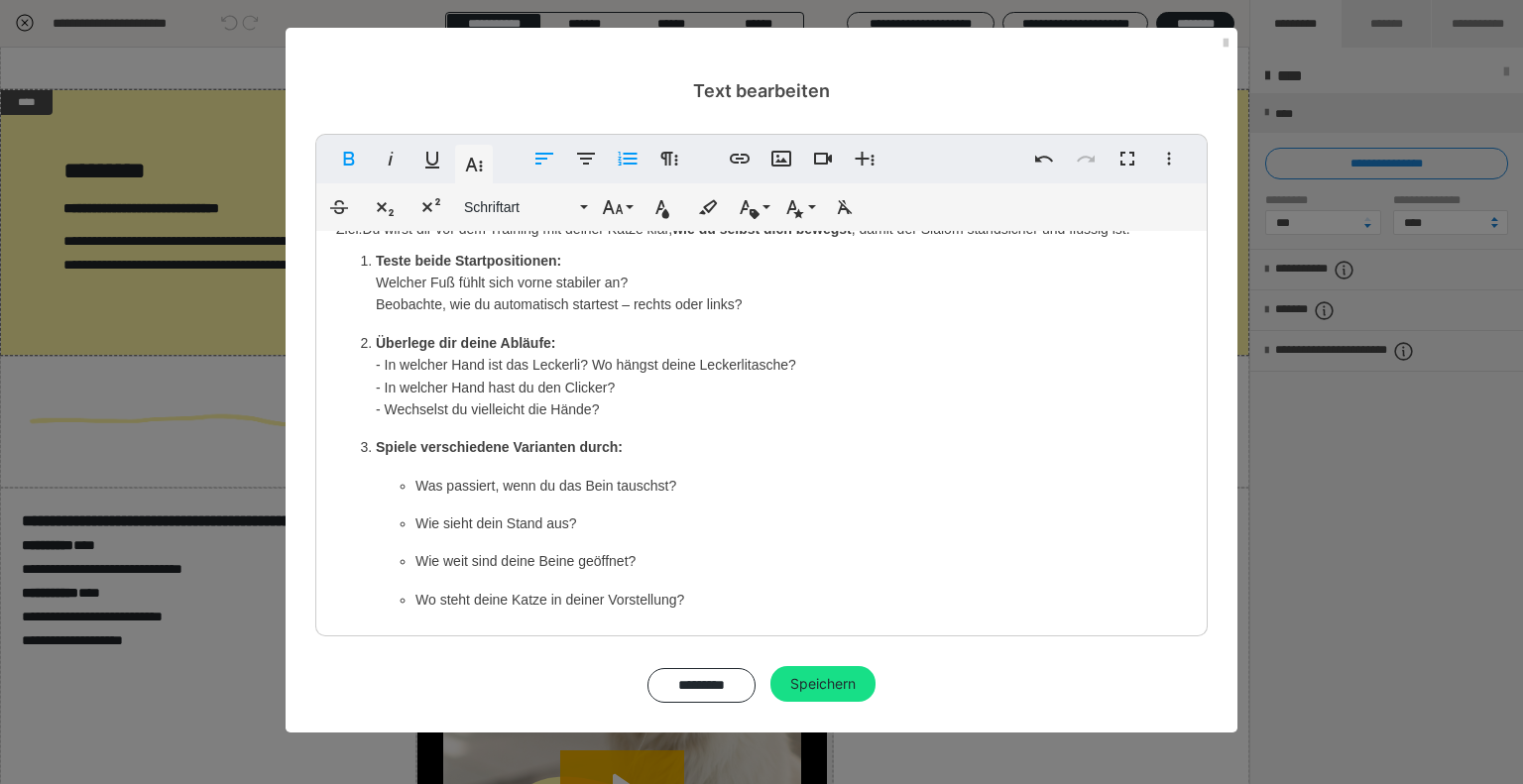 scroll, scrollTop: 142, scrollLeft: 0, axis: vertical 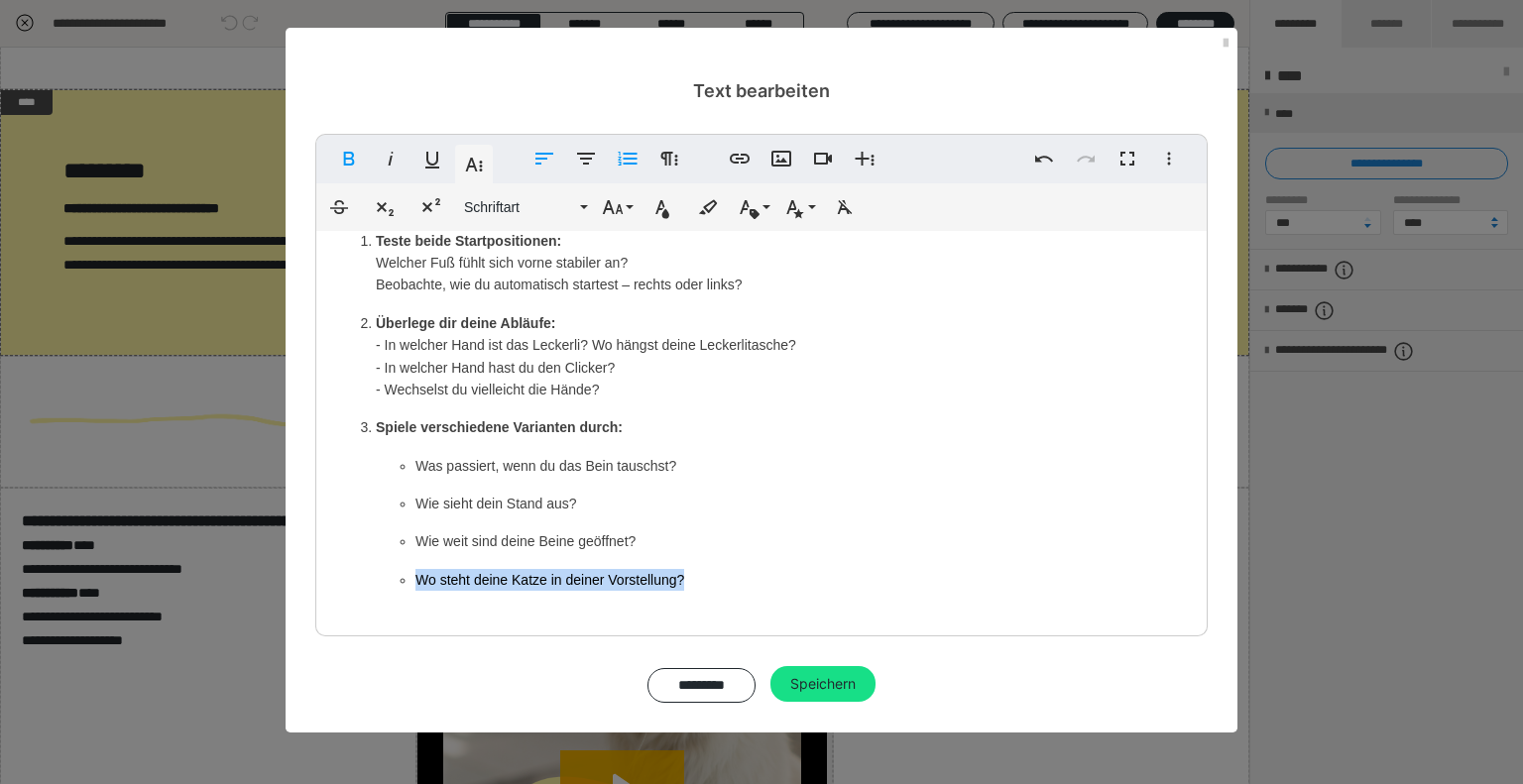drag, startPoint x: 715, startPoint y: 587, endPoint x: 406, endPoint y: 582, distance: 309.04045 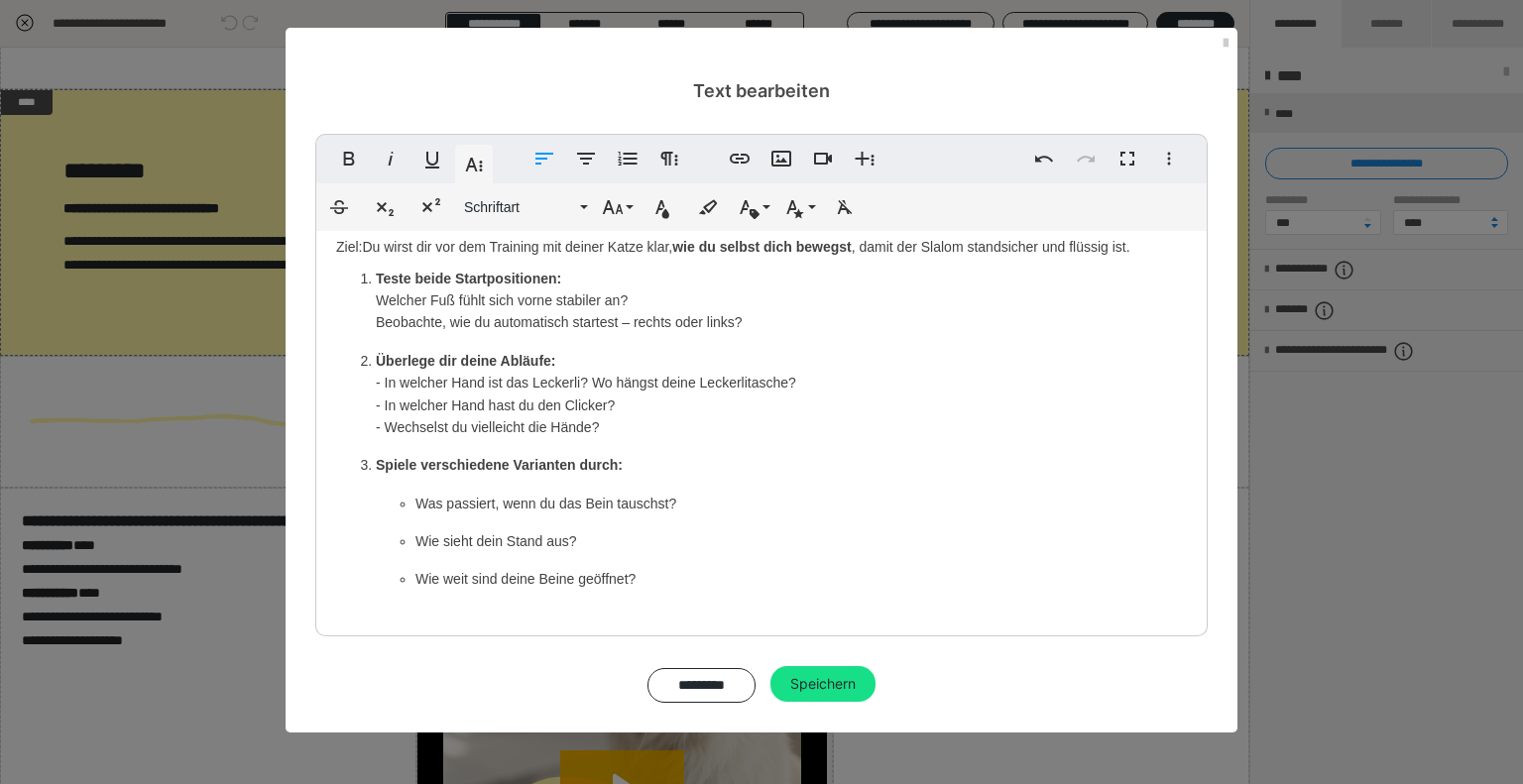 scroll, scrollTop: 103, scrollLeft: 0, axis: vertical 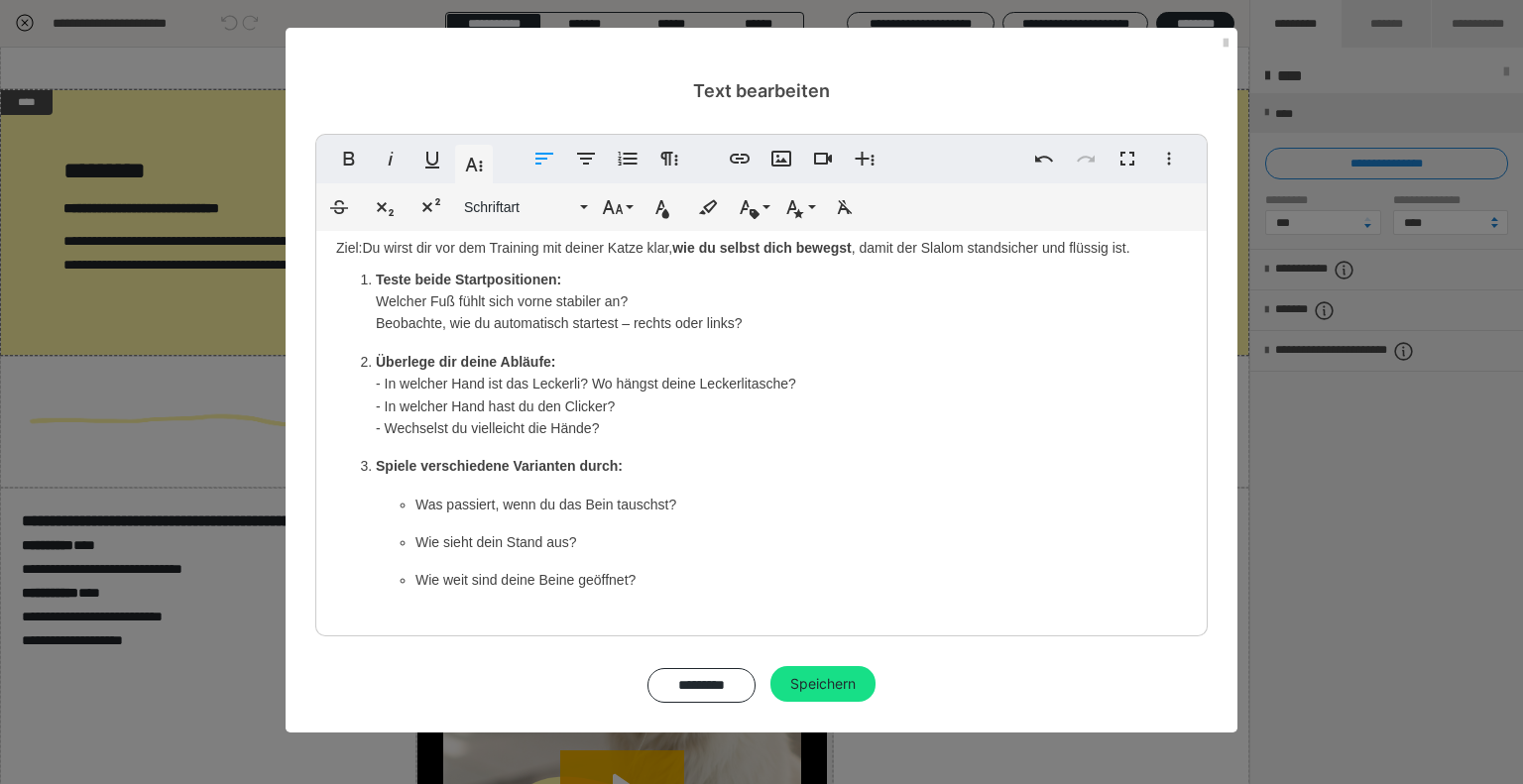 click on "Was passiert, wenn du das Bein tauschst? Wie sieht dein Stand aus? Wie weit sind deine Beine geöffnet?" at bounding box center [781, 542] 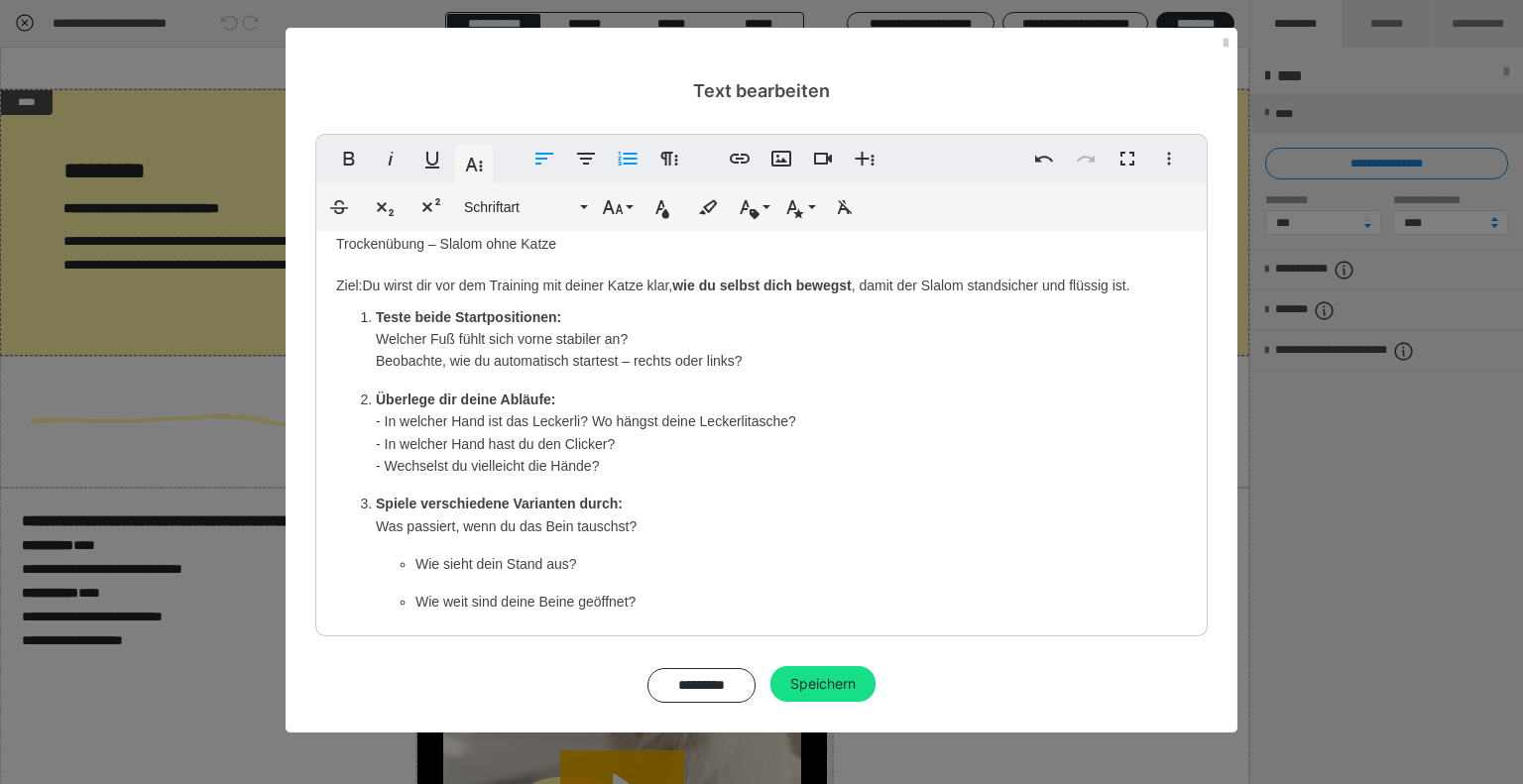 scroll, scrollTop: 87, scrollLeft: 0, axis: vertical 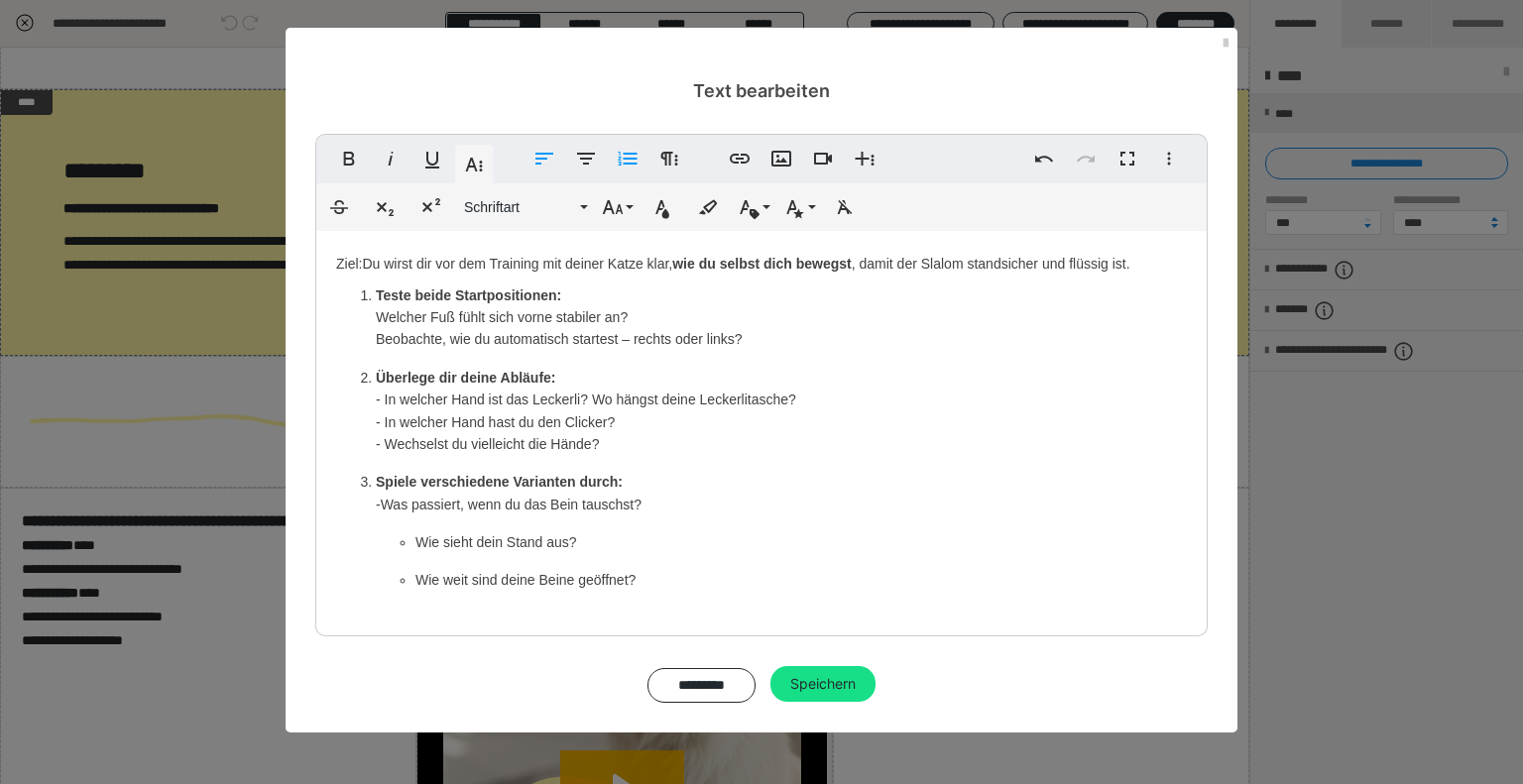 click on "Spiele verschiedene Varianten durch: -  Was passiert, wenn du das Bein tauschst?" at bounding box center [781, 493] 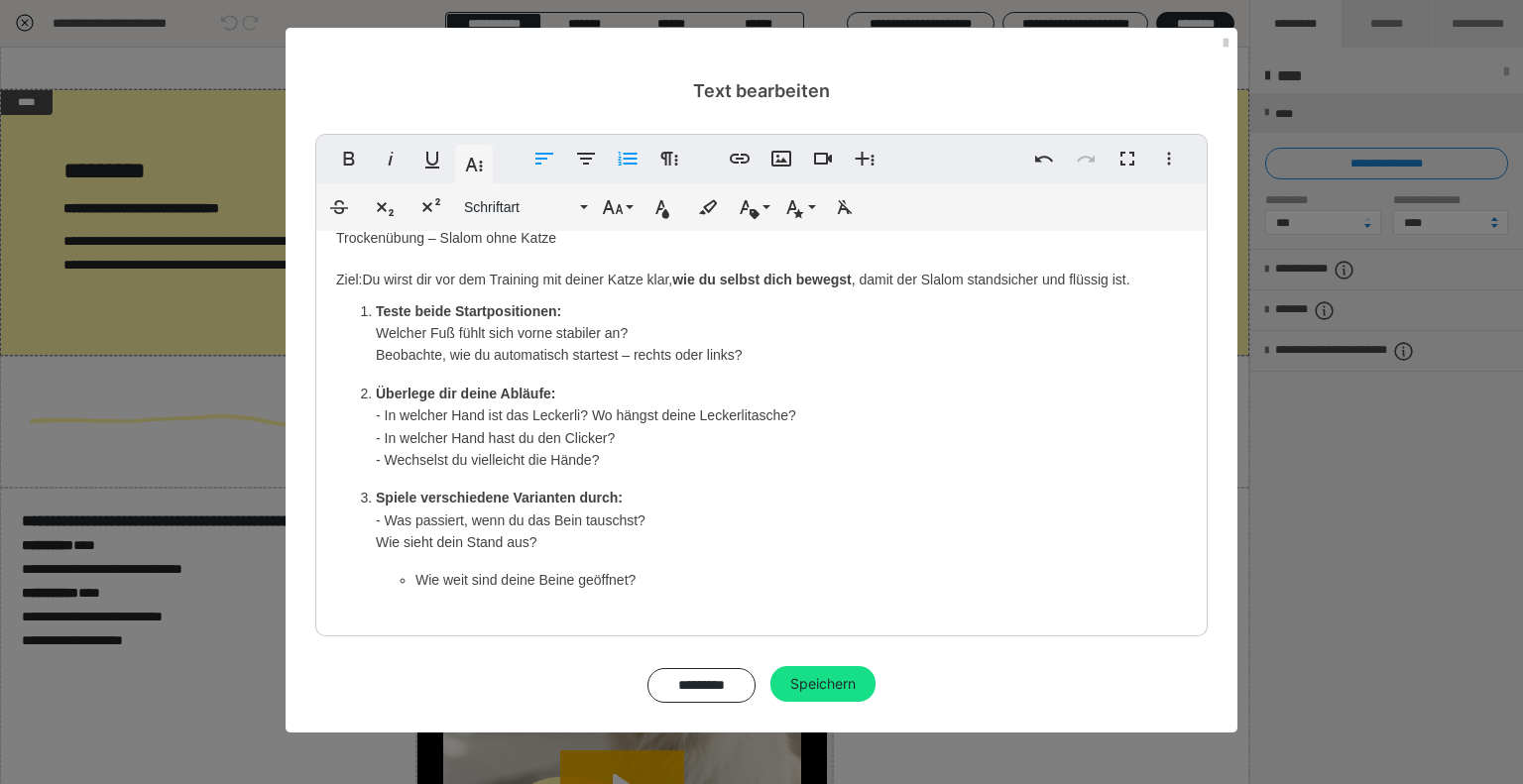 scroll, scrollTop: 94, scrollLeft: 0, axis: vertical 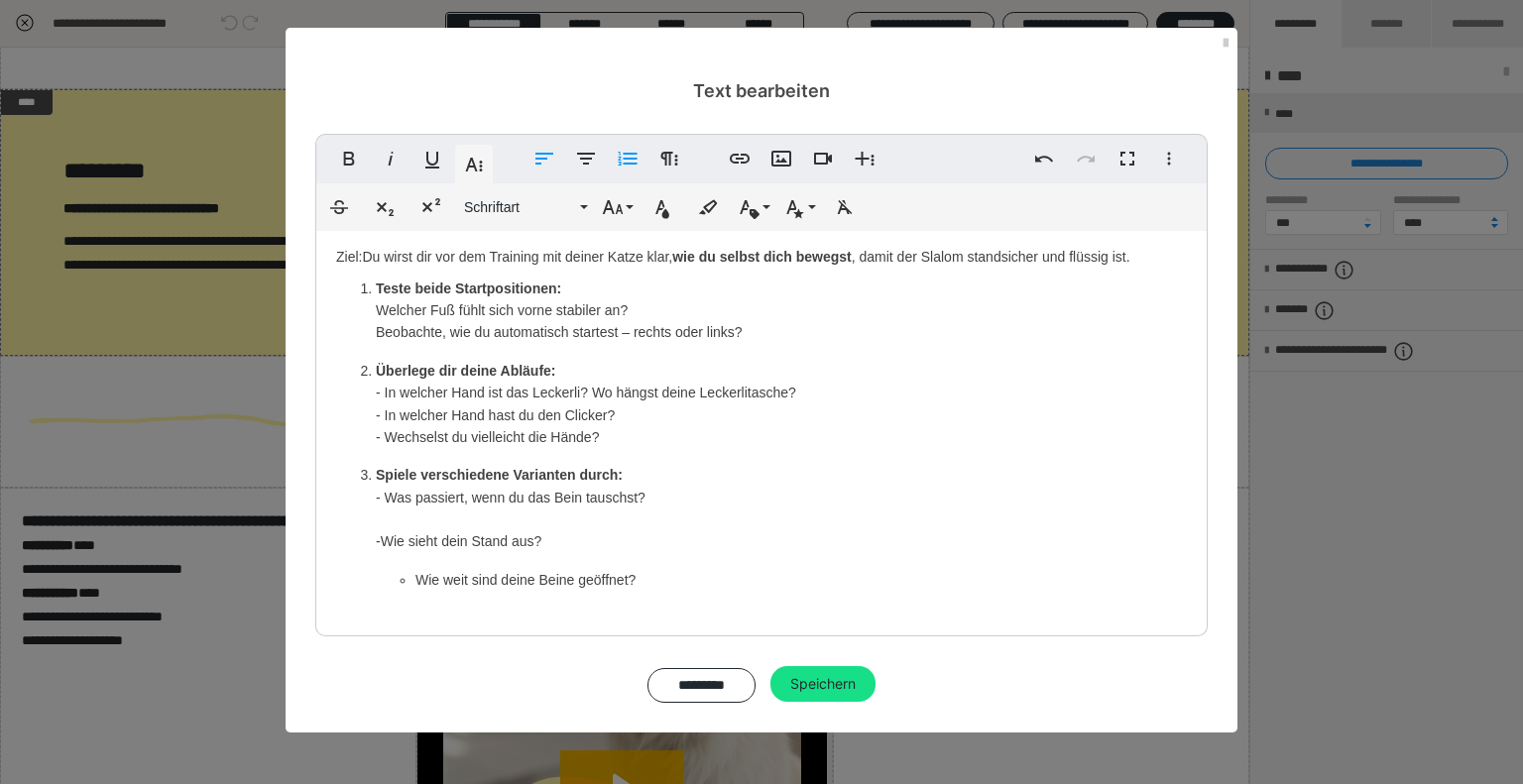 click on "Spiele verschiedene Varianten durch: - Was passiert, wenn du das Bein tauschst? -  Wie sieht dein Stand aus?" at bounding box center (781, 508) 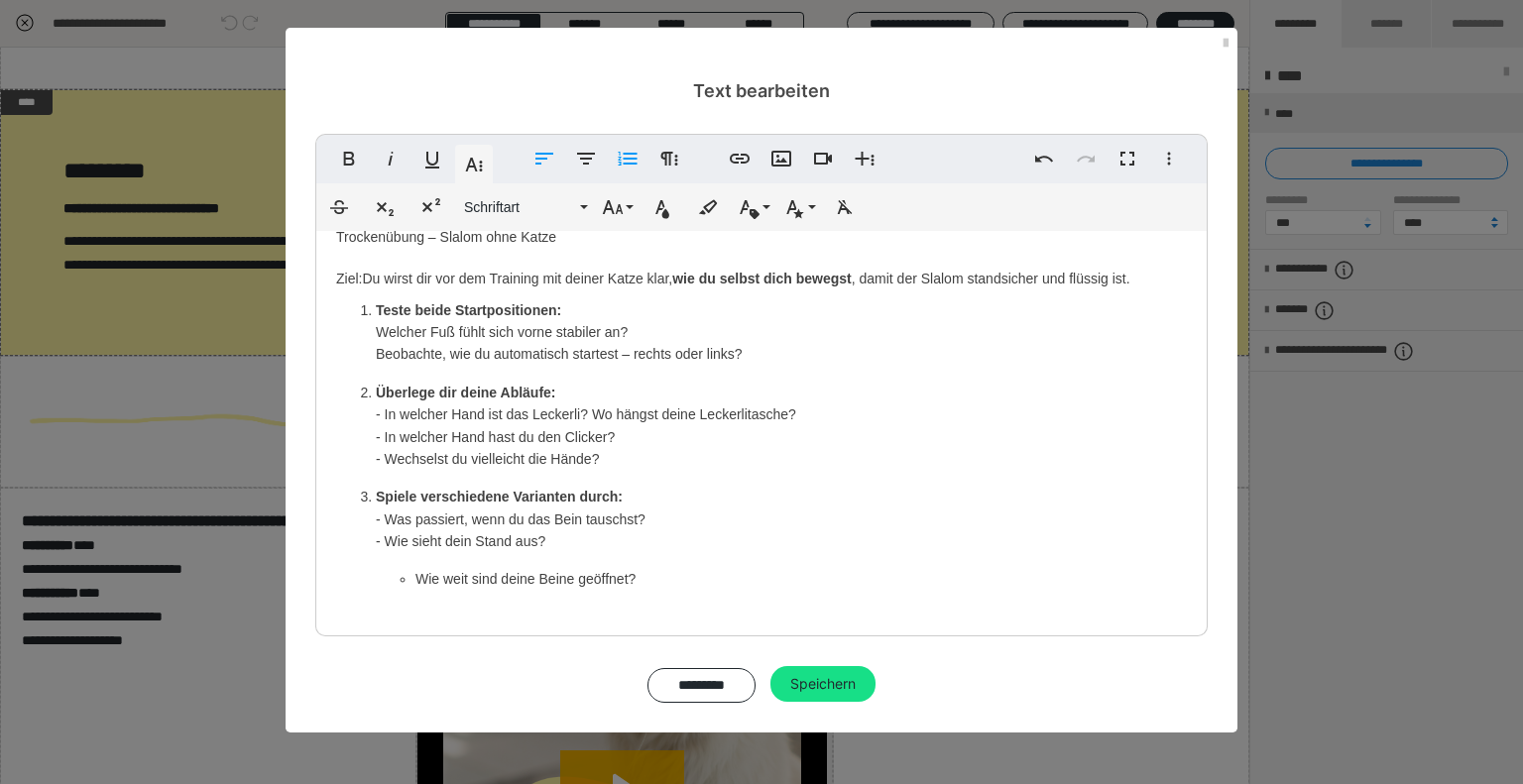 scroll, scrollTop: 71, scrollLeft: 0, axis: vertical 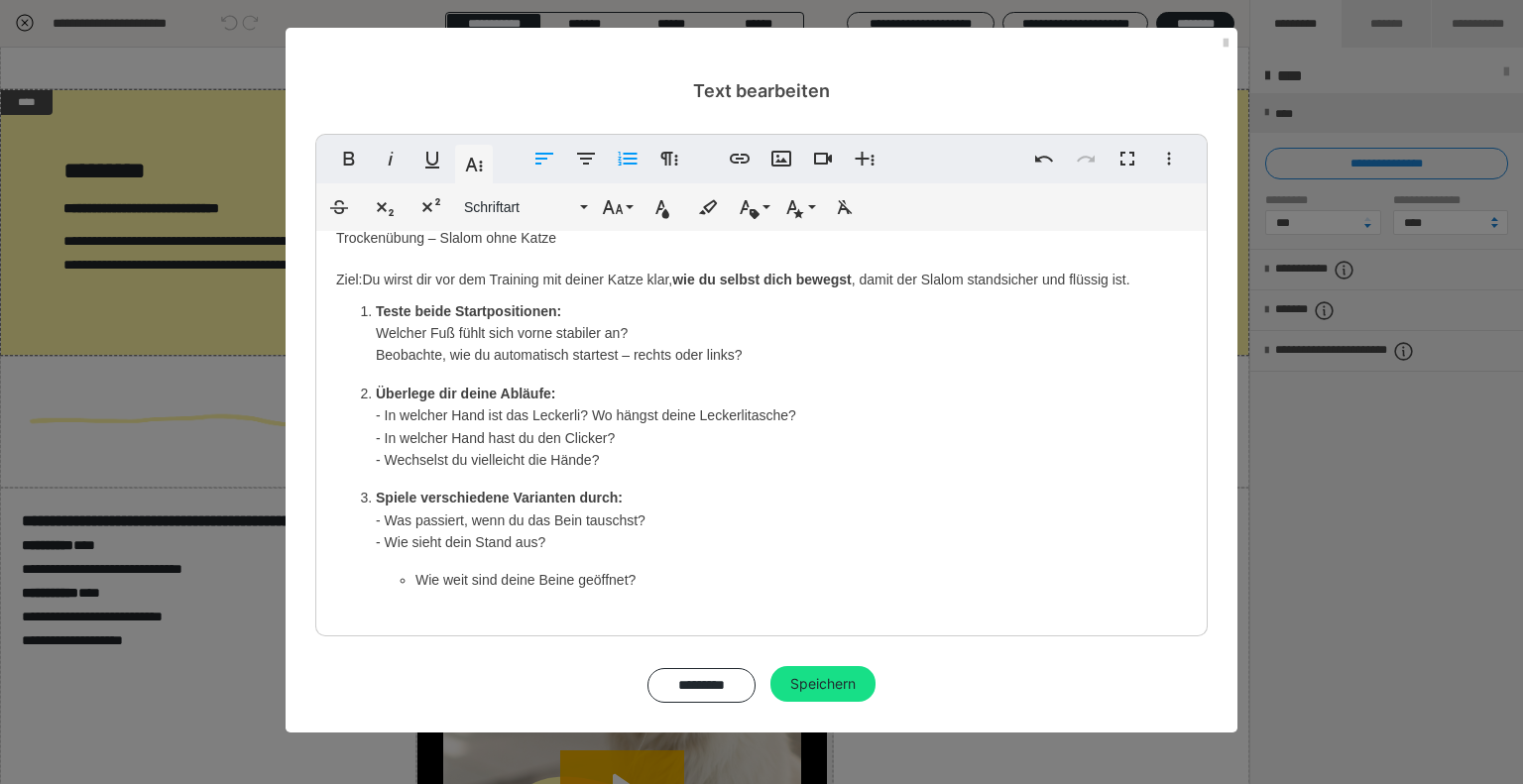 click on "Spiele verschiedene Varianten durch: - Was passiert, wenn du das Bein tauschst? - Wie sieht dein Stand aus?" at bounding box center (781, 519) 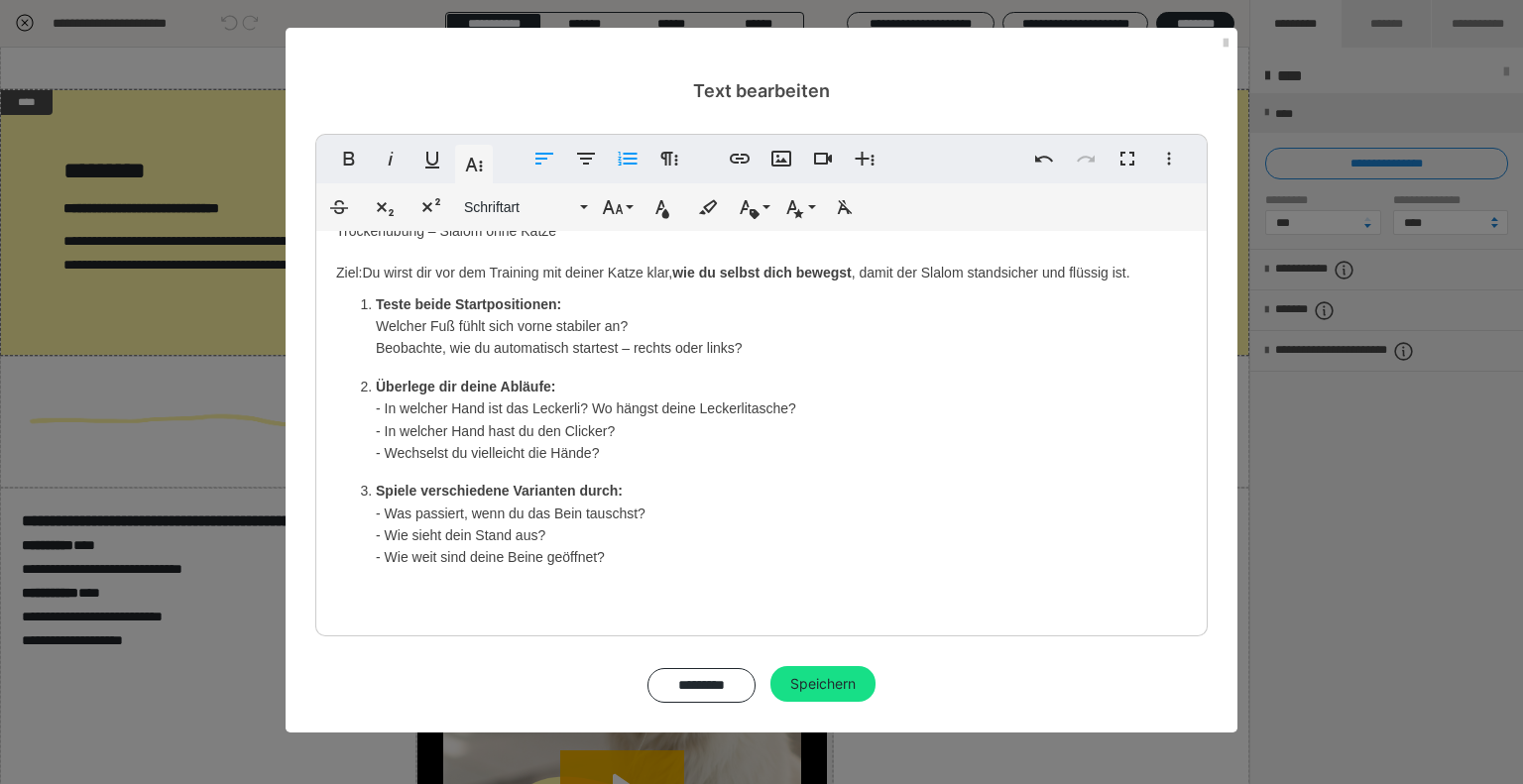 scroll, scrollTop: 78, scrollLeft: 0, axis: vertical 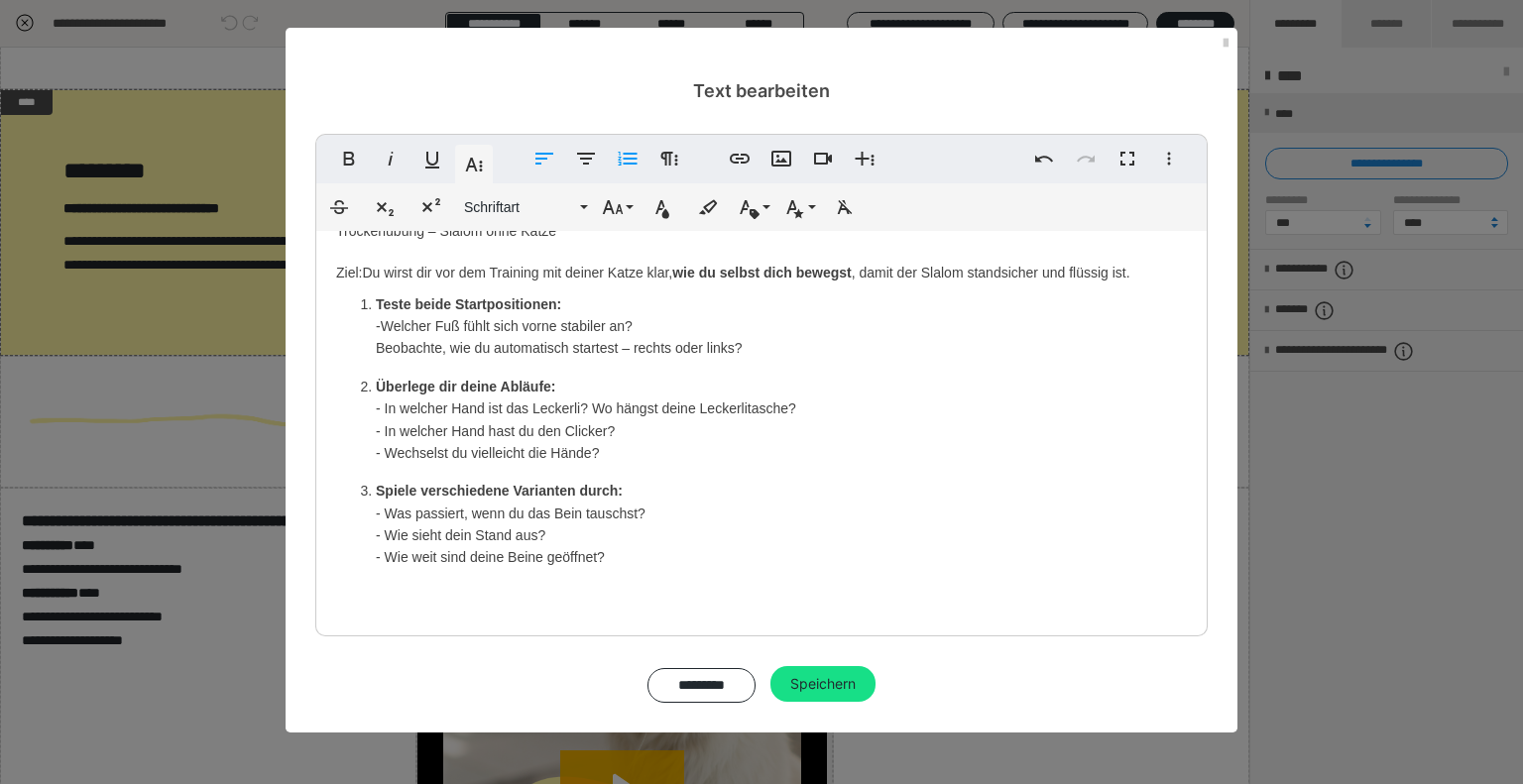 click on "Teste beide Startpositionen: -  Welcher Fuß fühlt sich vorne stabiler an? Beobachte, wie du automatisch startest – rechts oder links?" at bounding box center [781, 326] 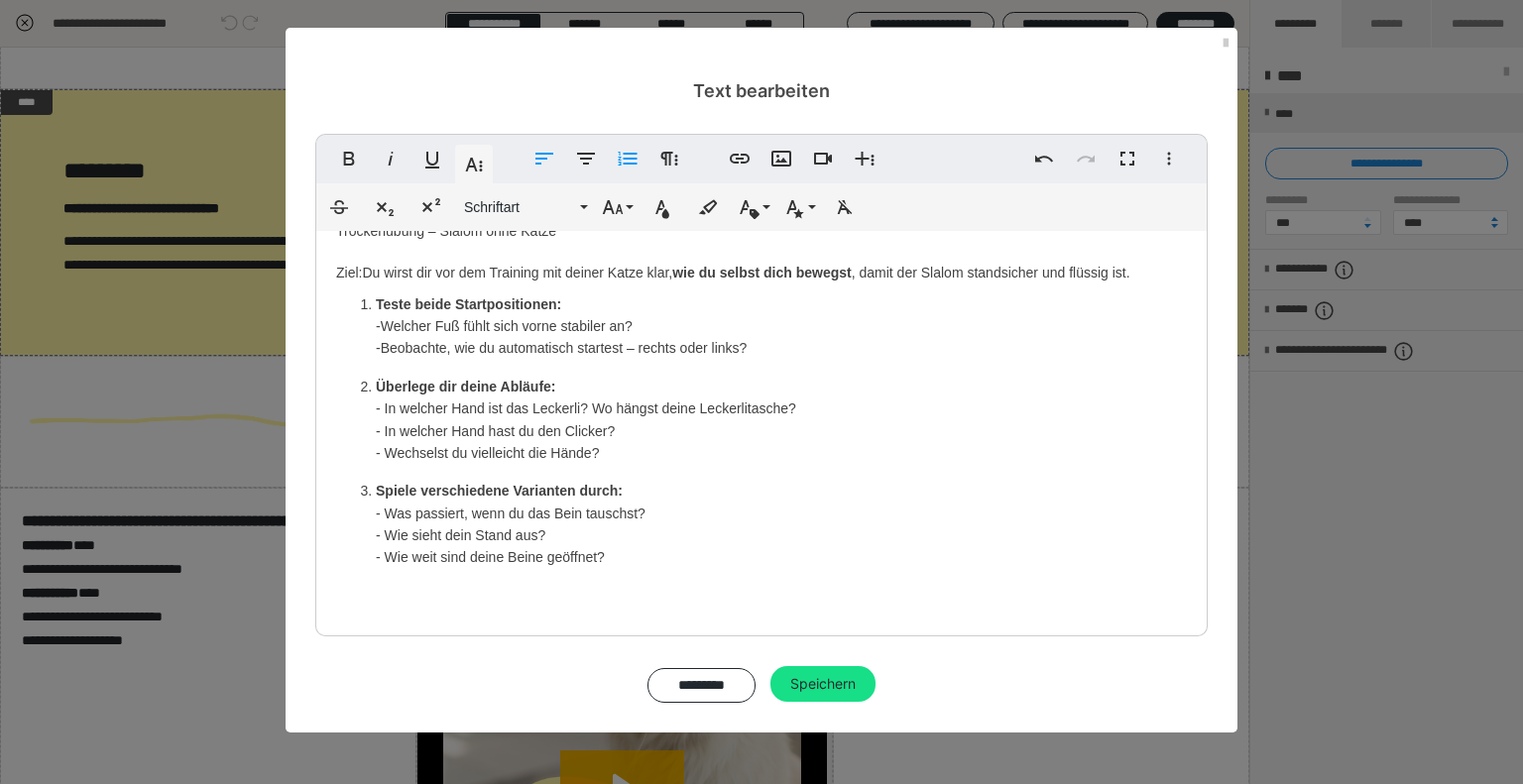click on "Aufgabe 1 Trockenübung – Slalom ohne Katze Ziel:  Du wirst dir vor dem Training mit deiner Katze klar,  wie du selbst dich bewegst , damit der Slalom standsicher und flüssig ist. Teste beide Startpositionen: -  Welcher Fuß fühlt sich vorne stabiler an? -  Beobachte, wie du automatisch startest – rechts oder links? Überlege dir deine Abläufe: - In welcher Hand ist das Leckerli? Wo hängst deine Leckerlitasche? - In welcher Hand hast du den Clicker? - Wechselst du vielleicht die Hände? Spiele verschiedene Varianten durch: - Was passiert, wenn du das Bein tauschst? - Wie sieht dein Stand aus? - Wie weit sind deine Beine geöffnet?" at bounding box center (762, 390) 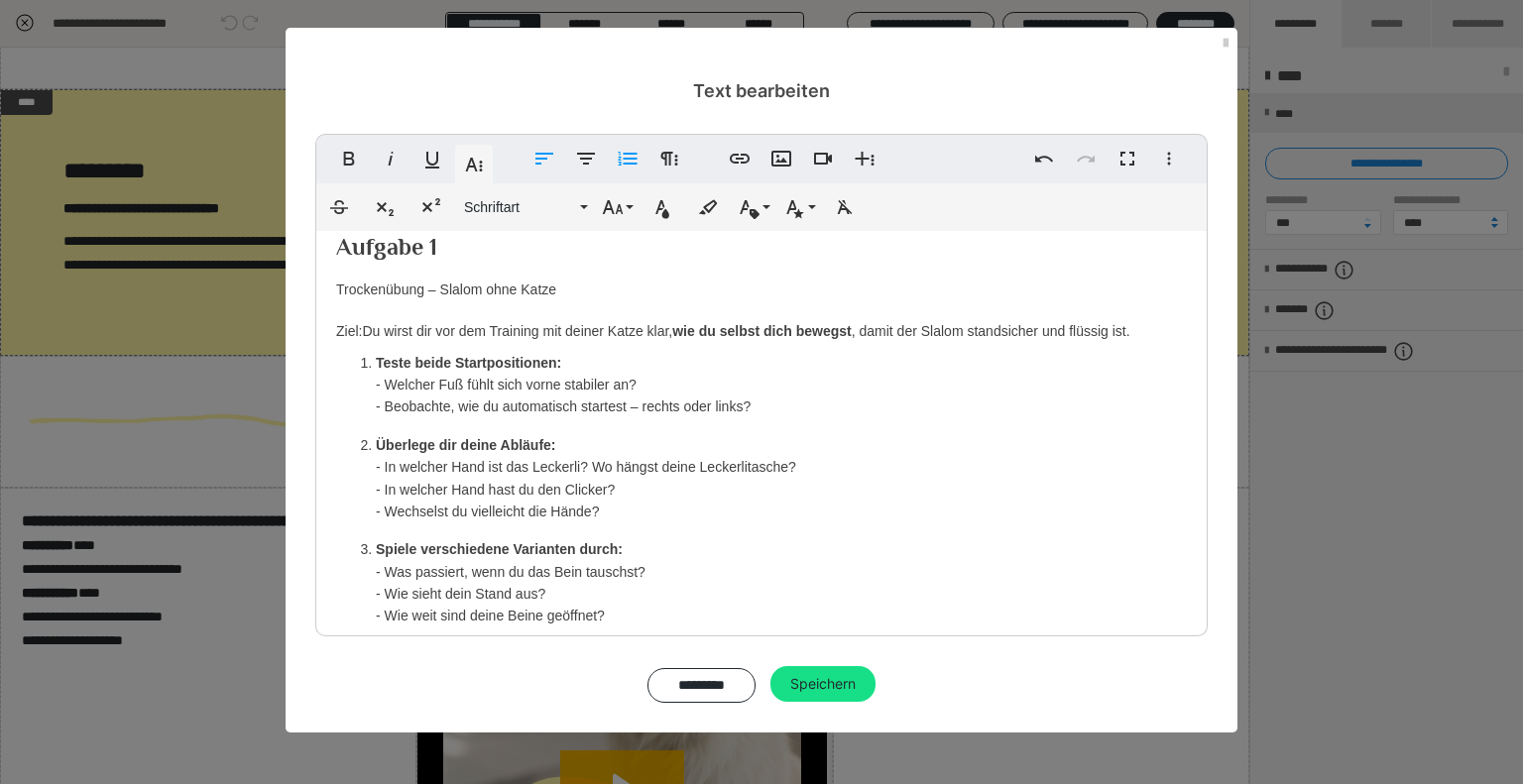 scroll, scrollTop: 0, scrollLeft: 0, axis: both 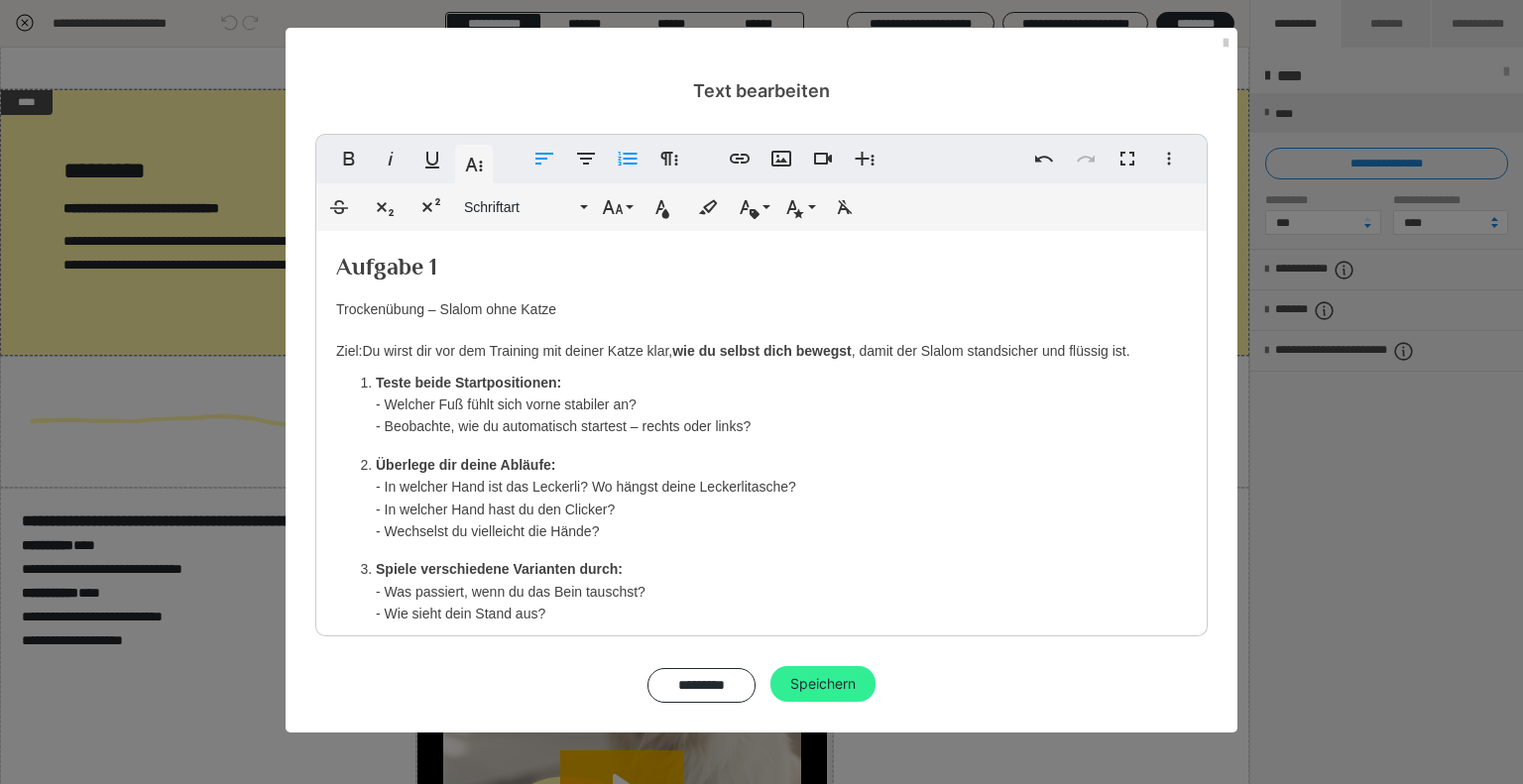 click on "Speichern" at bounding box center [823, 684] 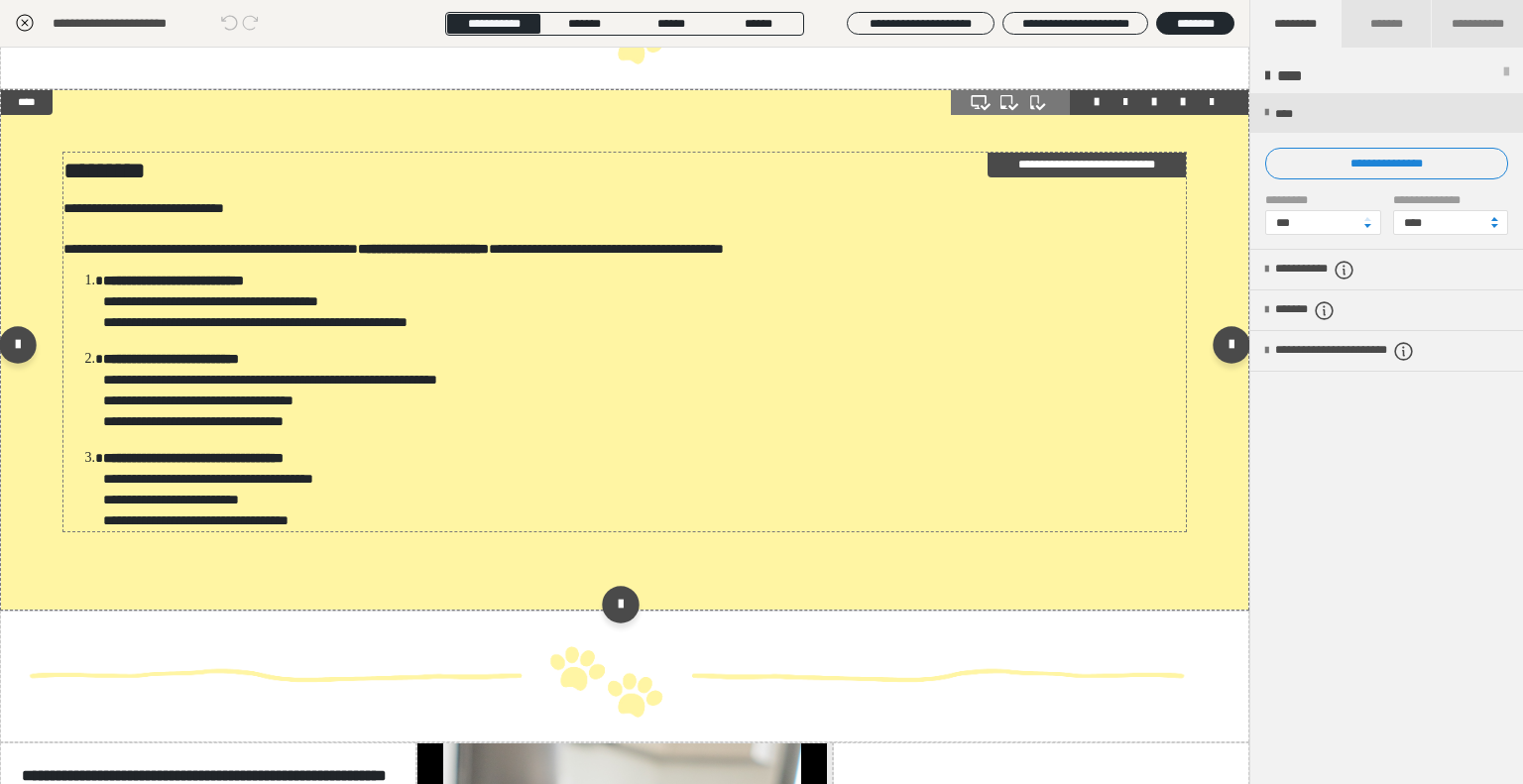 click on "**********" at bounding box center (625, 205) 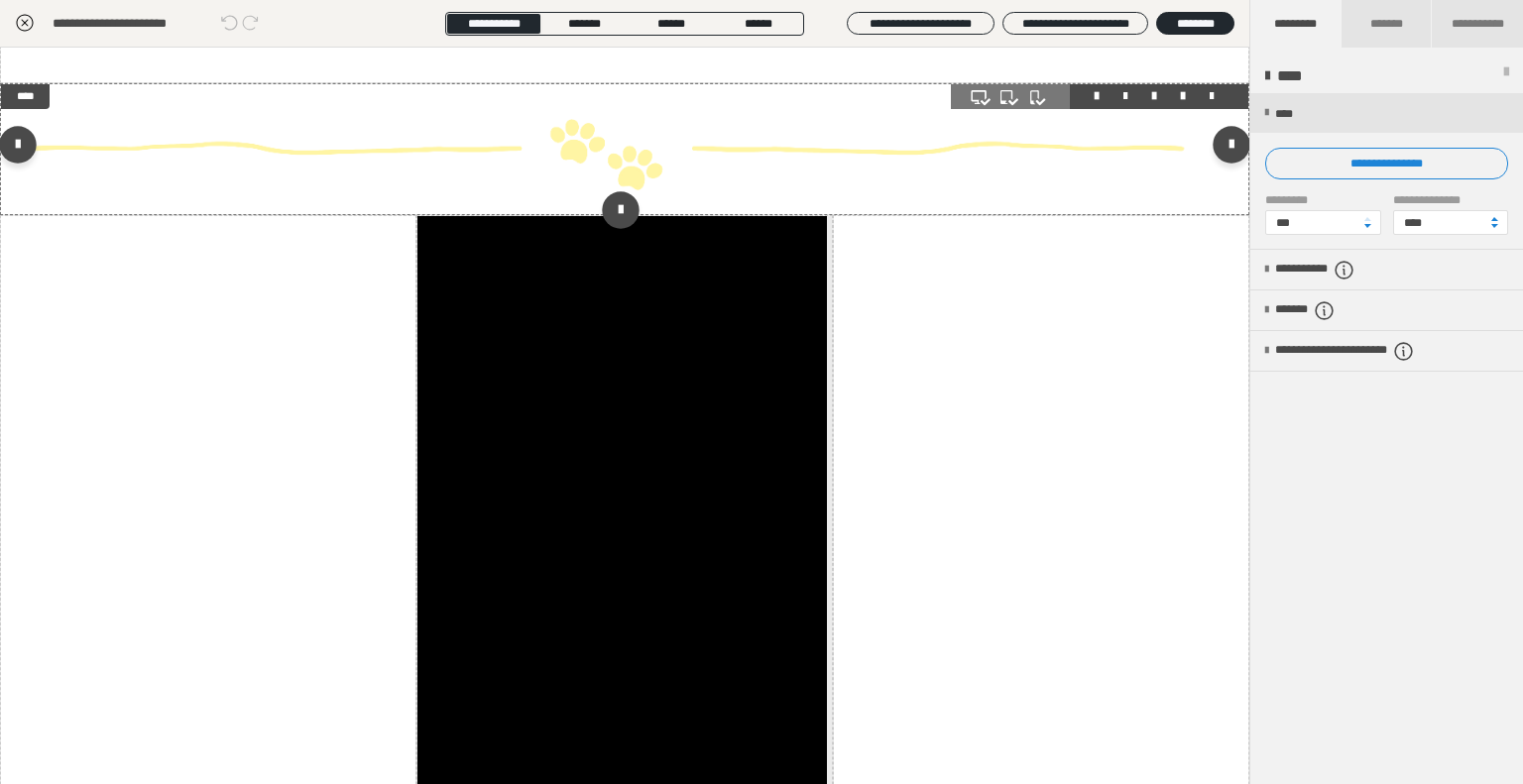 scroll, scrollTop: 396, scrollLeft: 0, axis: vertical 